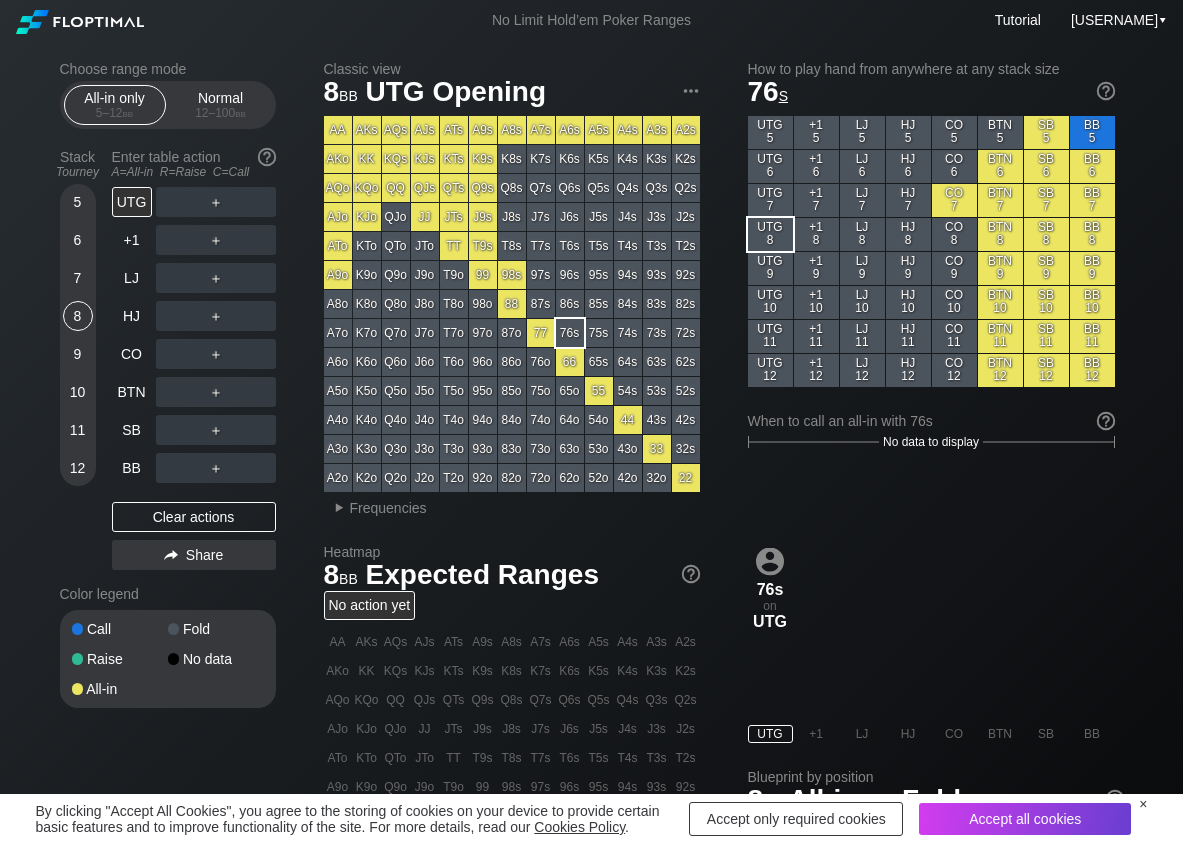 scroll, scrollTop: 0, scrollLeft: 0, axis: both 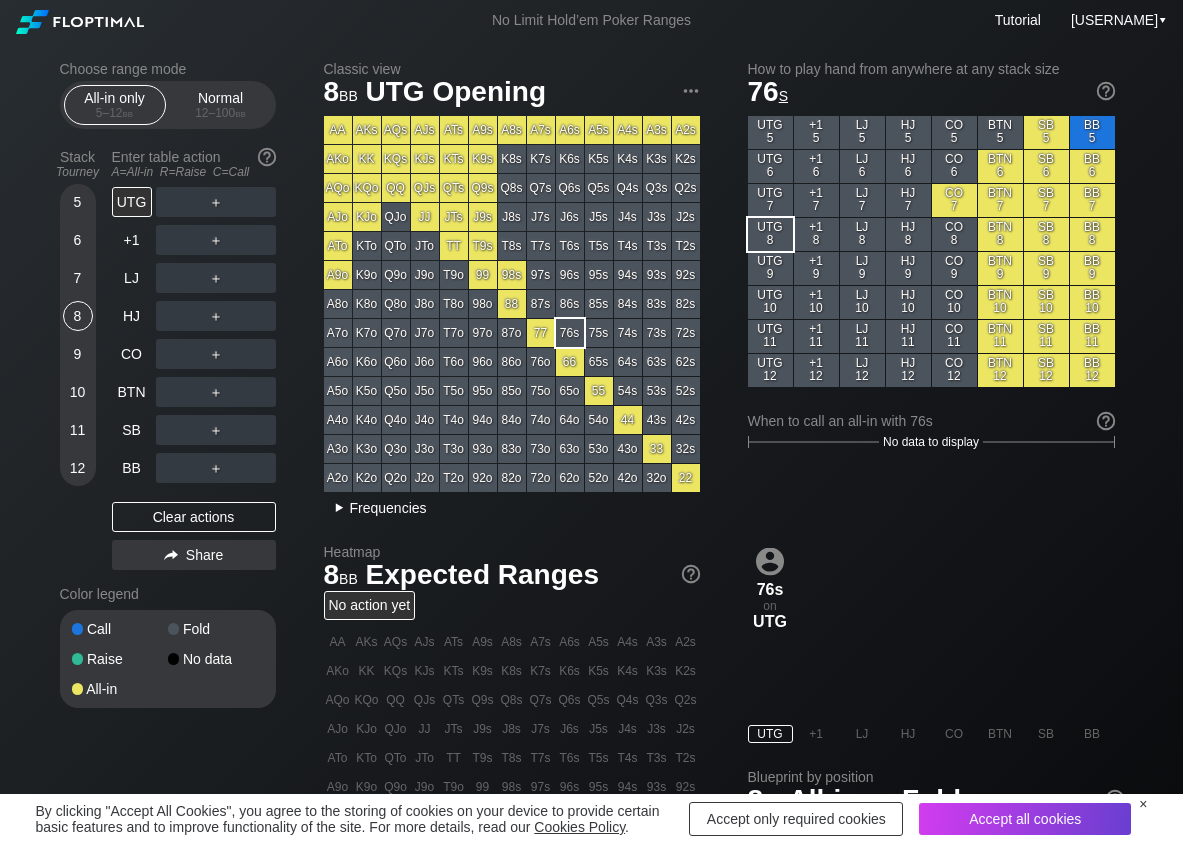 click on "Frequencies" at bounding box center [388, 508] 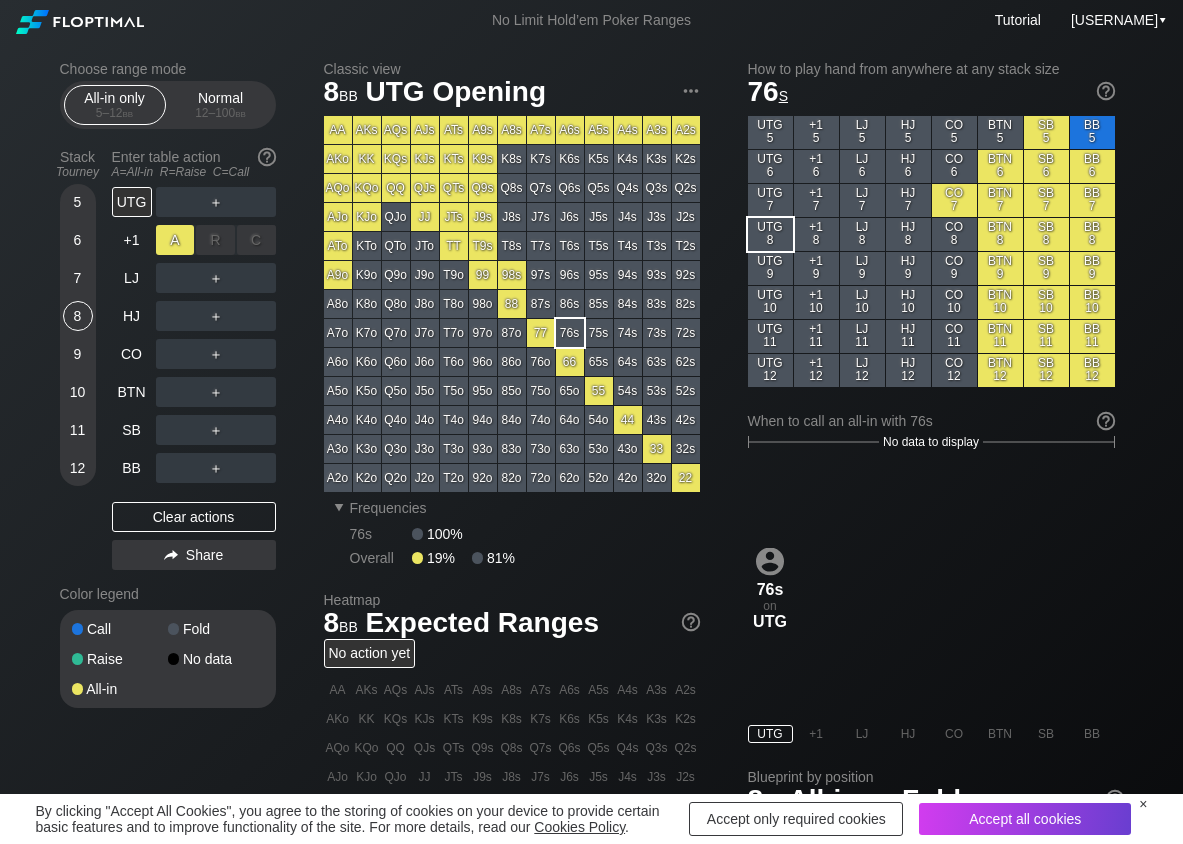 click on "A ✕" at bounding box center (175, 240) 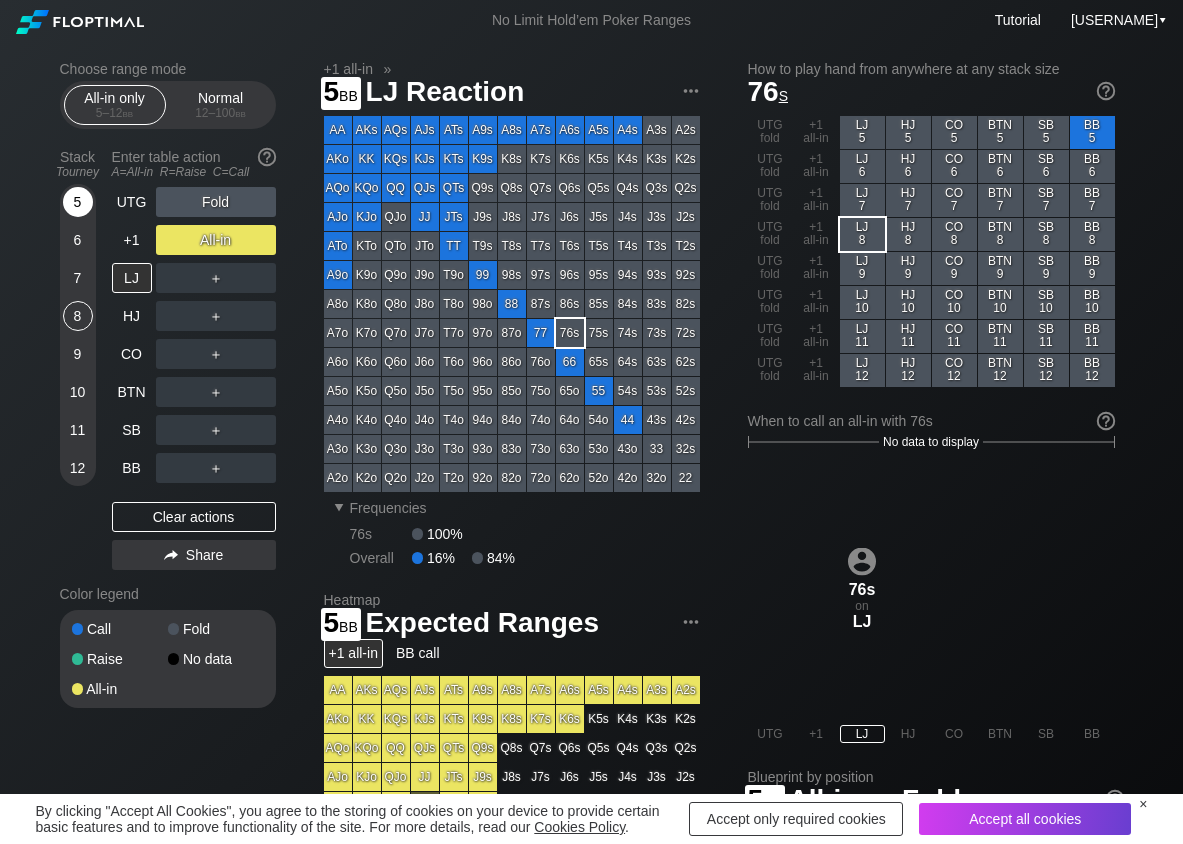 click on "5" at bounding box center (78, 202) 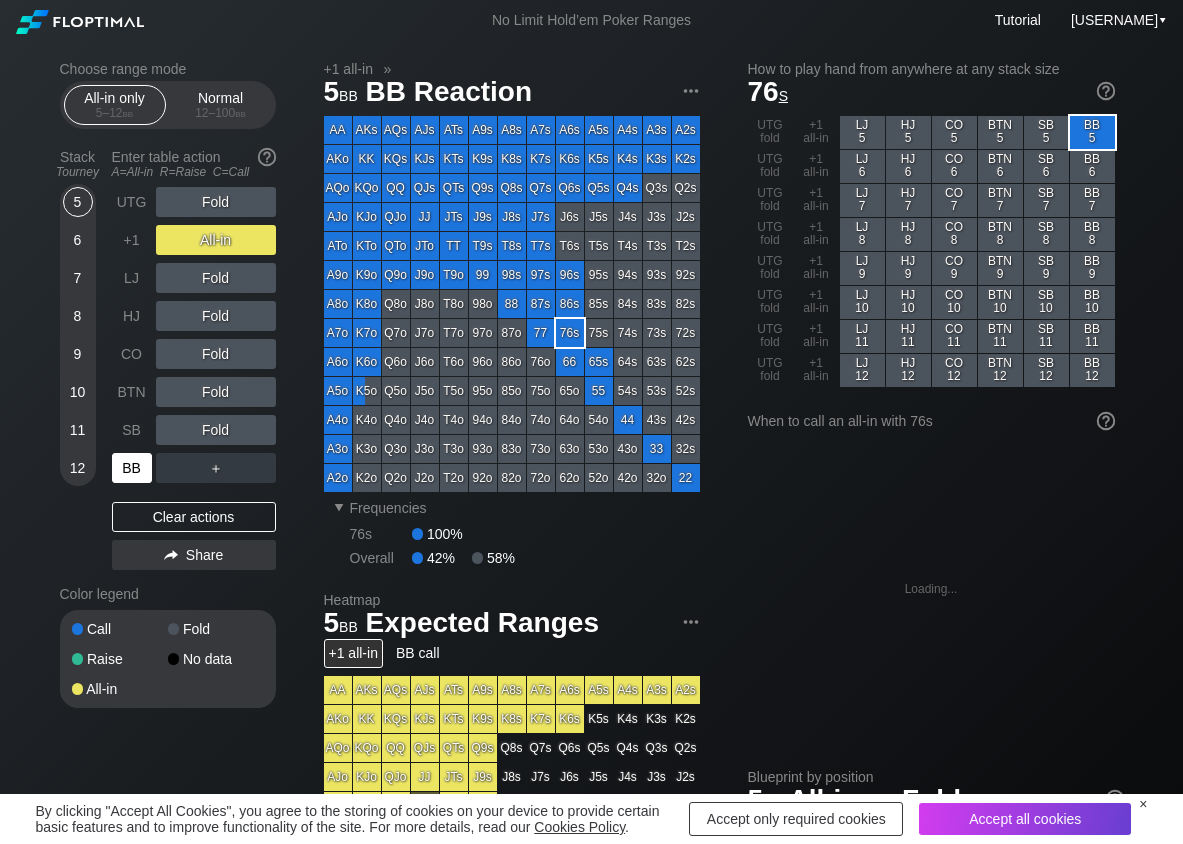 click on "BB" at bounding box center [132, 468] 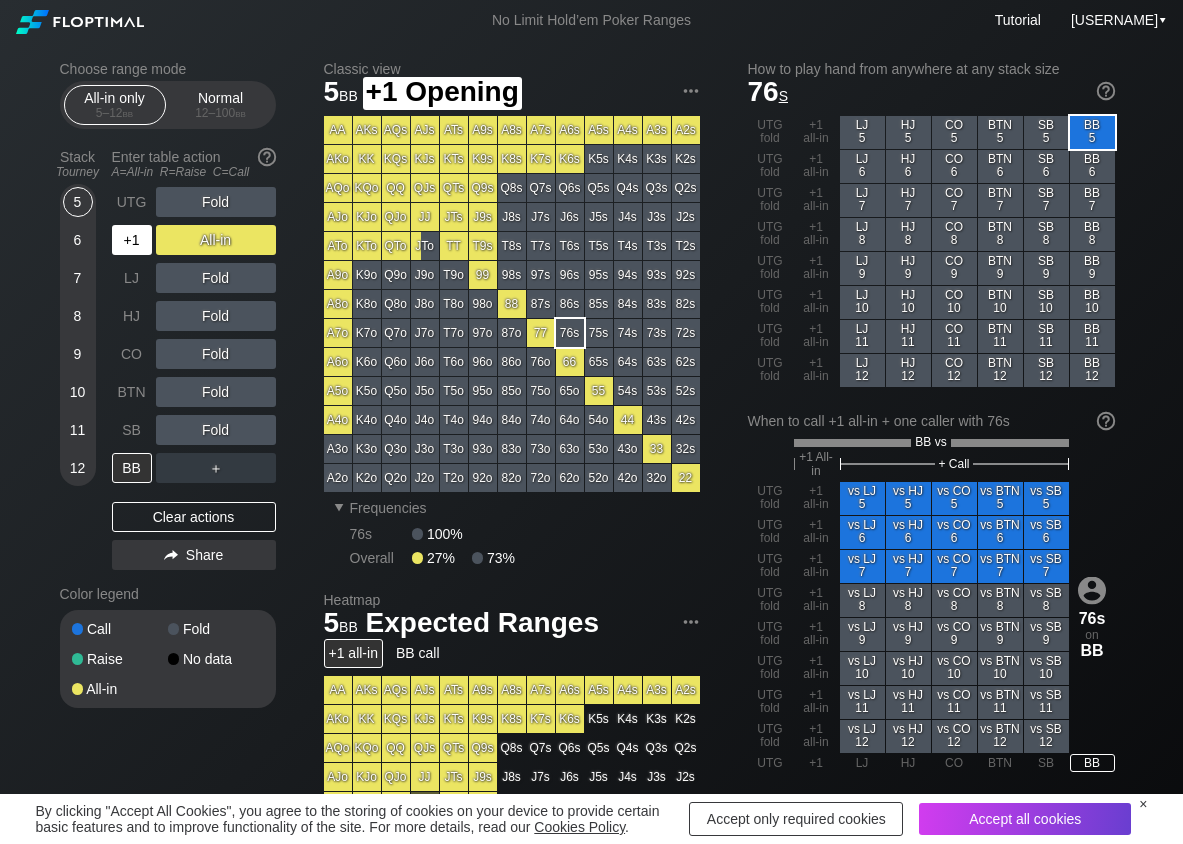 click on "+1" at bounding box center (132, 240) 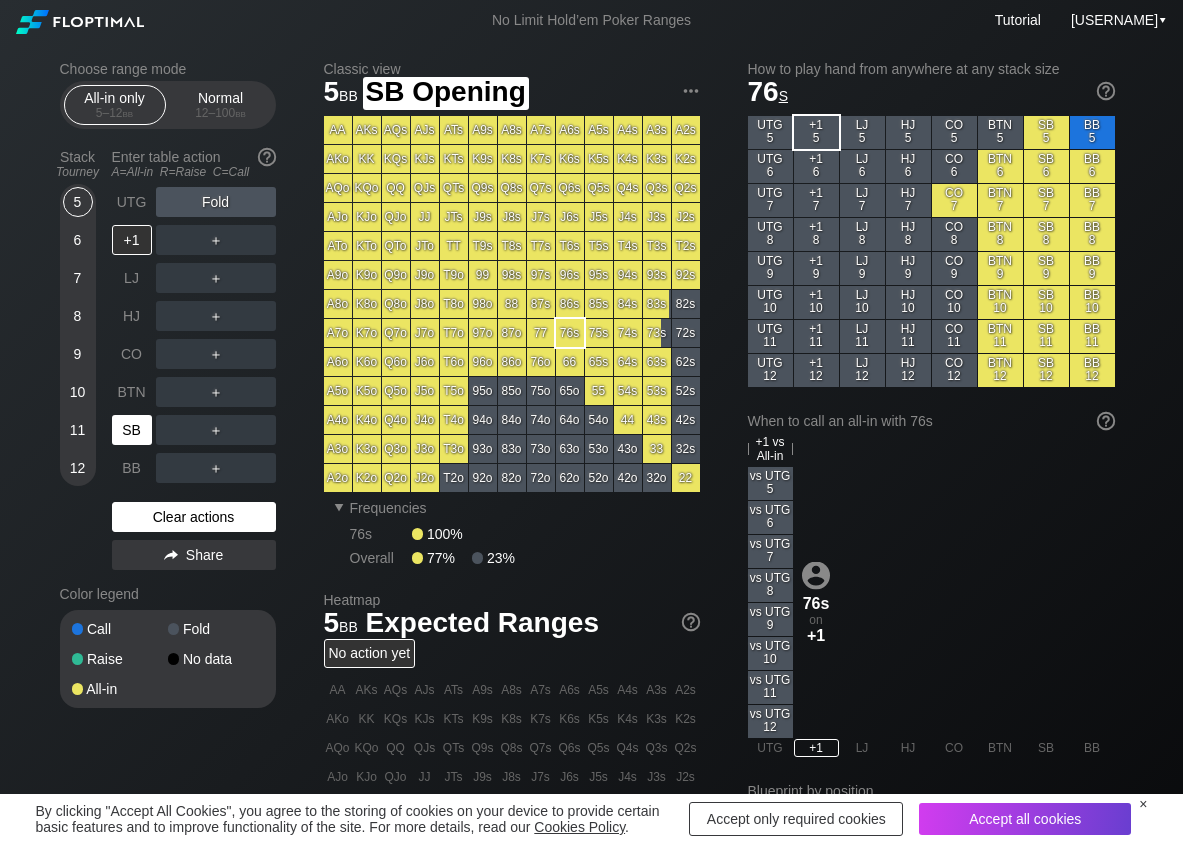 click on "SB" at bounding box center [132, 430] 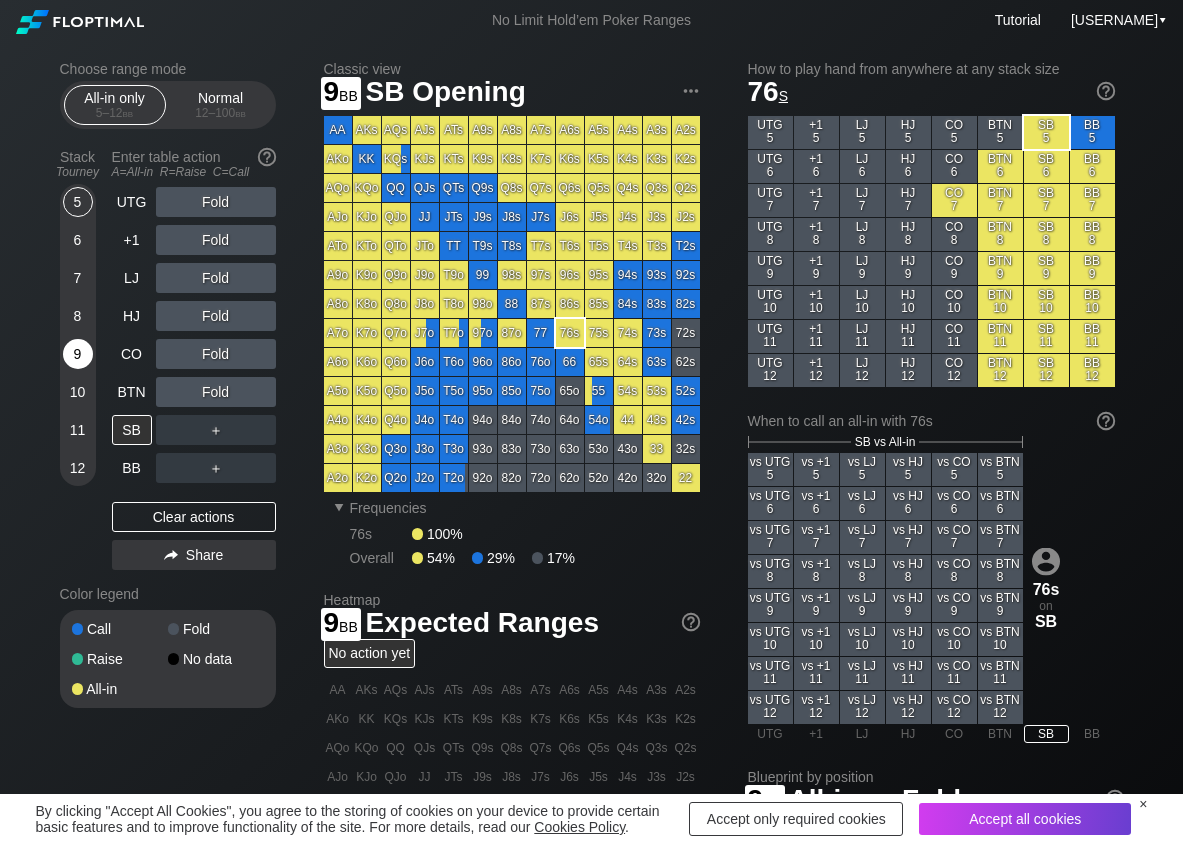 click on "9" at bounding box center [78, 354] 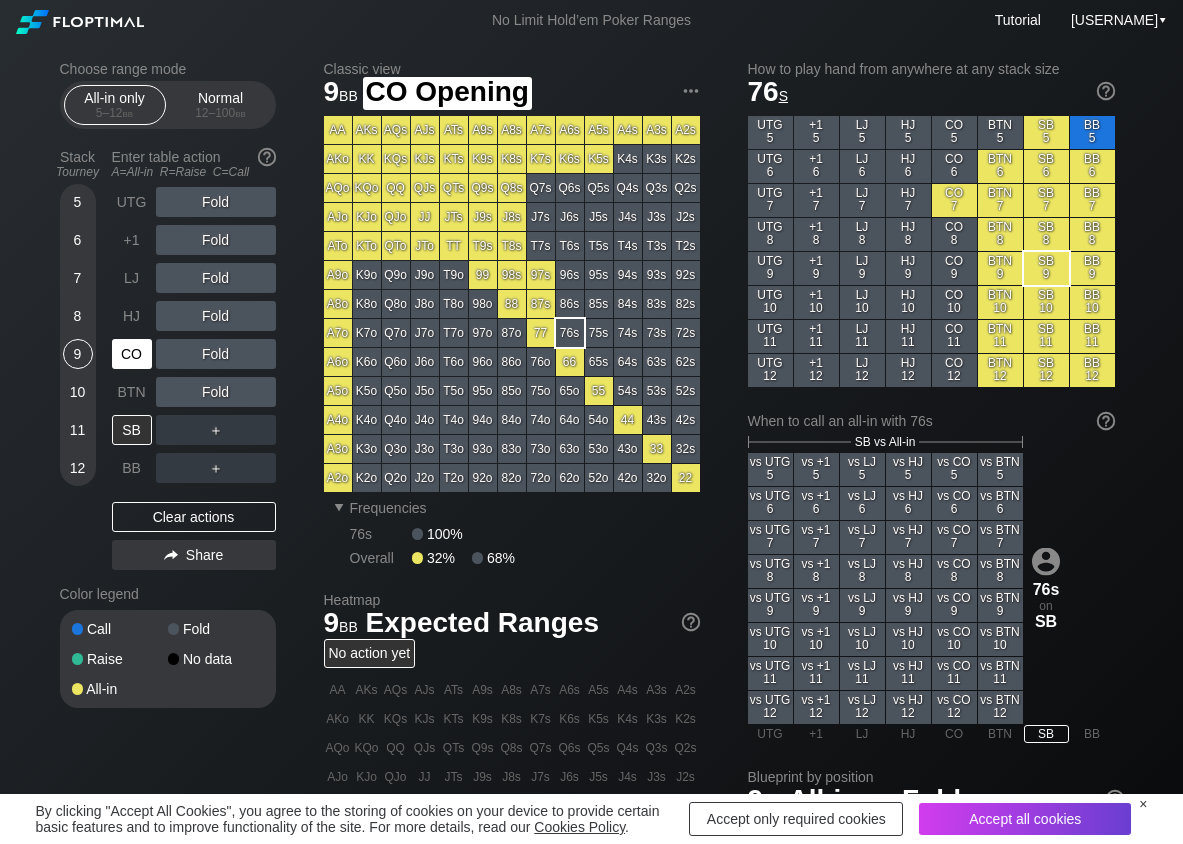 click on "CO" at bounding box center (132, 354) 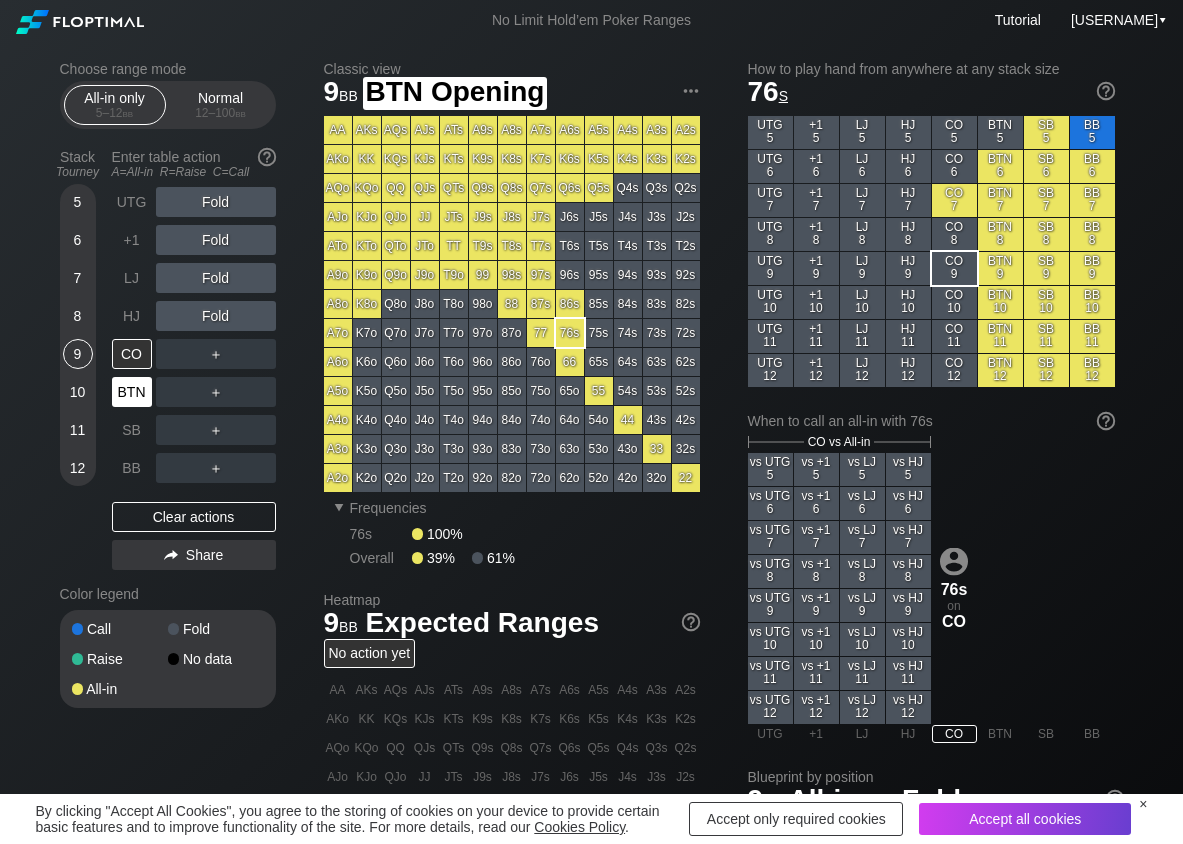 click on "BTN" at bounding box center [132, 392] 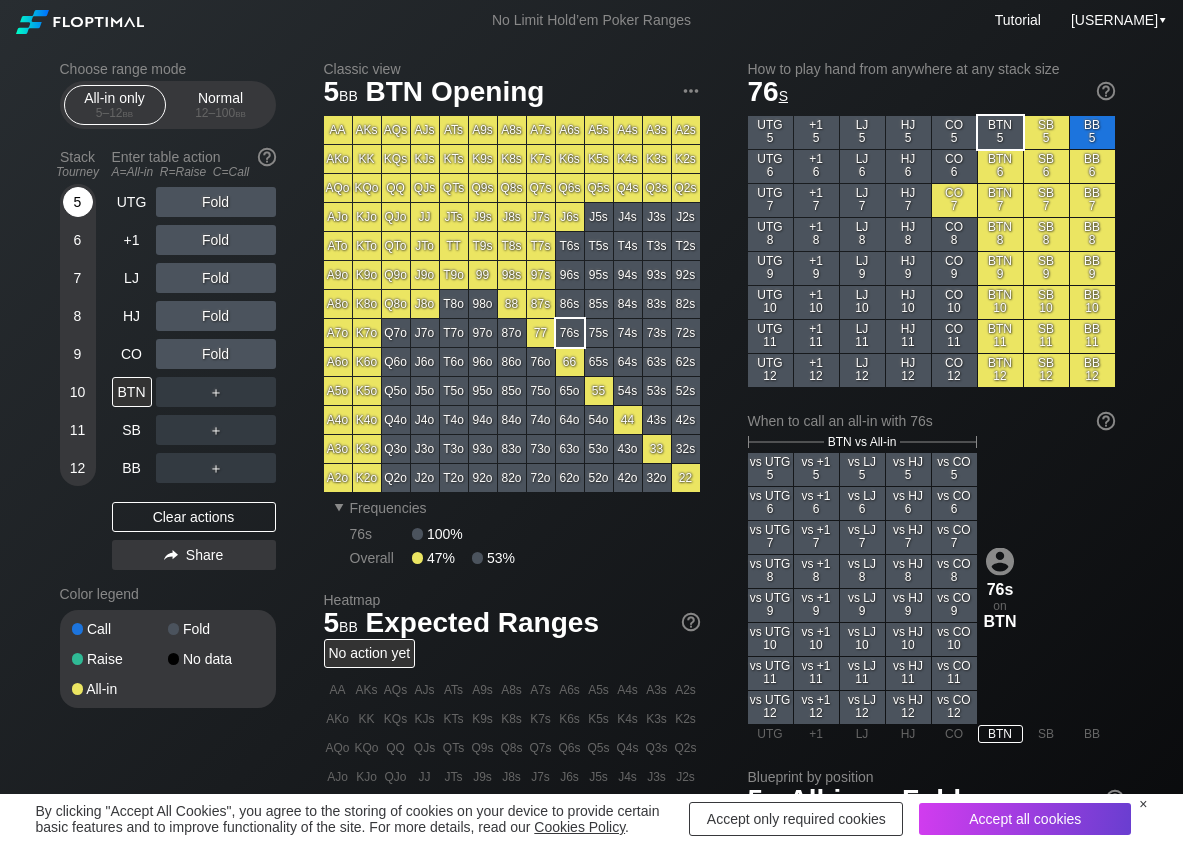 click on "5" at bounding box center [78, 202] 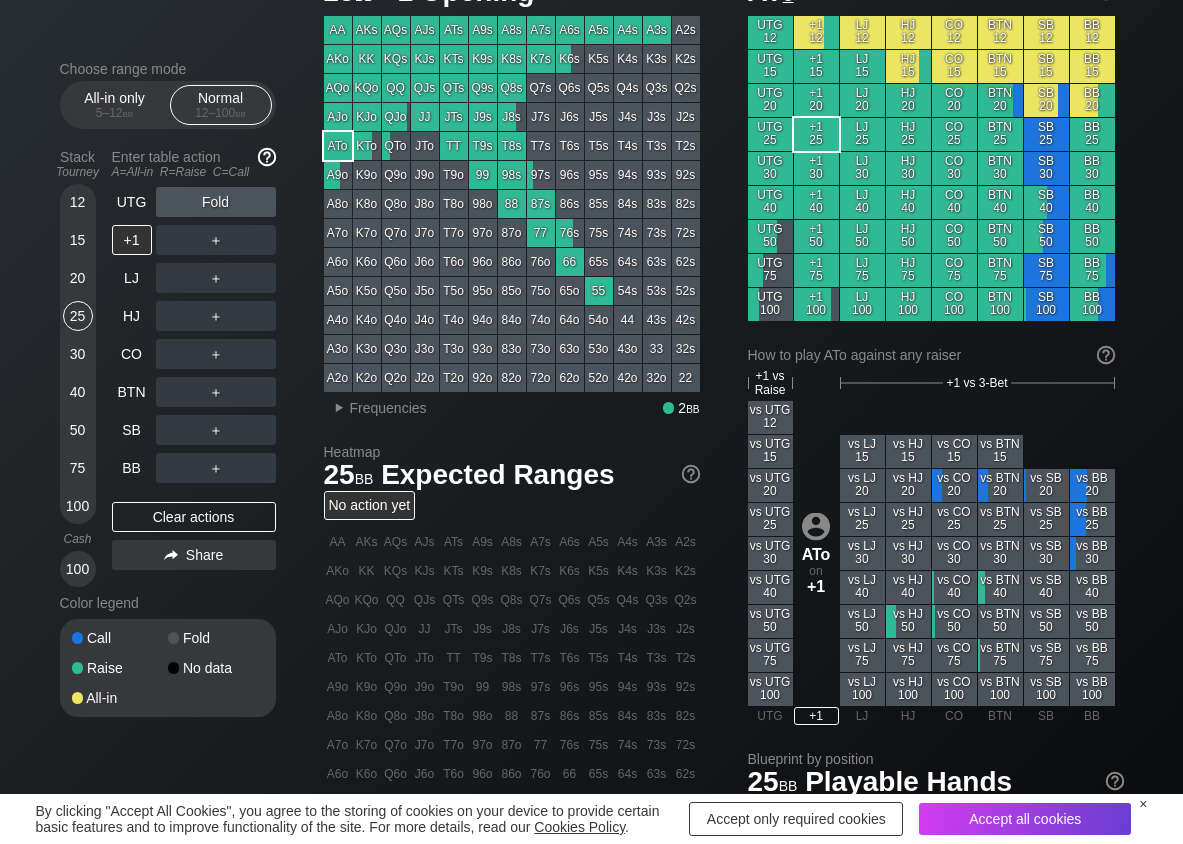 scroll, scrollTop: 100, scrollLeft: 0, axis: vertical 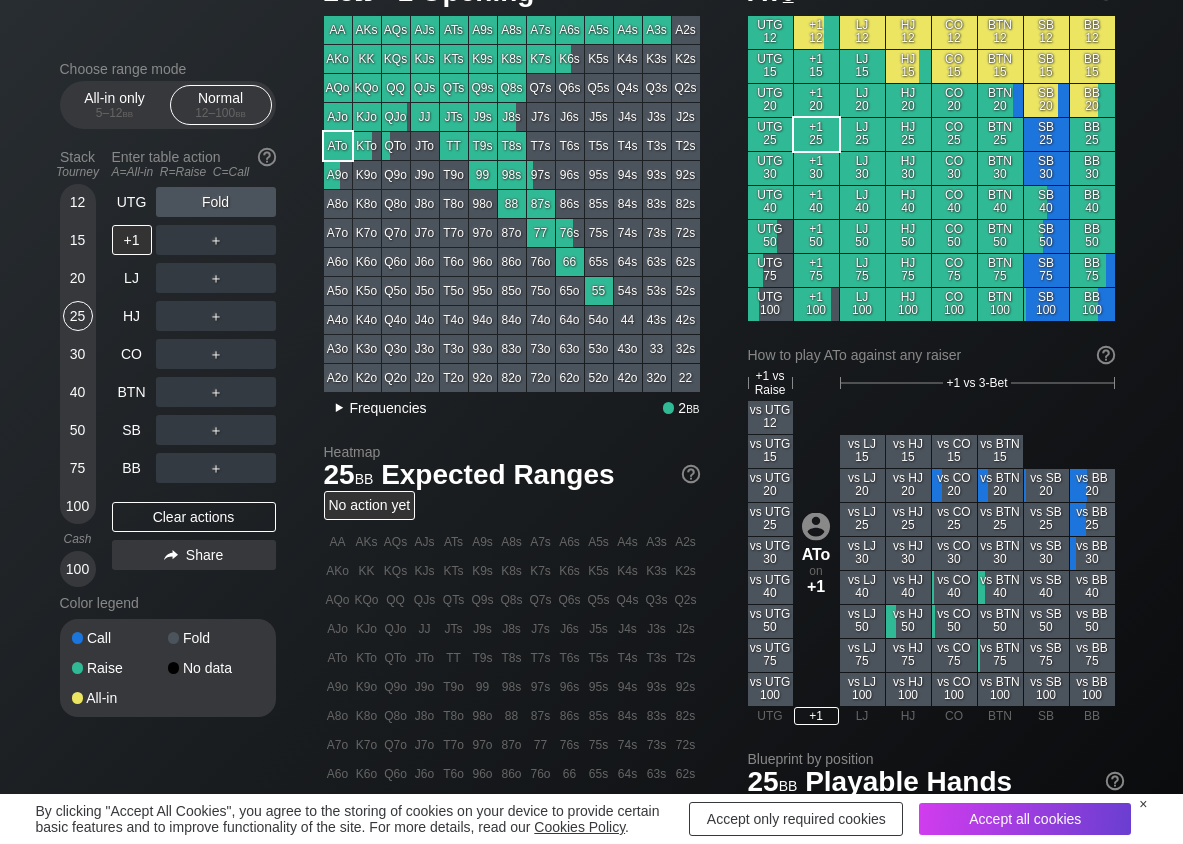 click on "Frequencies" at bounding box center (388, 408) 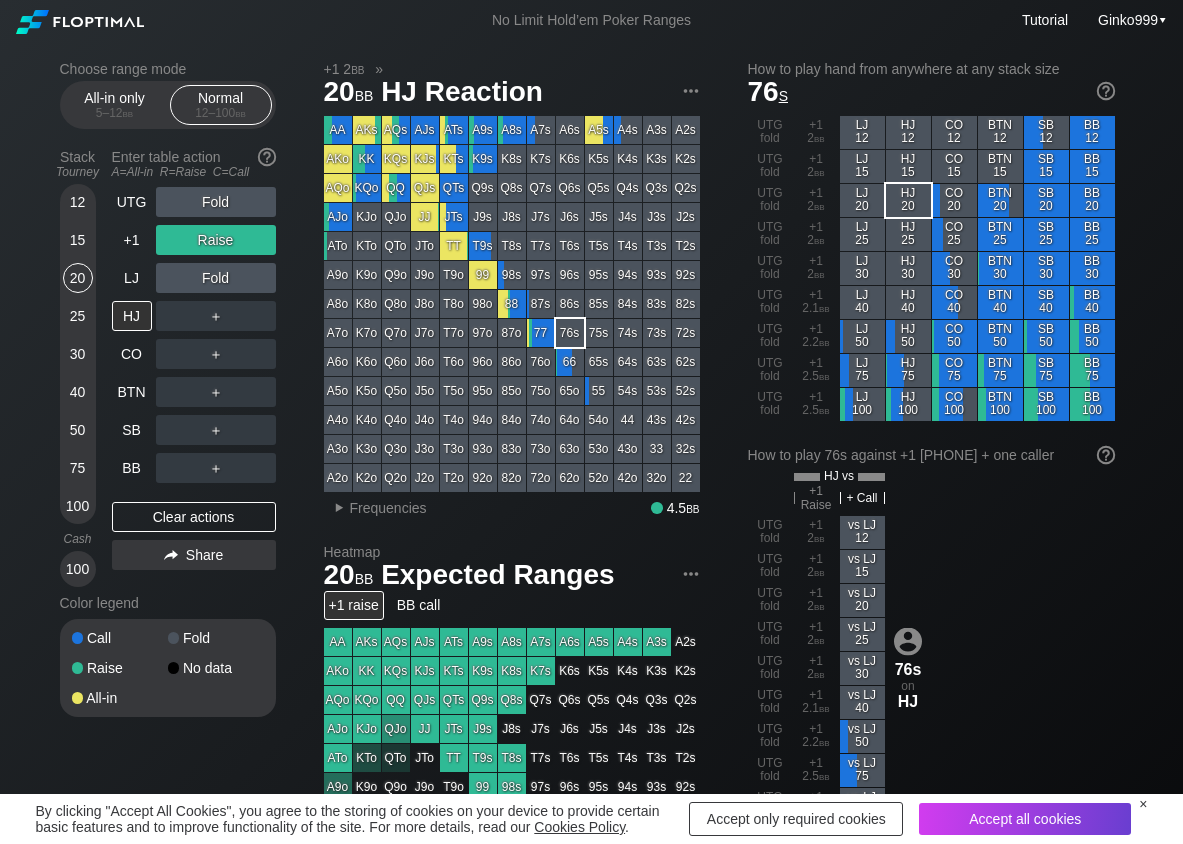 scroll, scrollTop: 0, scrollLeft: 0, axis: both 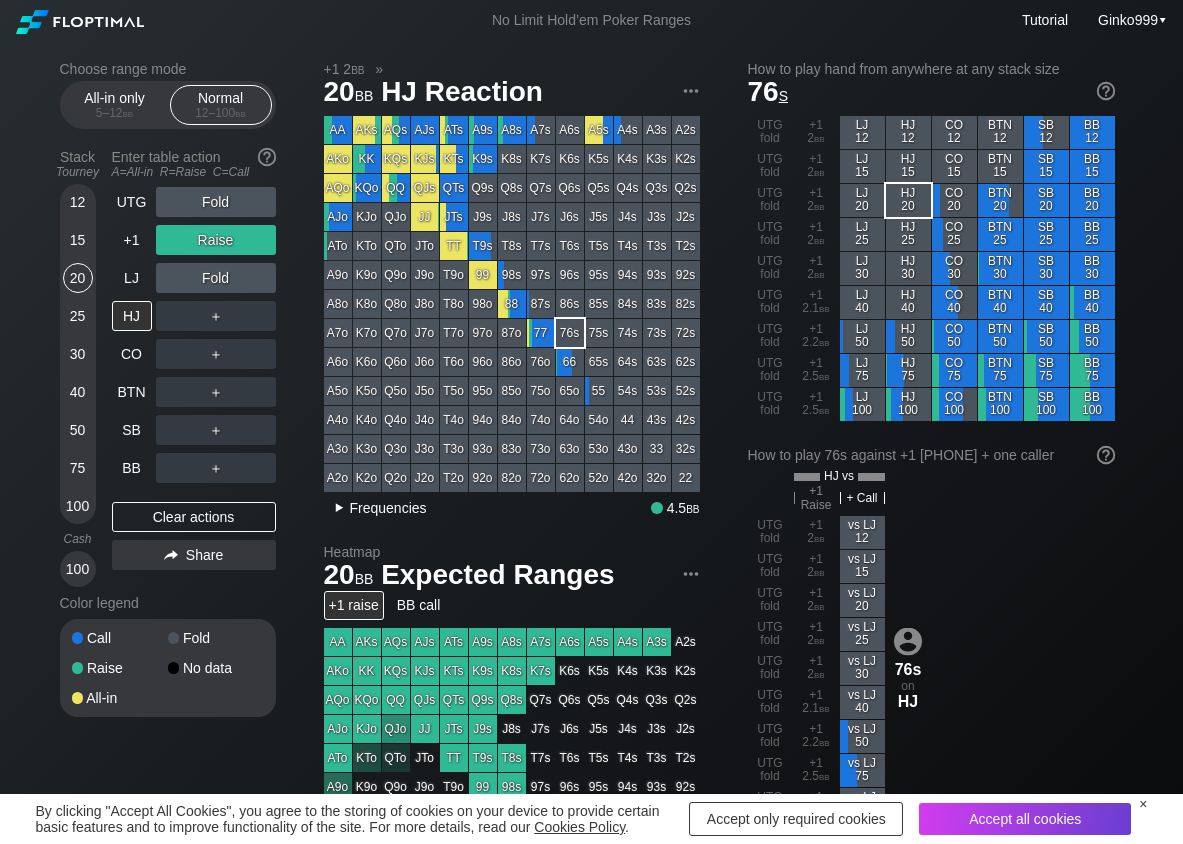click on "Frequencies" at bounding box center [388, 508] 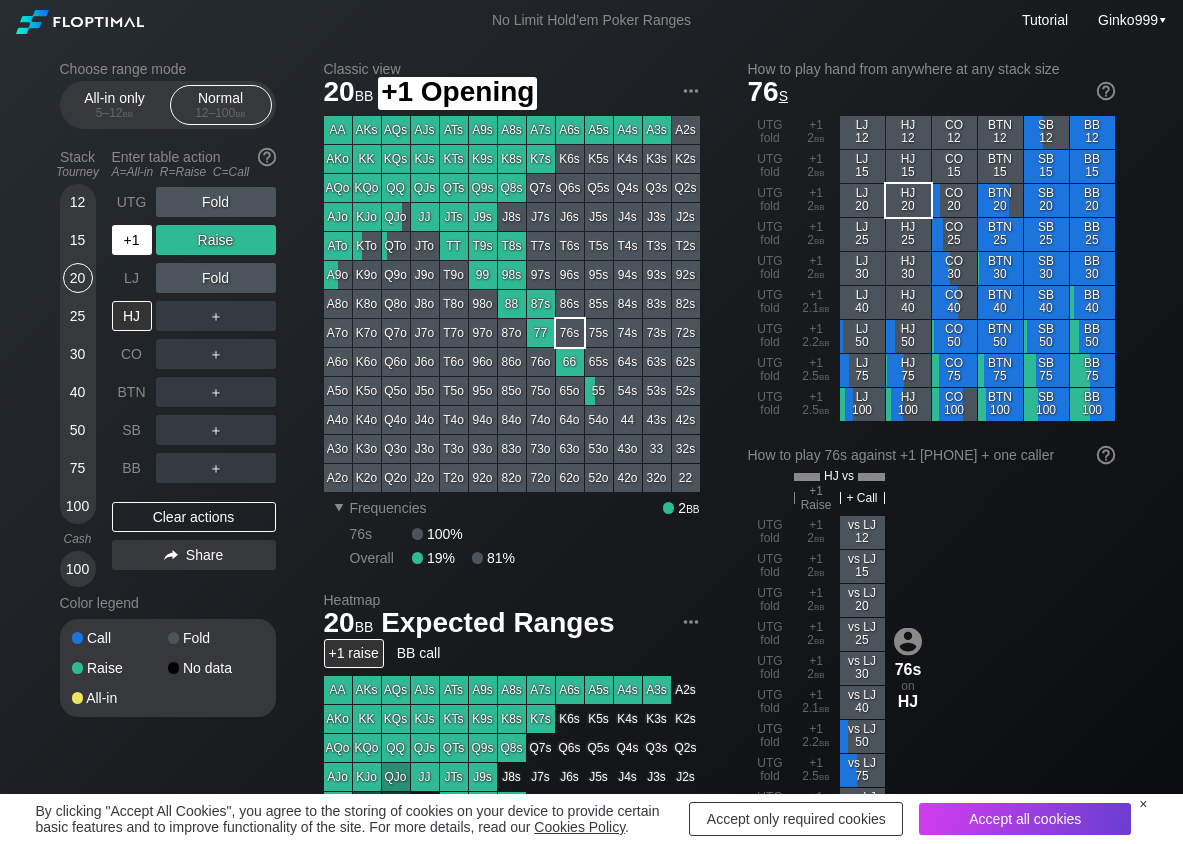 click on "+1" at bounding box center (132, 240) 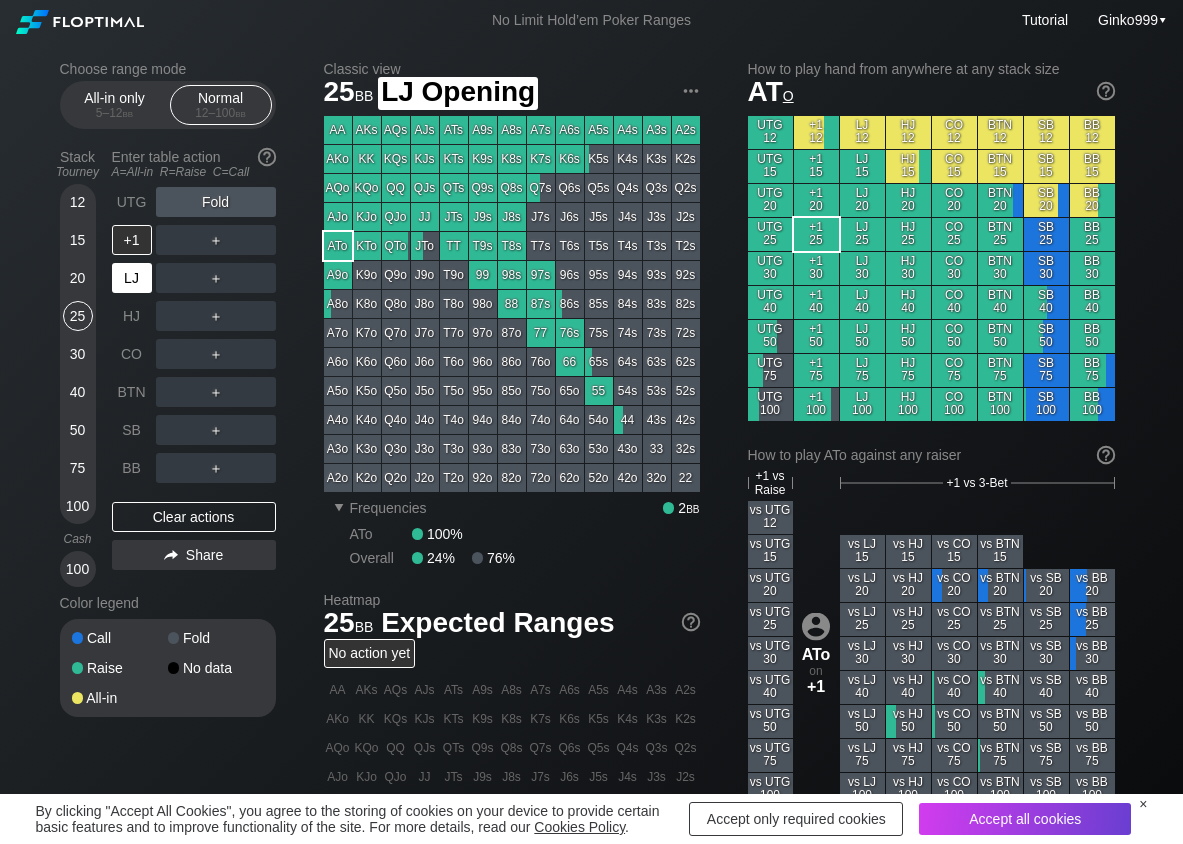 scroll, scrollTop: 100, scrollLeft: 0, axis: vertical 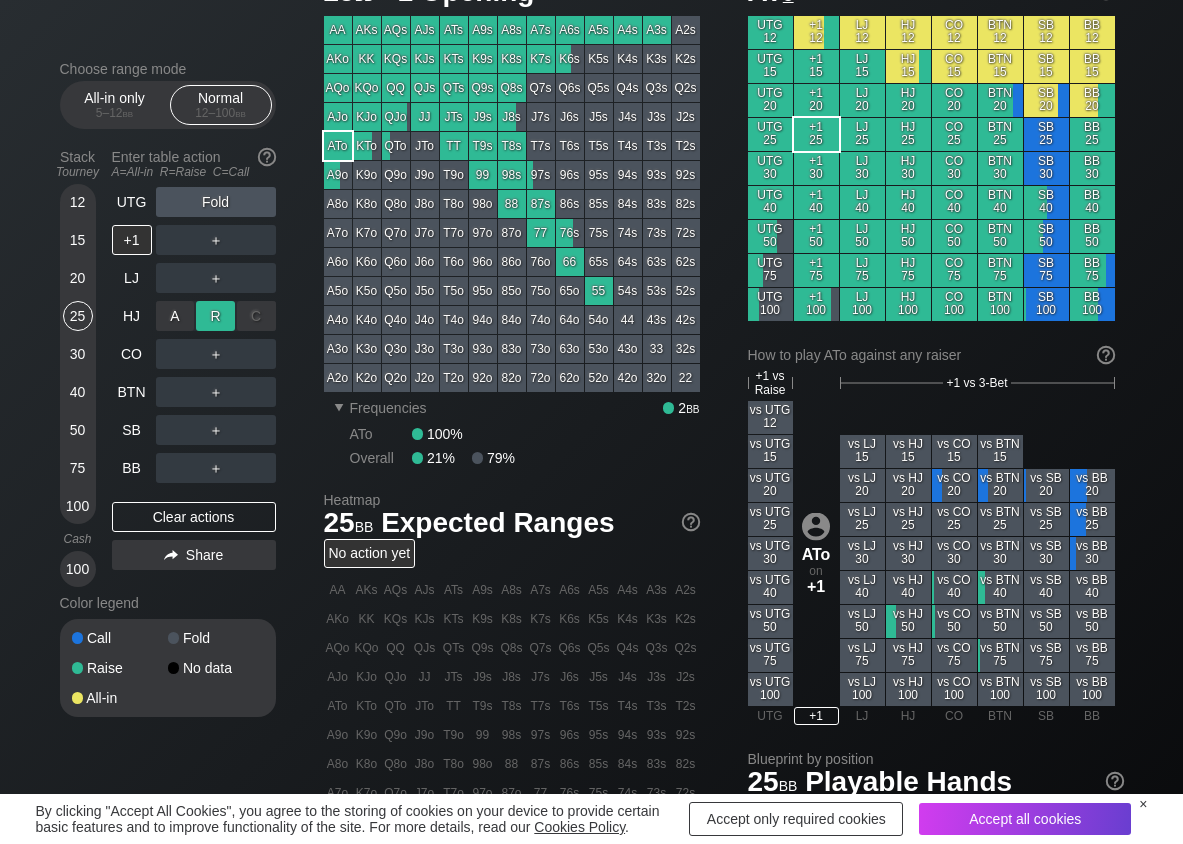 click on "R ✕" at bounding box center (215, 316) 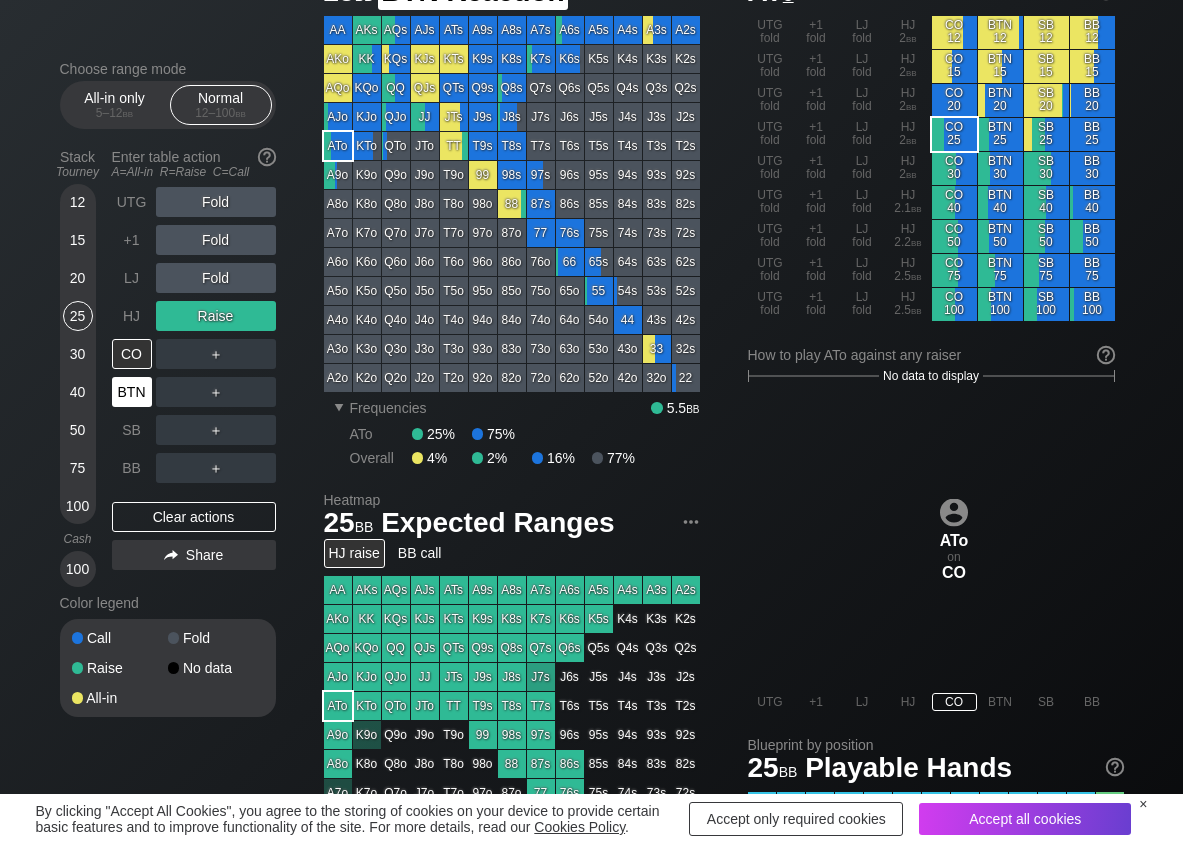 click on "BTN" at bounding box center (132, 392) 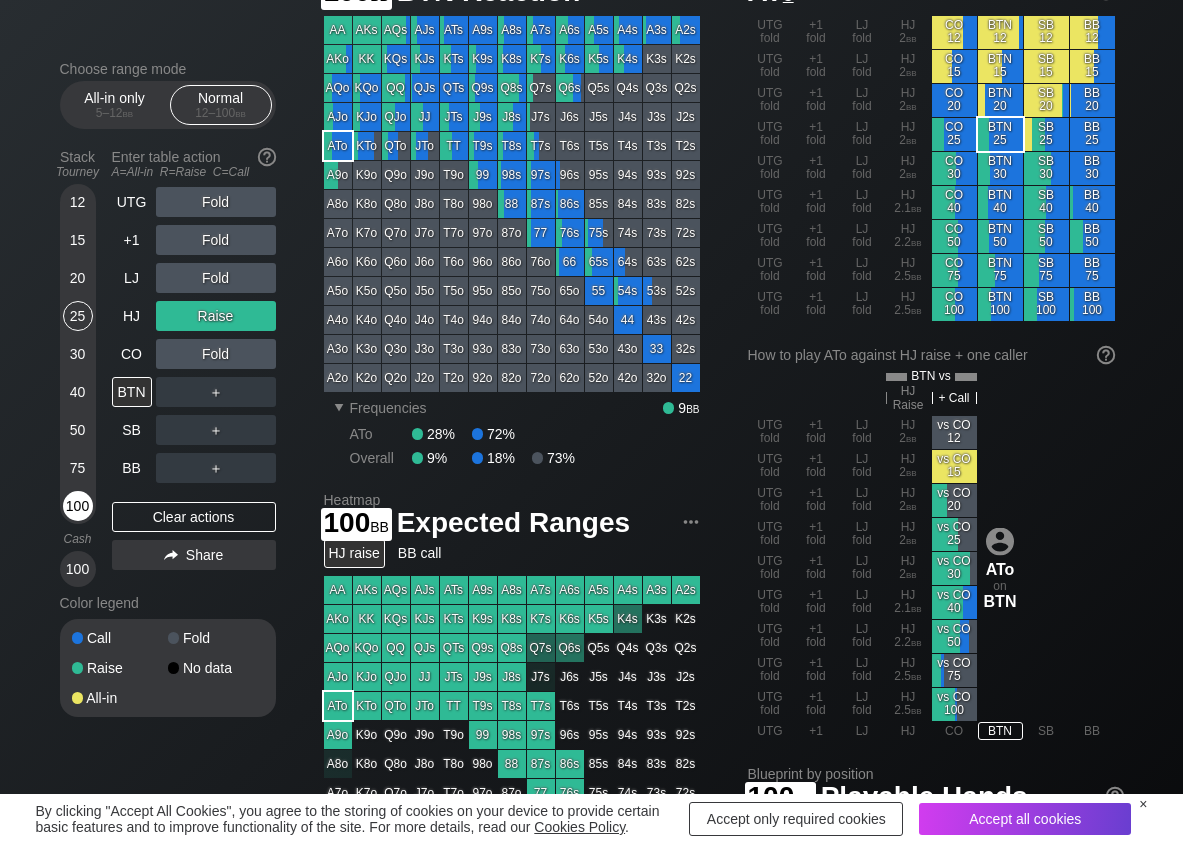 click on "100" at bounding box center [78, 506] 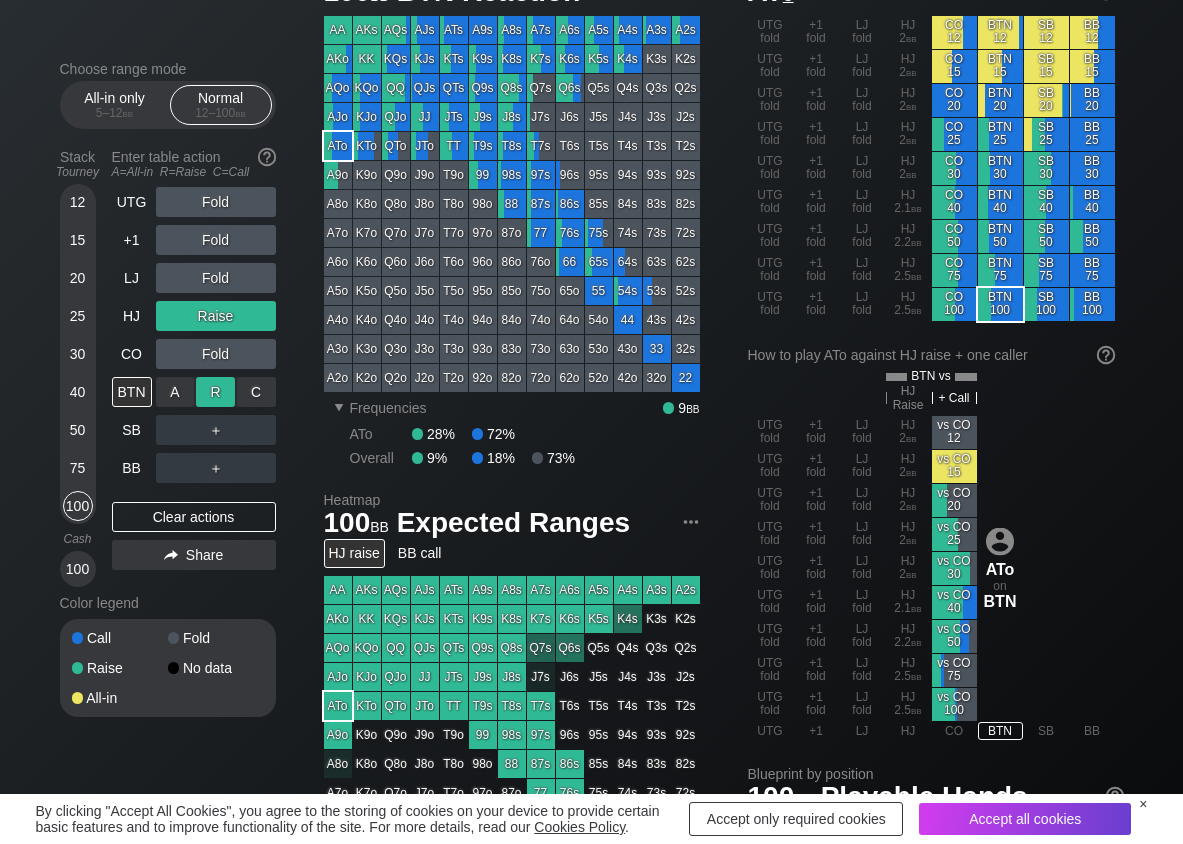 click on "R ✕" at bounding box center (215, 392) 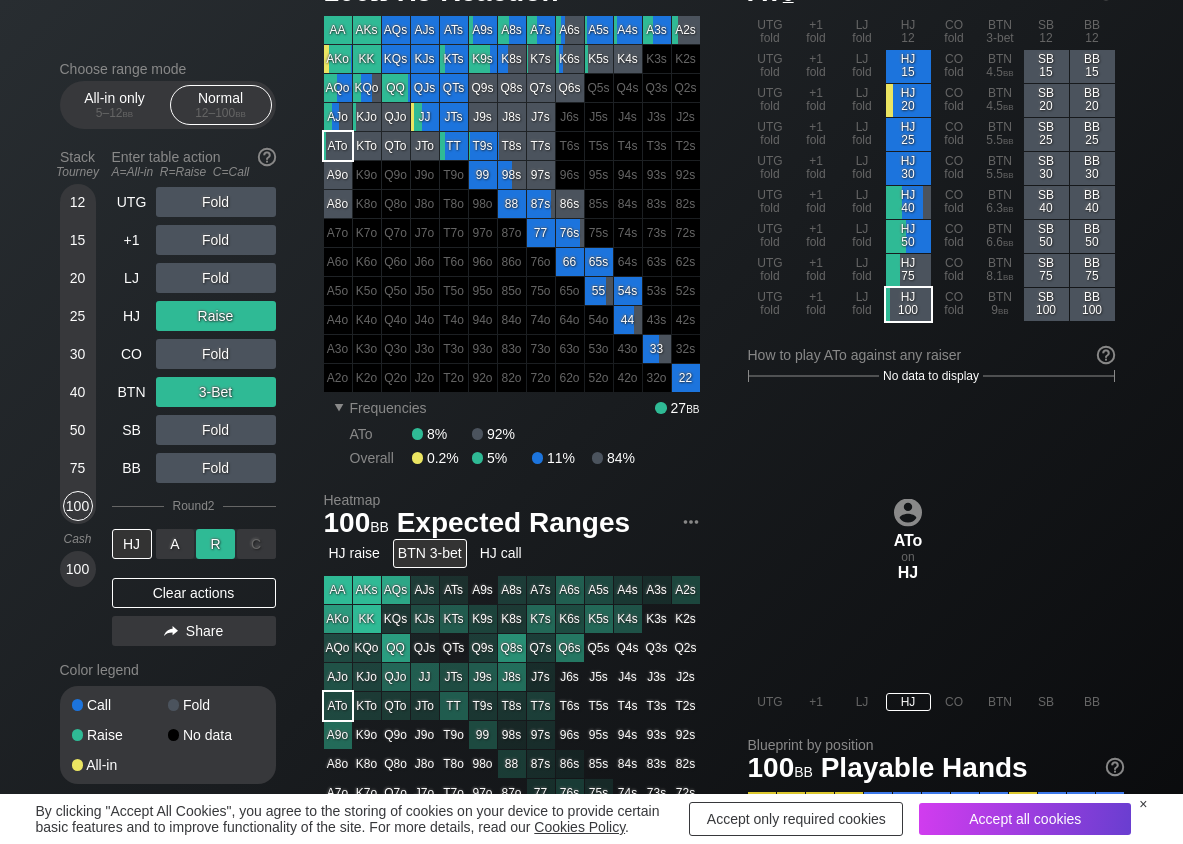 click on "R ✕" at bounding box center [215, 544] 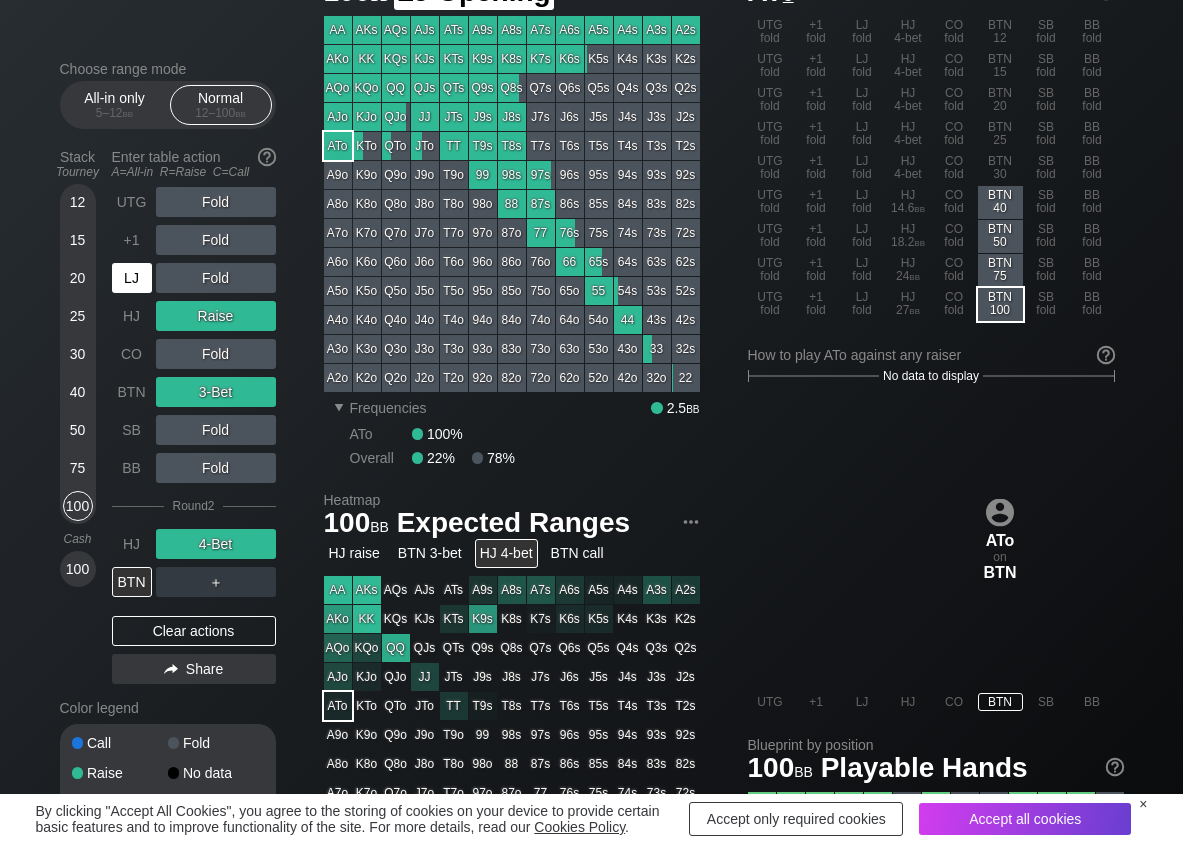 click on "LJ" at bounding box center [132, 278] 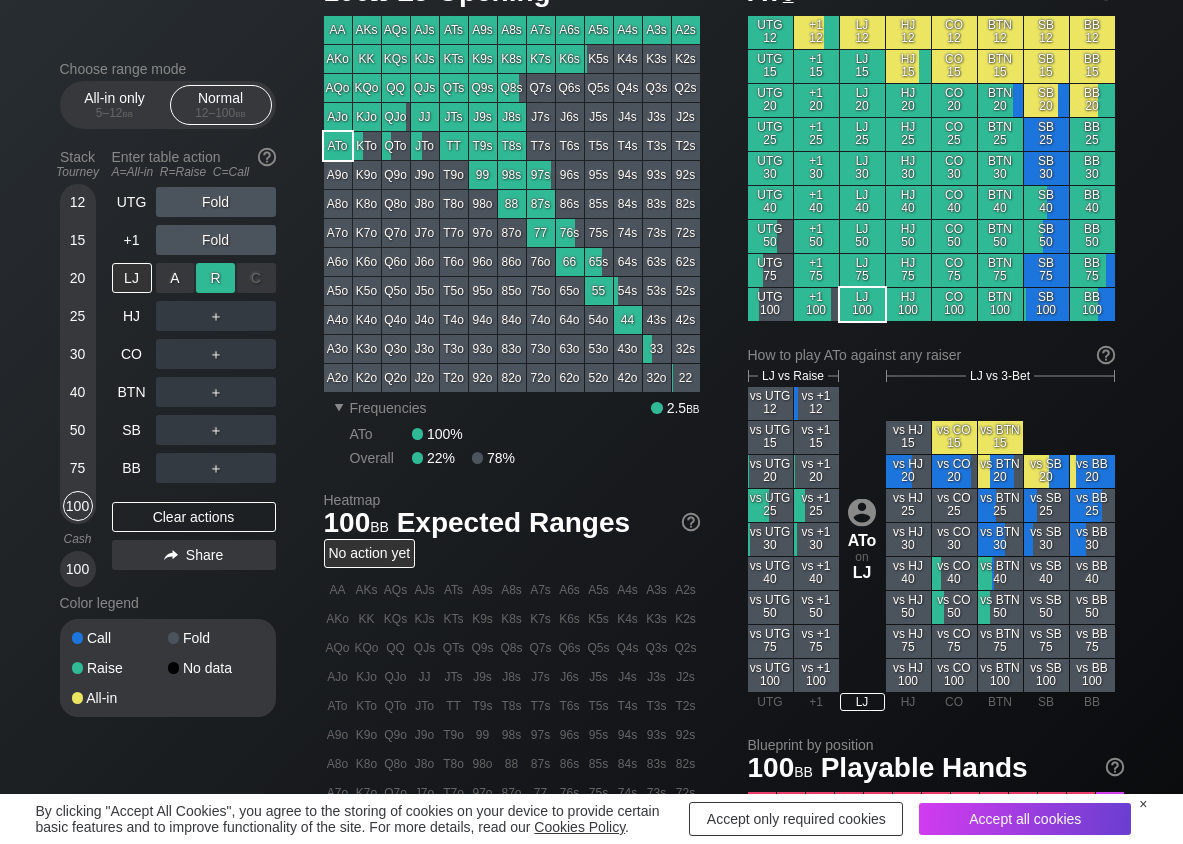 click on "R ✕" at bounding box center [215, 278] 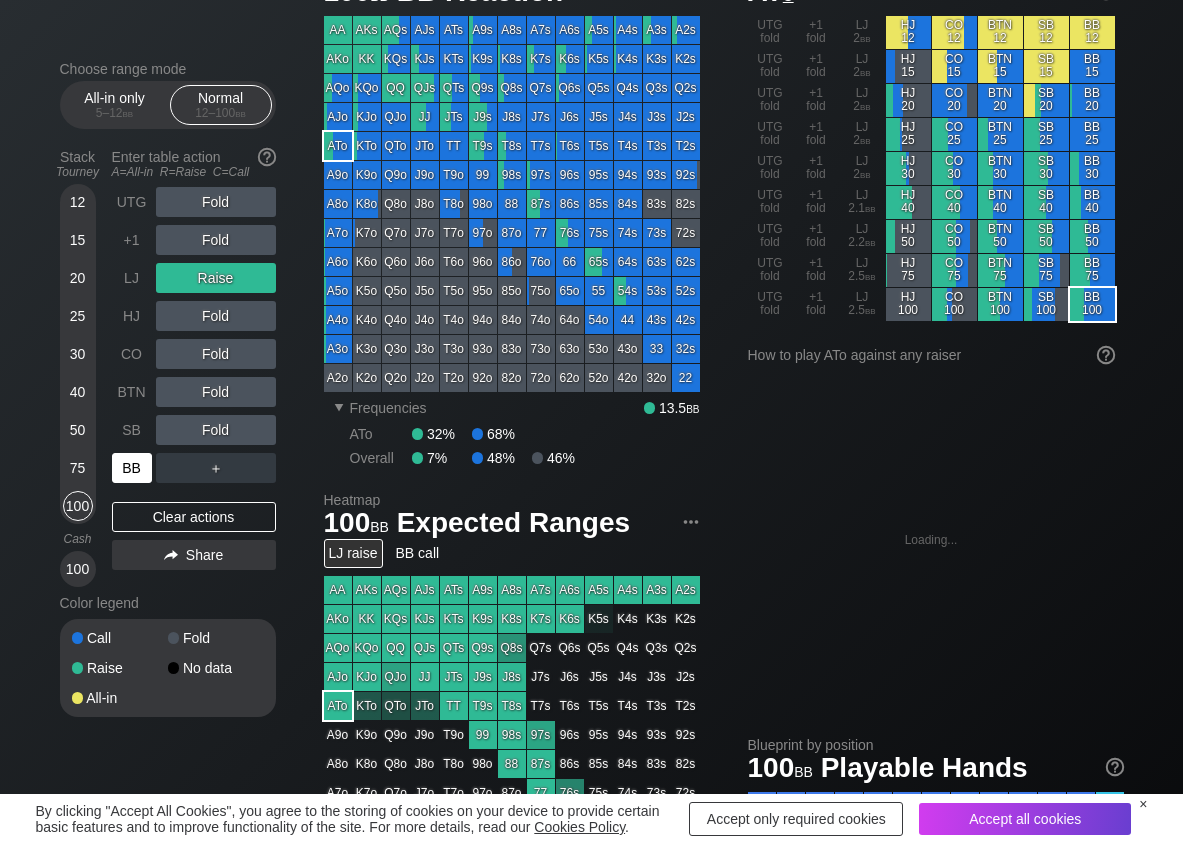 click on "BB" at bounding box center (132, 468) 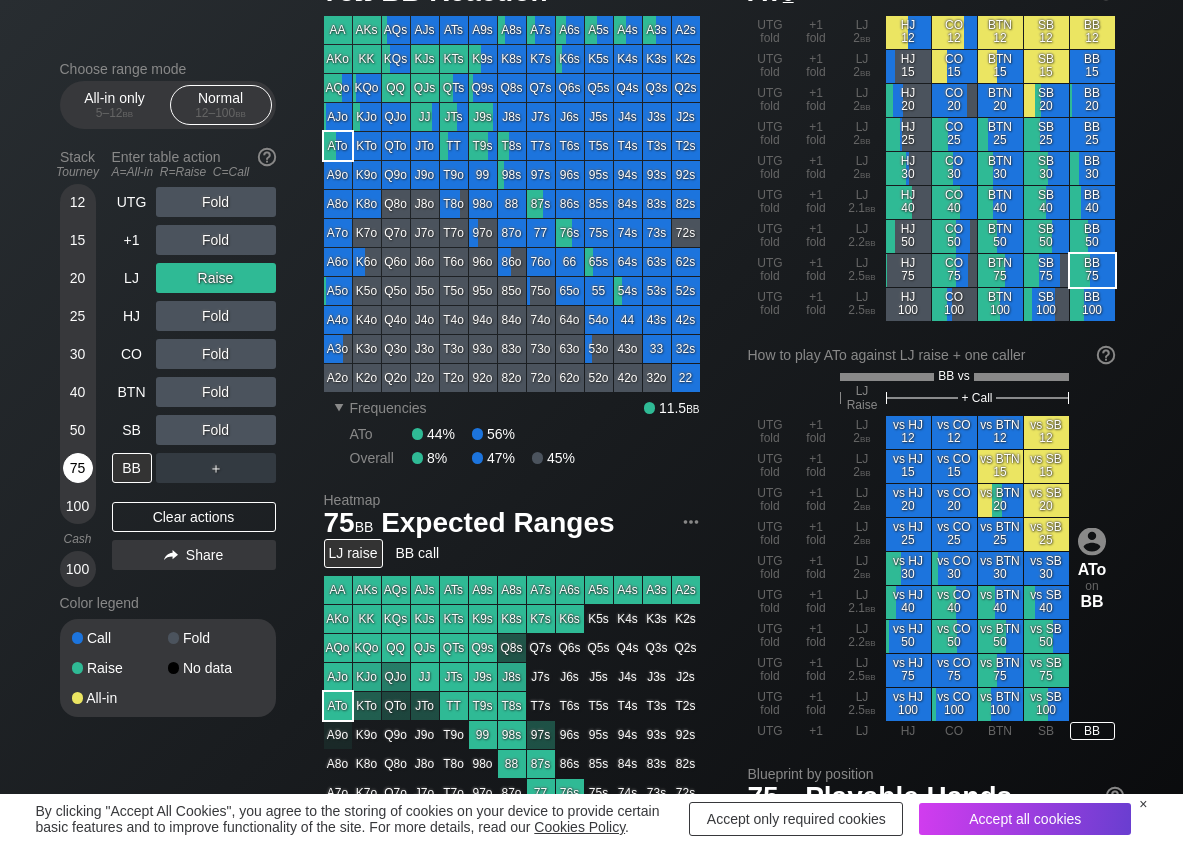 click on "75" at bounding box center [78, 468] 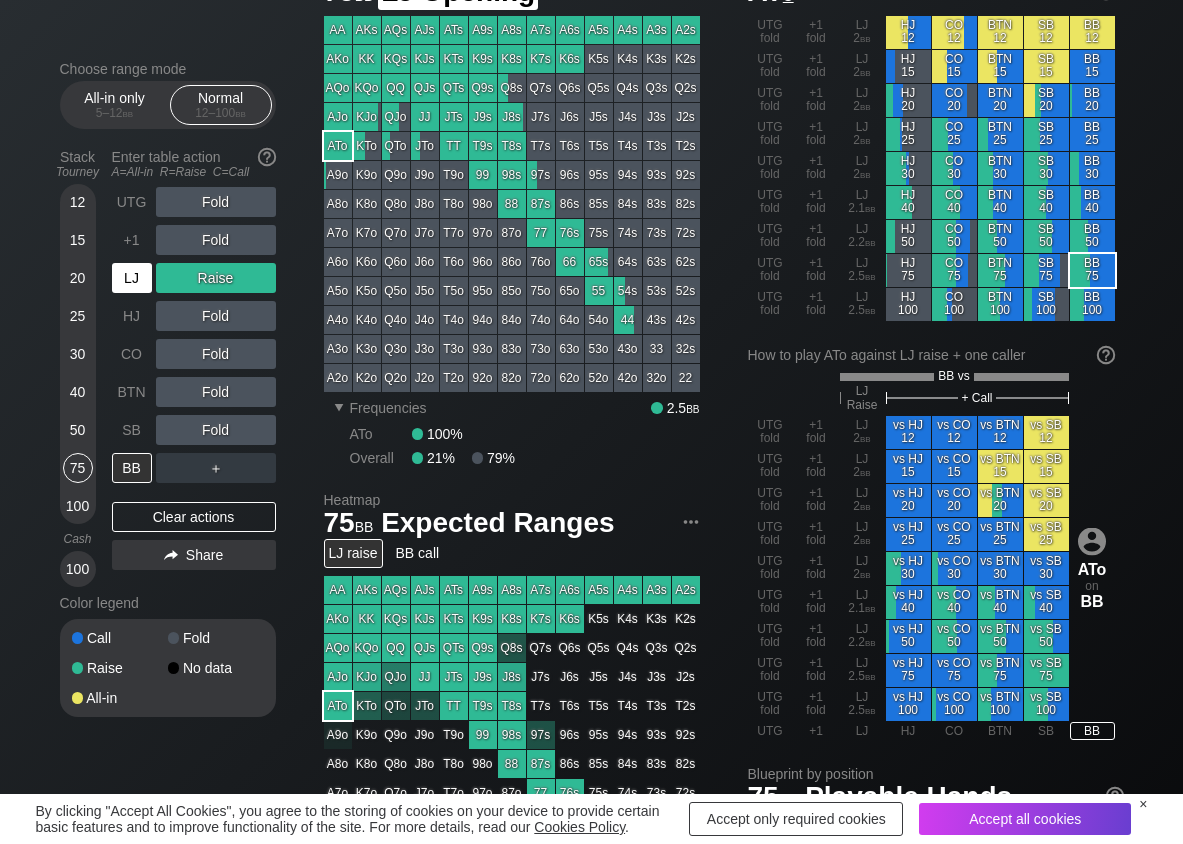 click on "LJ" at bounding box center (132, 278) 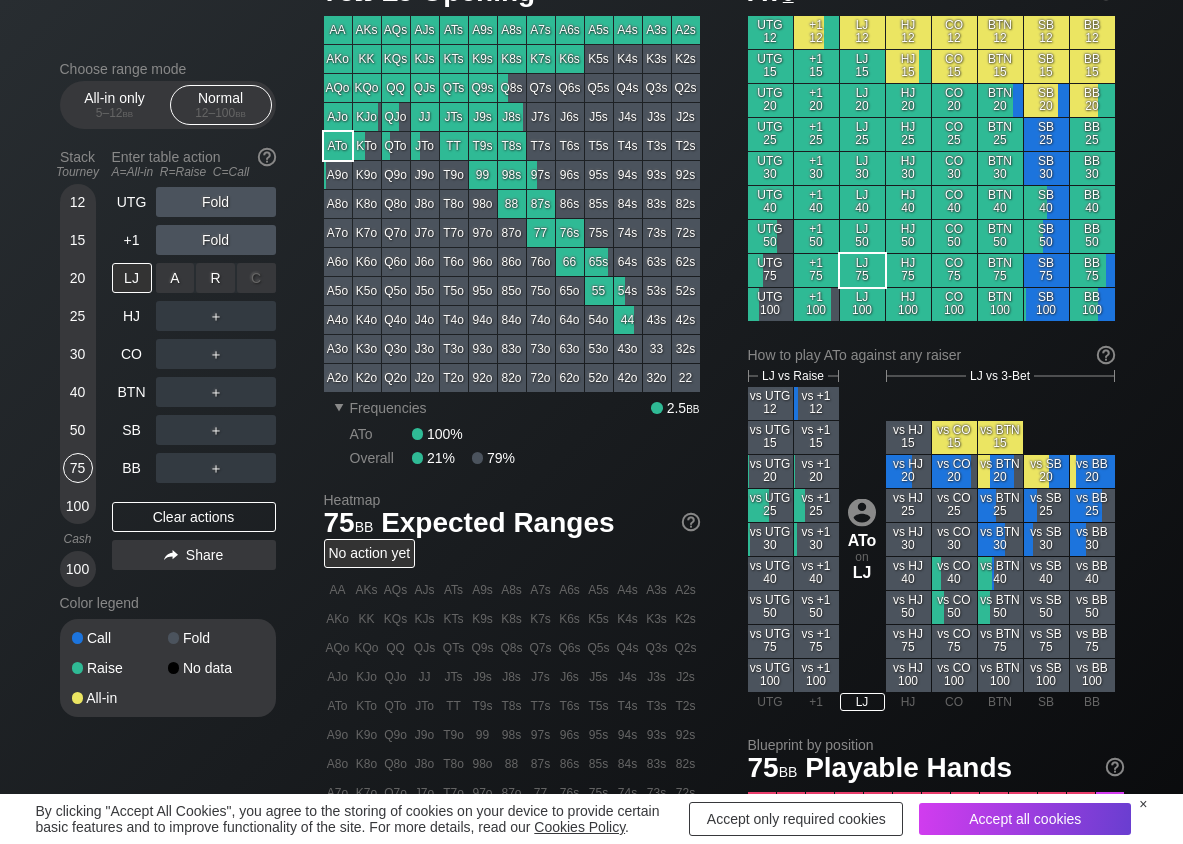 click on "R ✕" at bounding box center (215, 278) 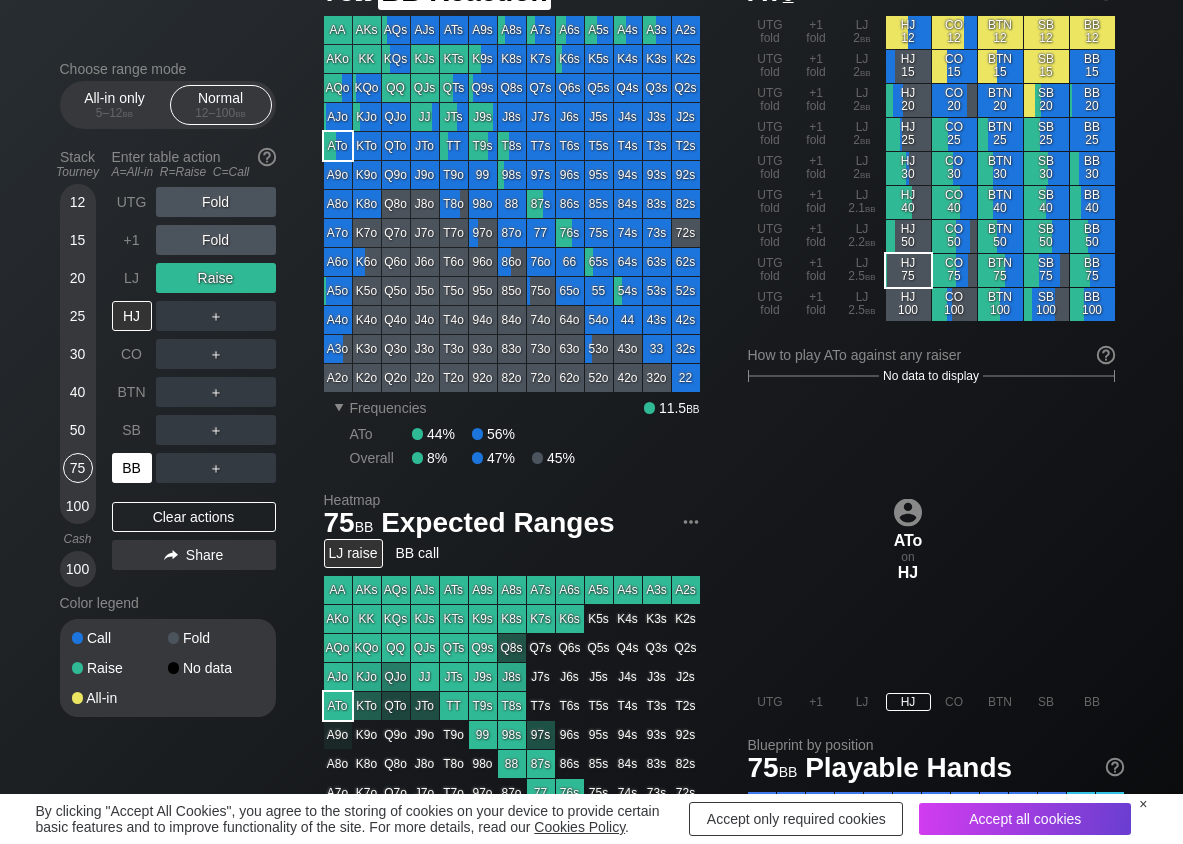 click on "BB" at bounding box center (132, 468) 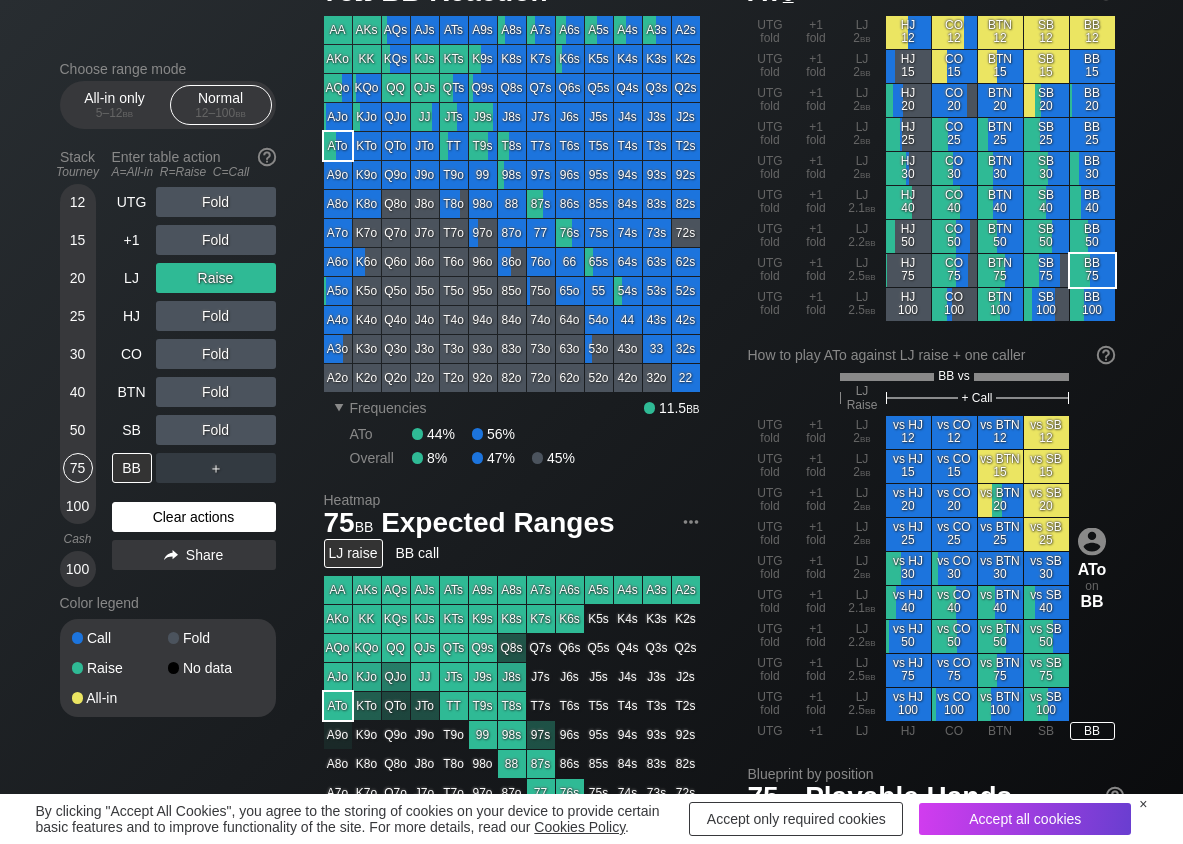 click on "Clear actions" at bounding box center (194, 517) 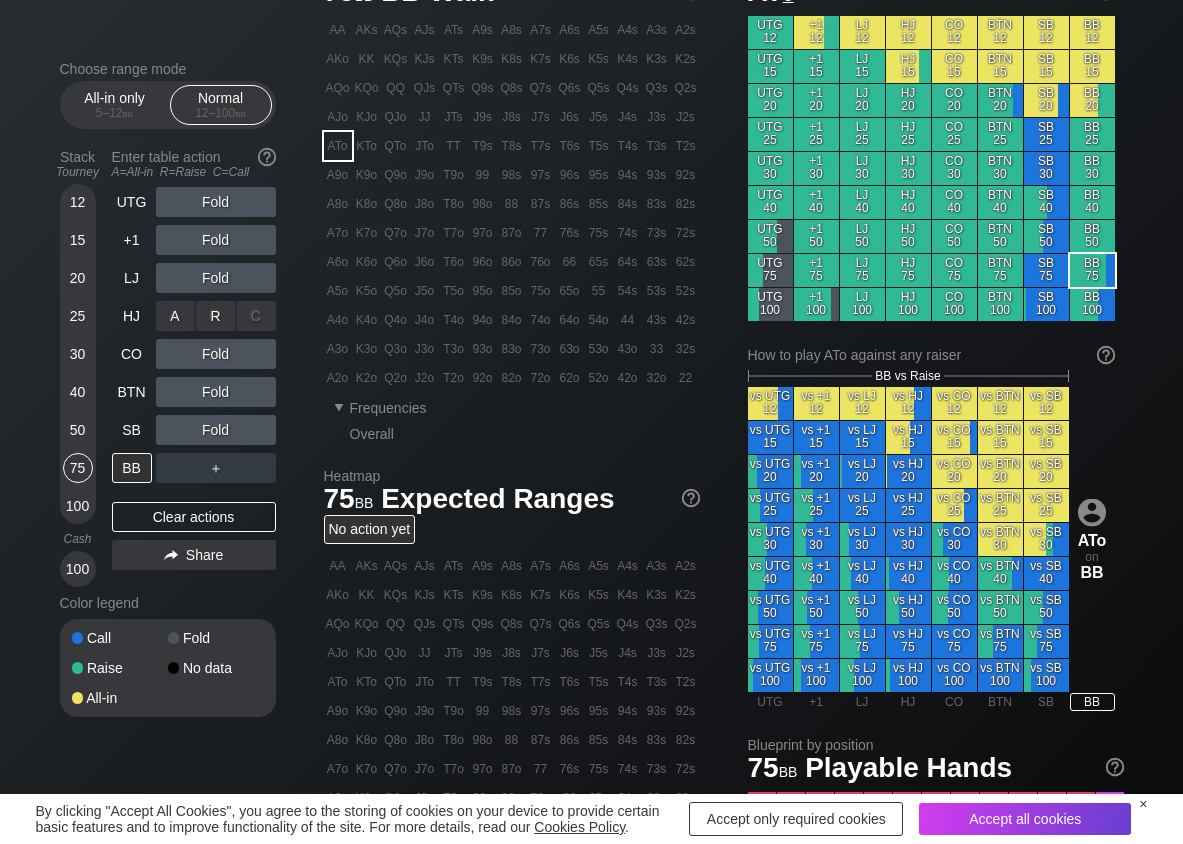 click on "R ✕" at bounding box center (215, 316) 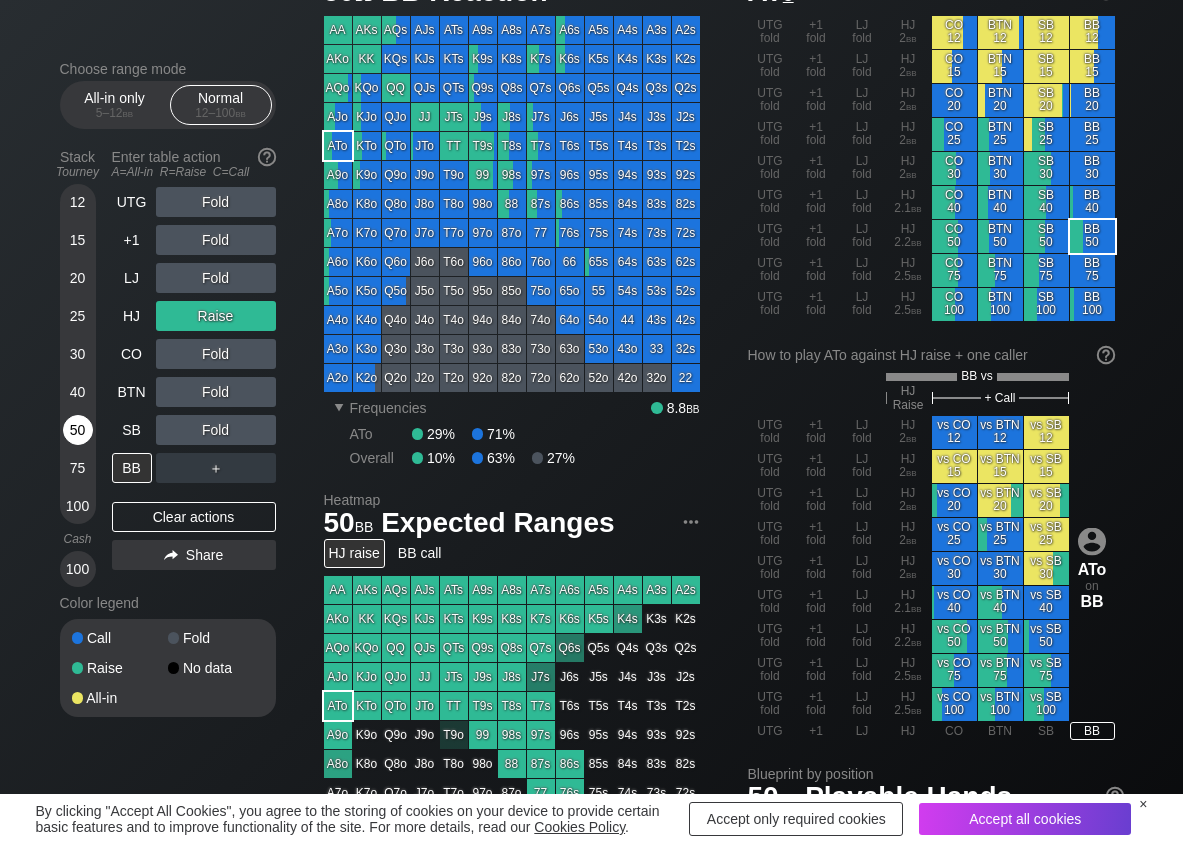 click on "50" at bounding box center (78, 430) 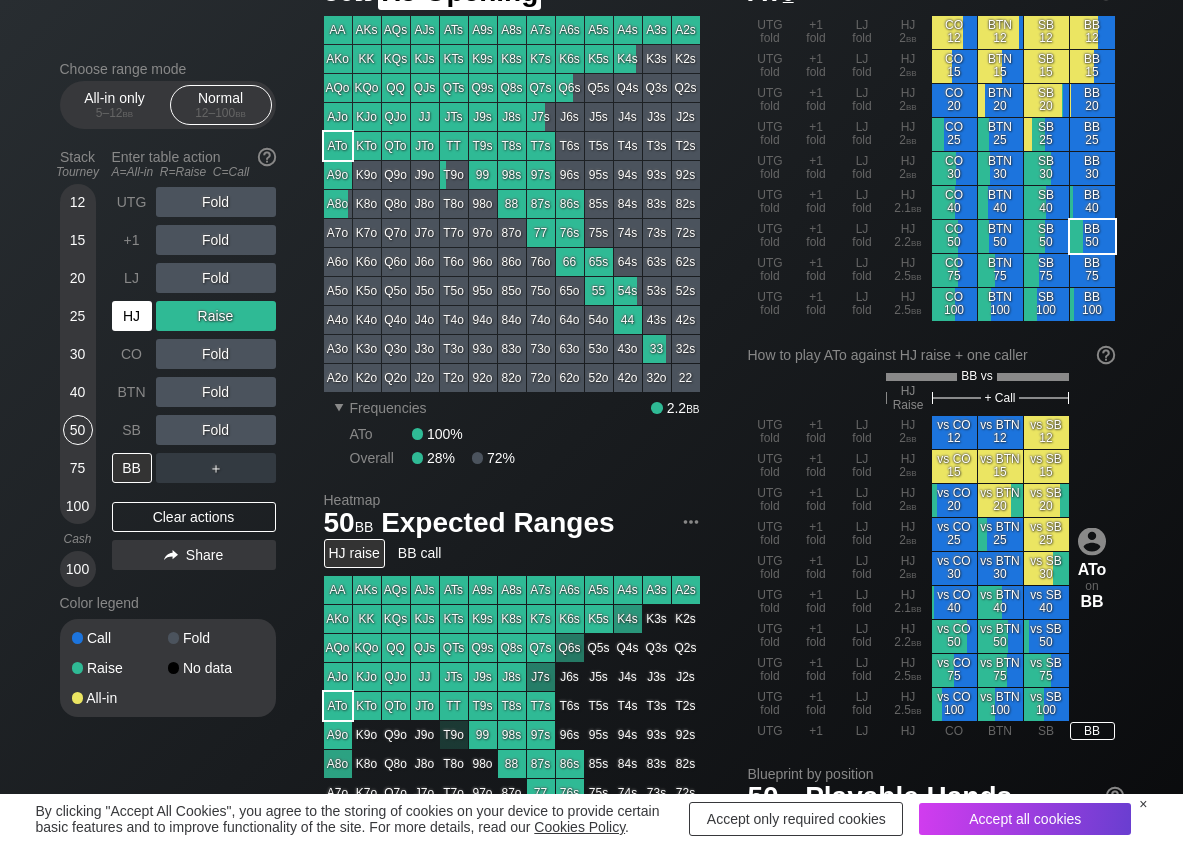 click on "HJ" at bounding box center [132, 316] 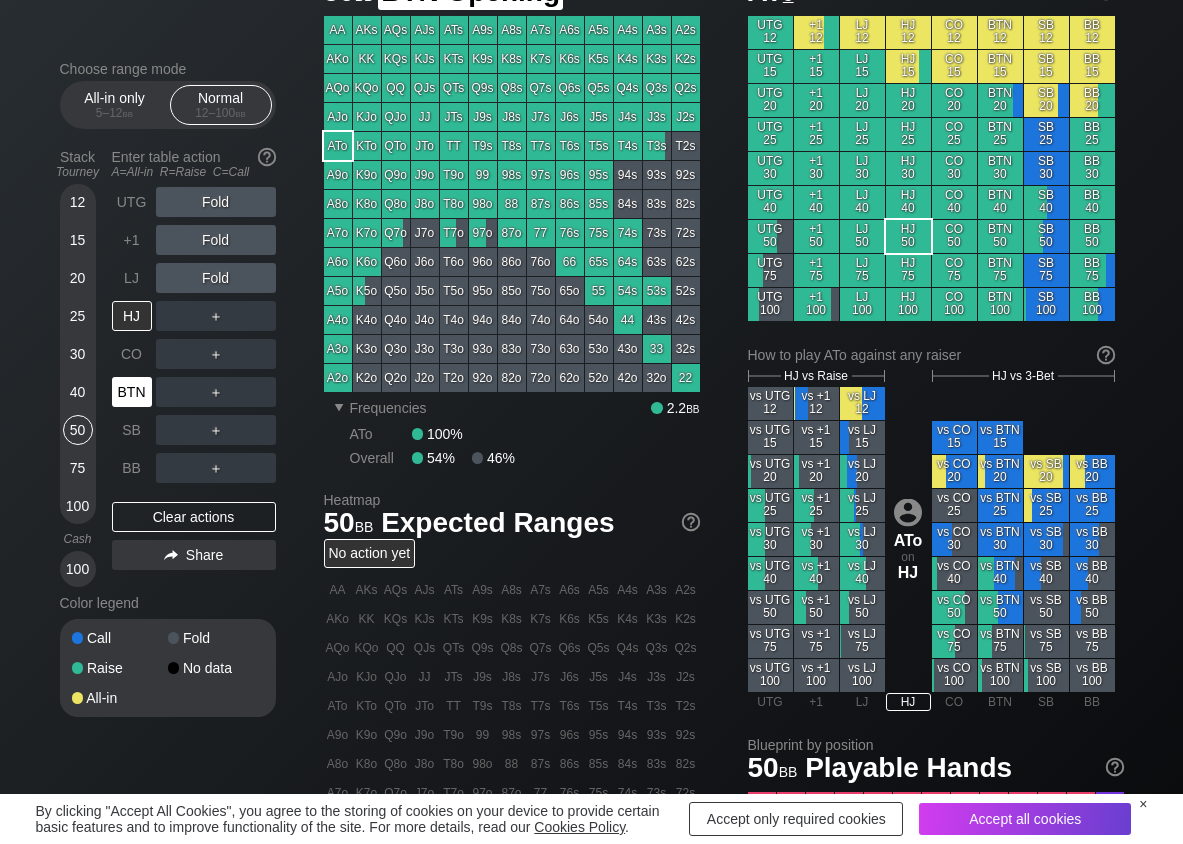 click on "BTN" at bounding box center (132, 392) 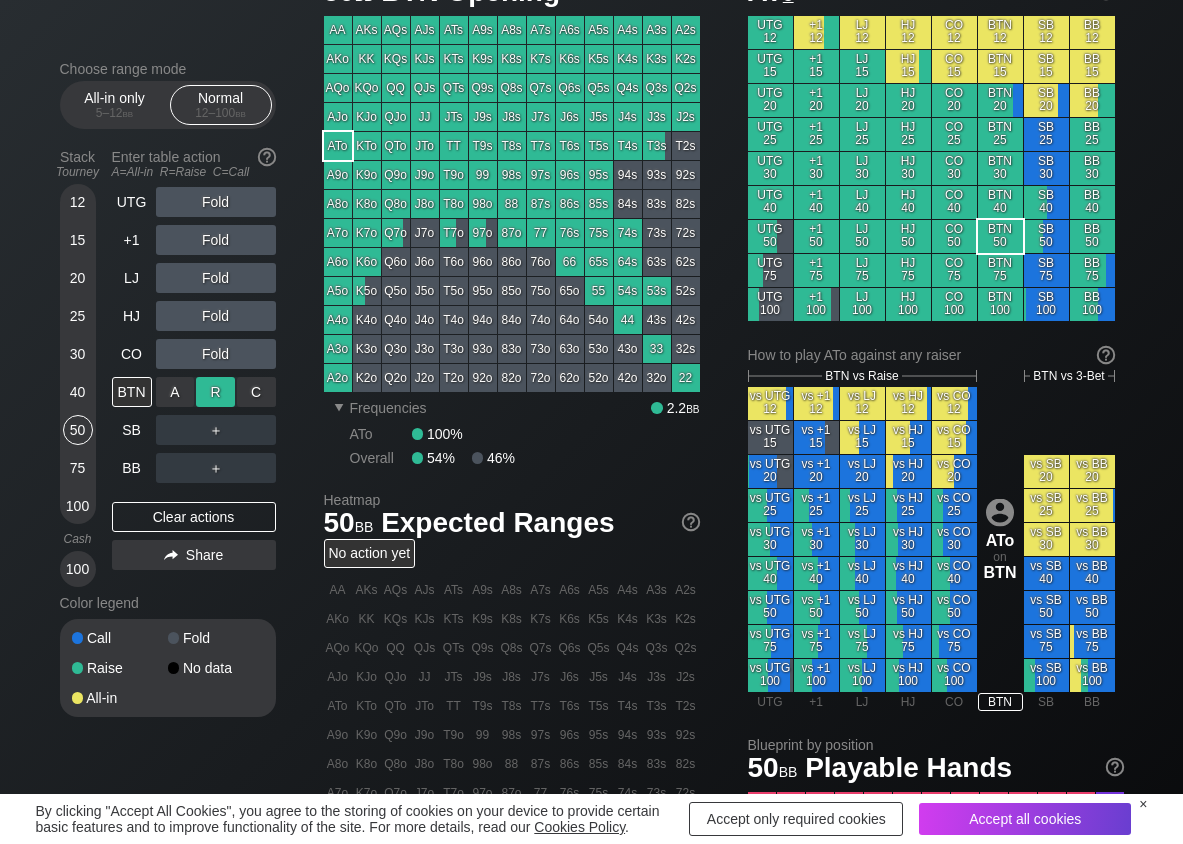 click on "R ✕" at bounding box center (215, 392) 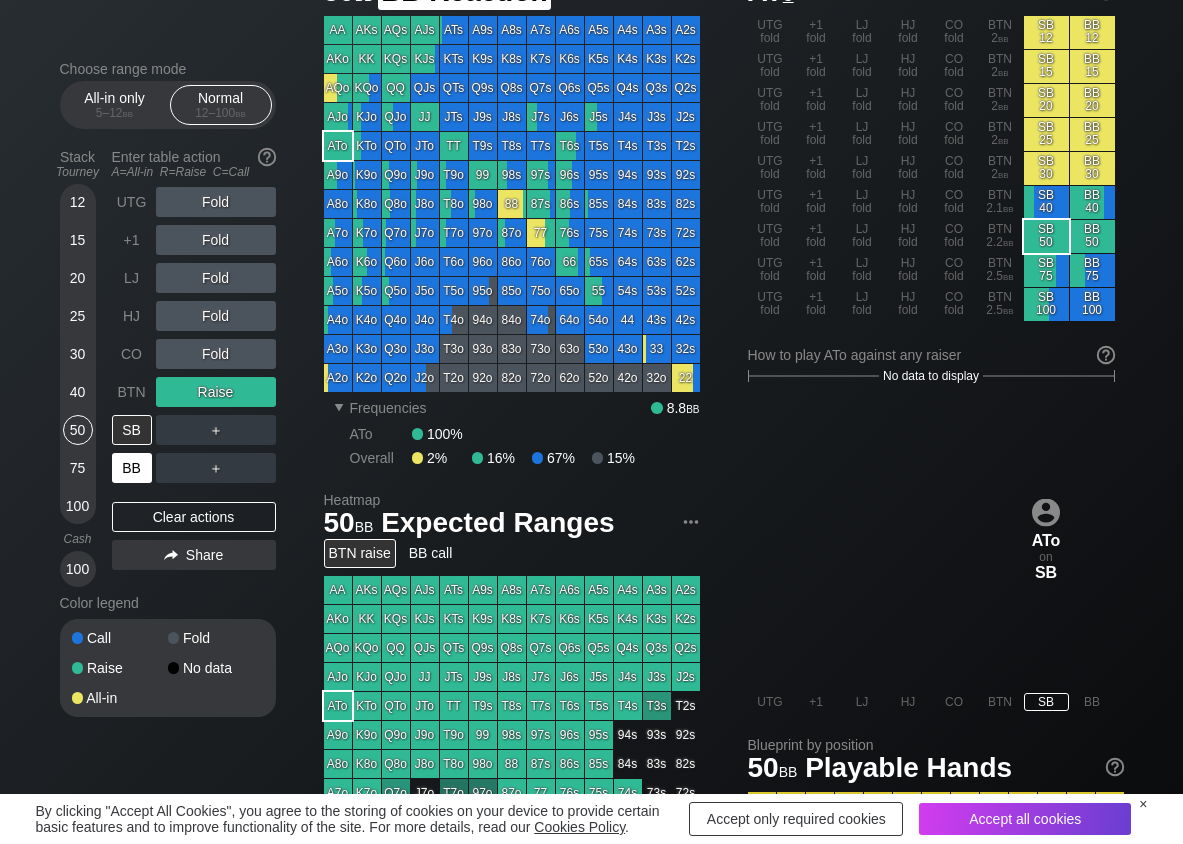 click on "BB" at bounding box center [132, 468] 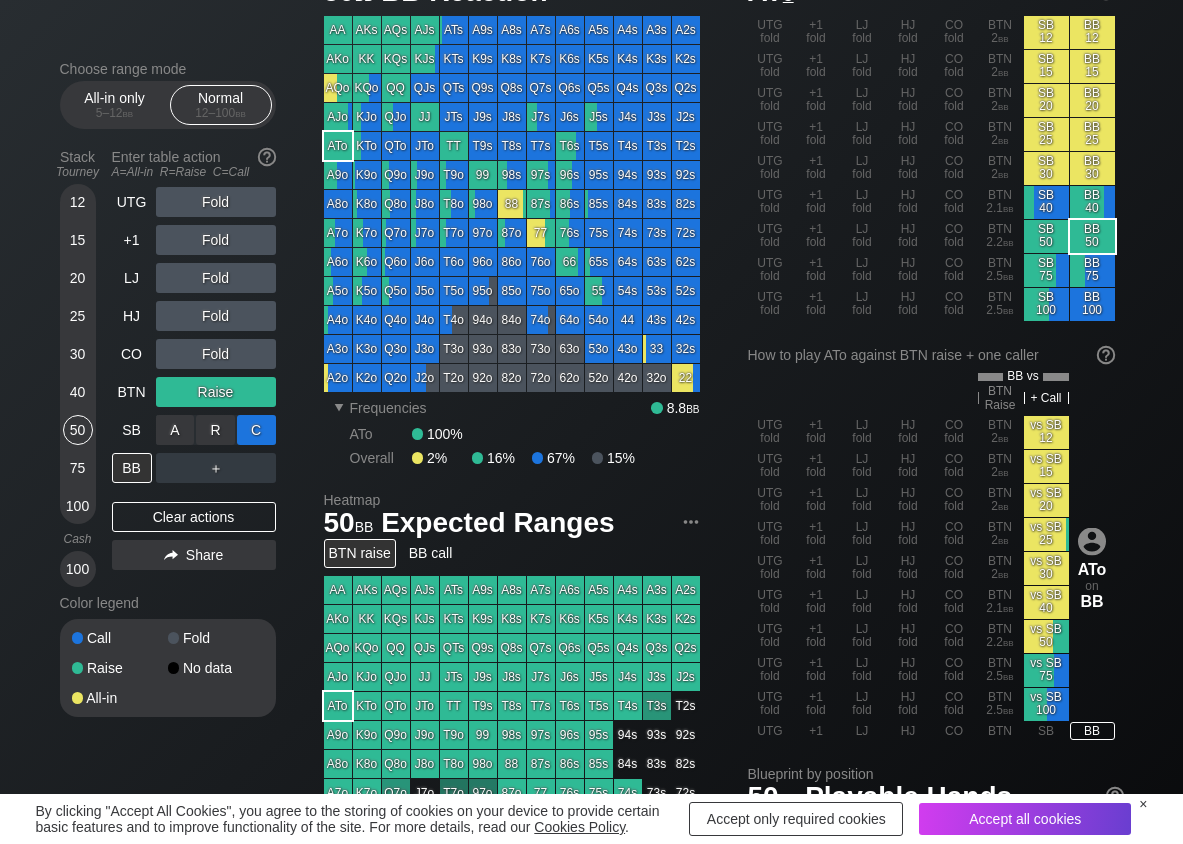 click on "C ✕" at bounding box center (256, 430) 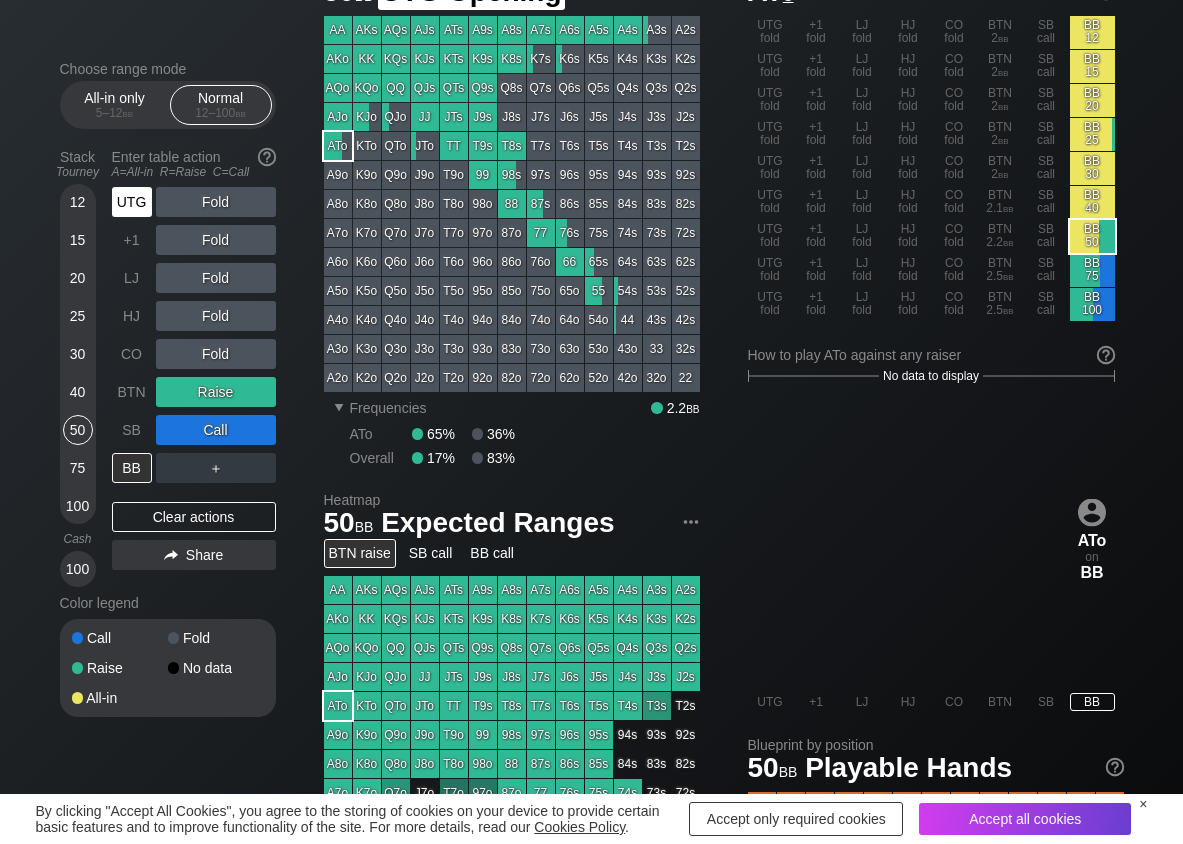 click on "UTG" at bounding box center (132, 202) 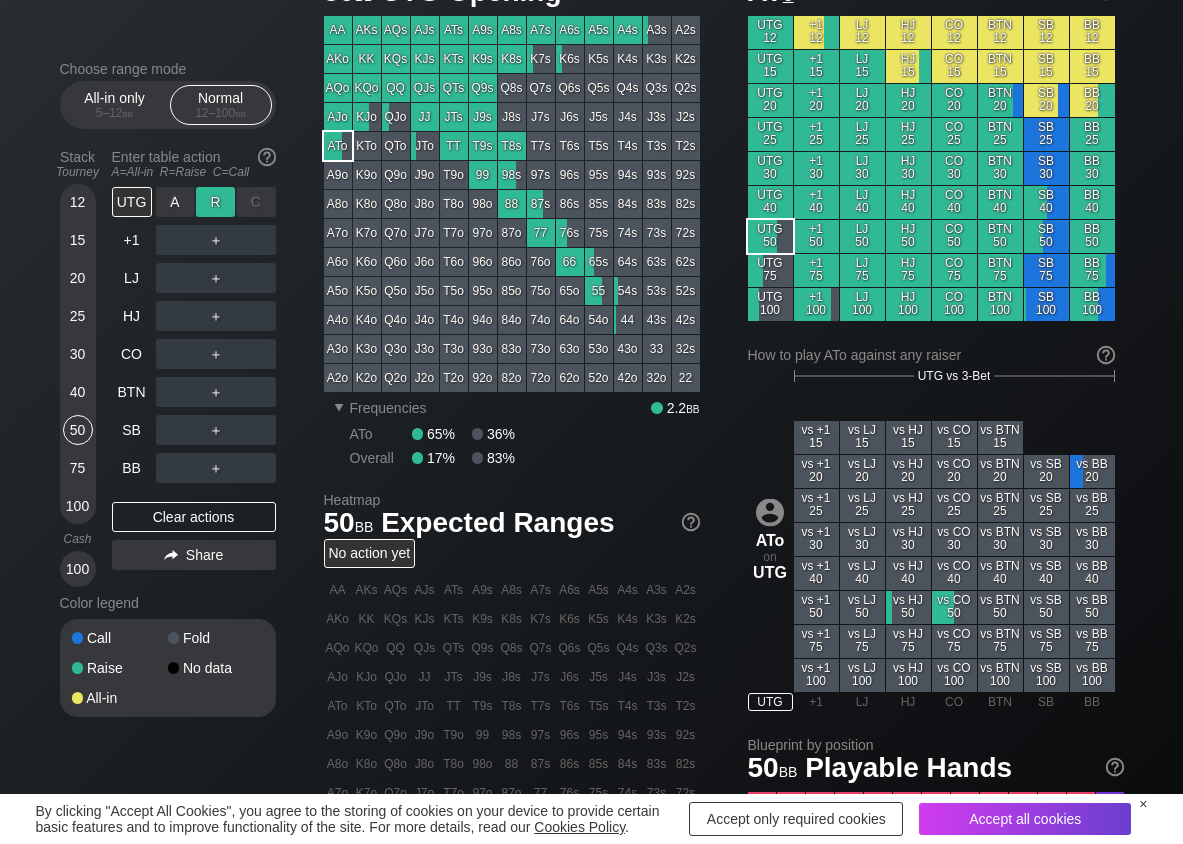 click on "R ✕" at bounding box center (215, 202) 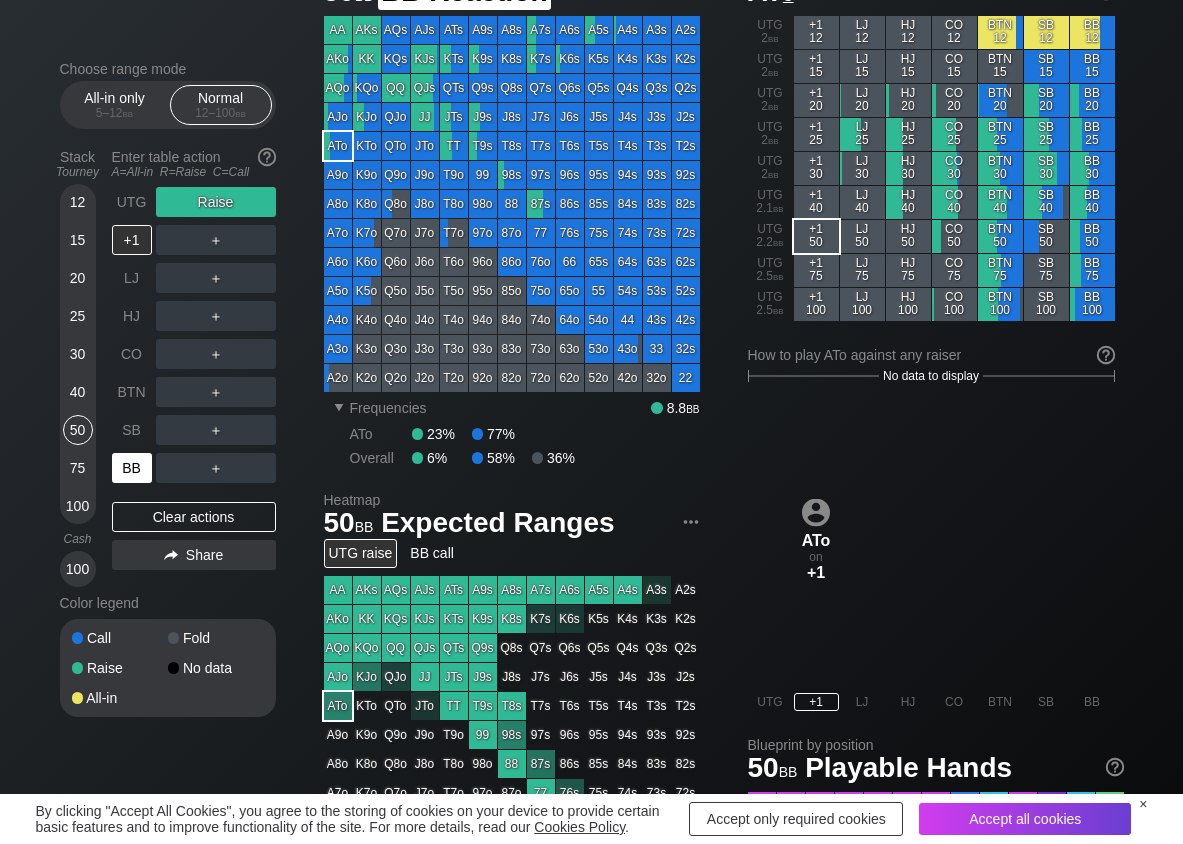 click on "BB" at bounding box center [132, 468] 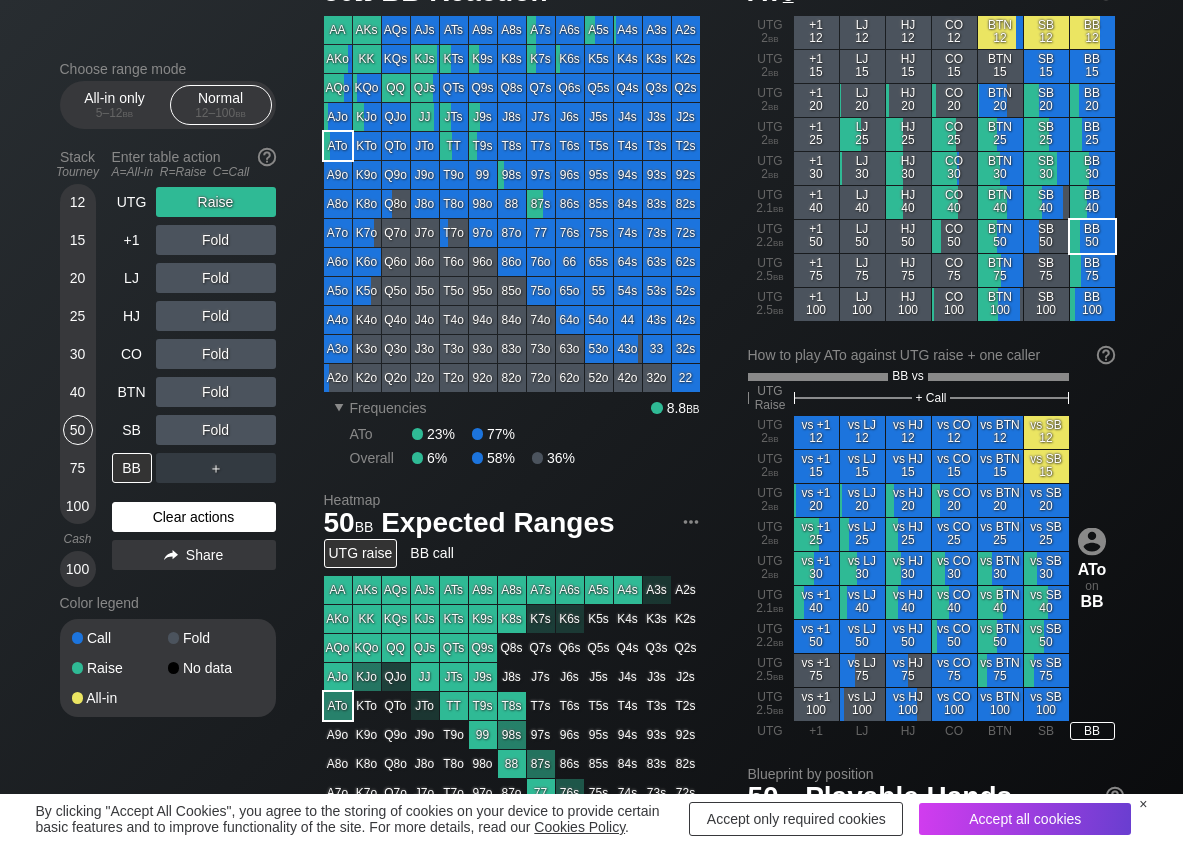 click on "Clear actions" at bounding box center [194, 517] 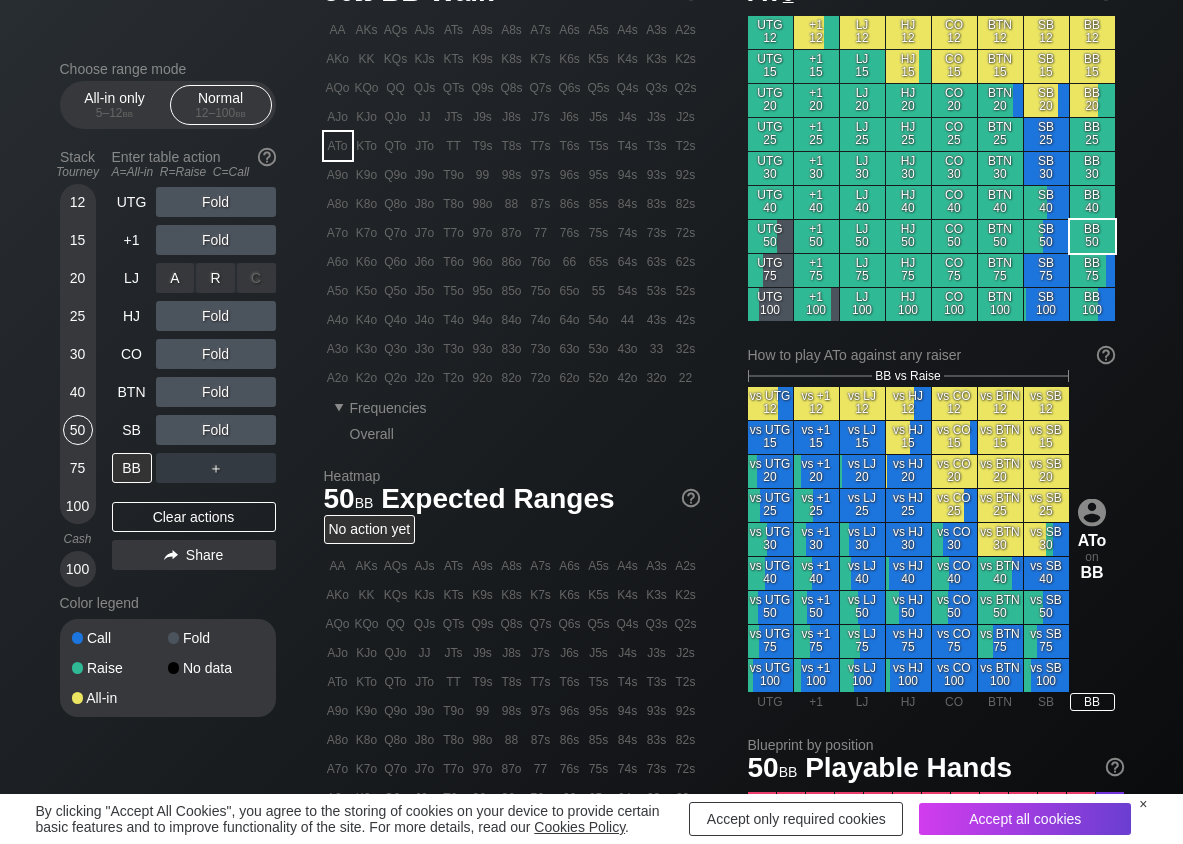 click on "R ✕" at bounding box center (215, 278) 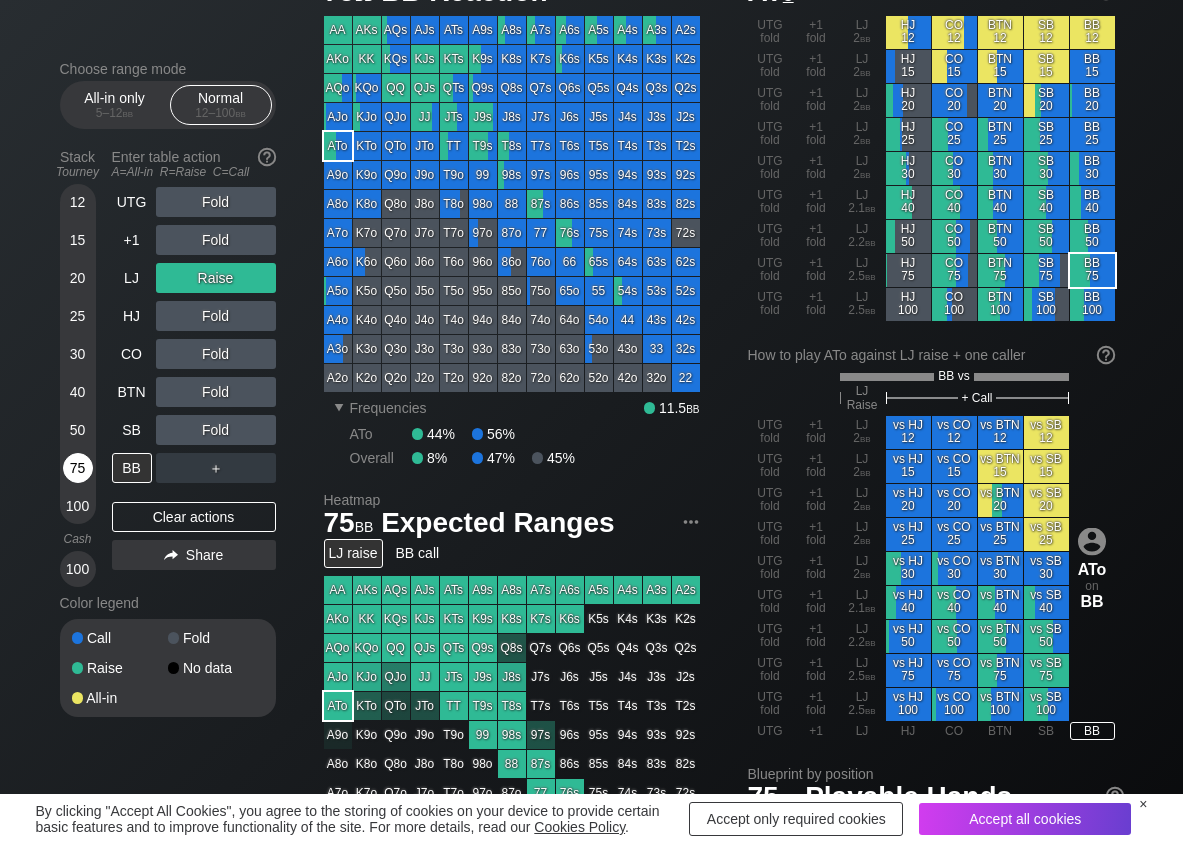 click on "75" at bounding box center [78, 468] 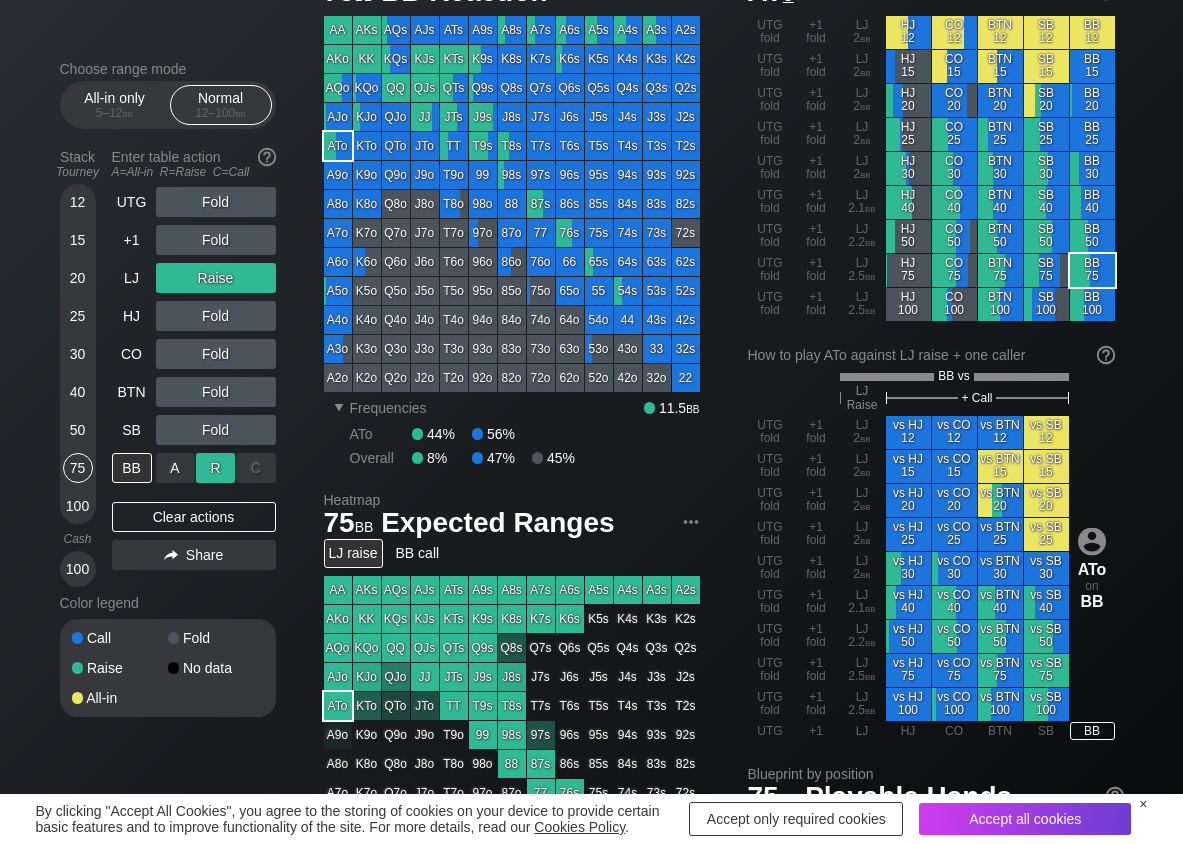 click on "R ✕" at bounding box center (215, 468) 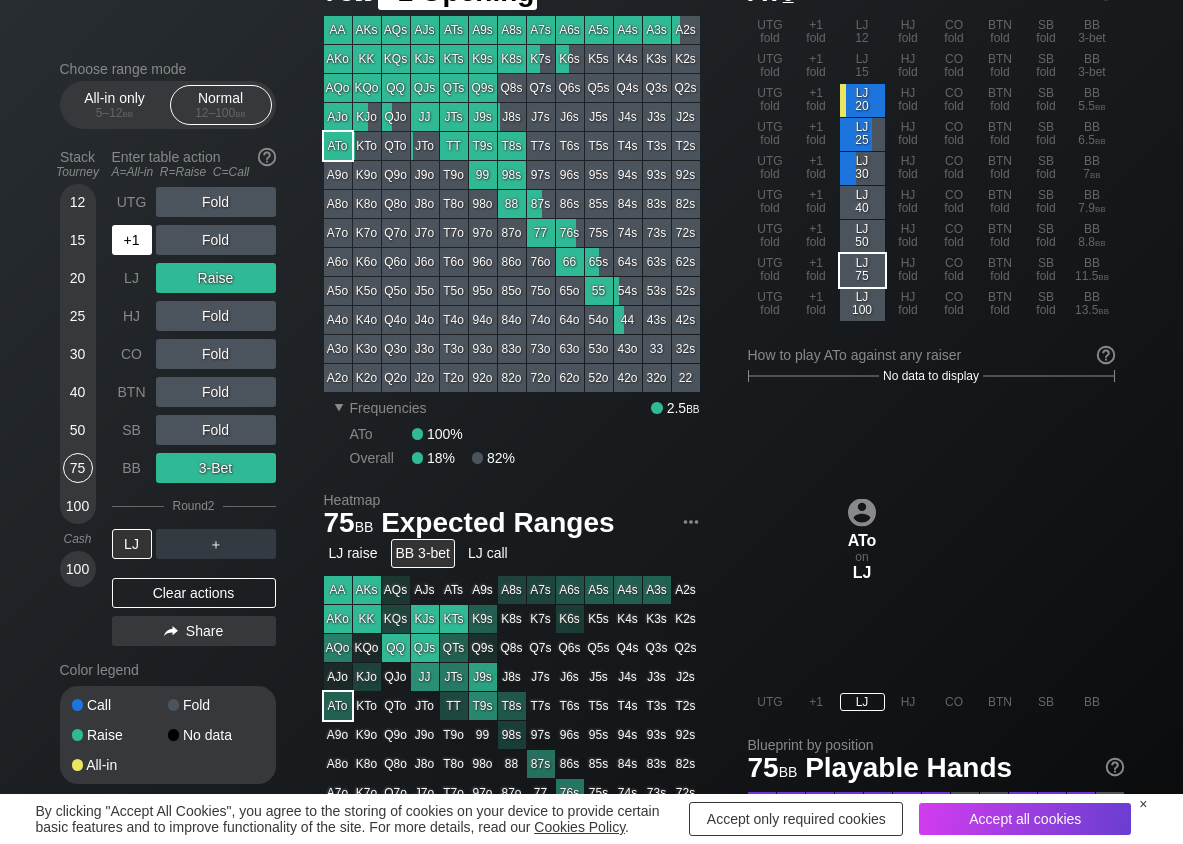 click on "+1" at bounding box center [132, 240] 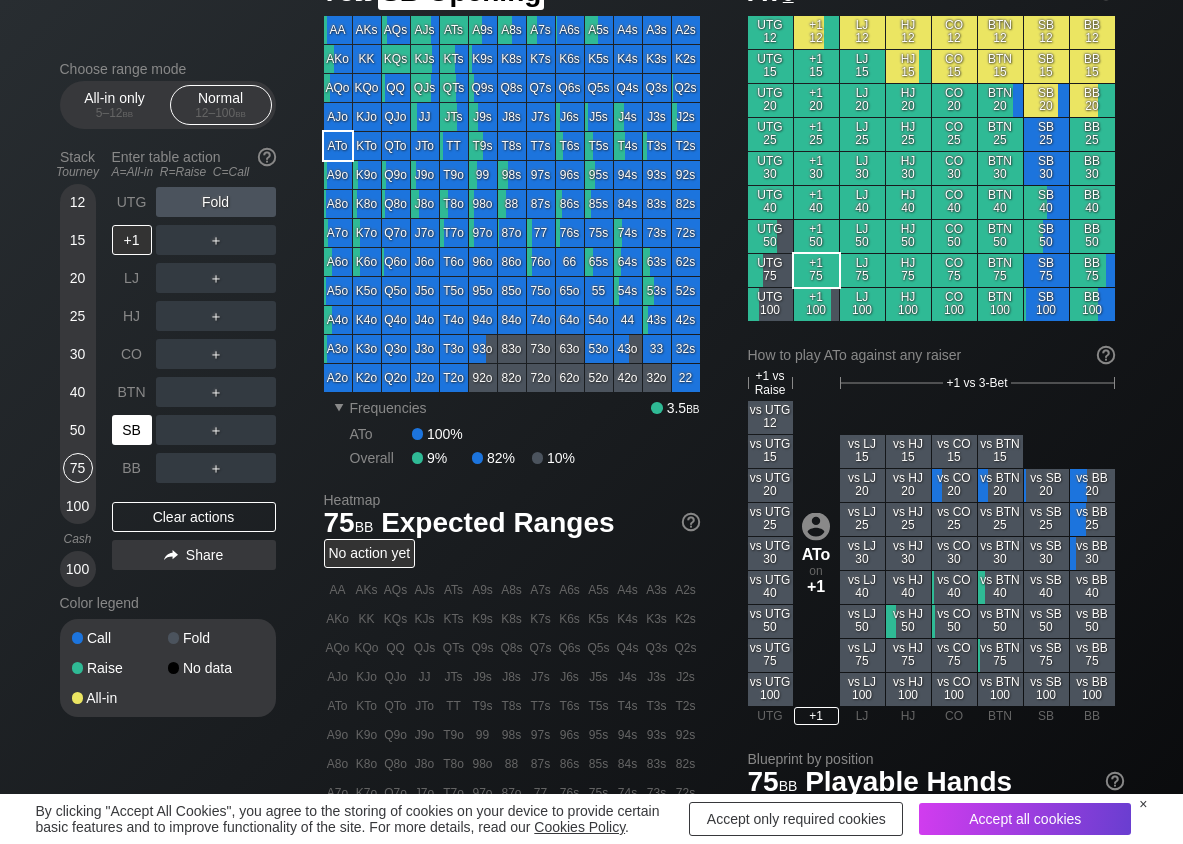 click on "SB" at bounding box center (132, 430) 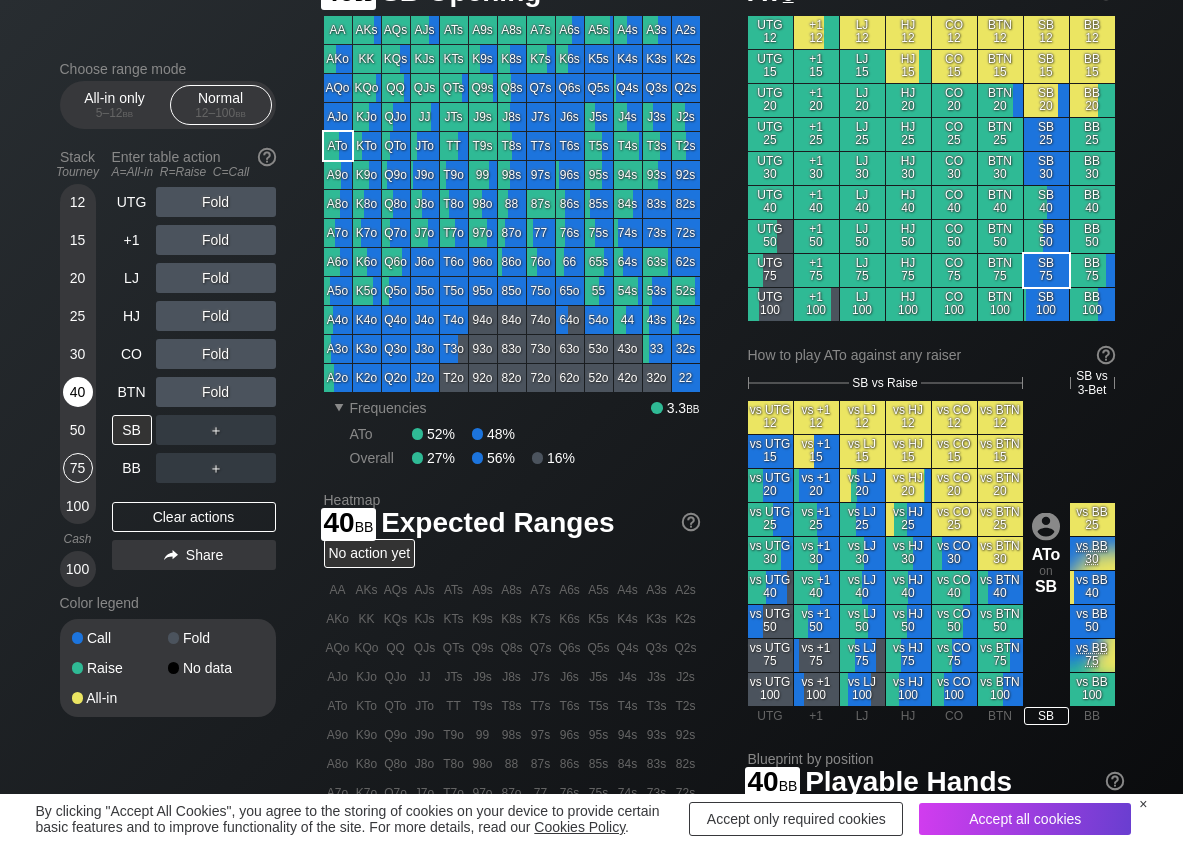 click on "40" at bounding box center [78, 392] 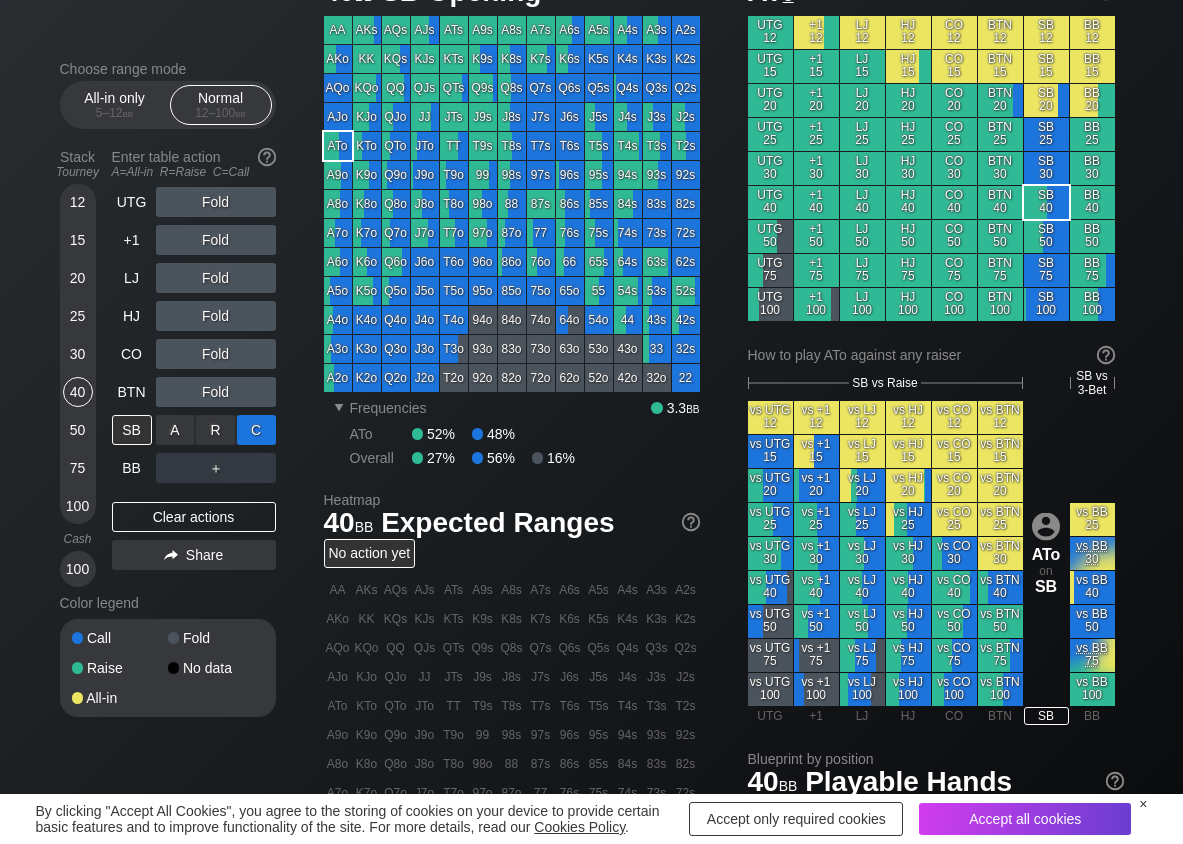 click on "C ✕" at bounding box center [256, 430] 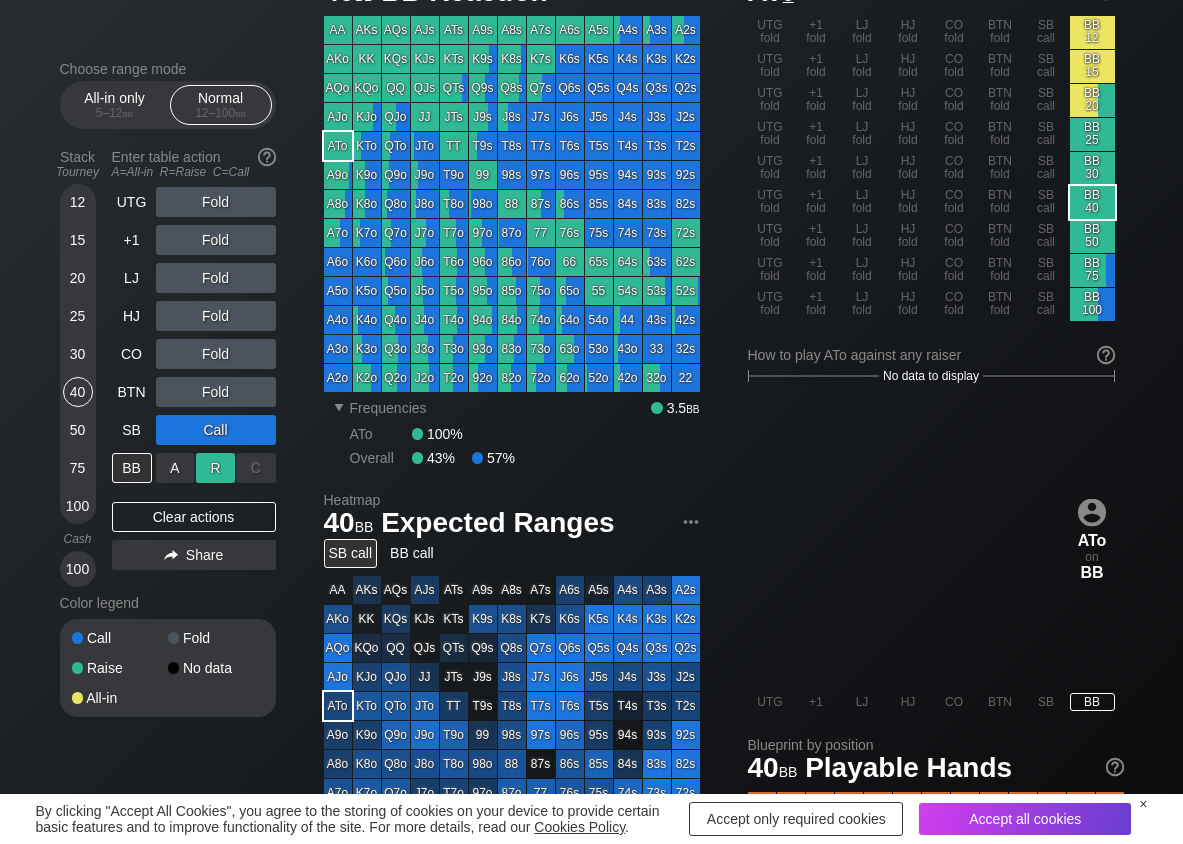 click on "R ✕" at bounding box center (215, 468) 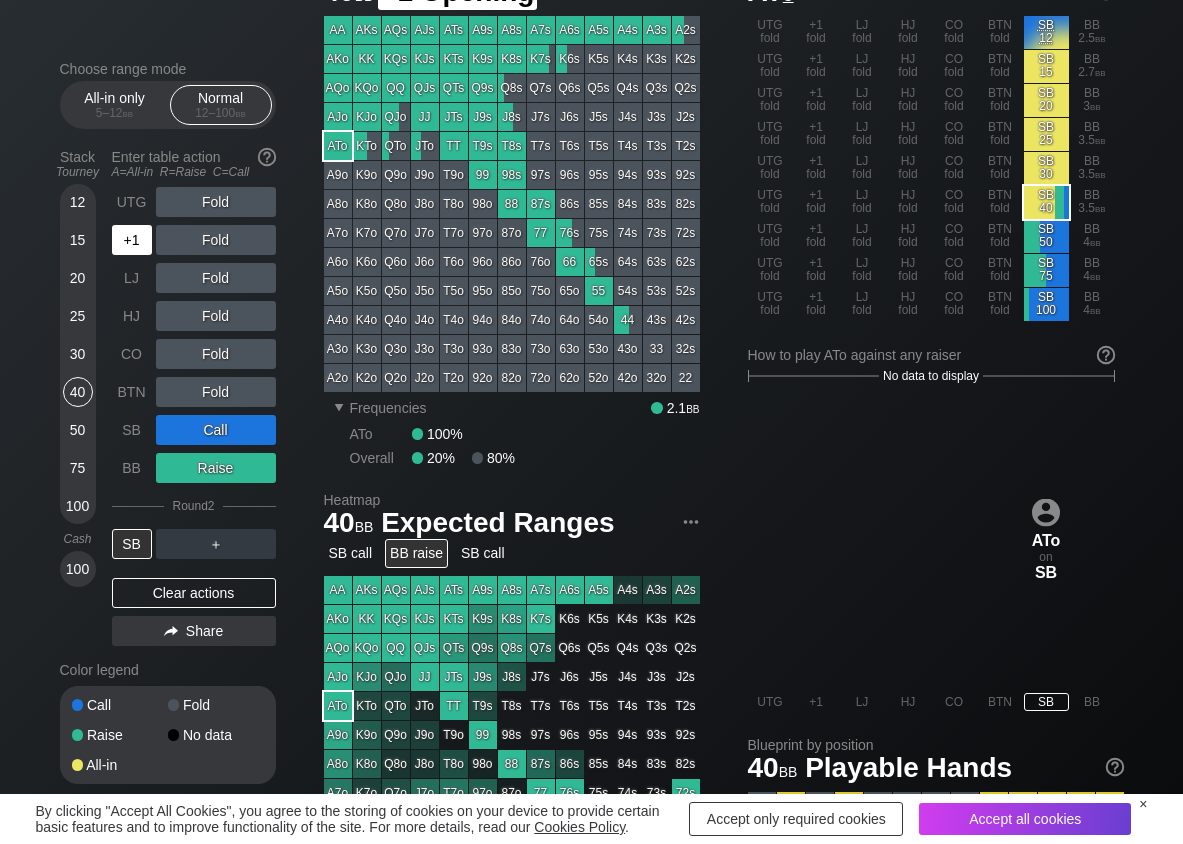 drag, startPoint x: 124, startPoint y: 241, endPoint x: 194, endPoint y: 262, distance: 73.082146 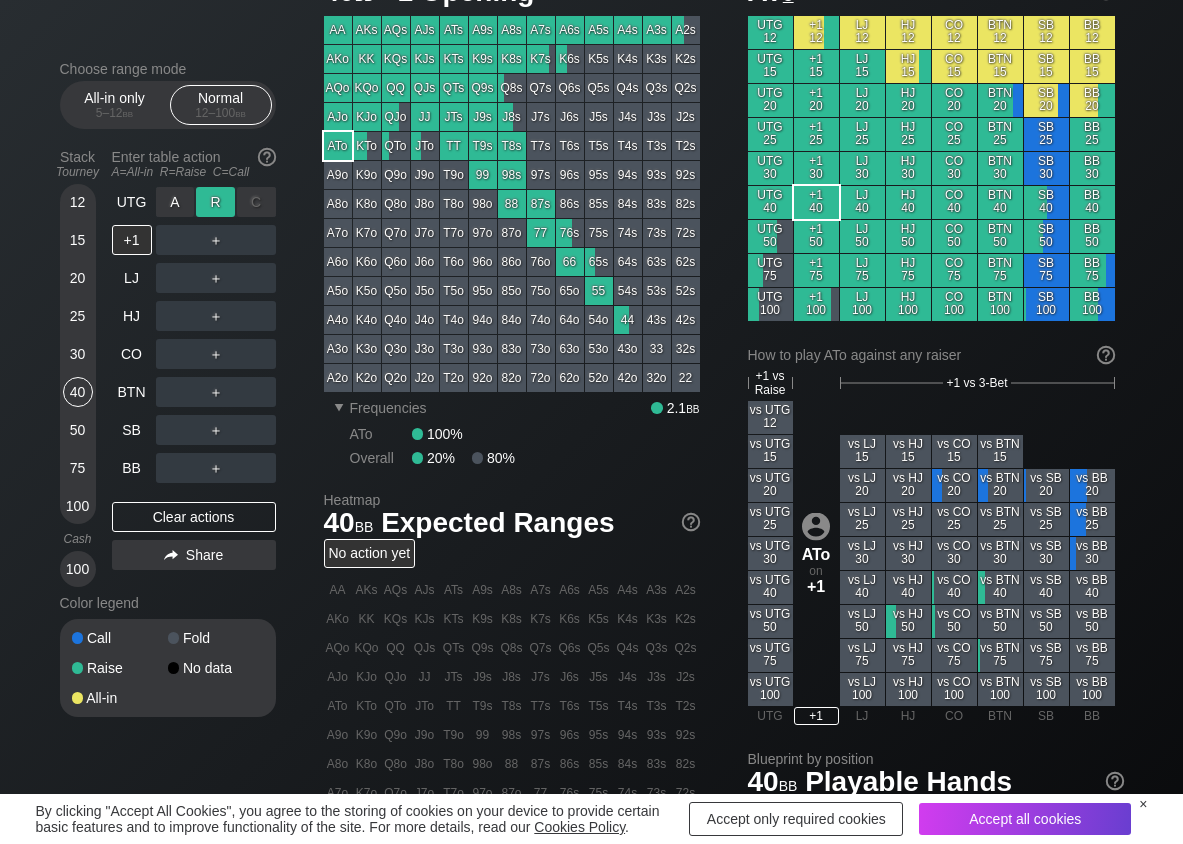 click on "R ✕" at bounding box center [215, 202] 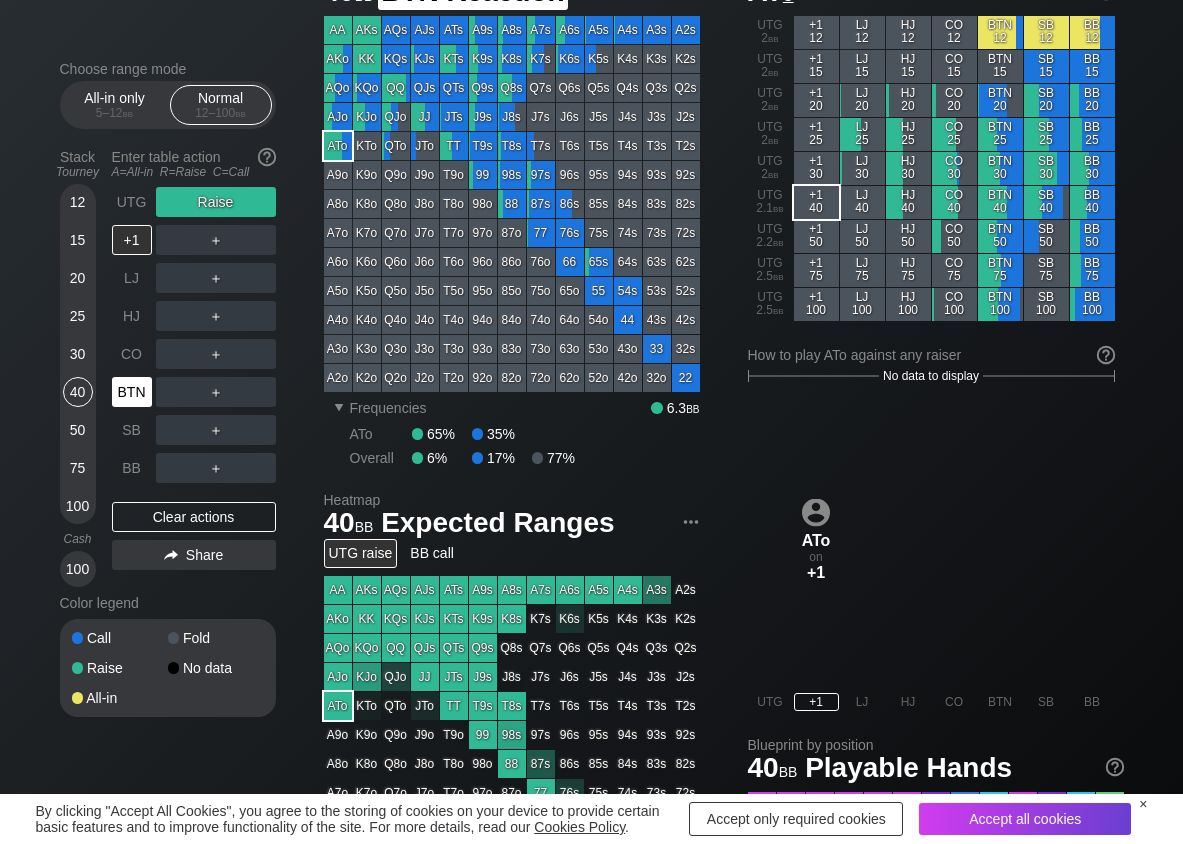 click on "BTN" at bounding box center [132, 392] 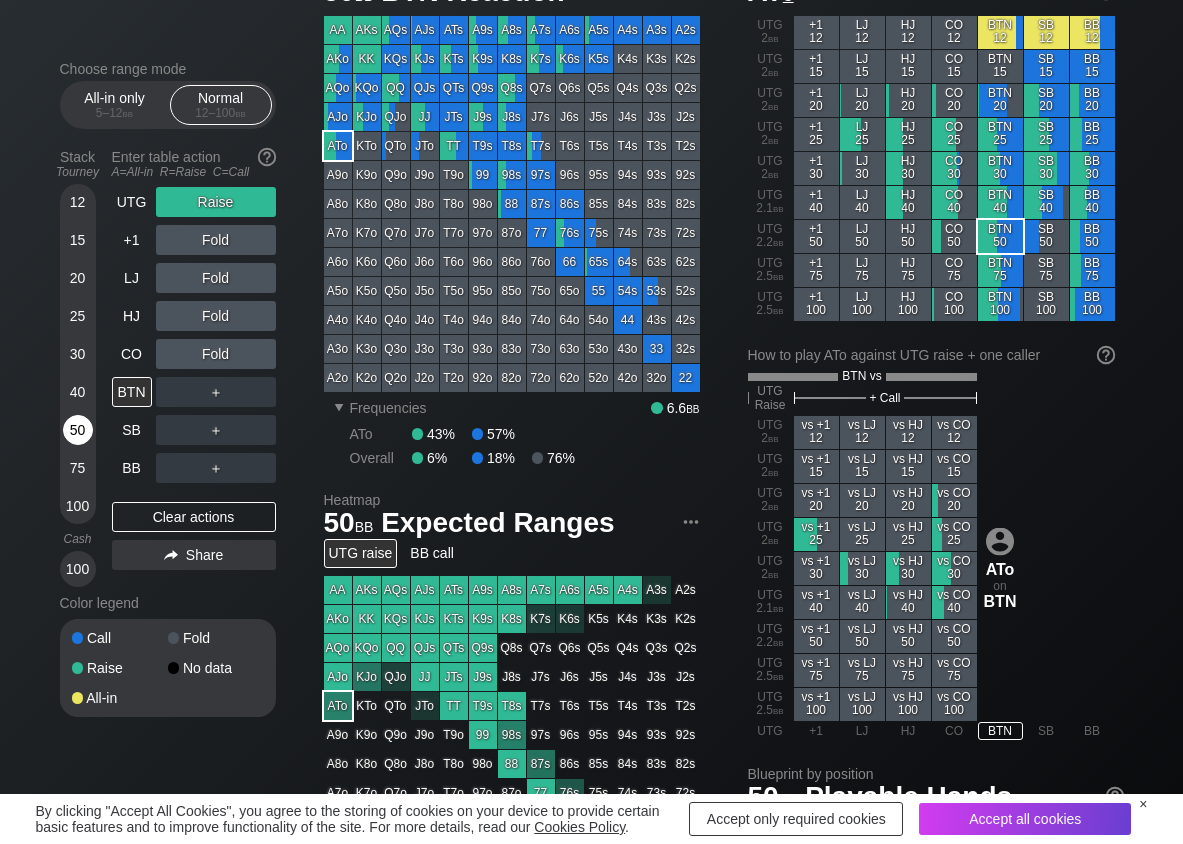 click on "50" at bounding box center [78, 430] 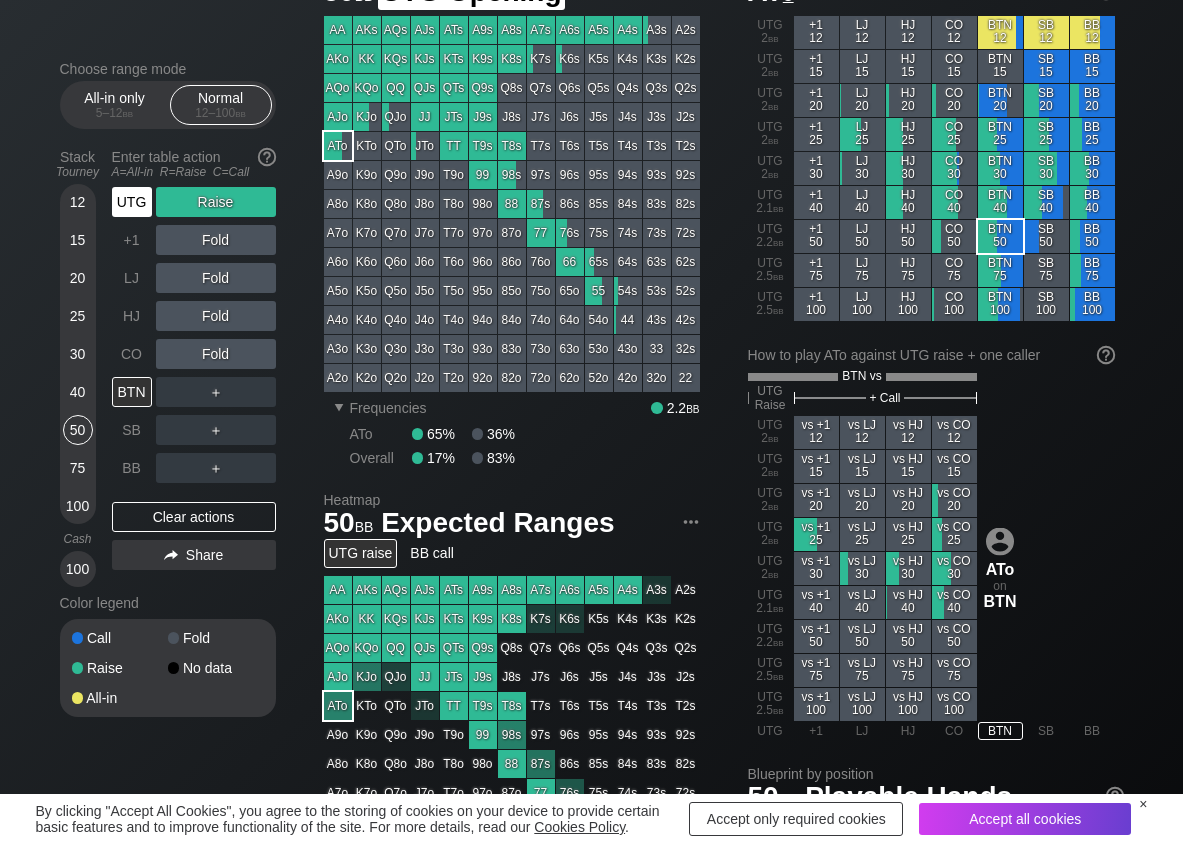 drag, startPoint x: 139, startPoint y: 208, endPoint x: 173, endPoint y: 262, distance: 63.812225 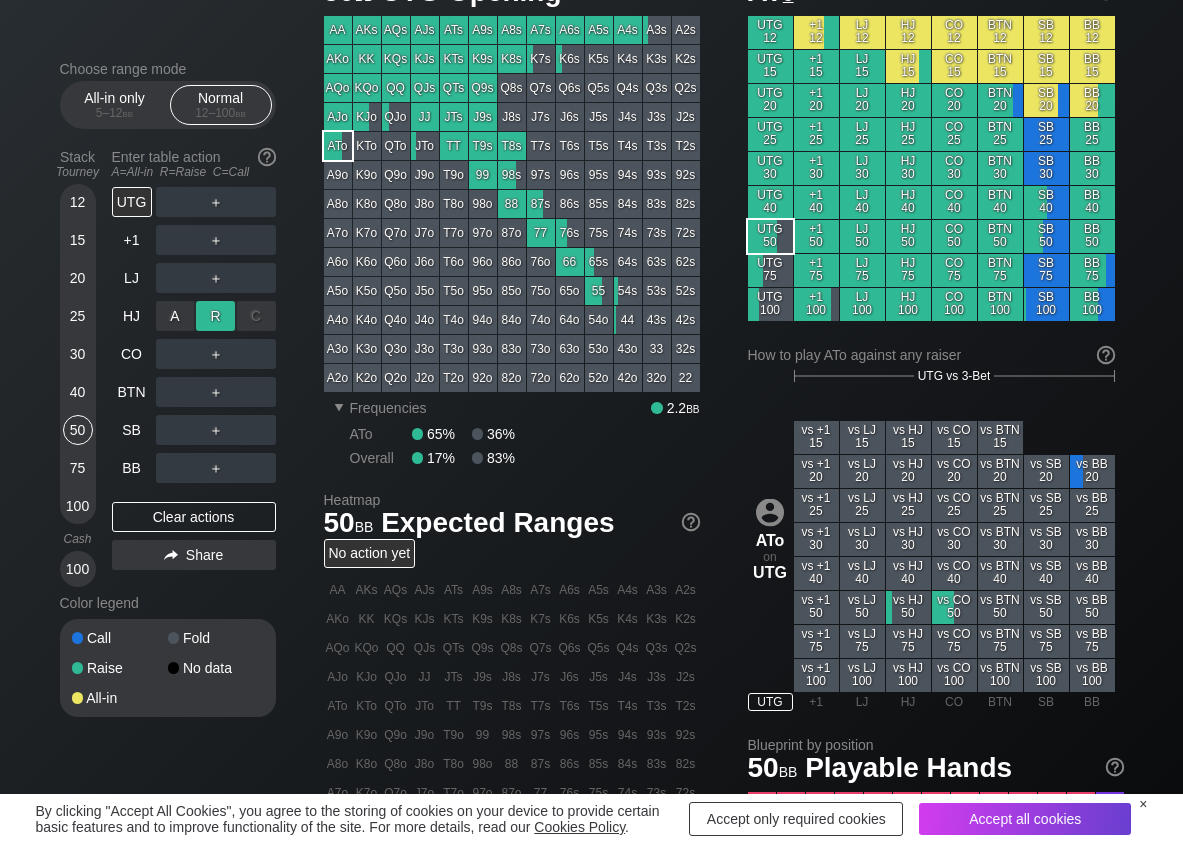 click on "R ✕" at bounding box center [215, 316] 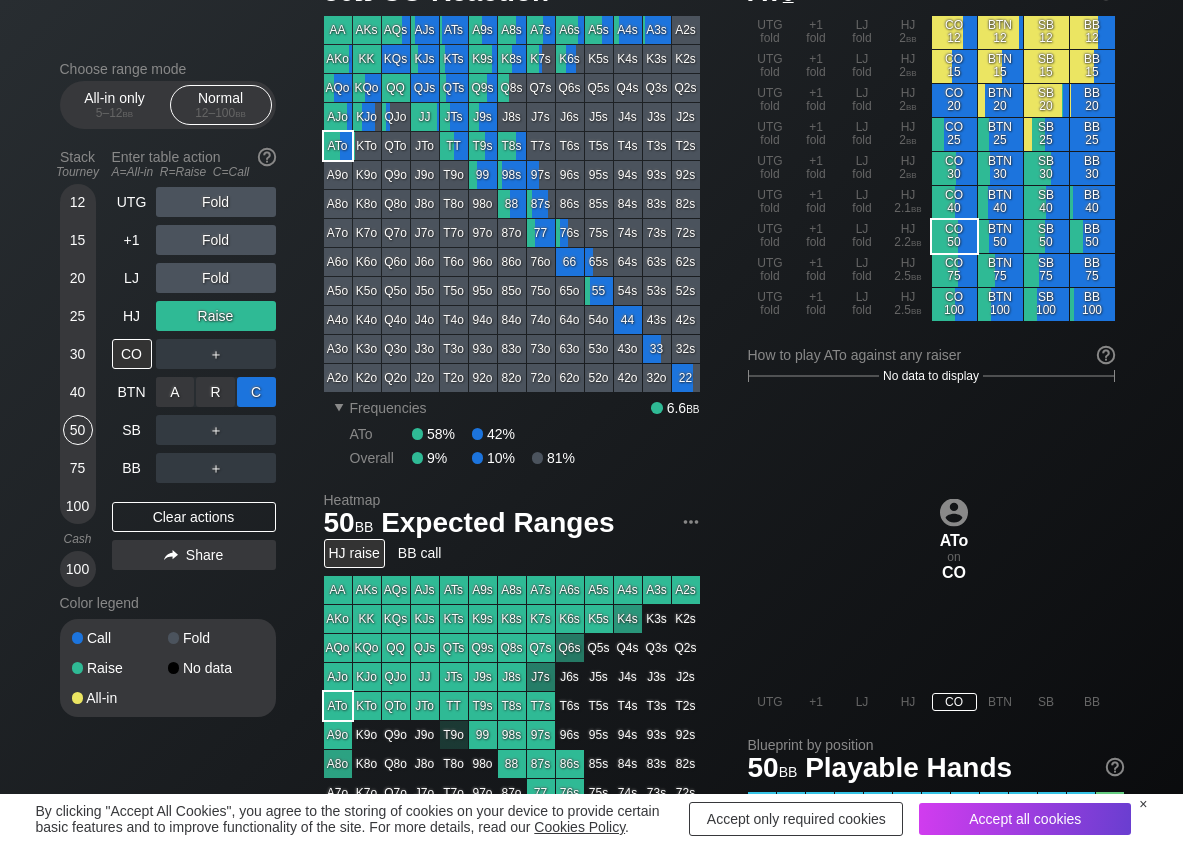 click on "C ✕" at bounding box center (256, 392) 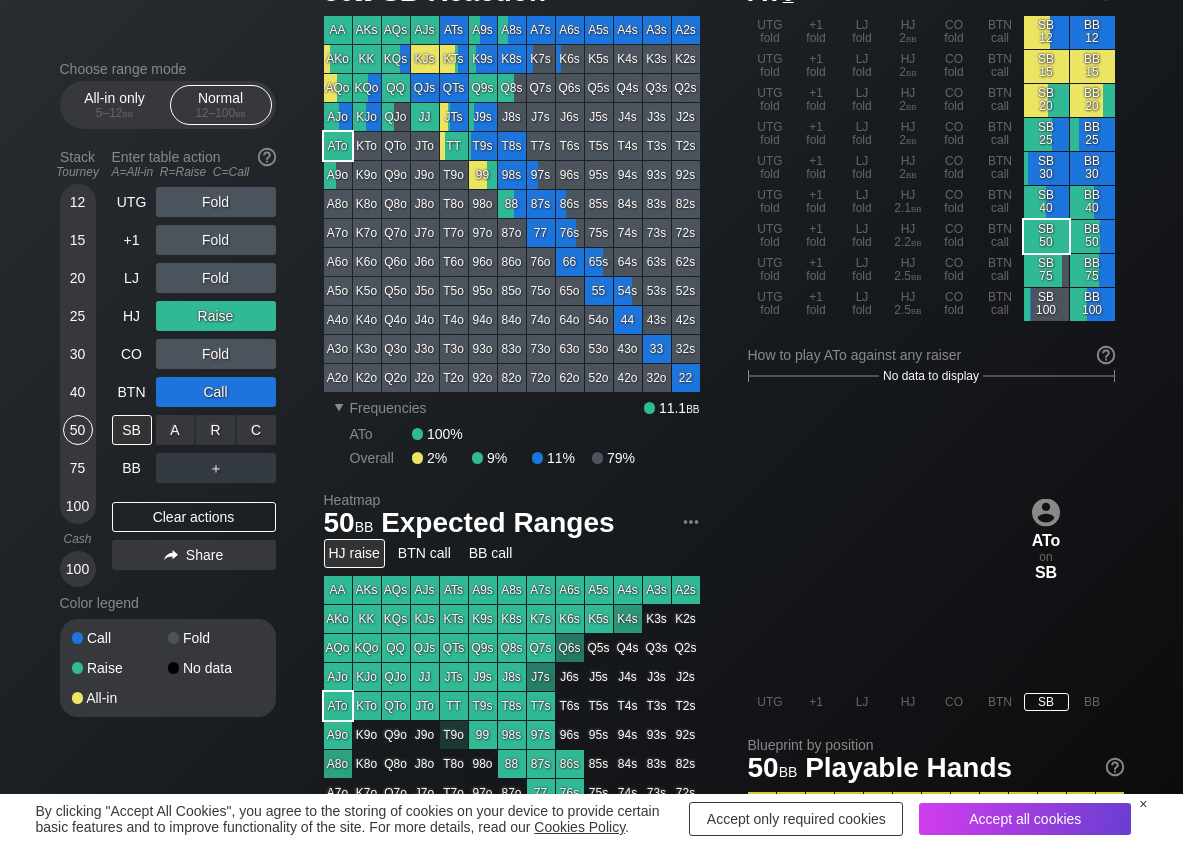 click on "R ✕" at bounding box center (215, 430) 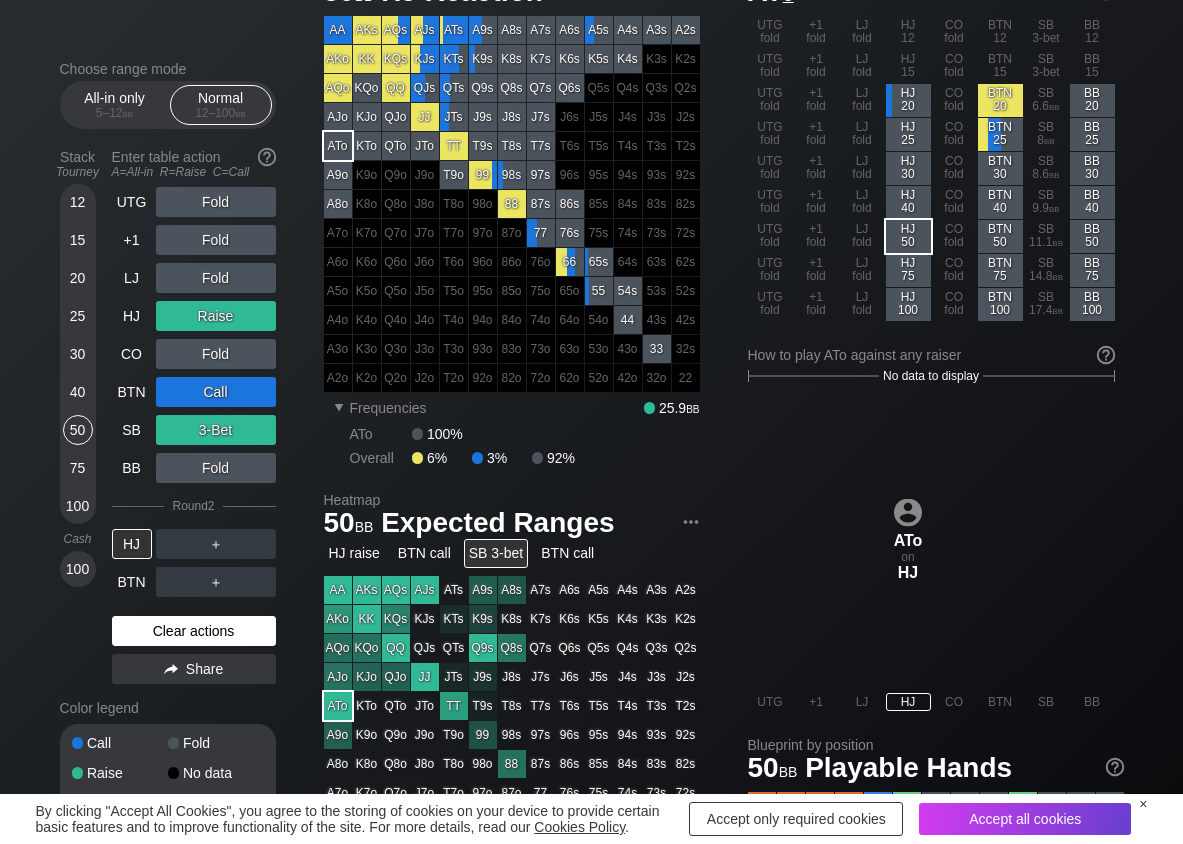 click on "Clear actions" at bounding box center [194, 631] 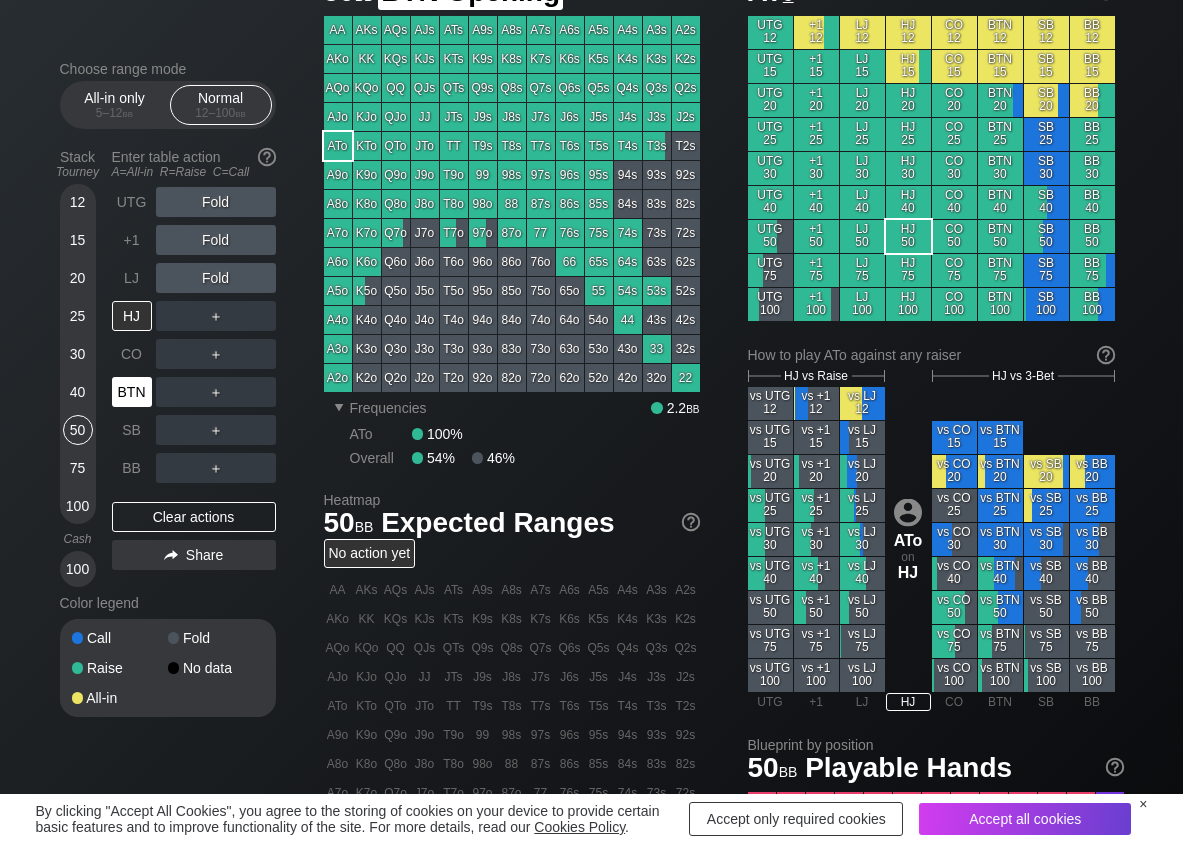 click on "BTN" at bounding box center [132, 392] 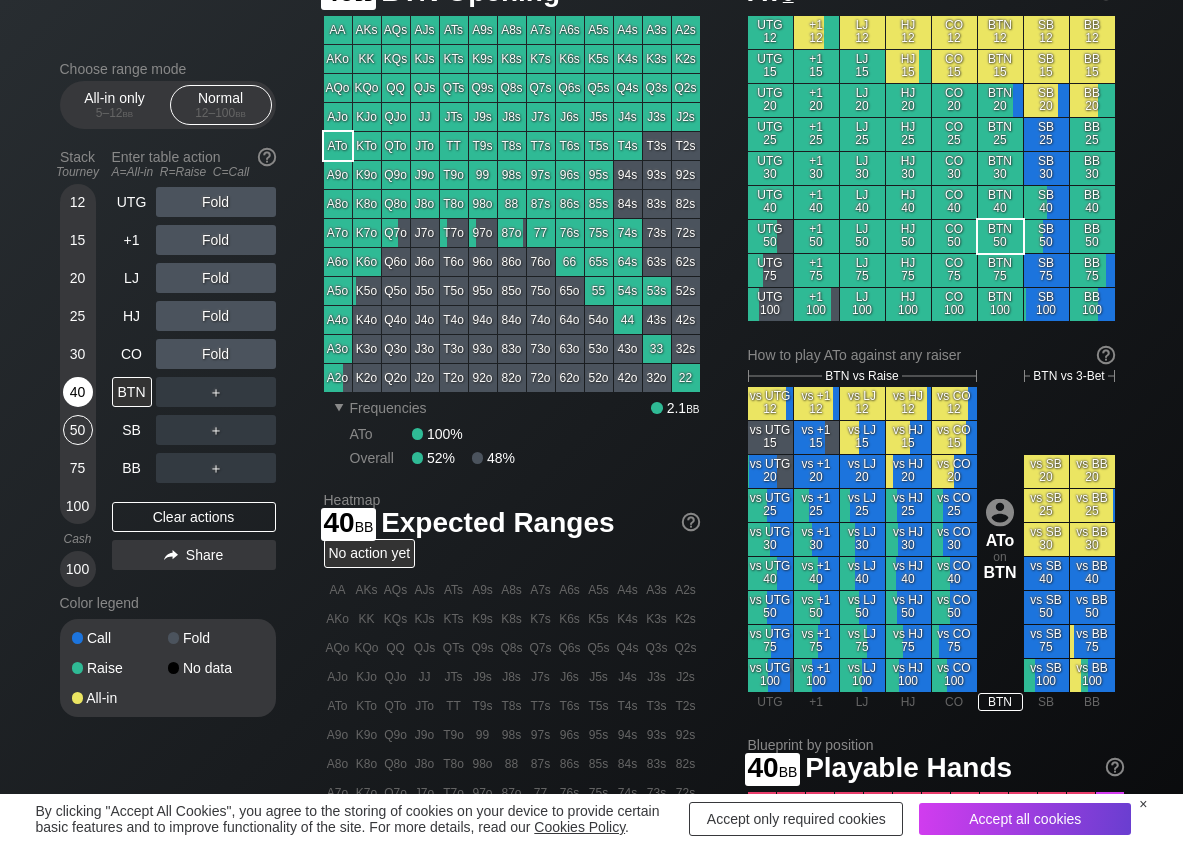 click on "40" at bounding box center [78, 392] 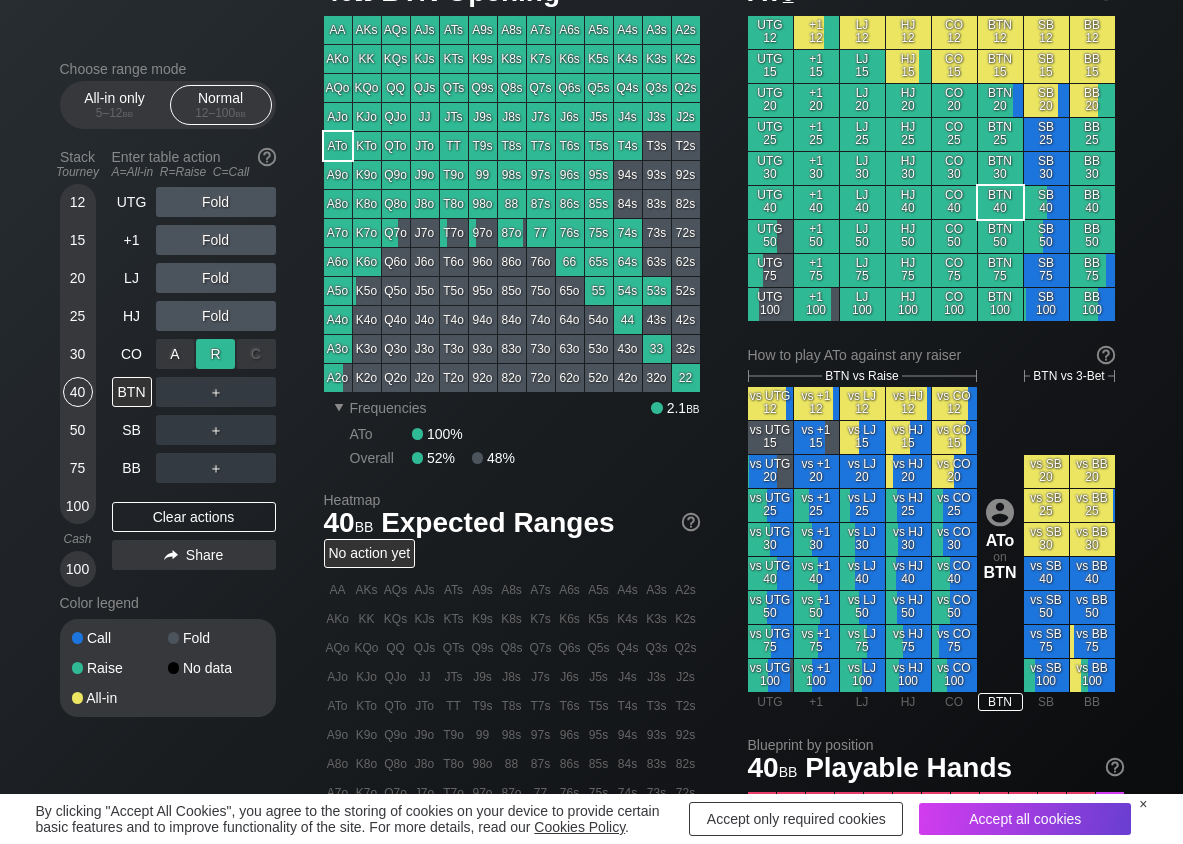 click on "R ✕" at bounding box center [215, 354] 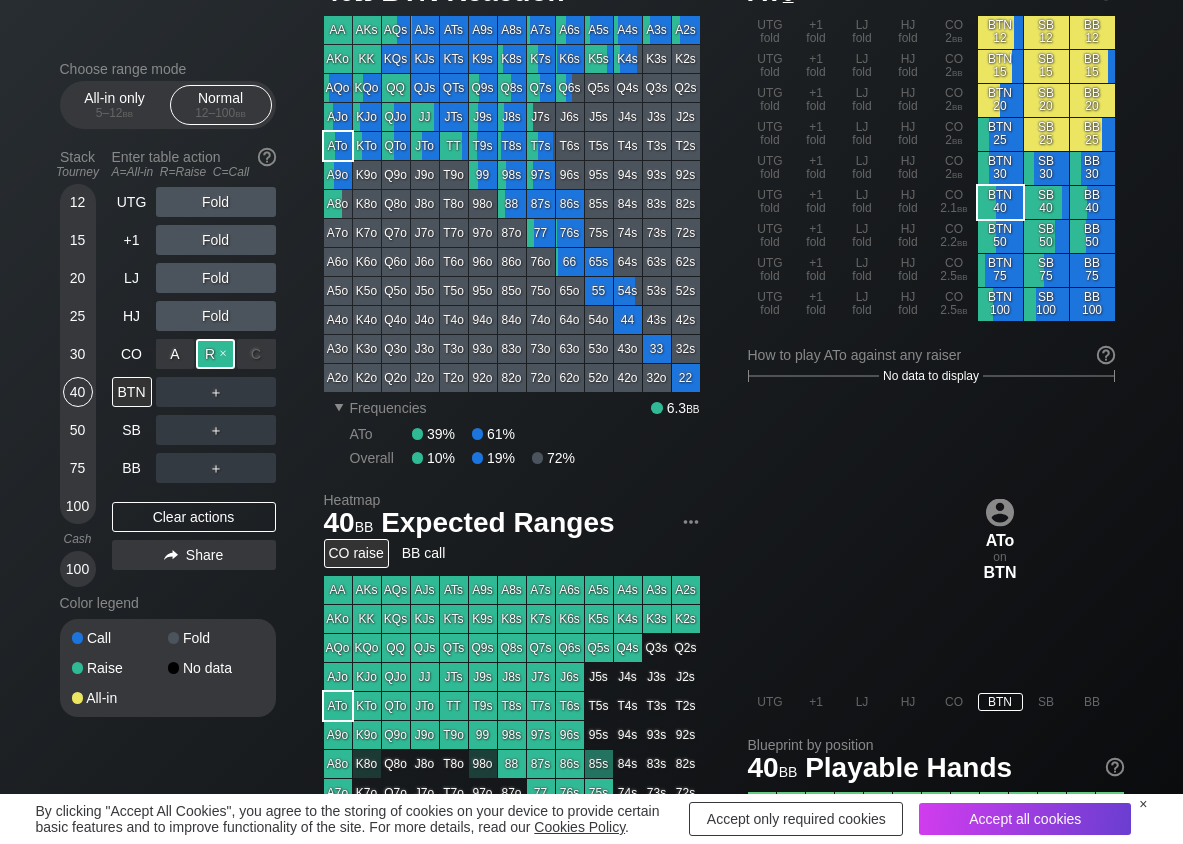 click on "R ✕" at bounding box center [215, 354] 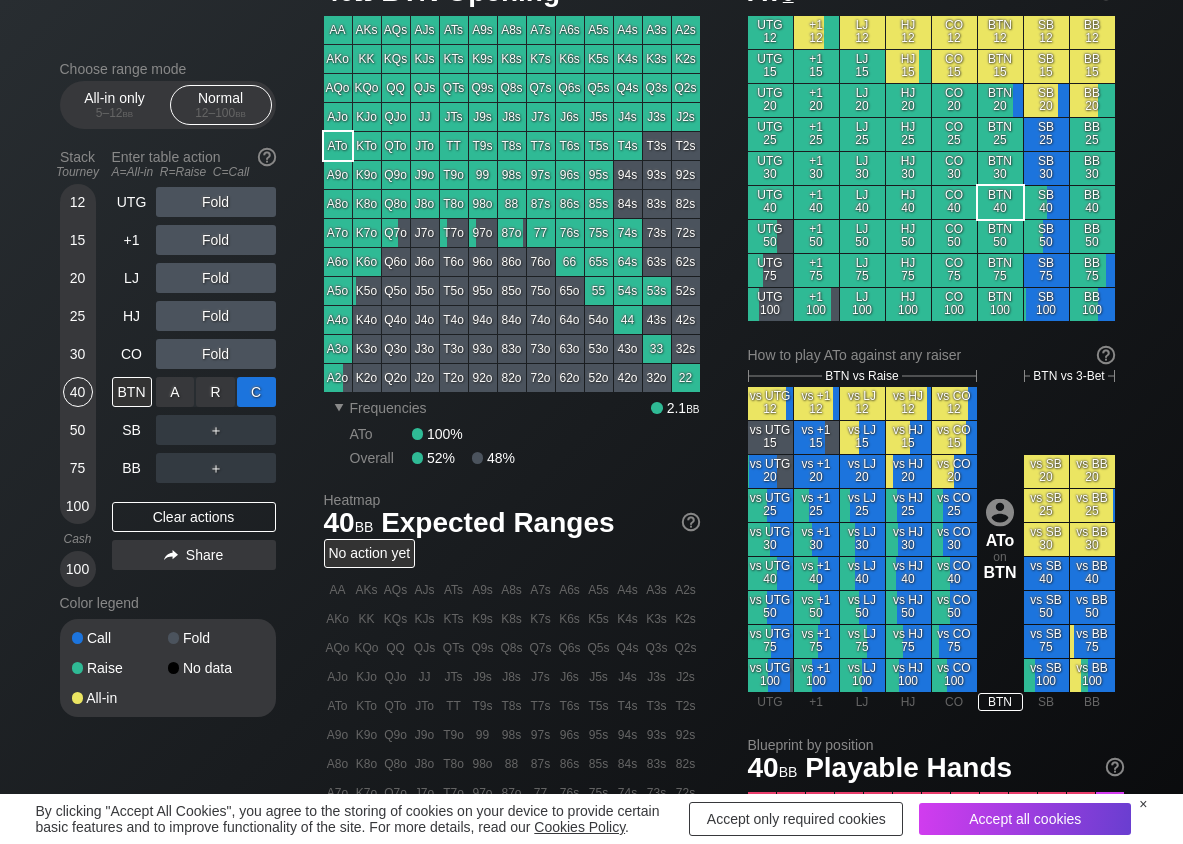 drag, startPoint x: 254, startPoint y: 392, endPoint x: 234, endPoint y: 411, distance: 27.58623 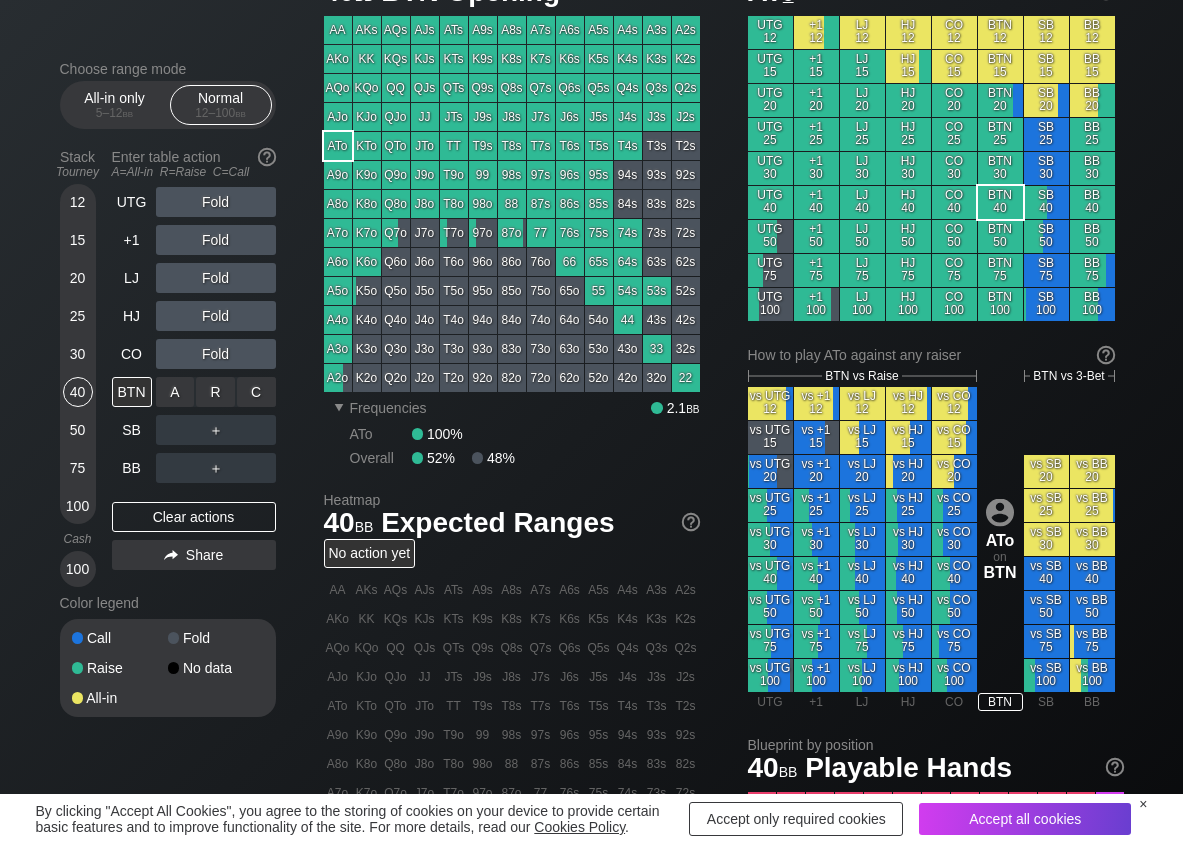 click on "C ✕" at bounding box center (256, 392) 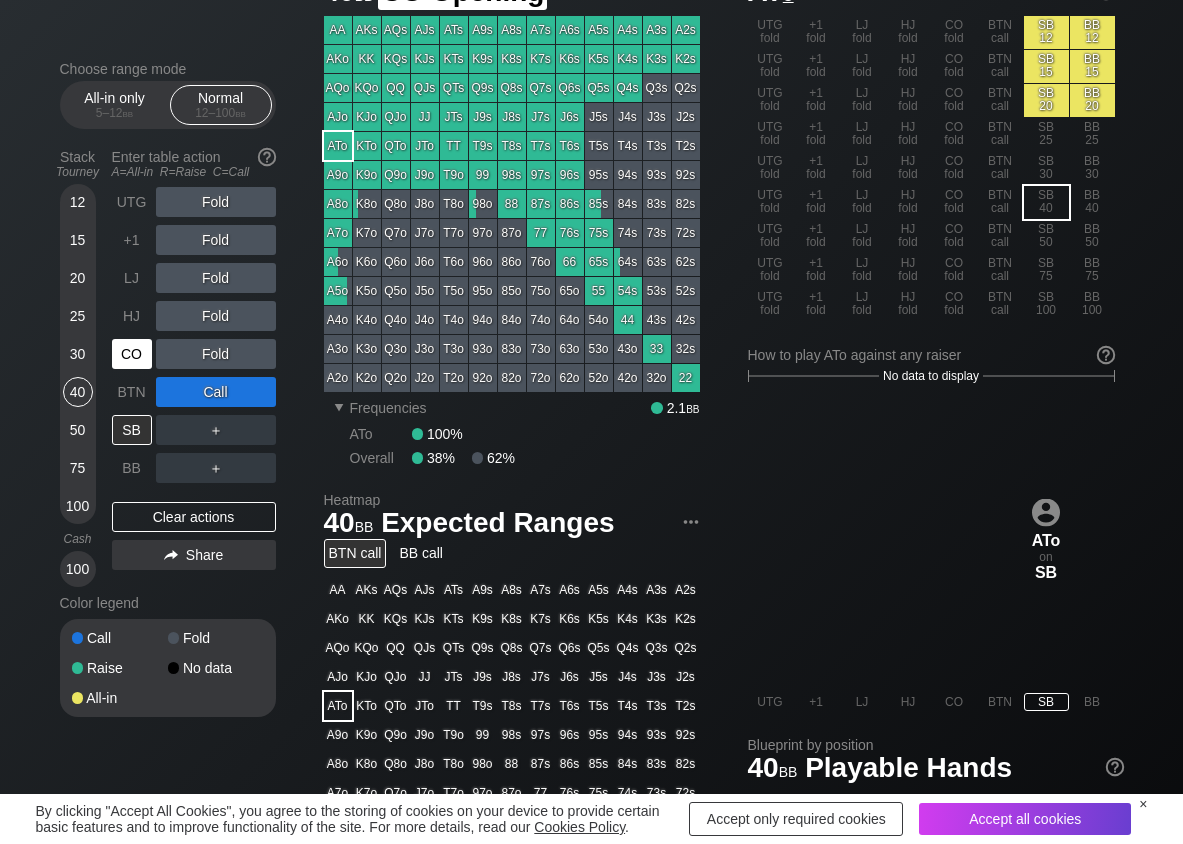 click on "CO" at bounding box center [134, 354] 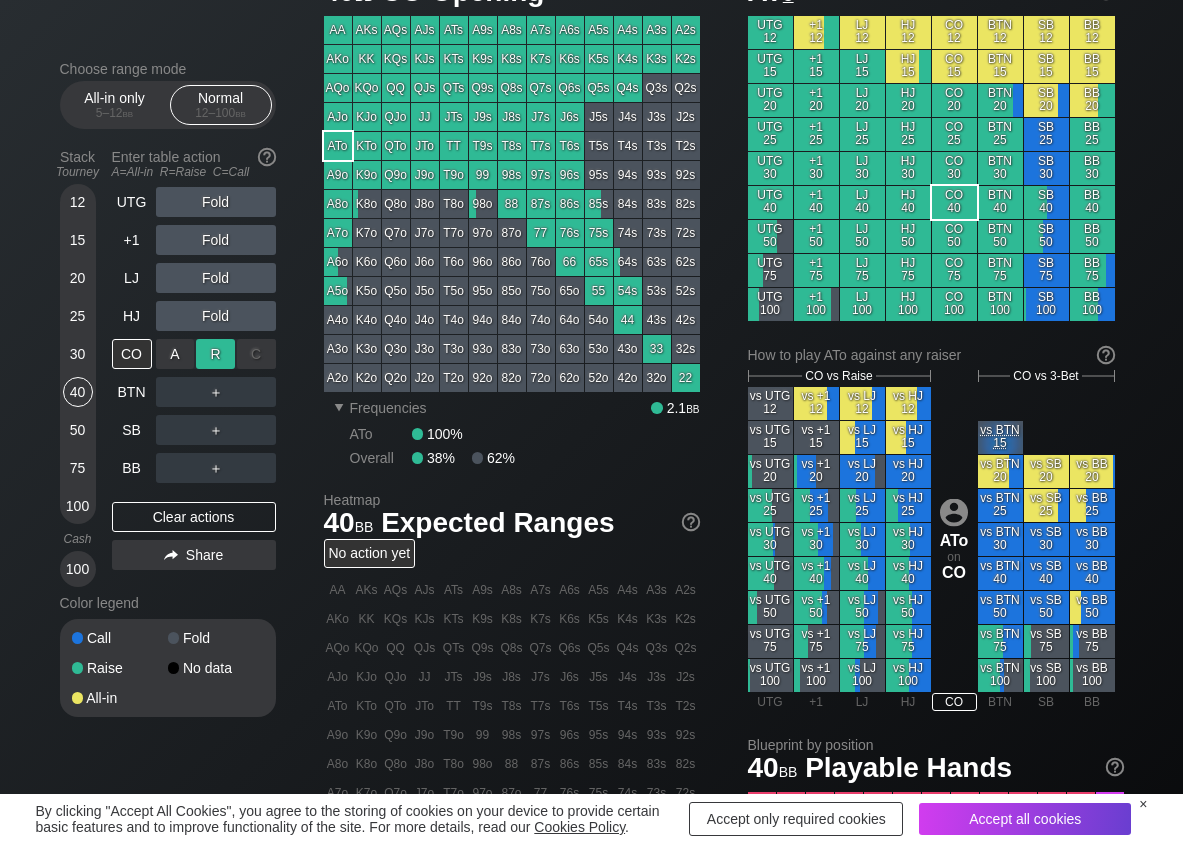 click on "R ✕" at bounding box center [215, 354] 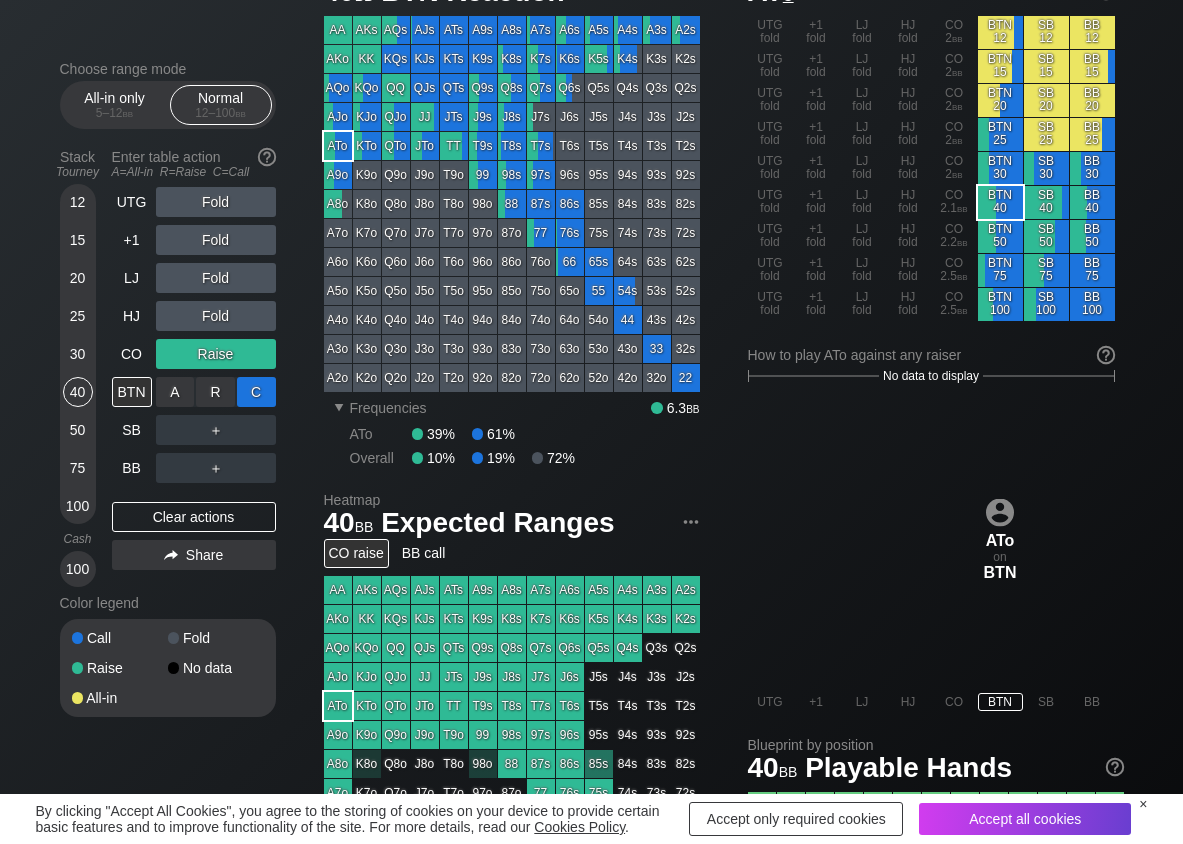 click on "C ✕" at bounding box center (256, 392) 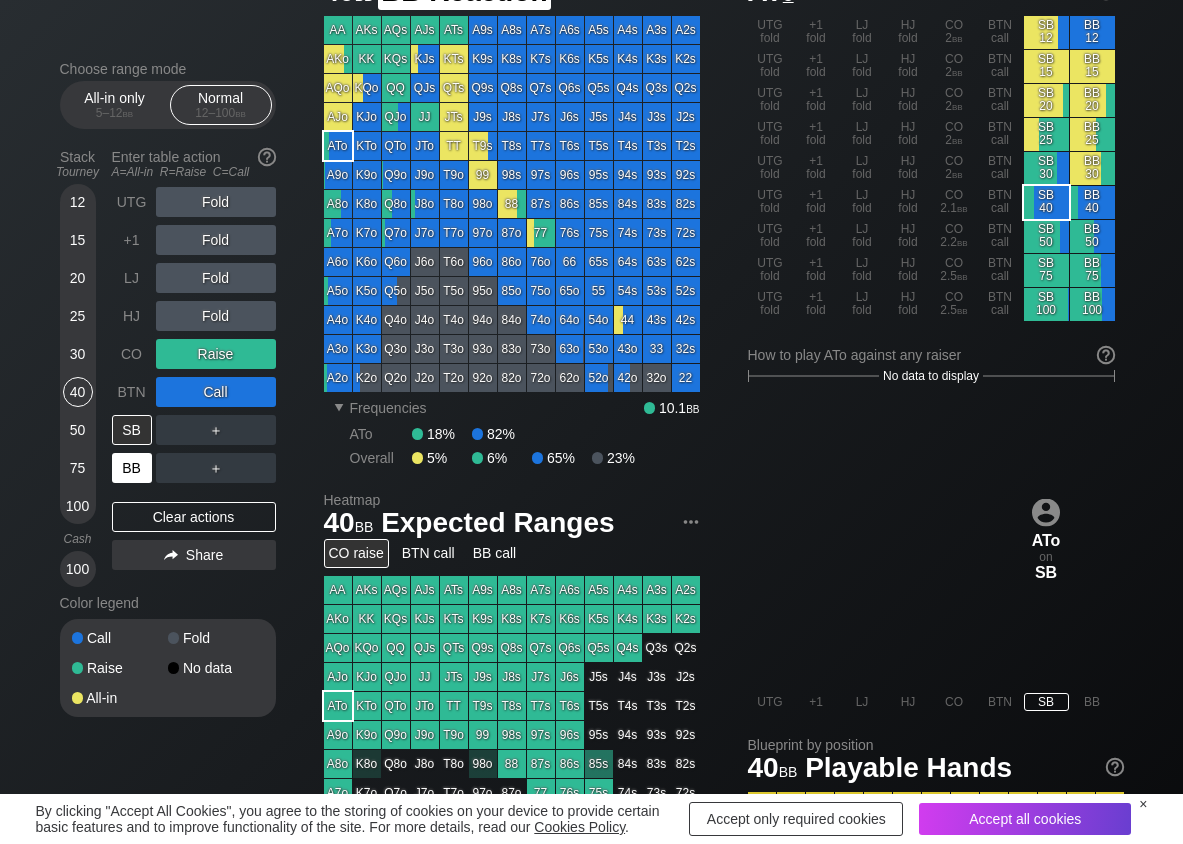 click on "BB" at bounding box center [132, 468] 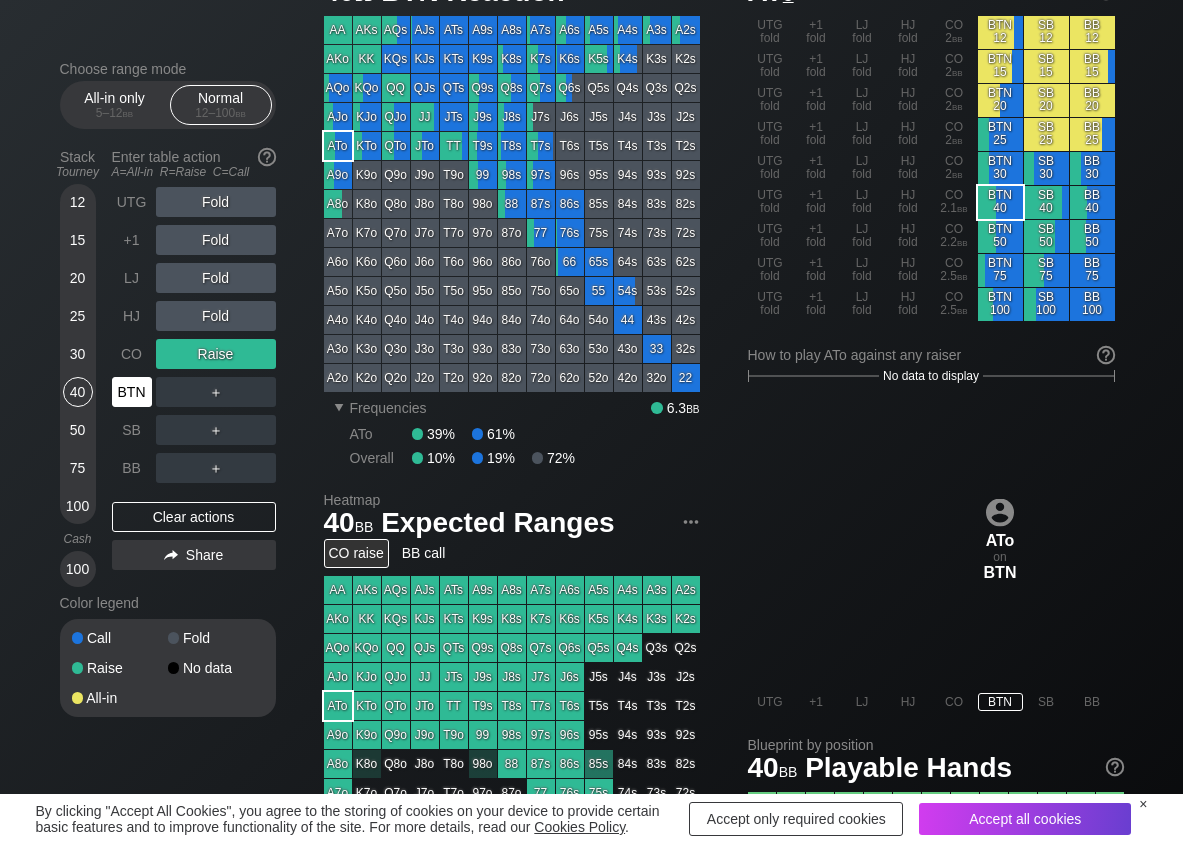 click on "BTN" at bounding box center (132, 392) 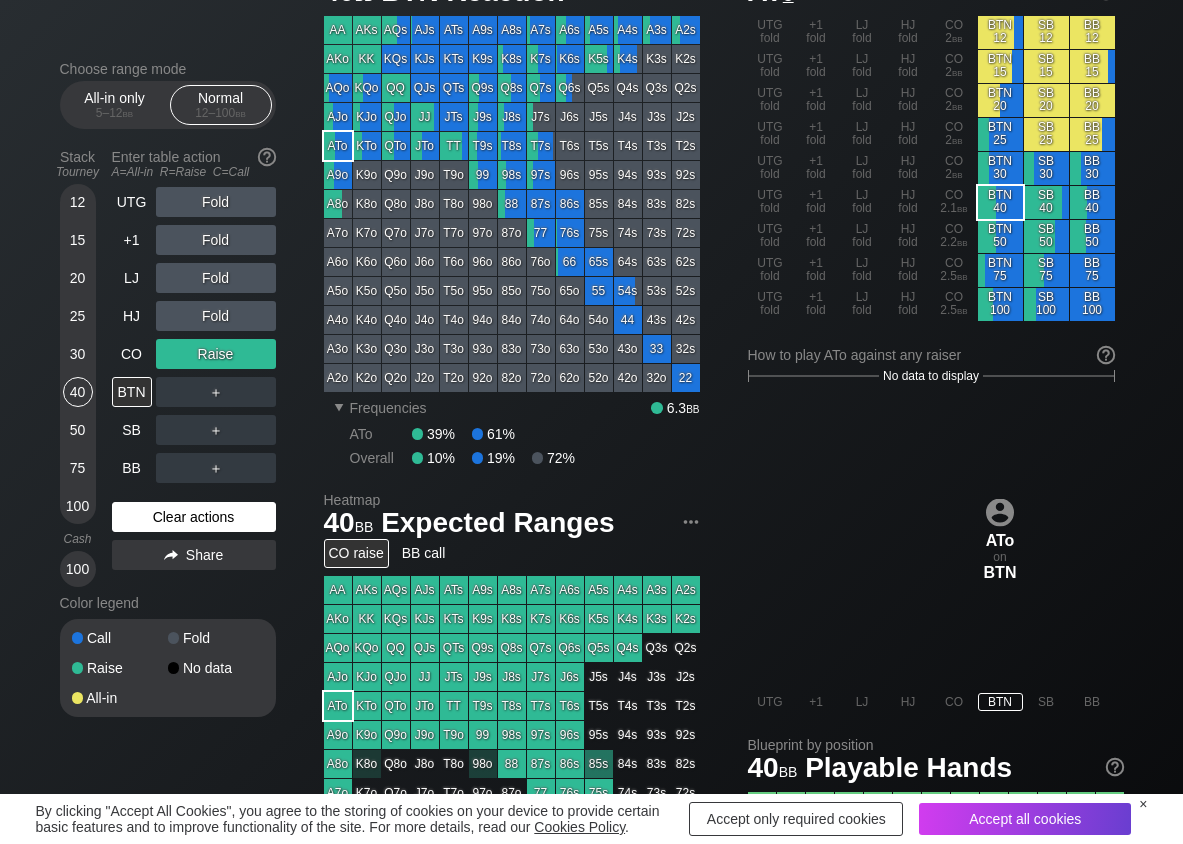 click on "Clear actions" at bounding box center (194, 517) 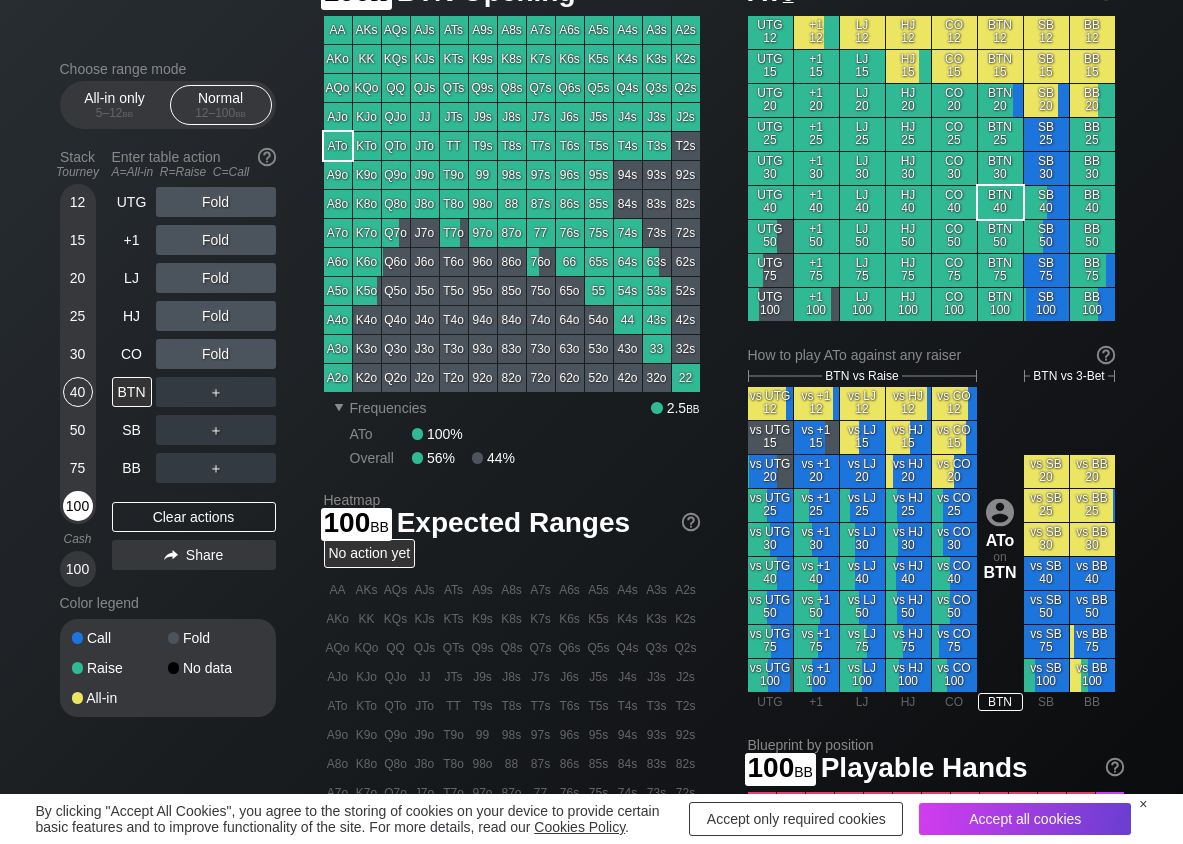 click on "100" at bounding box center [78, 506] 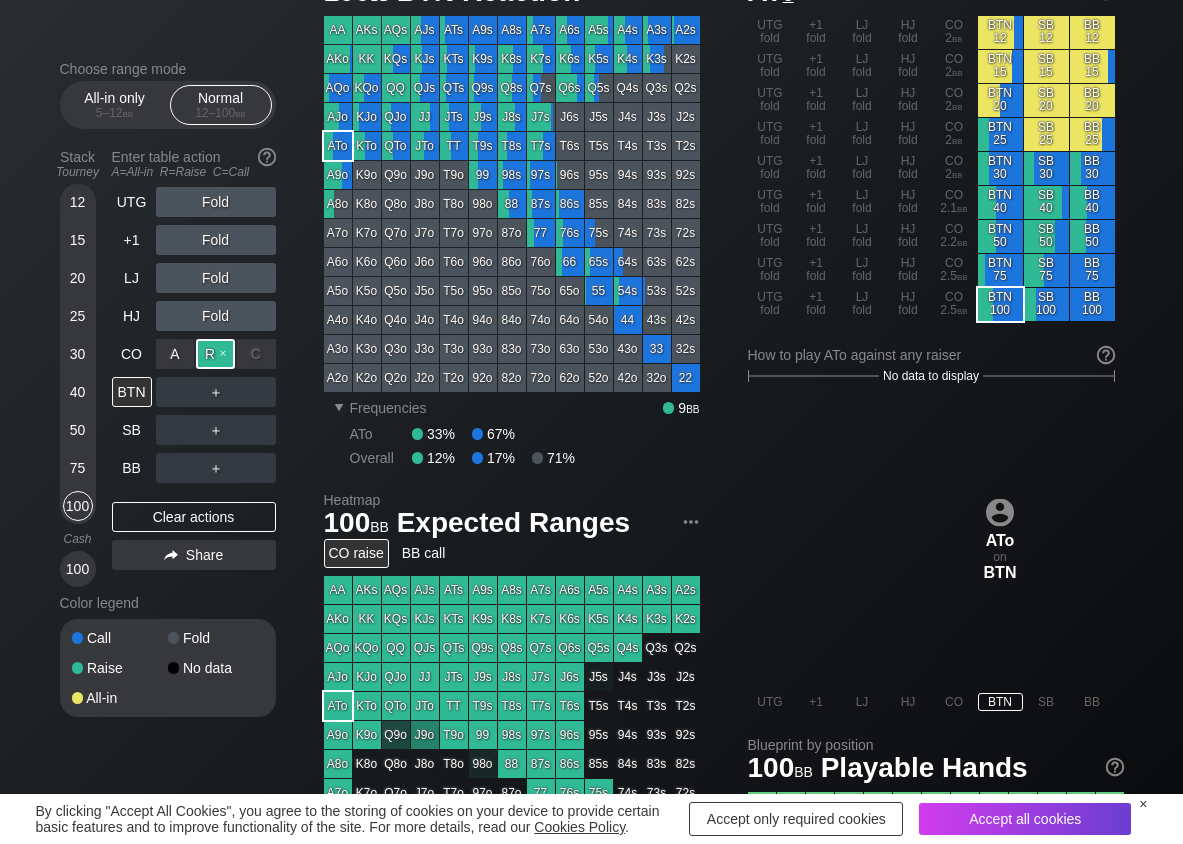 click on "R ✕" at bounding box center [215, 354] 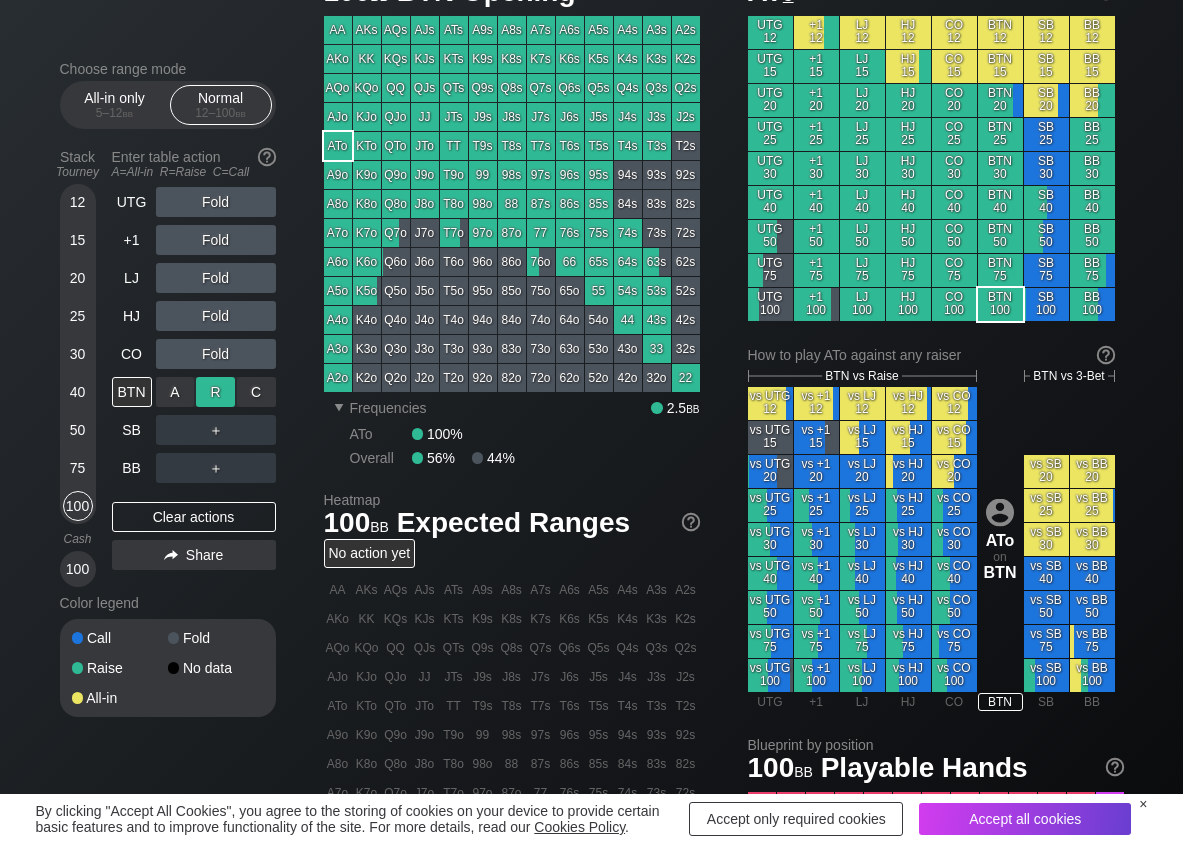 click on "R ✕" at bounding box center [215, 392] 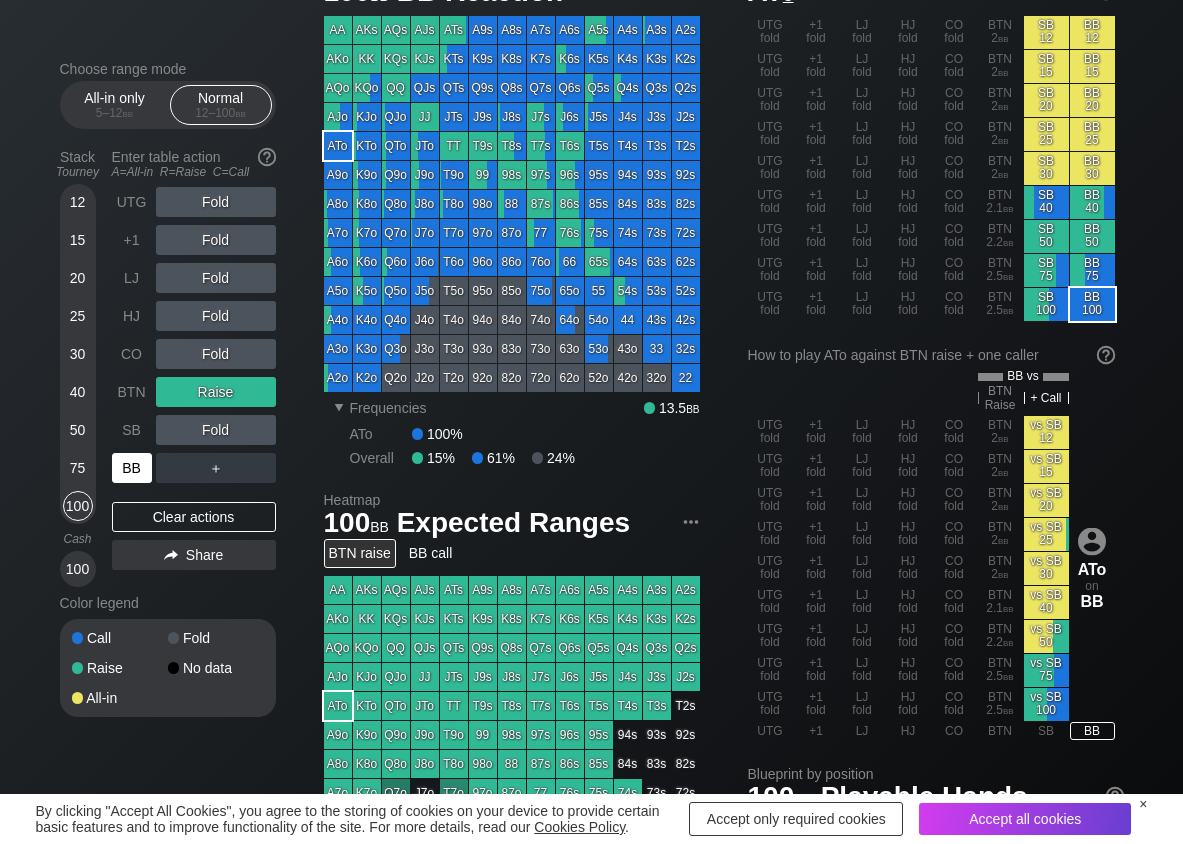 click on "BB" at bounding box center [132, 468] 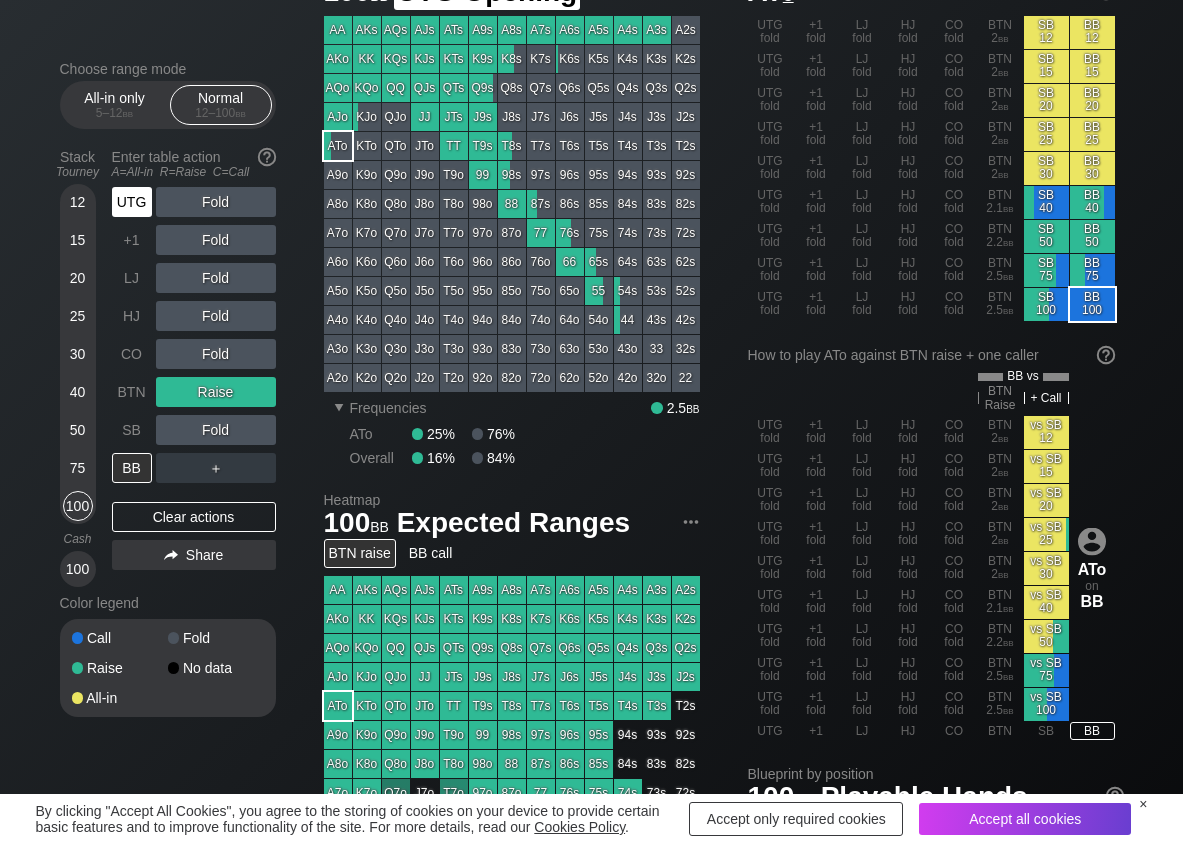 click on "UTG" at bounding box center [132, 202] 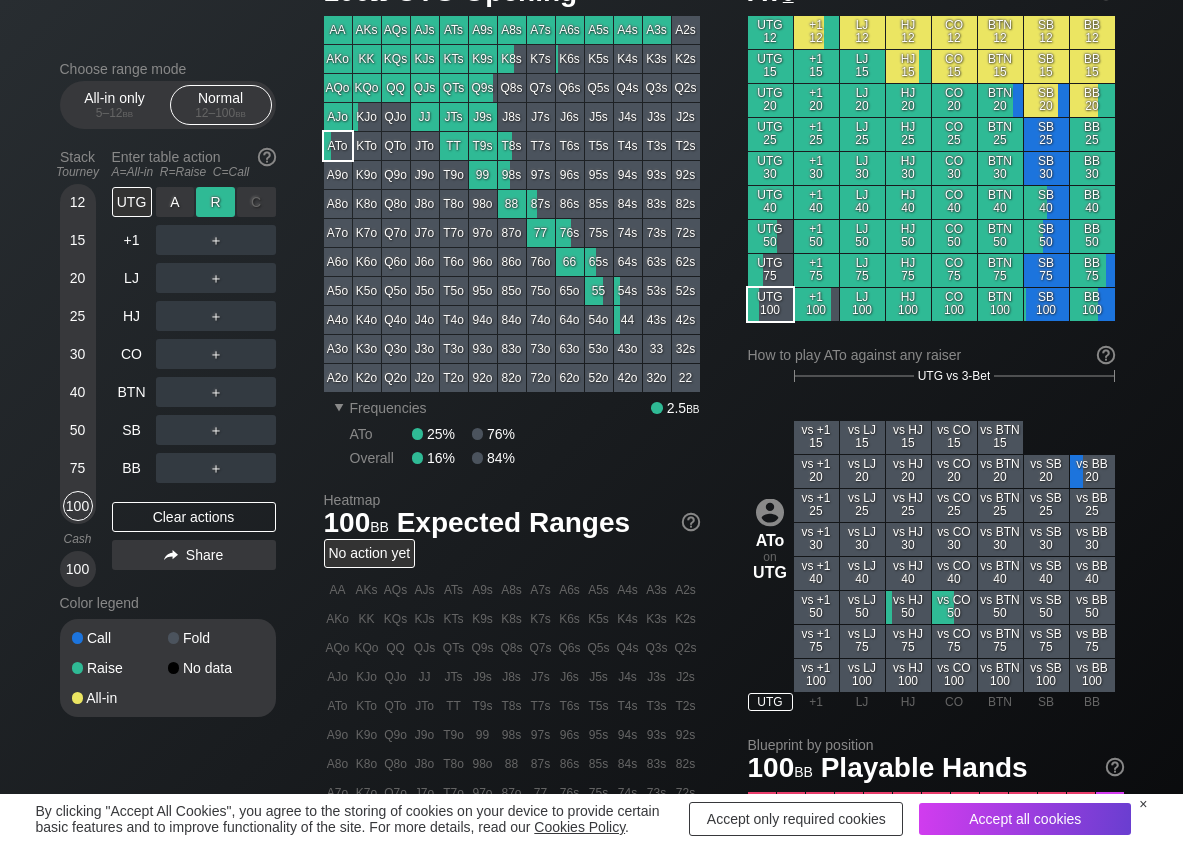 click on "R ✕" at bounding box center (215, 202) 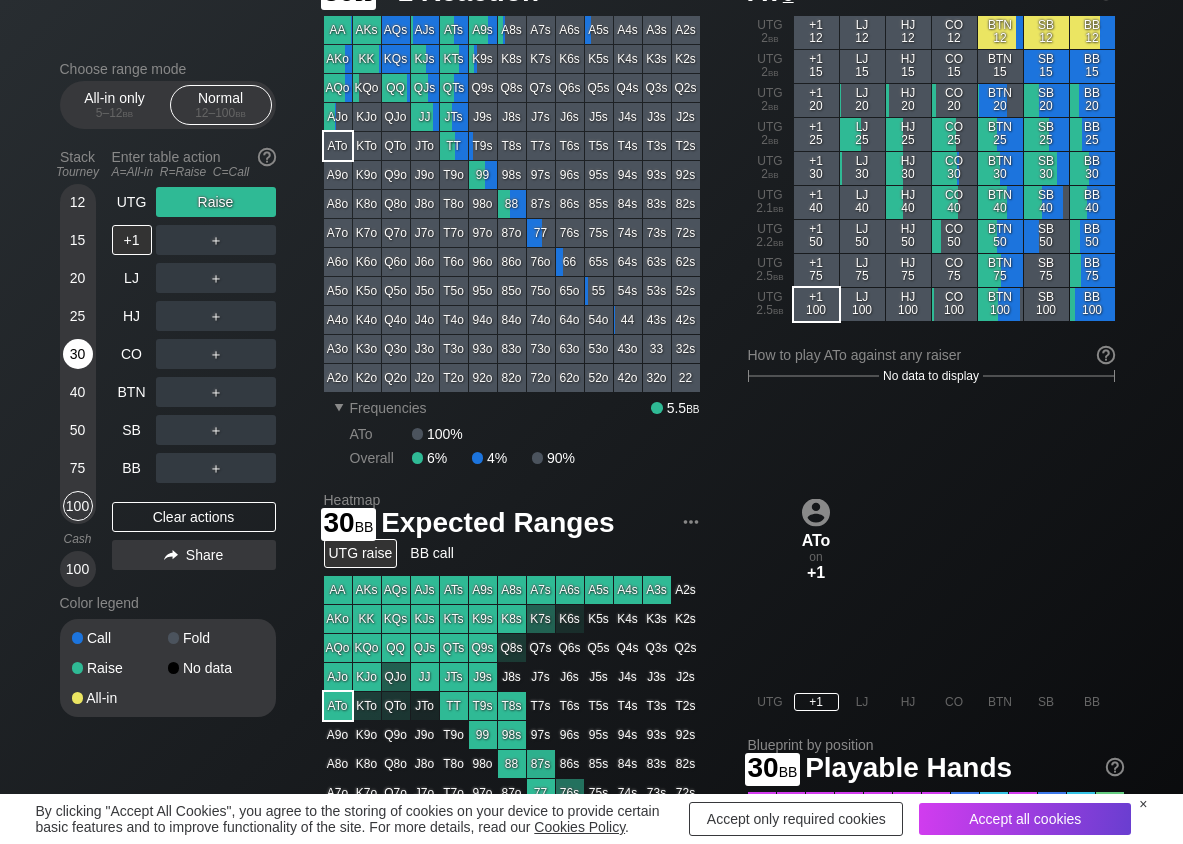 drag, startPoint x: 85, startPoint y: 354, endPoint x: 83, endPoint y: 373, distance: 19.104973 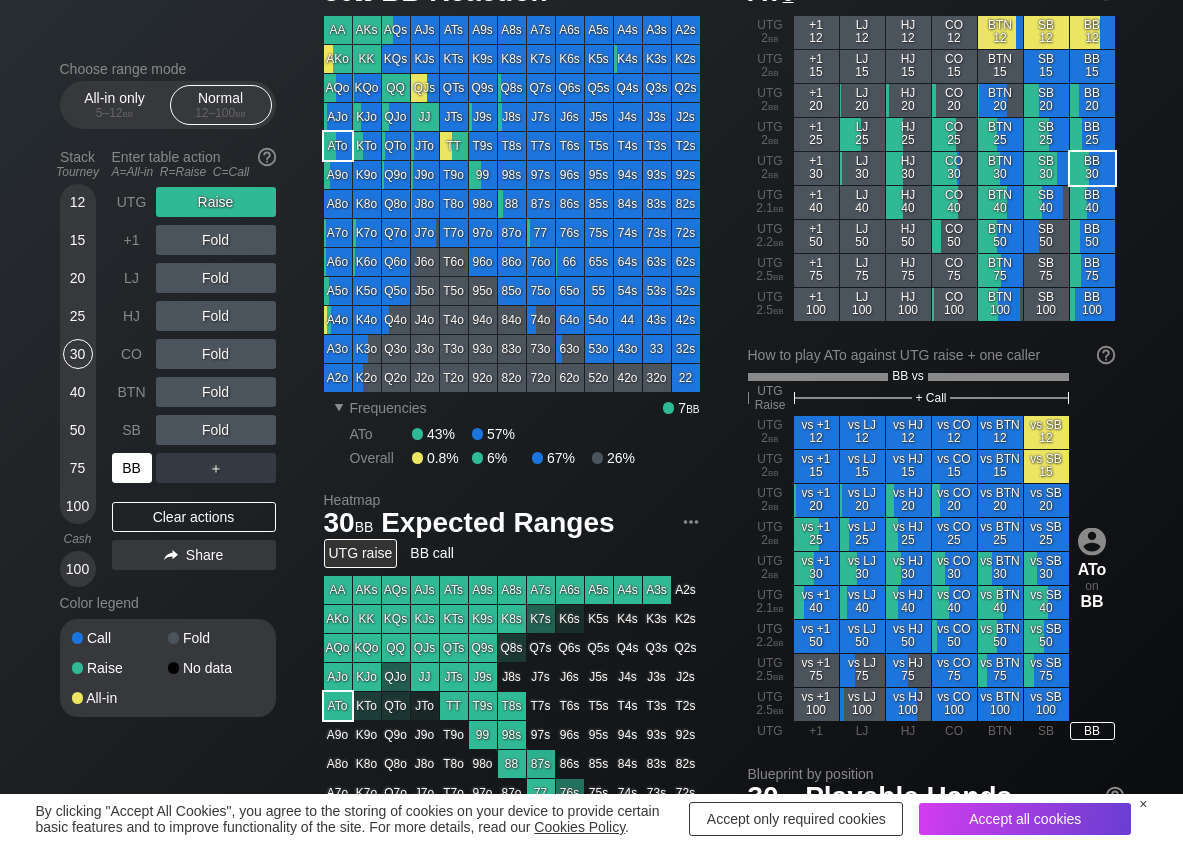 click on "BB" at bounding box center [132, 468] 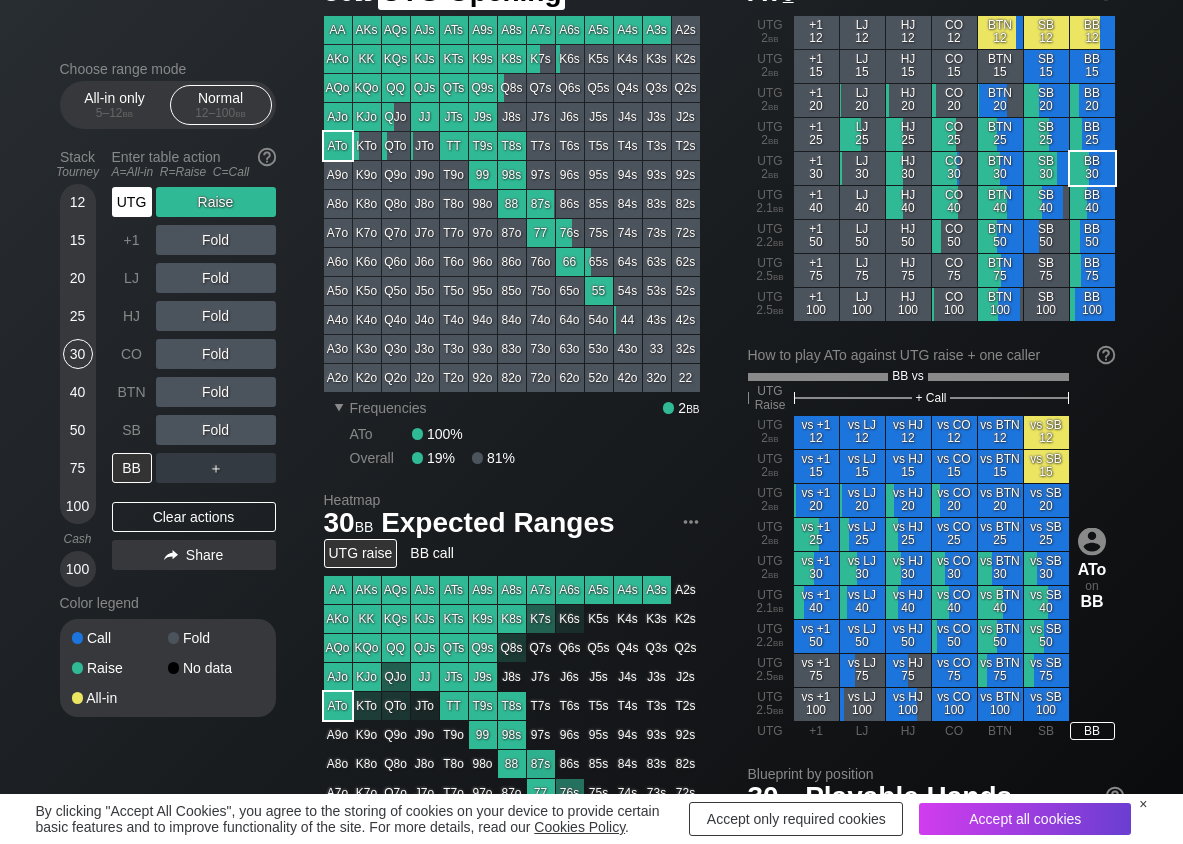click on "UTG" at bounding box center [132, 202] 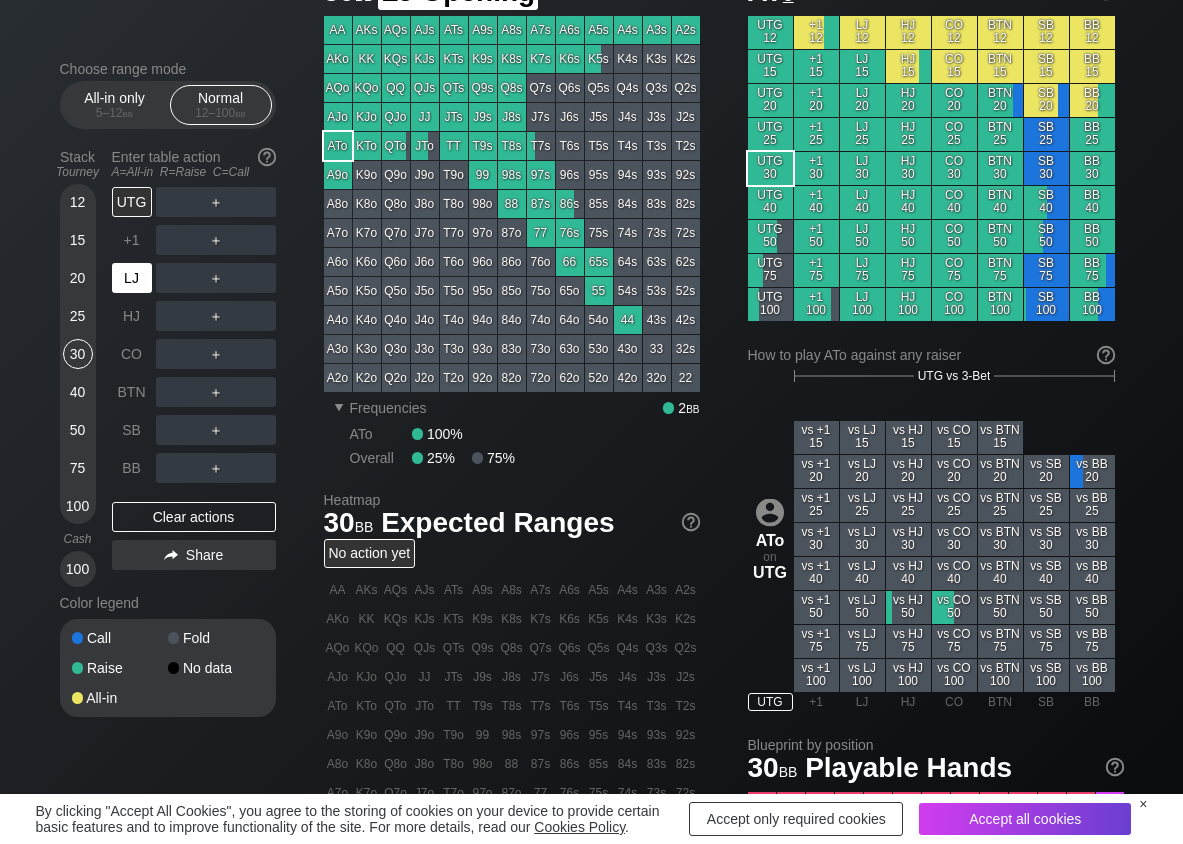 click on "LJ" at bounding box center [132, 278] 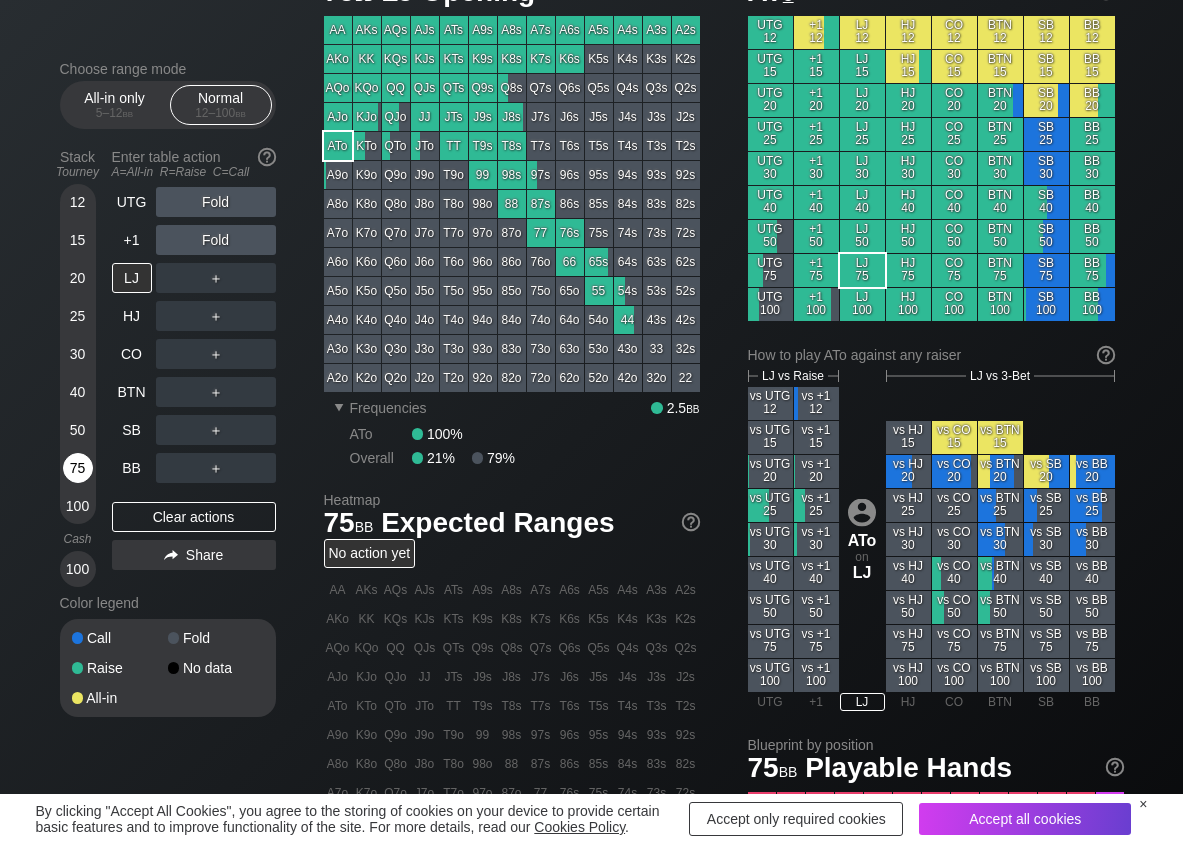 click on "75" at bounding box center [78, 468] 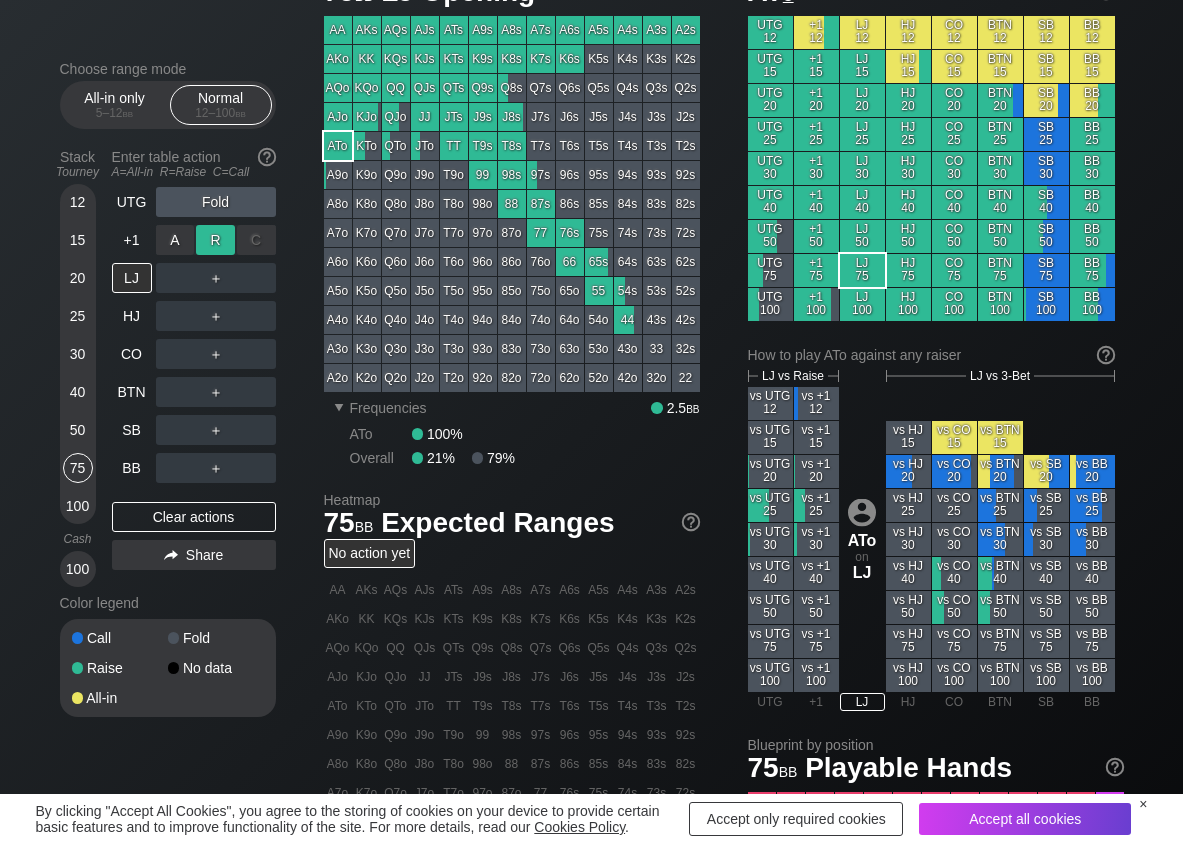 click on "R ✕" at bounding box center [215, 240] 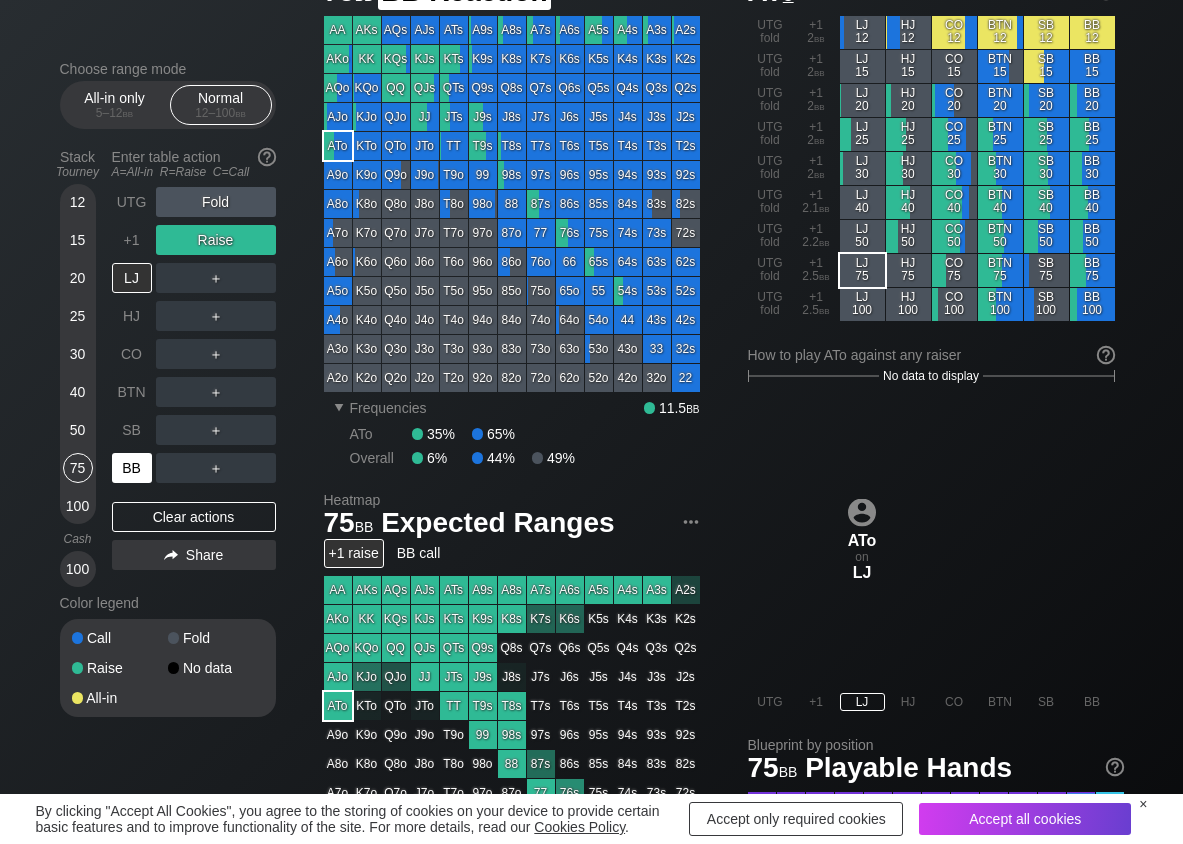 click on "BB" at bounding box center [132, 468] 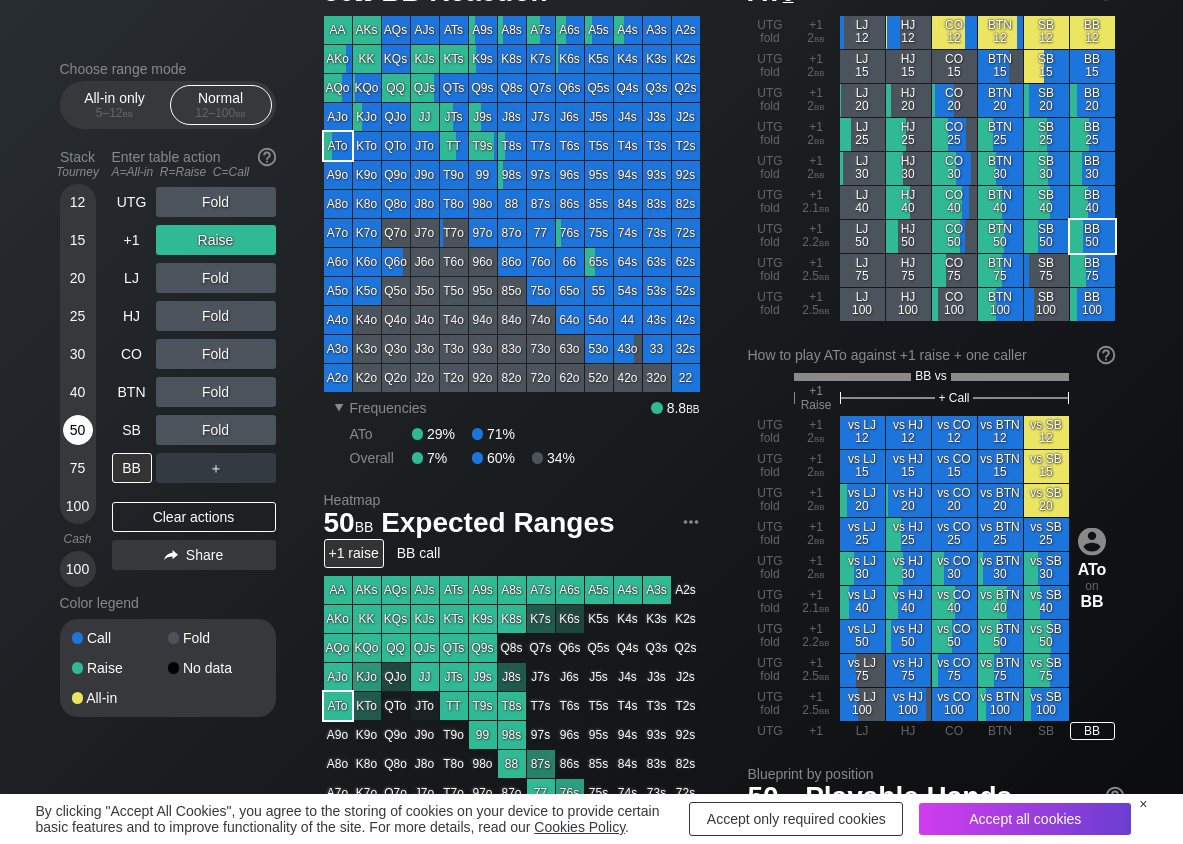 click on "50" at bounding box center [78, 430] 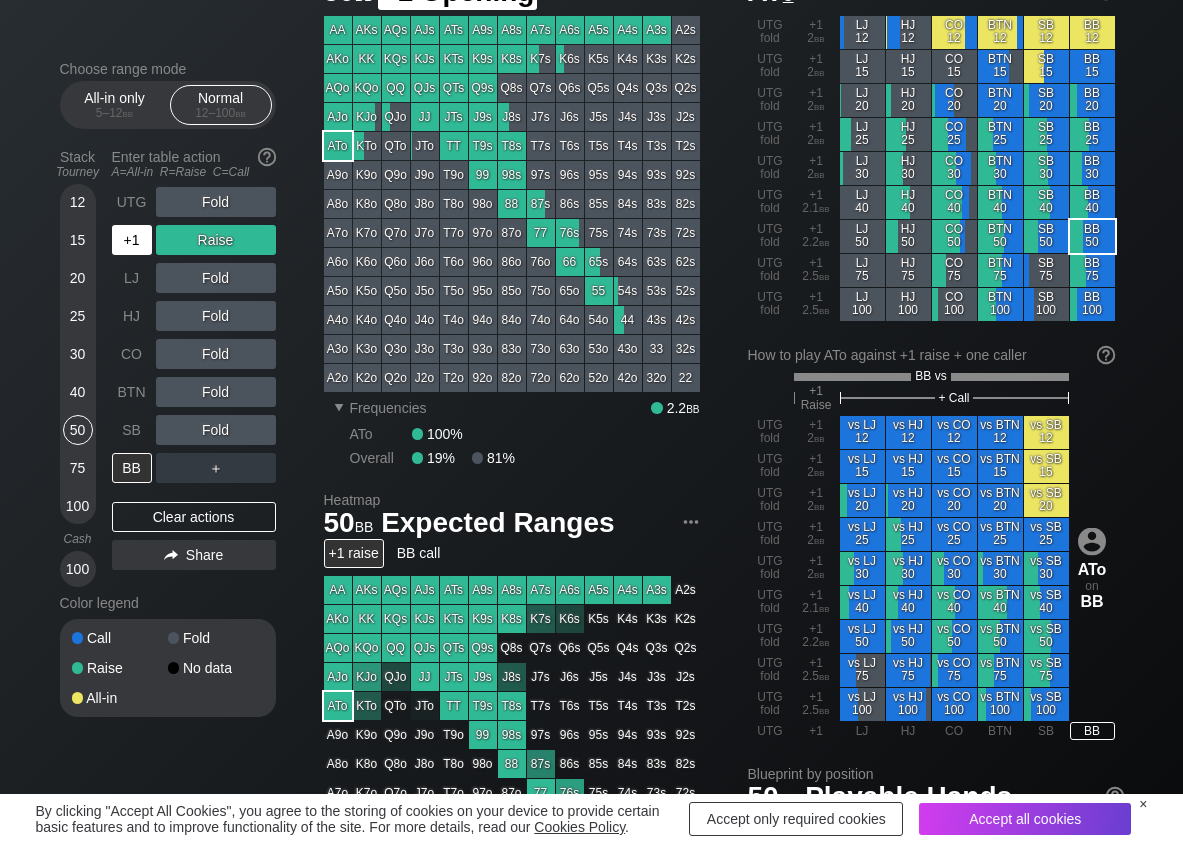 click on "+1" at bounding box center [132, 240] 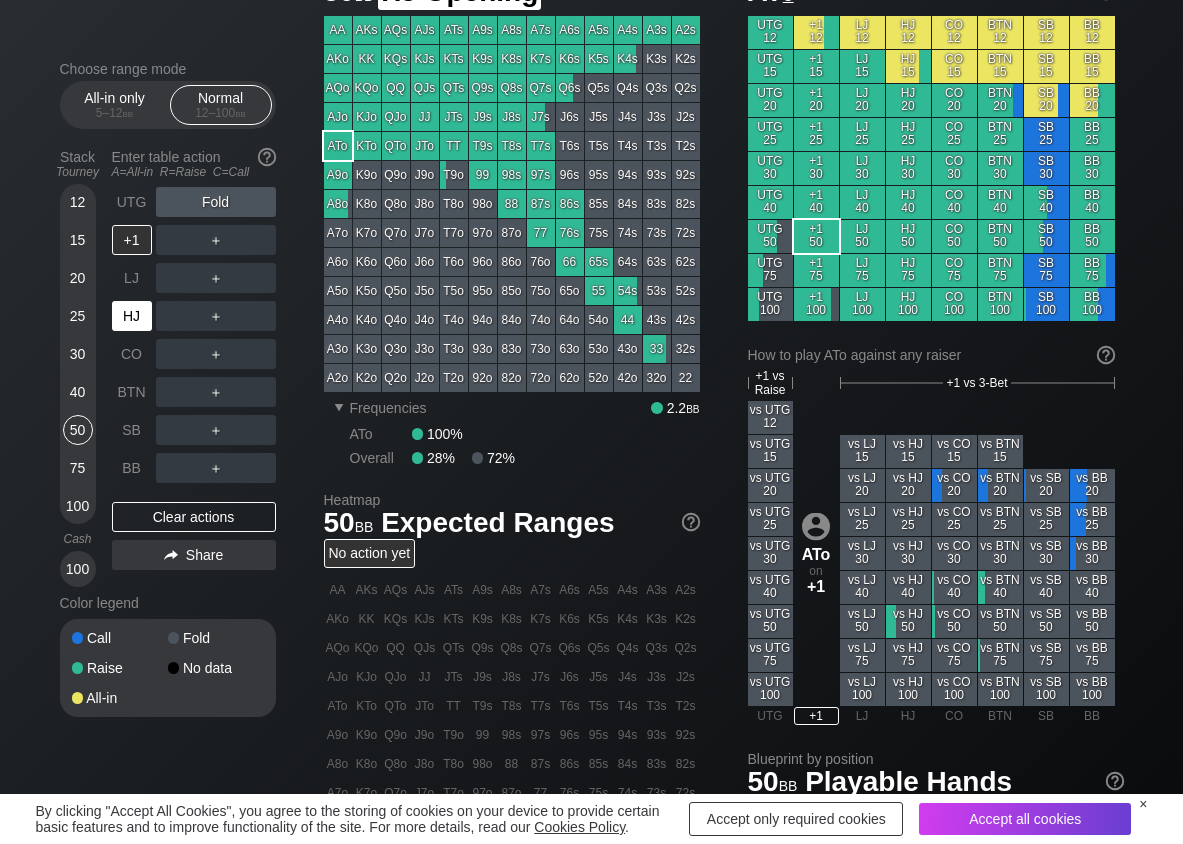 click on "HJ" at bounding box center [132, 316] 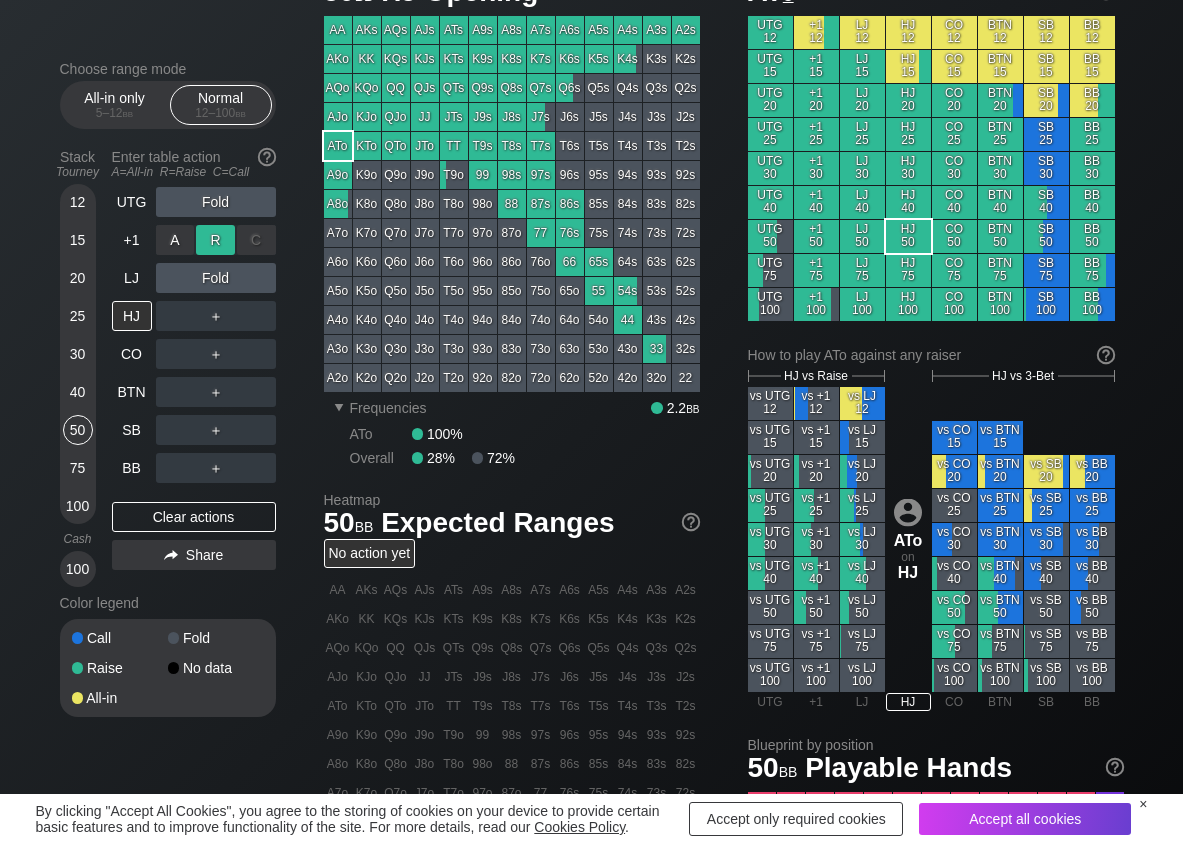 click on "R ✕" at bounding box center (215, 240) 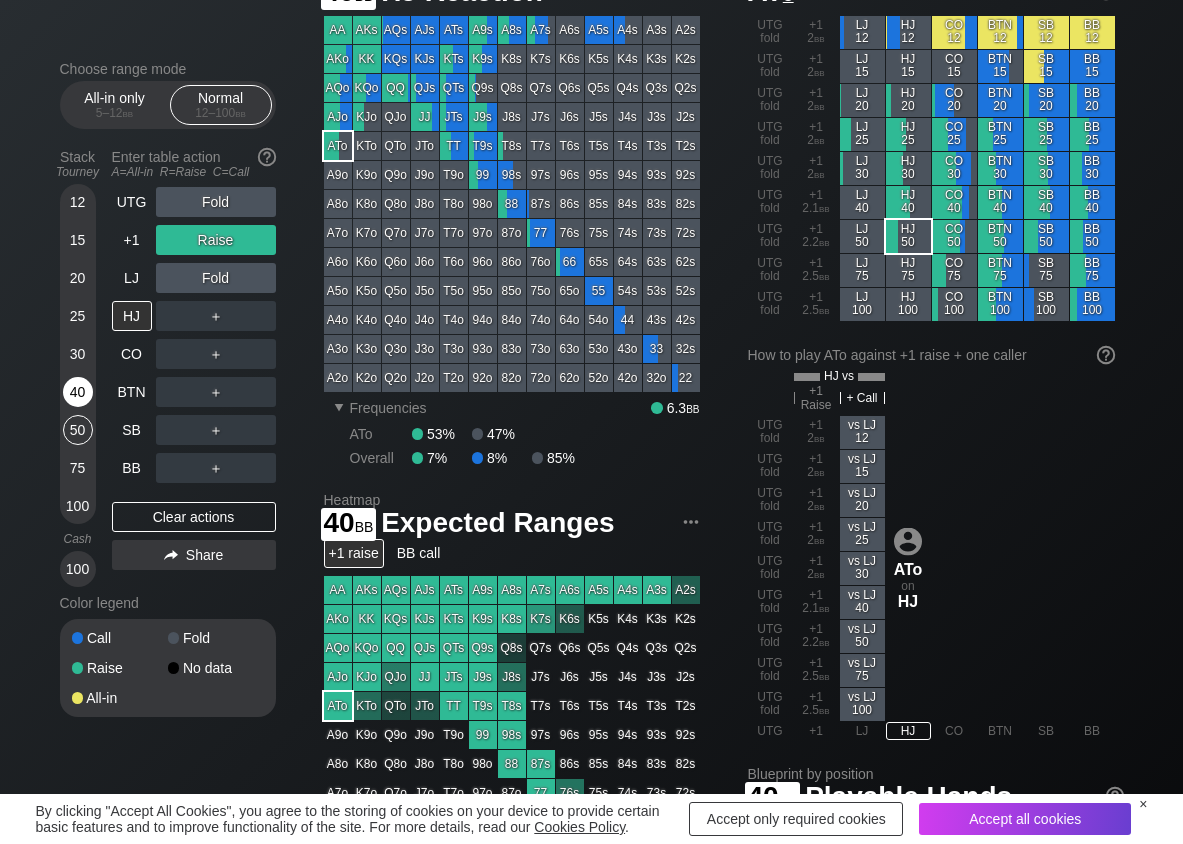 click on "40" at bounding box center [78, 392] 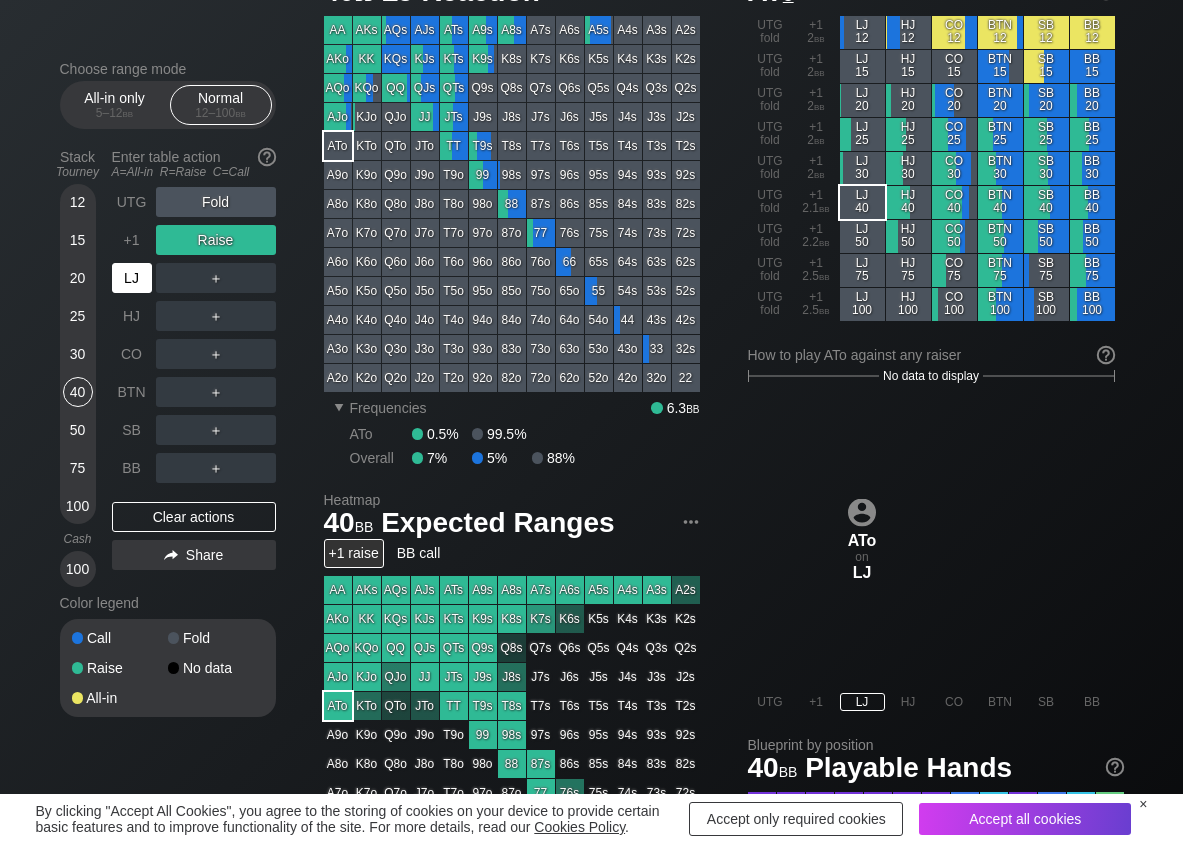 click on "LJ" at bounding box center (132, 278) 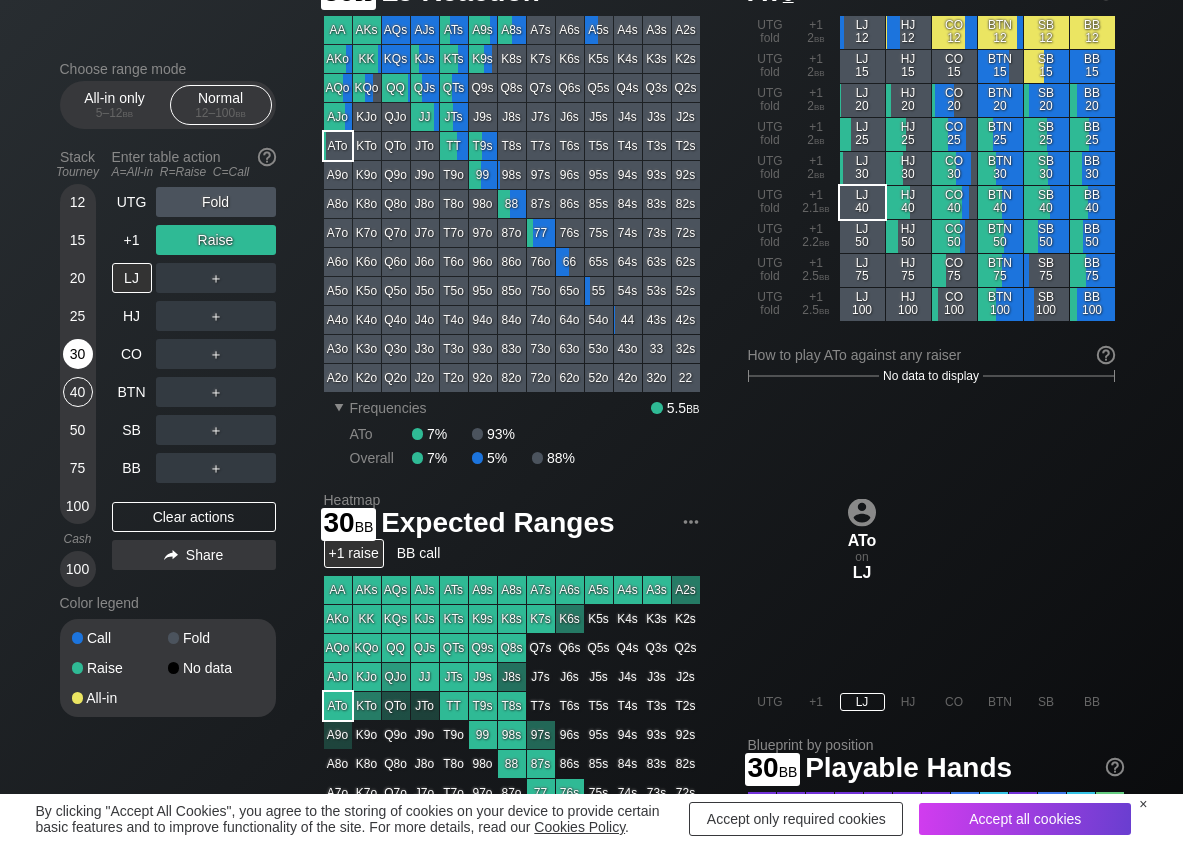 click on "30" at bounding box center [78, 354] 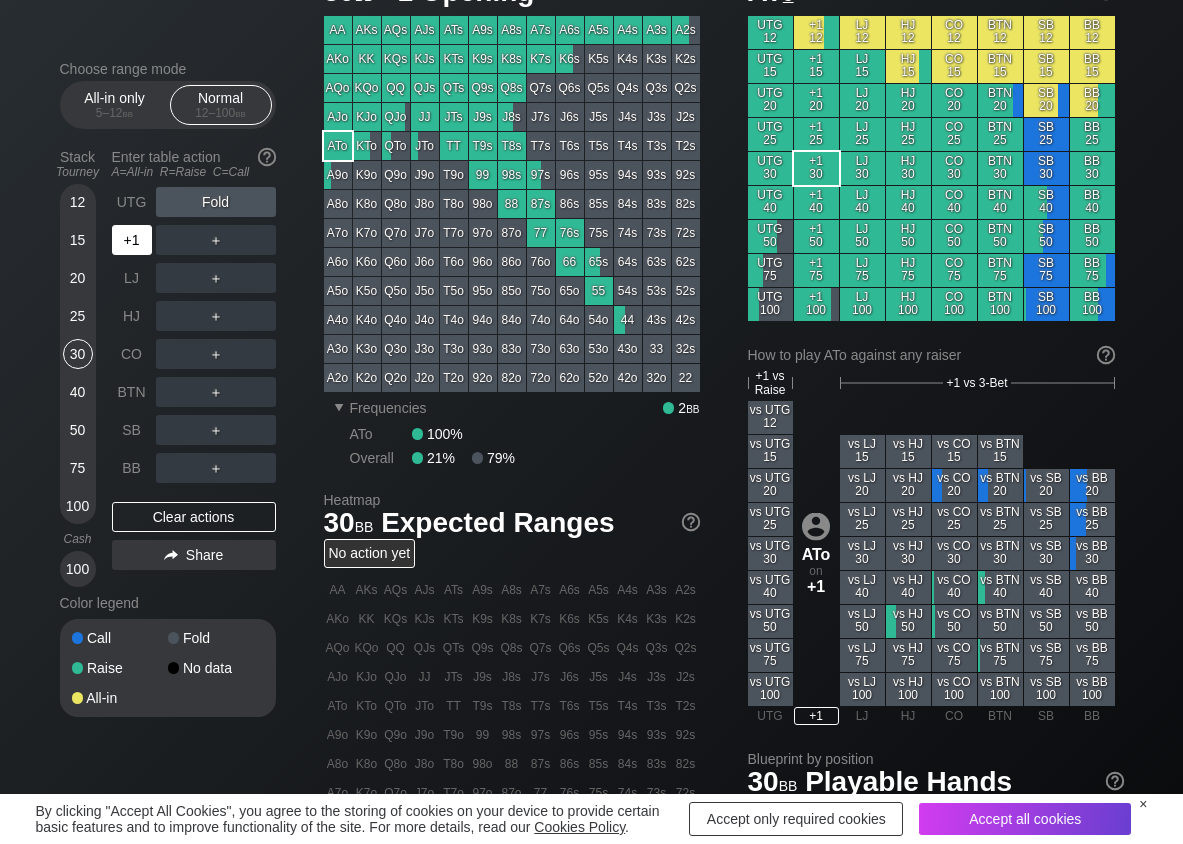 click on "+1" at bounding box center (132, 240) 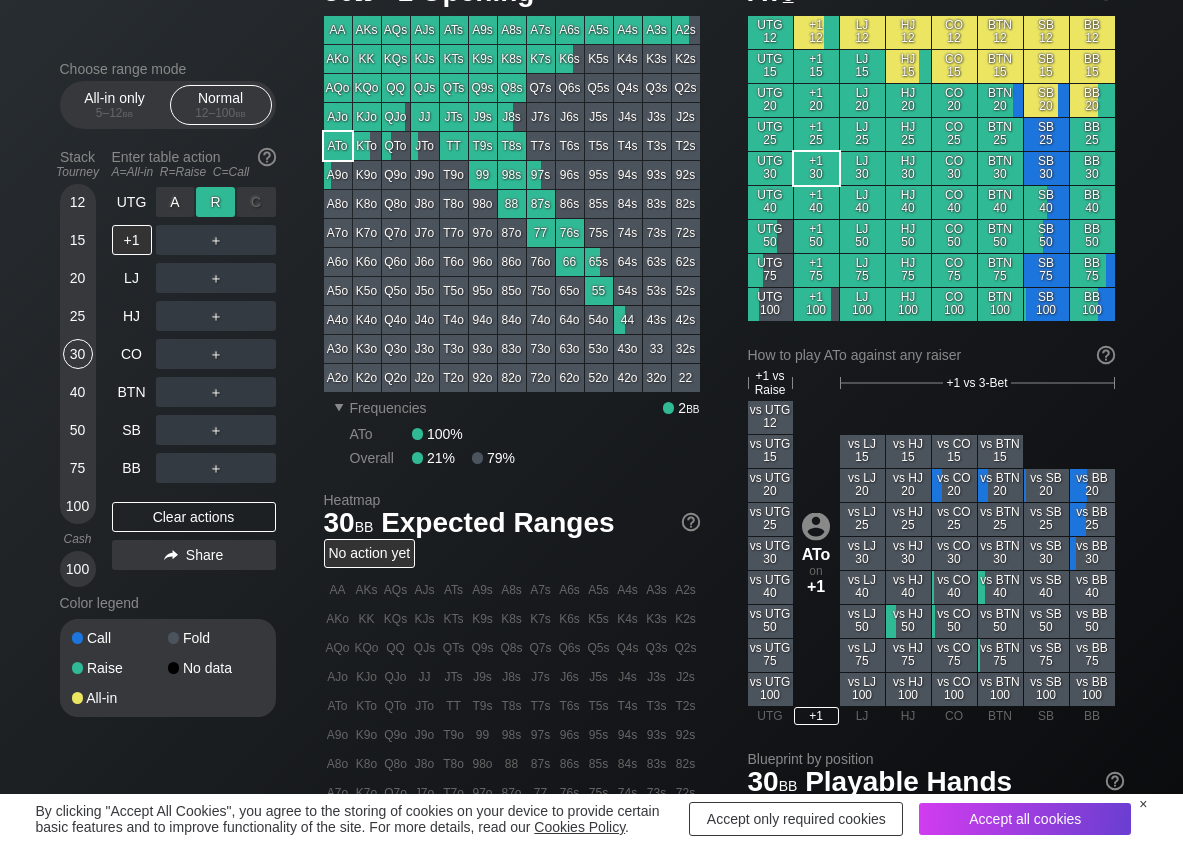 click on "R ✕" at bounding box center [215, 202] 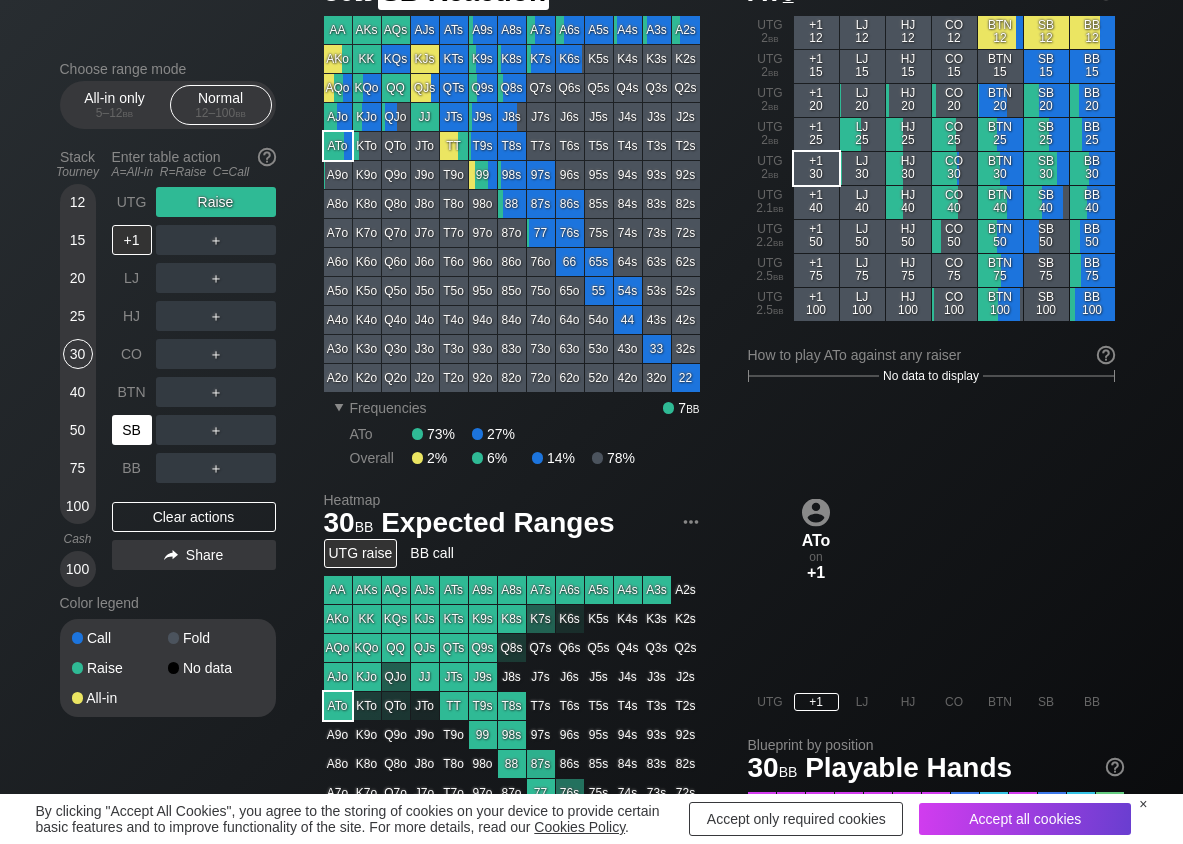 drag, startPoint x: 134, startPoint y: 434, endPoint x: 112, endPoint y: 424, distance: 24.166092 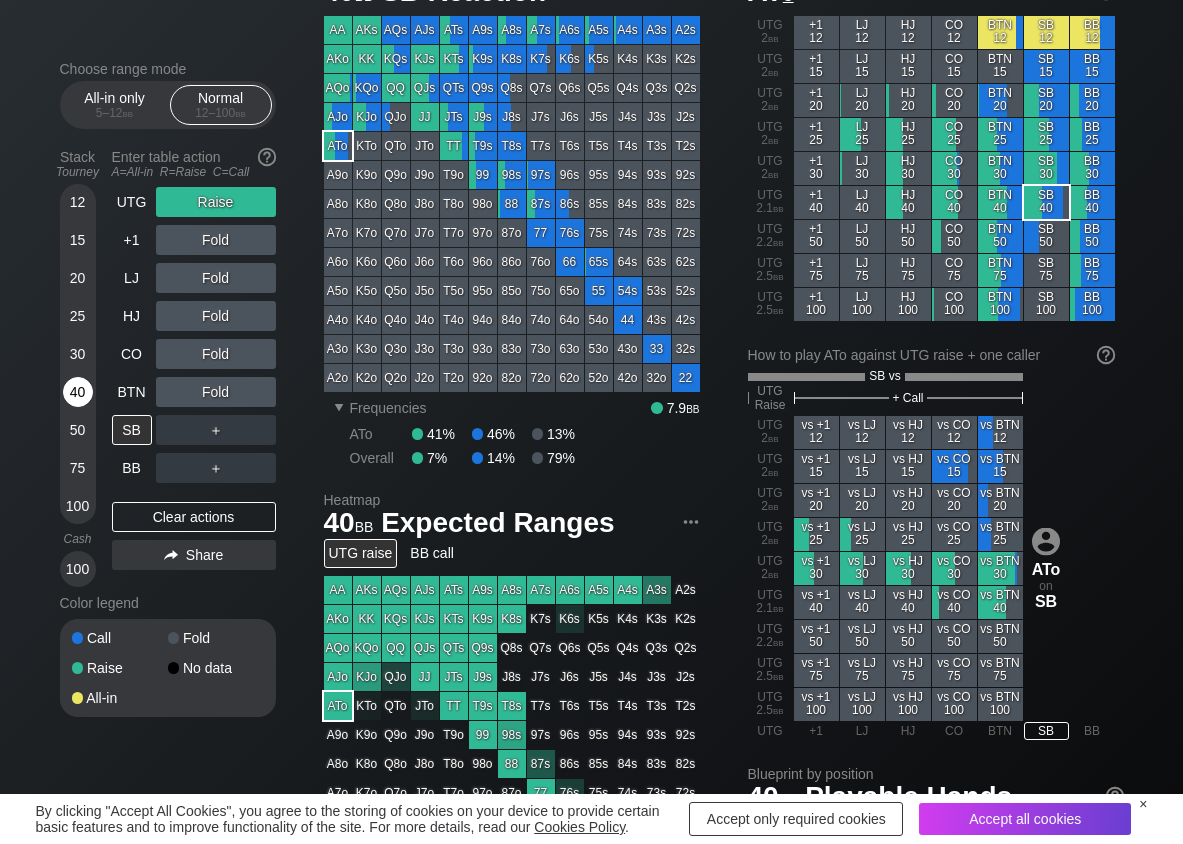 click on "40" at bounding box center [78, 392] 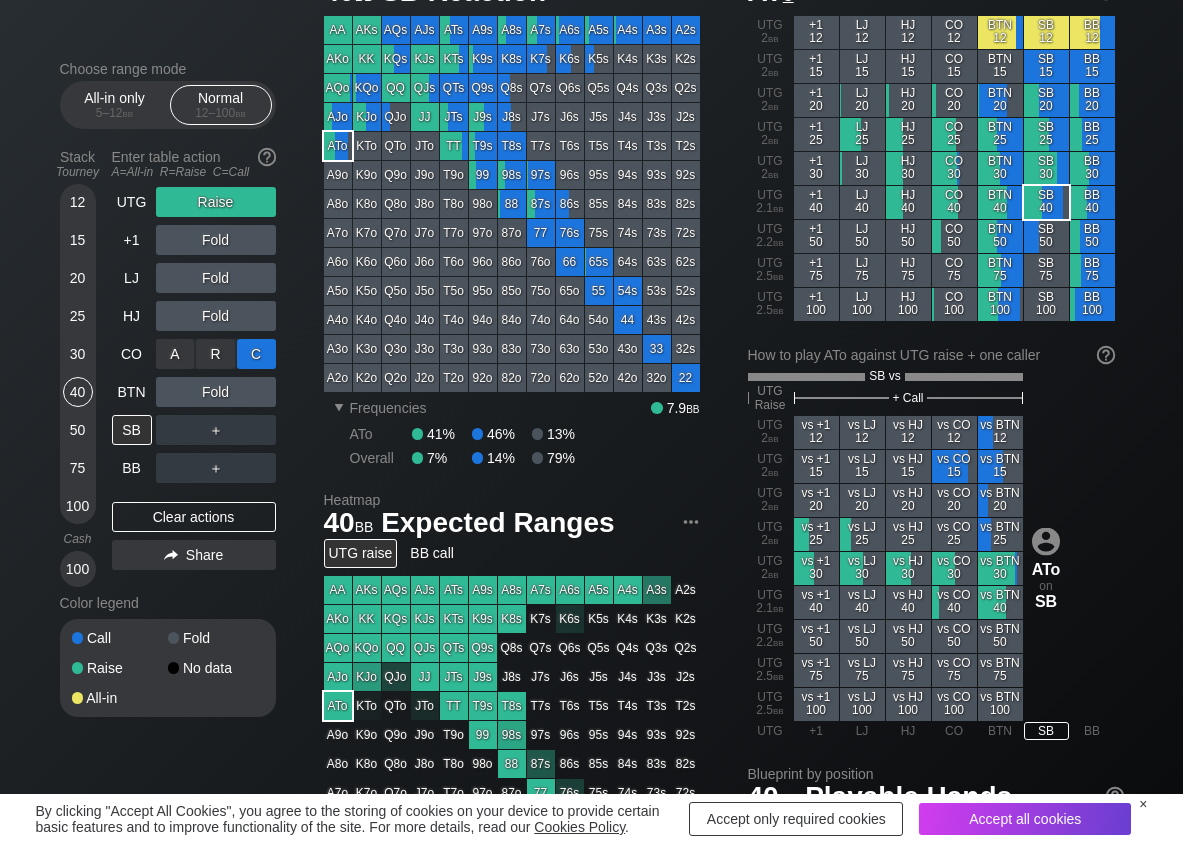 click on "C ✕" at bounding box center (256, 354) 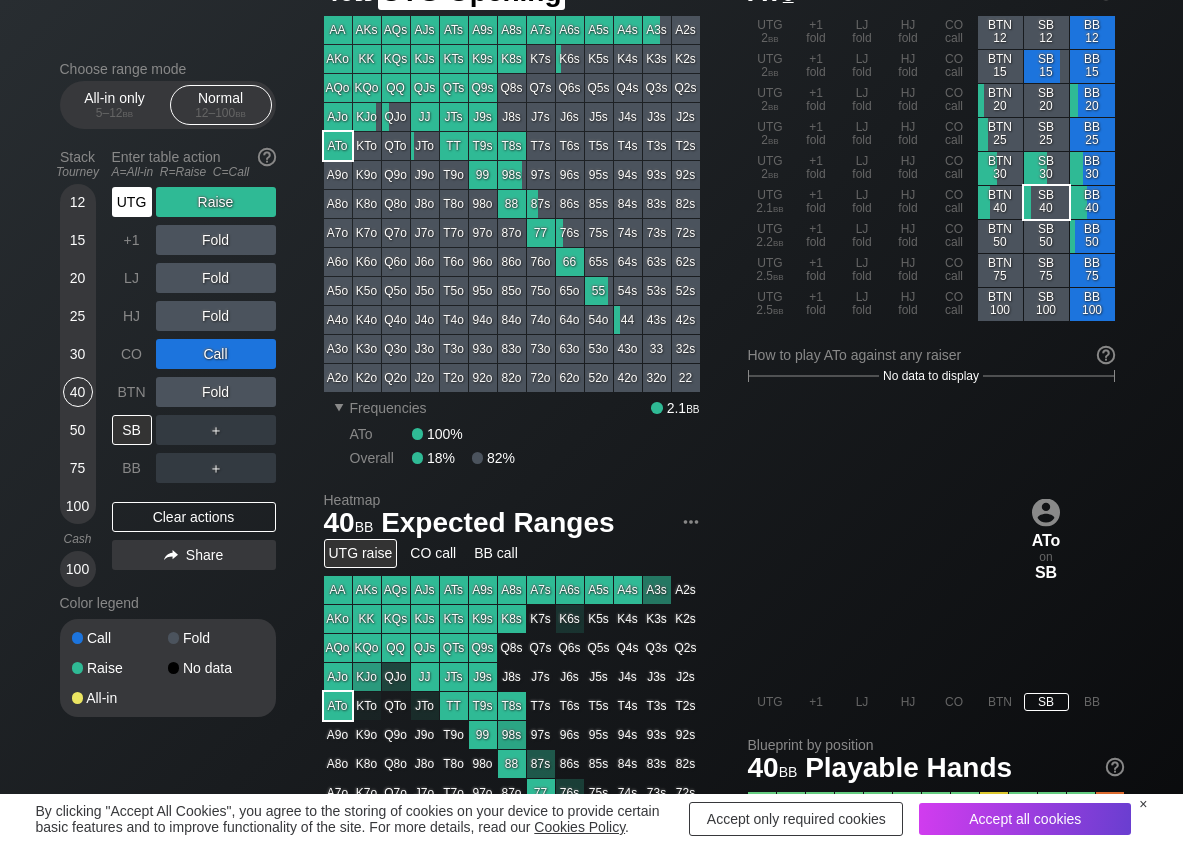 click on "UTG" at bounding box center (134, 202) 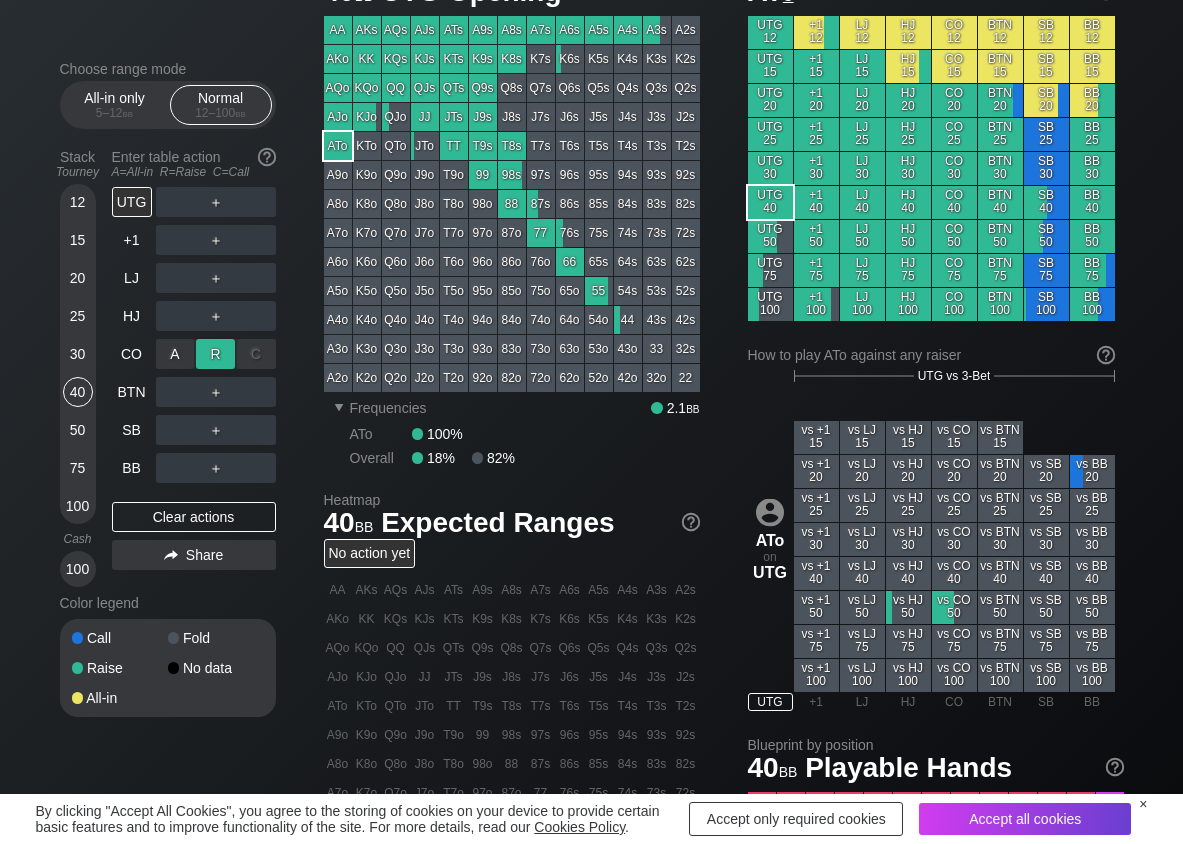 click on "R ✕" at bounding box center (215, 354) 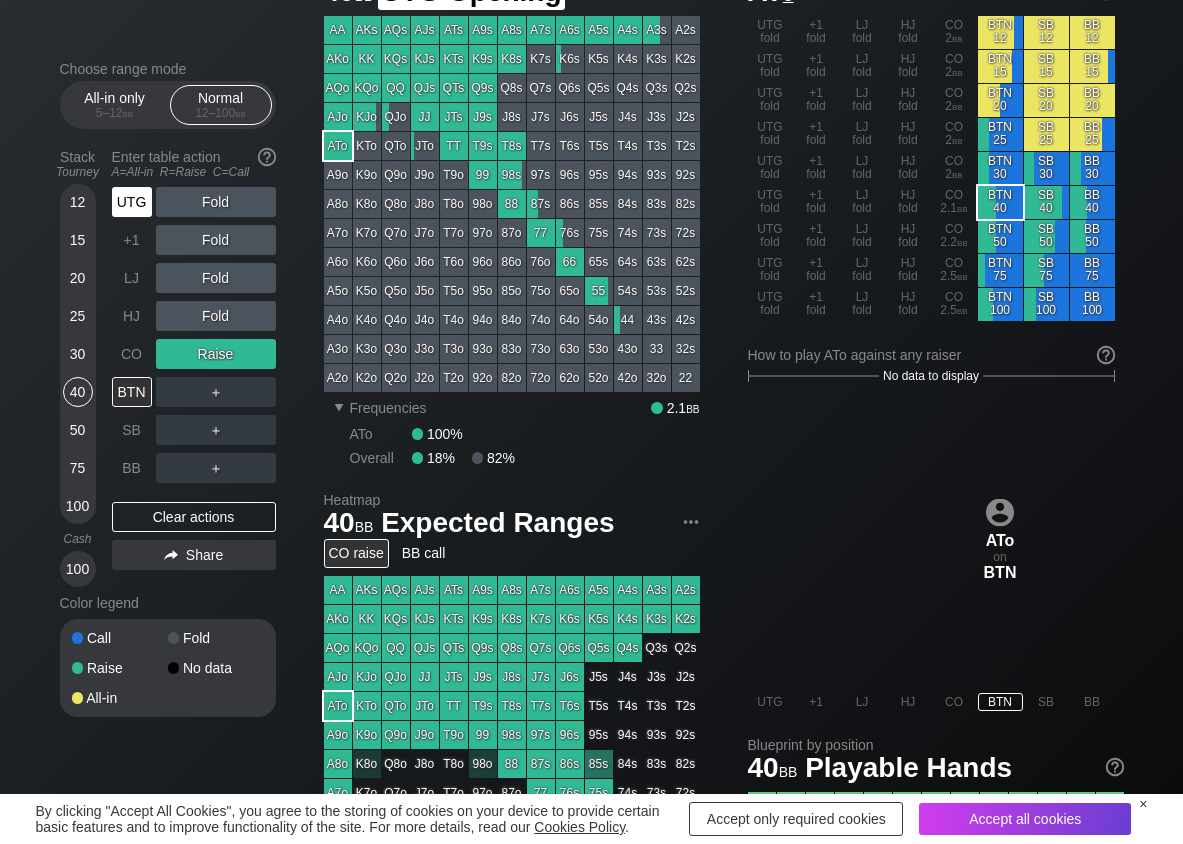 click on "UTG" at bounding box center (132, 202) 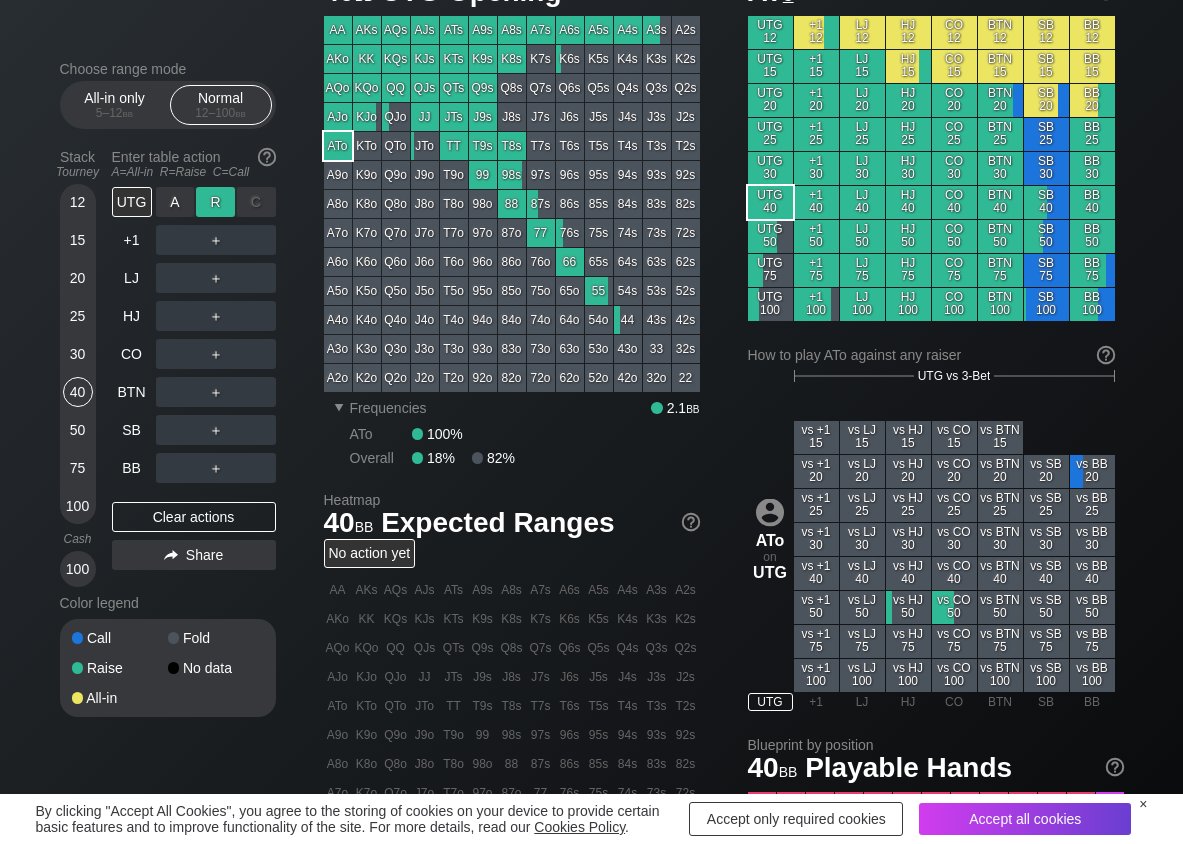 click on "R ✕" at bounding box center (215, 202) 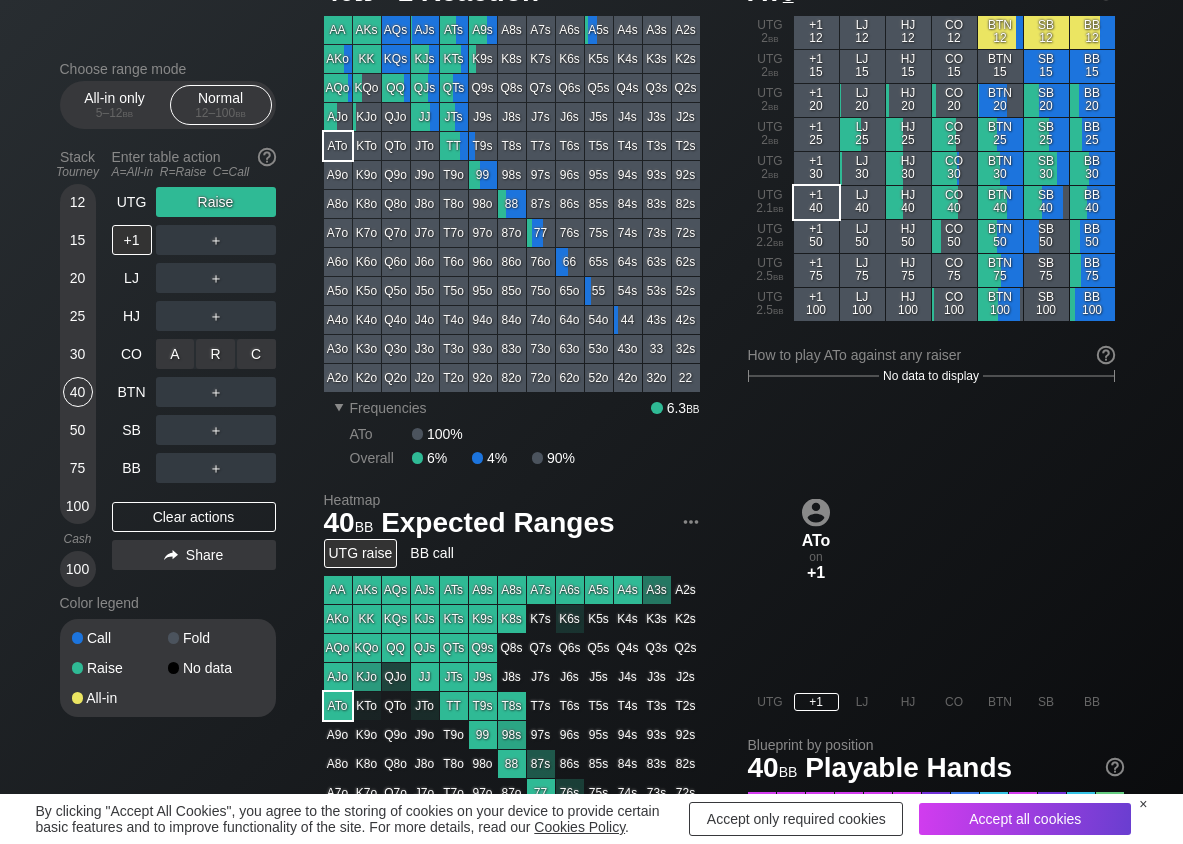 click on "C ✕" at bounding box center (256, 354) 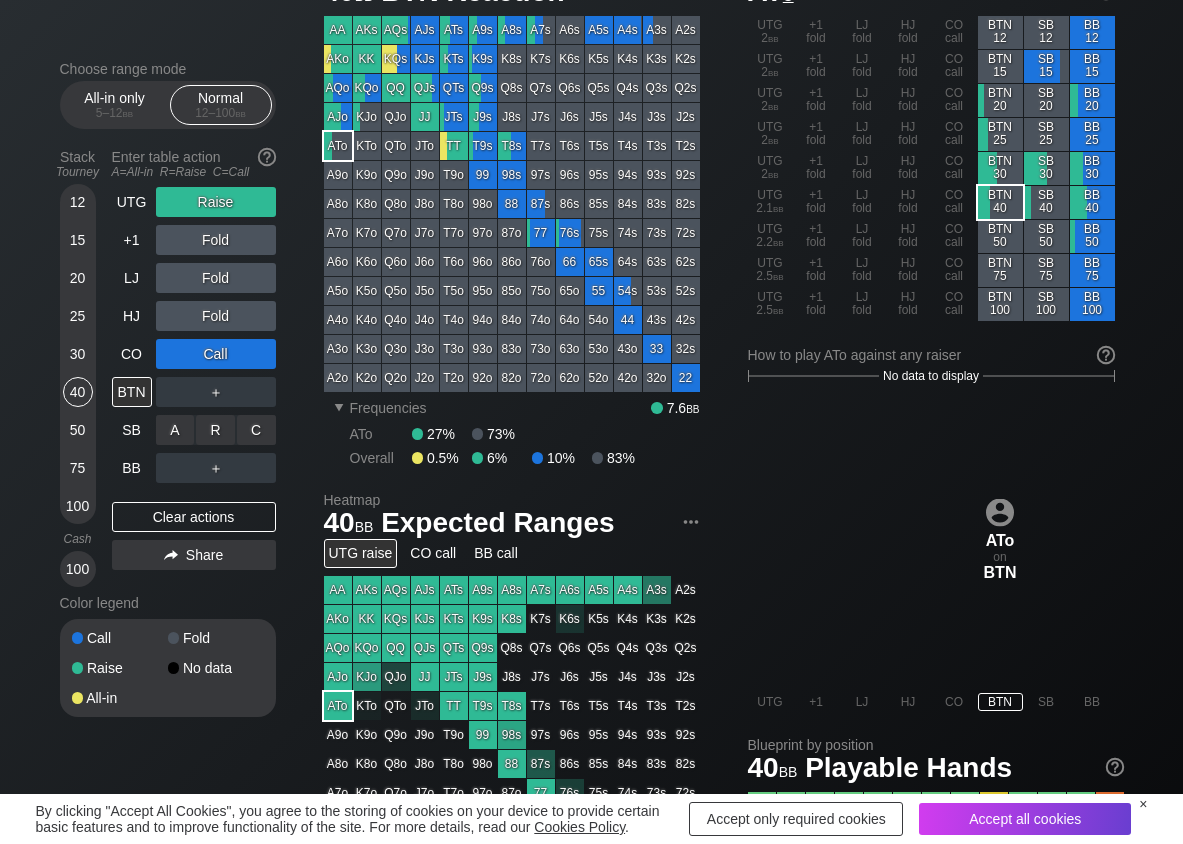 click on "C ✕" at bounding box center (256, 430) 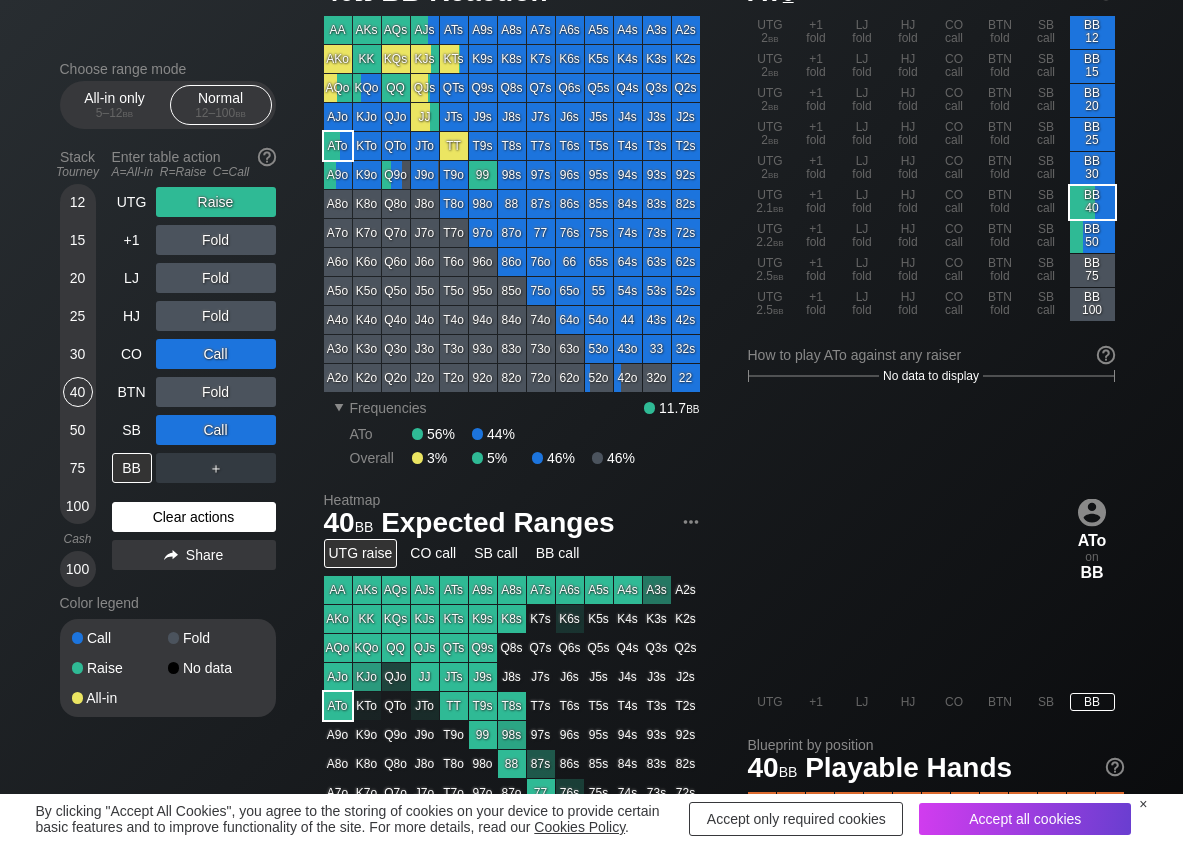 click on "Clear actions" at bounding box center (194, 517) 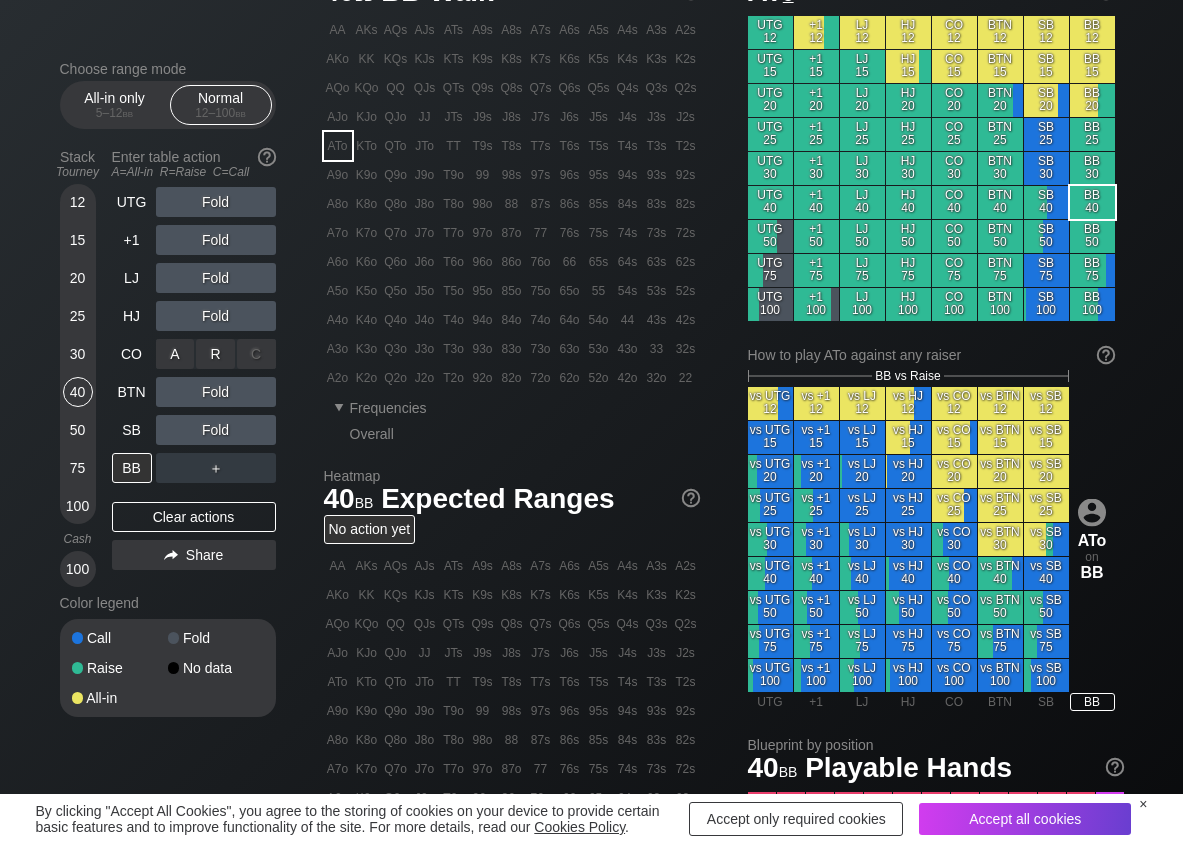 click on "R ✕" at bounding box center (215, 354) 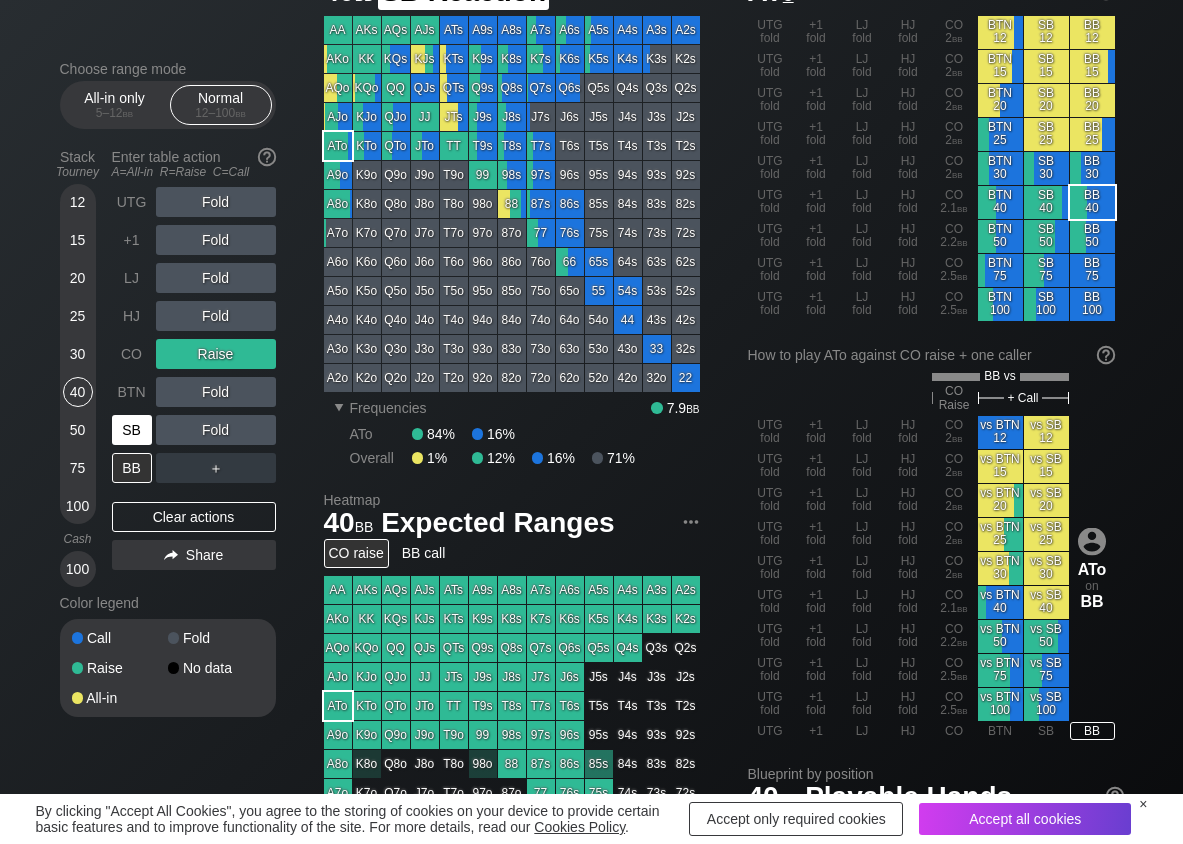 click on "SB" at bounding box center (132, 430) 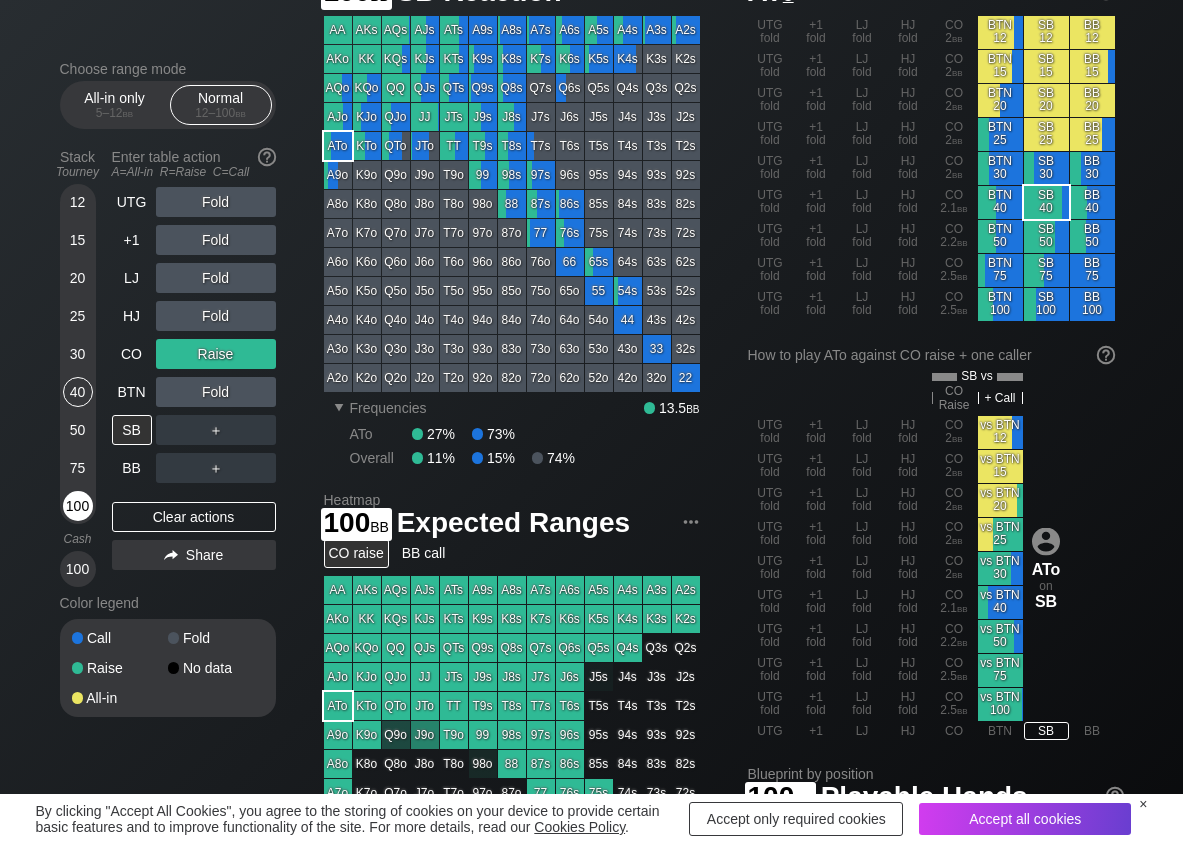 click on "100" at bounding box center [78, 506] 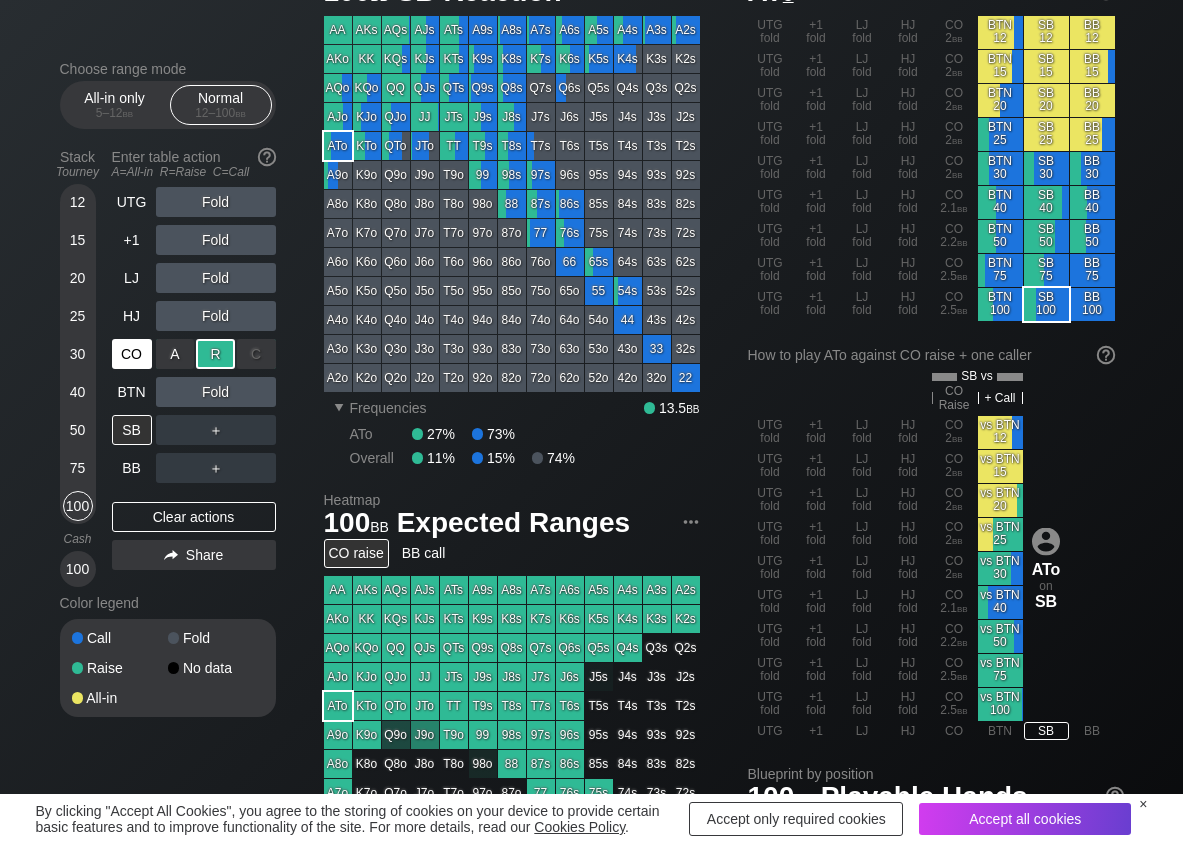 drag, startPoint x: 133, startPoint y: 343, endPoint x: 129, endPoint y: 371, distance: 28.284271 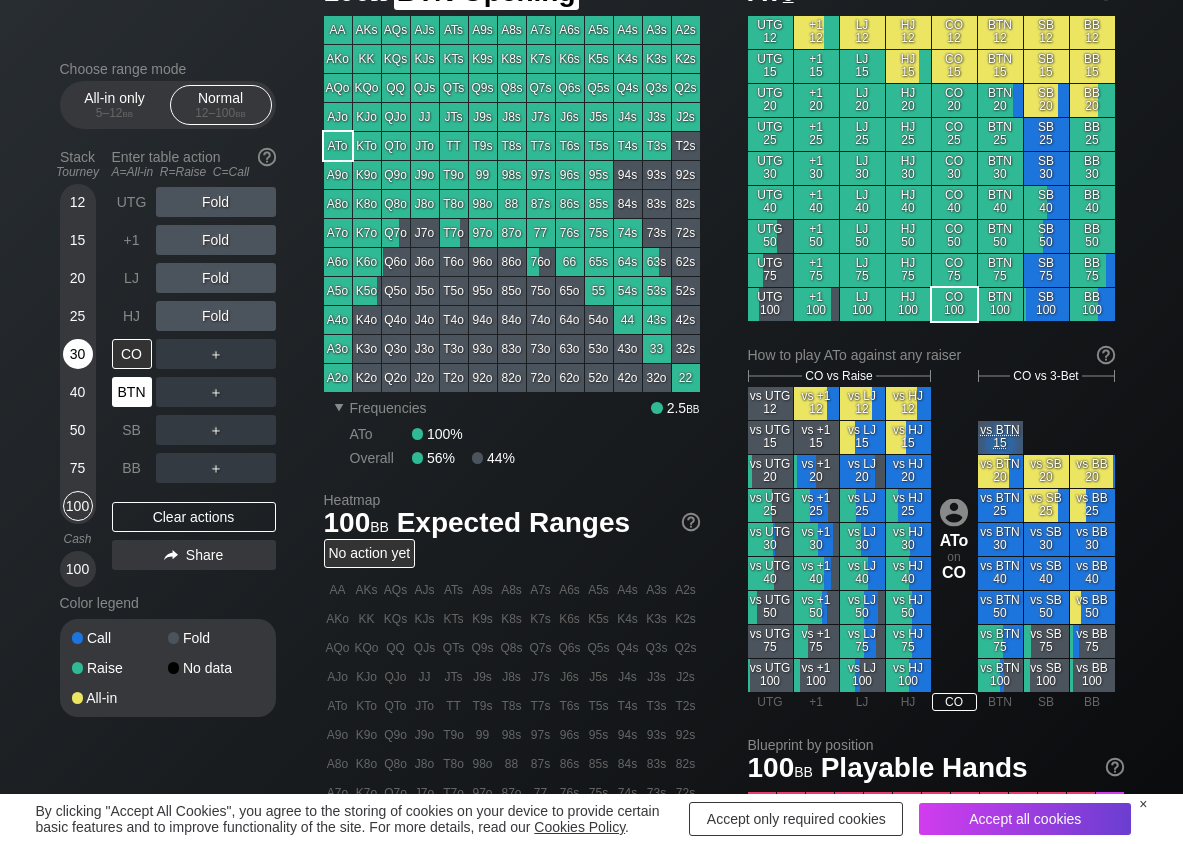 drag, startPoint x: 127, startPoint y: 385, endPoint x: 75, endPoint y: 348, distance: 63.82006 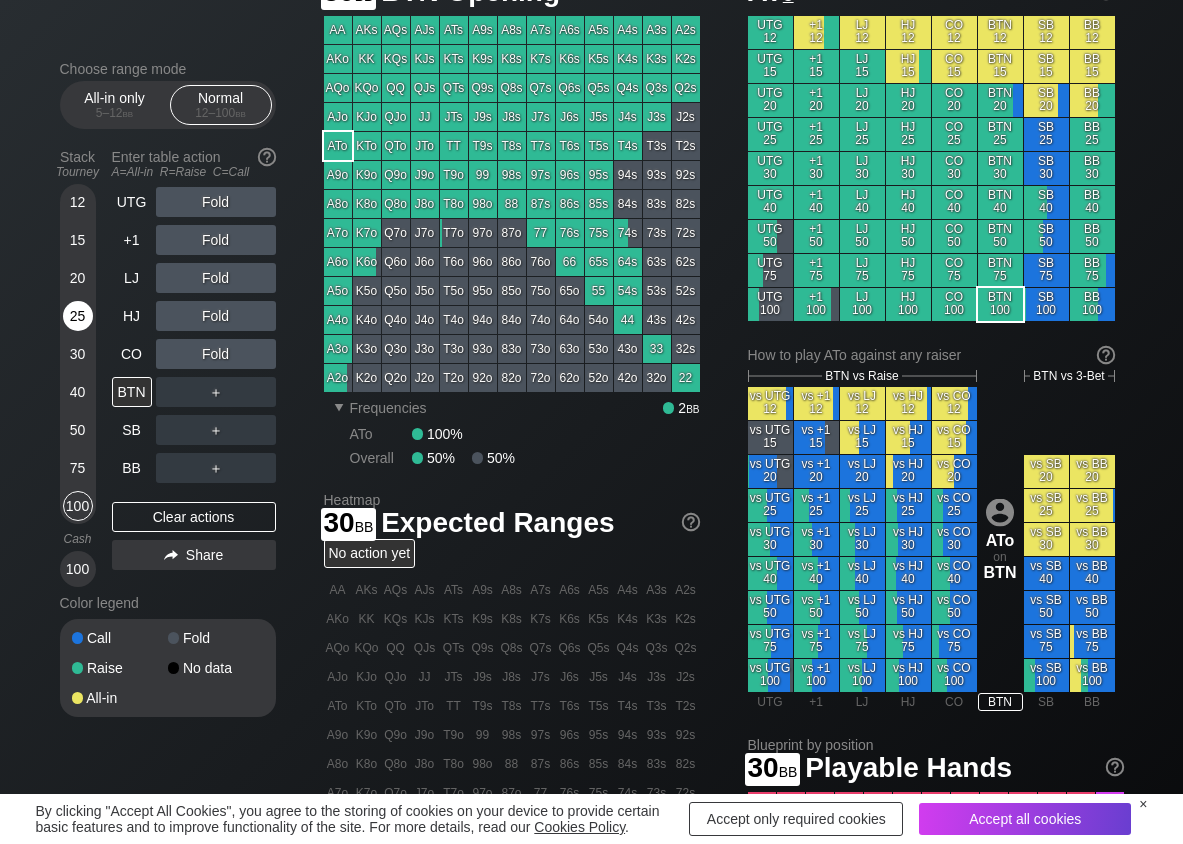click on "25" at bounding box center (78, 316) 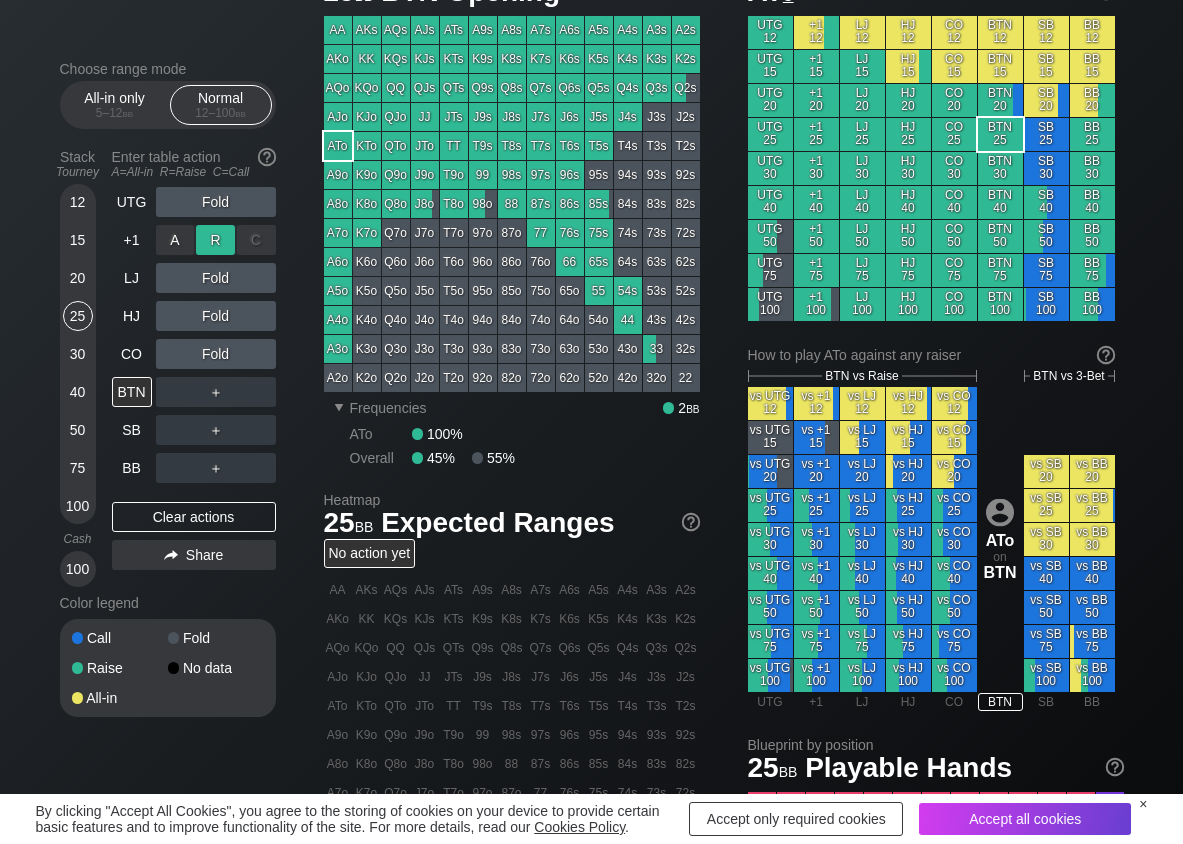 click on "R ✕" at bounding box center [215, 240] 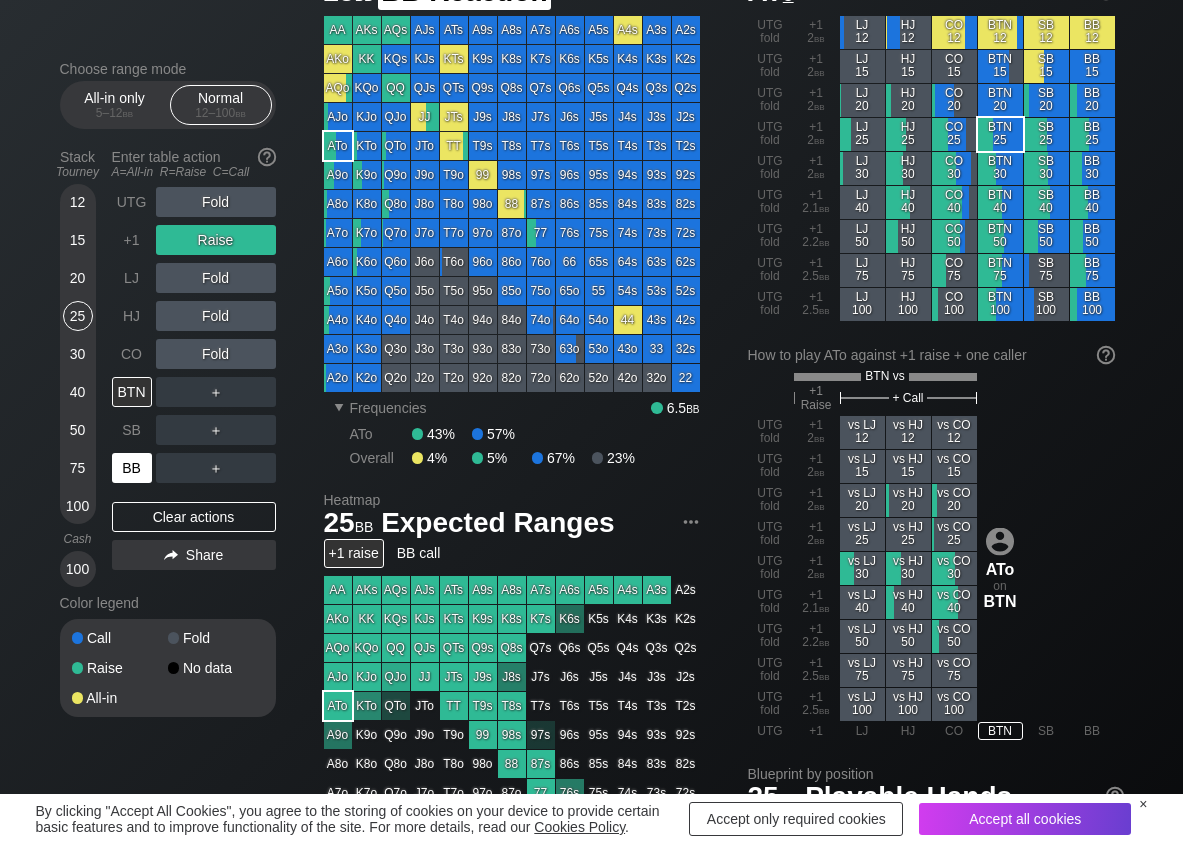 click on "BB" at bounding box center (132, 468) 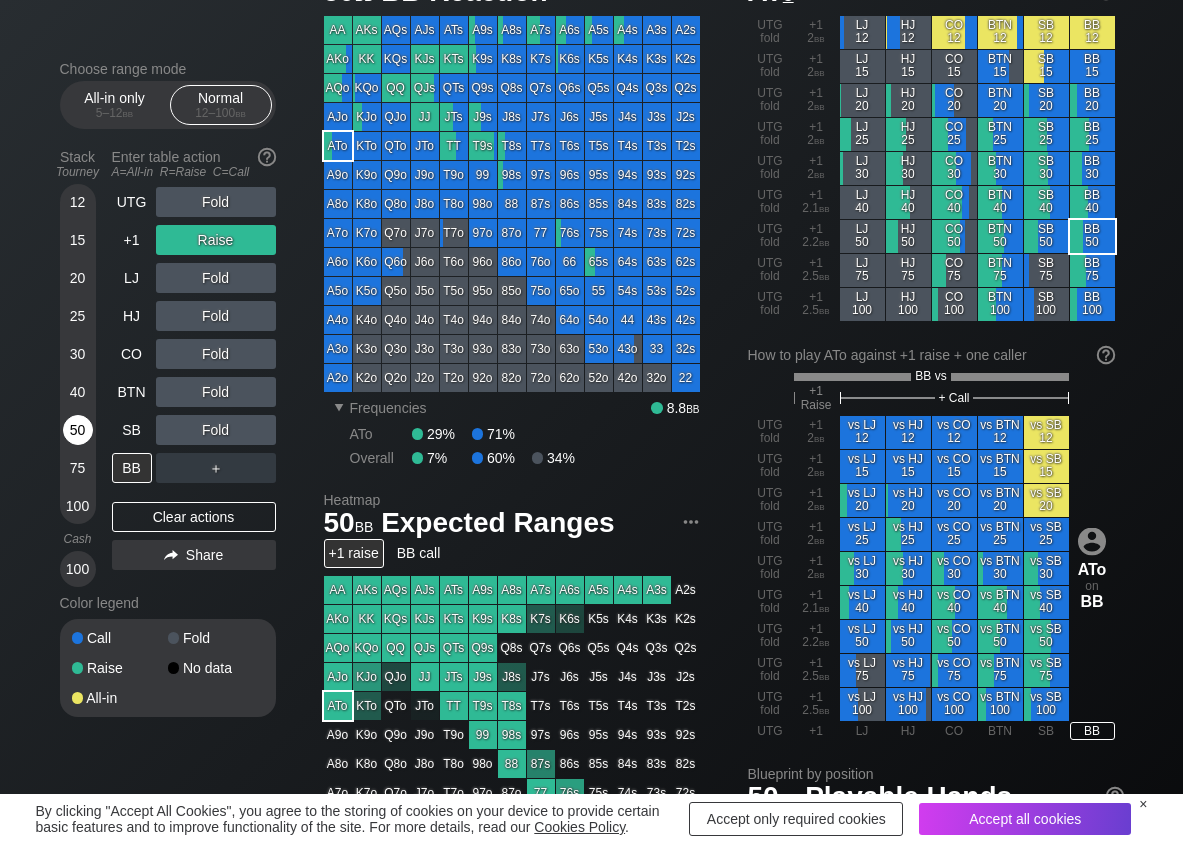 click on "50" at bounding box center (78, 430) 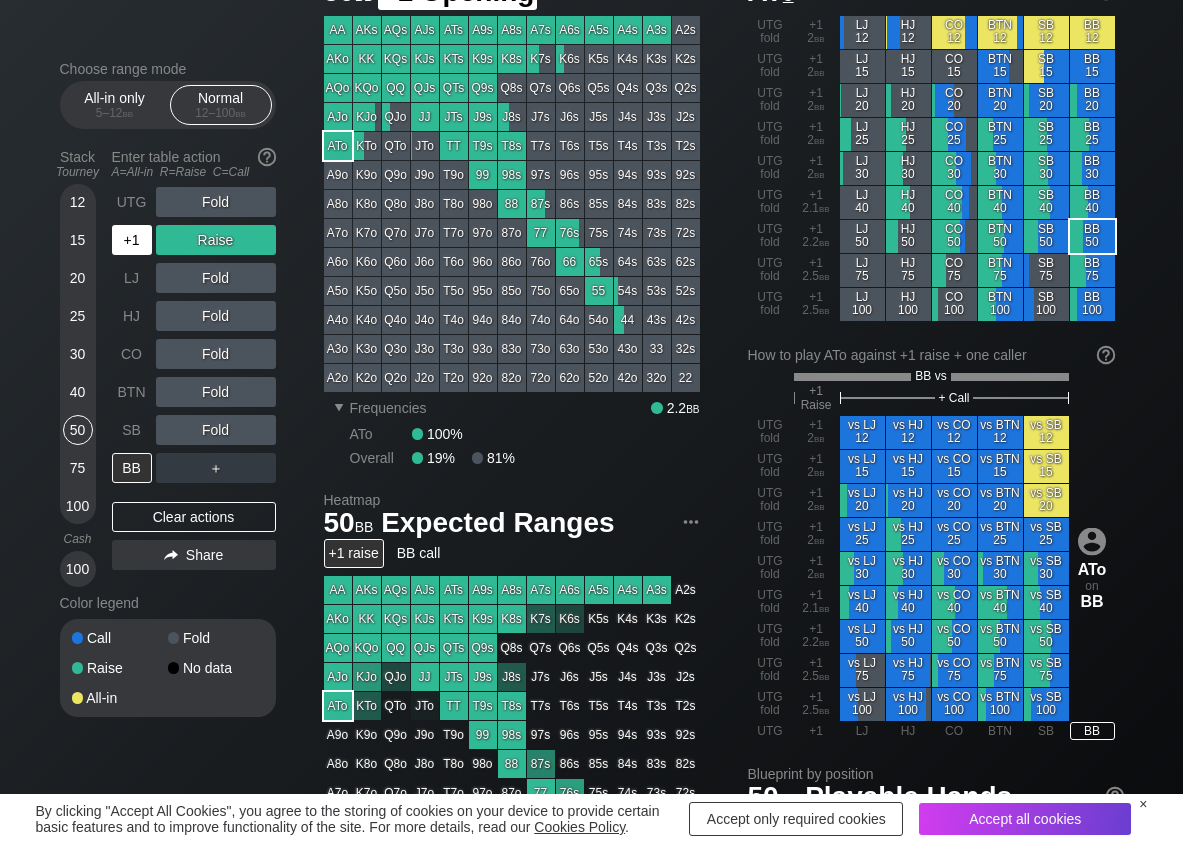 click on "+1" at bounding box center (132, 240) 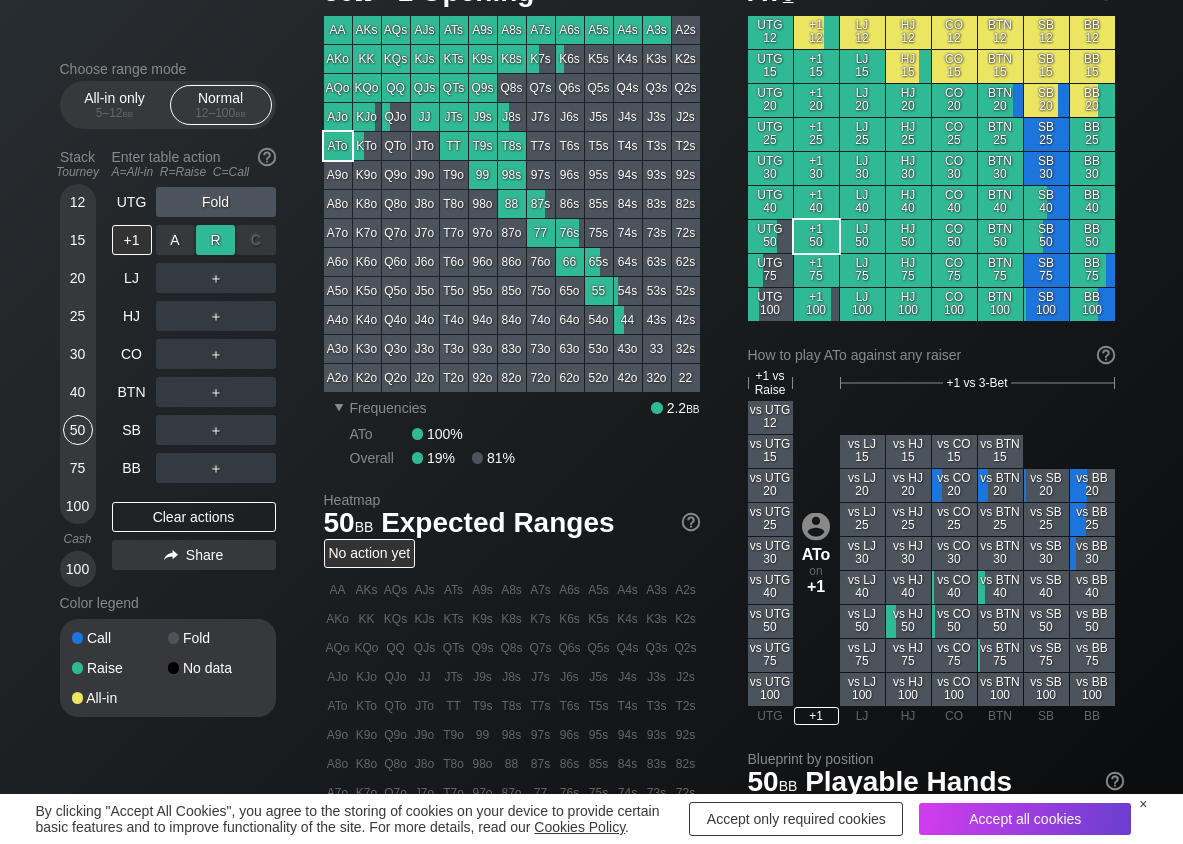 click on "R ✕" at bounding box center [215, 240] 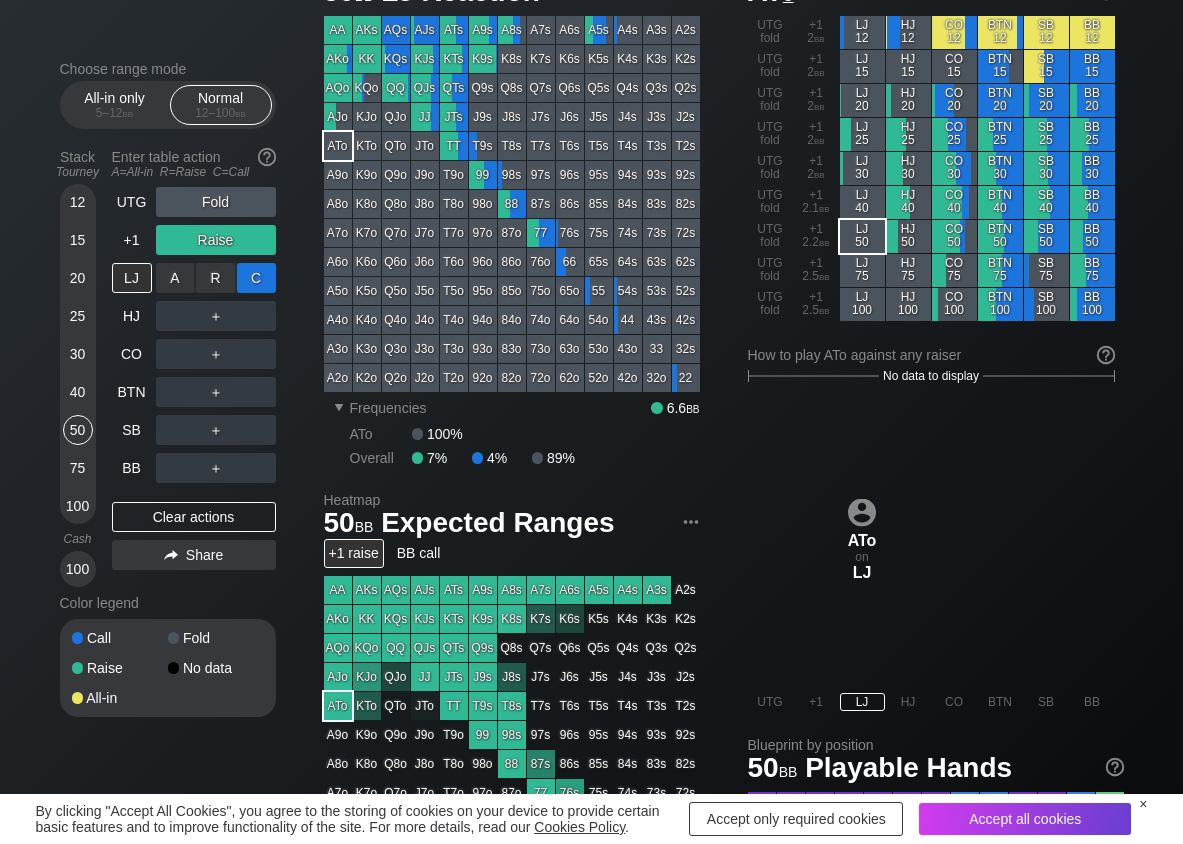 click on "C ✕" at bounding box center [256, 278] 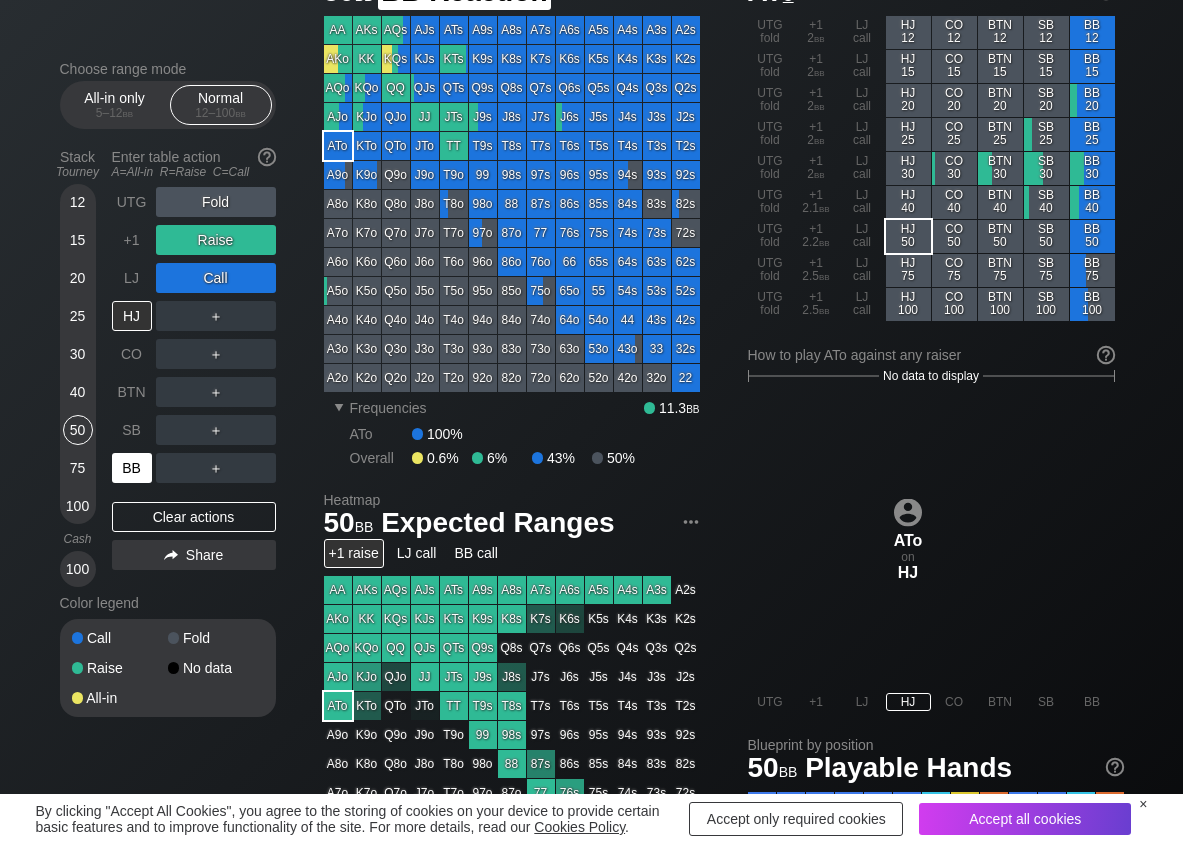 click on "BB" at bounding box center [132, 468] 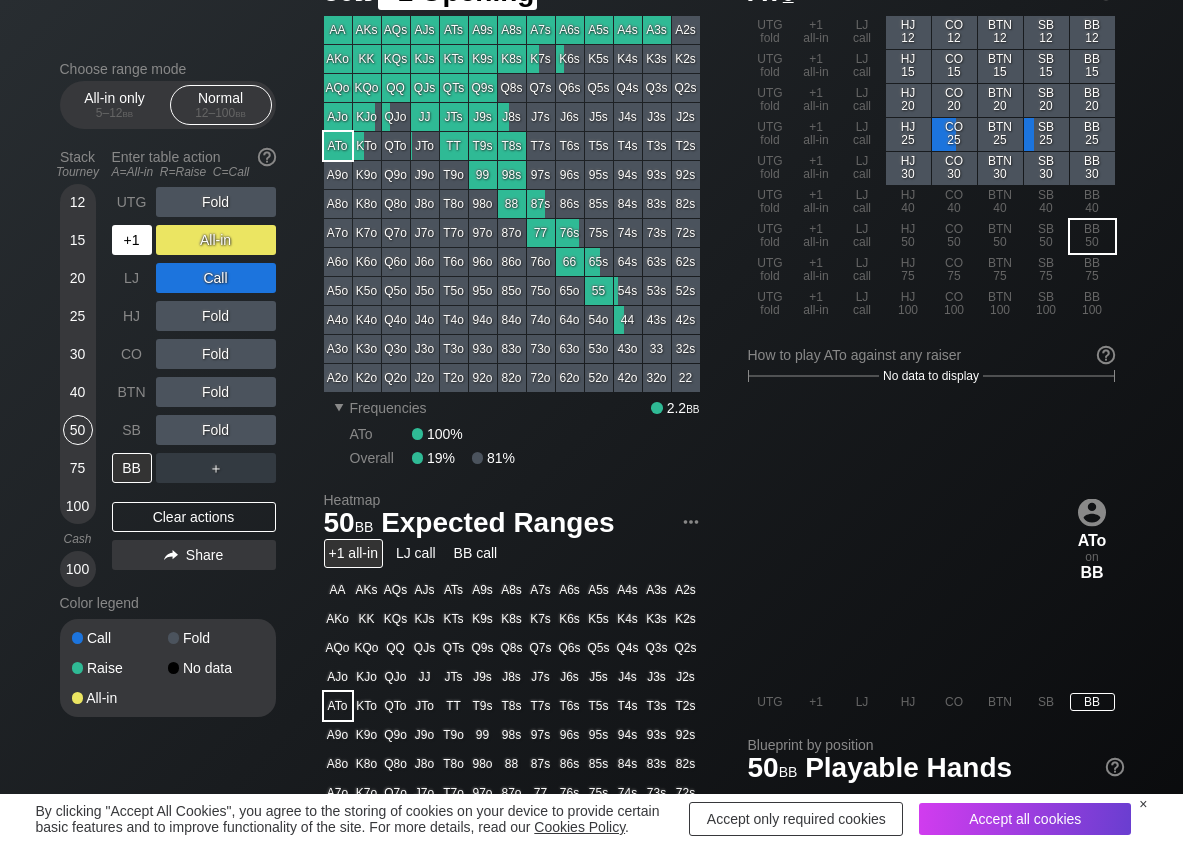 click on "+1" at bounding box center [132, 240] 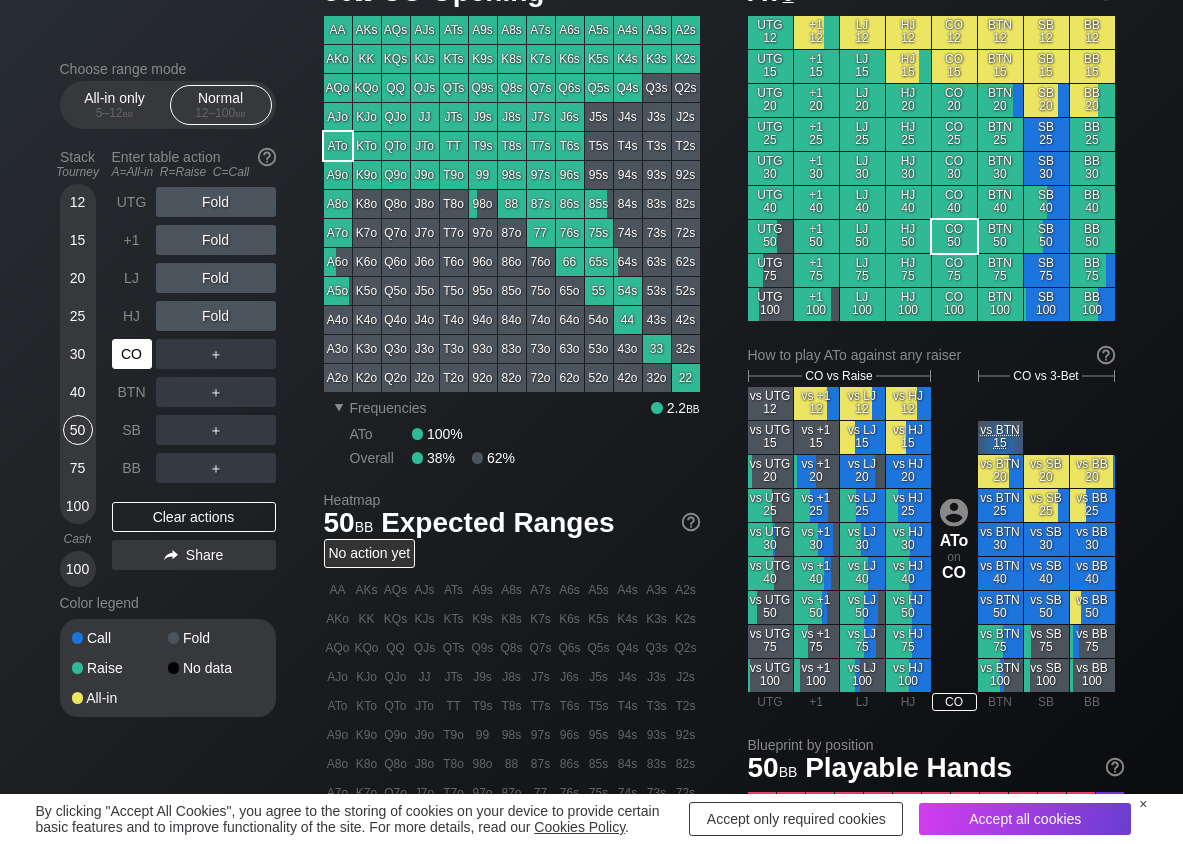 click on "CO" at bounding box center [132, 354] 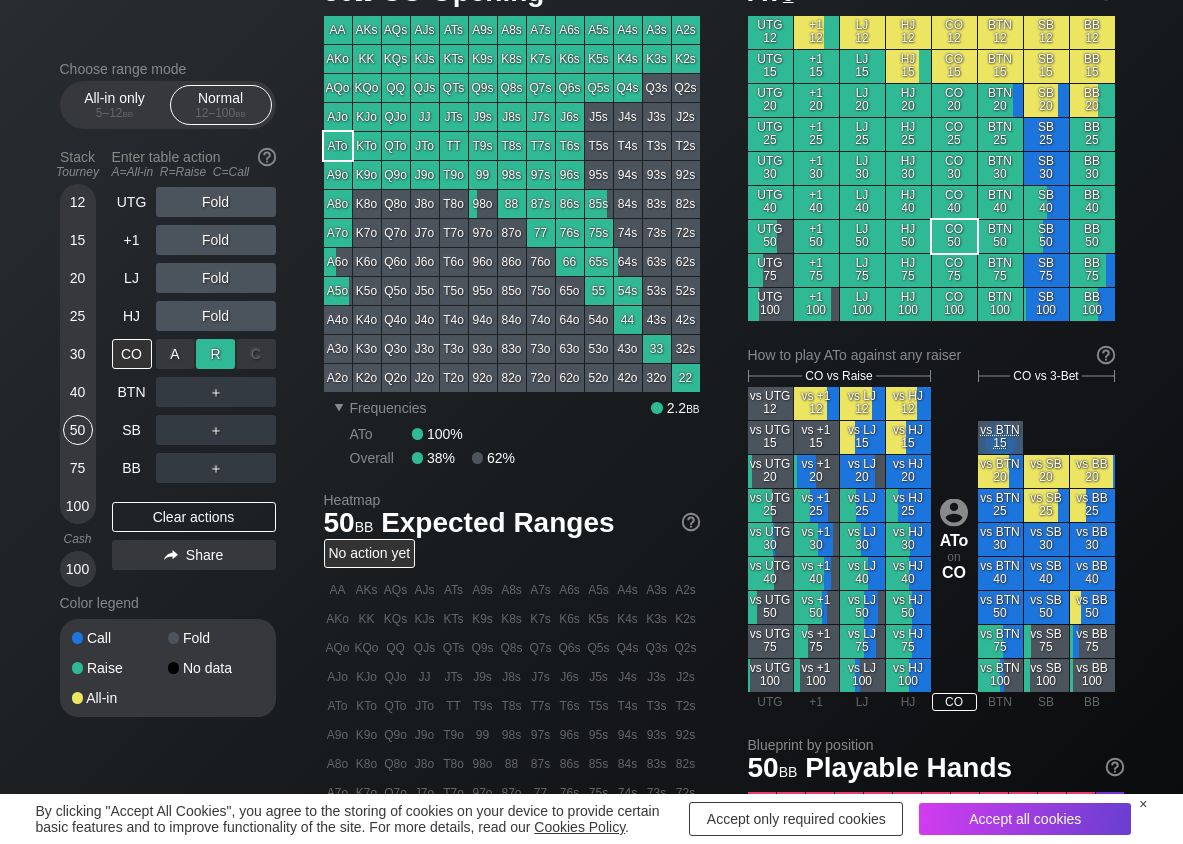 click on "R ✕" at bounding box center (215, 354) 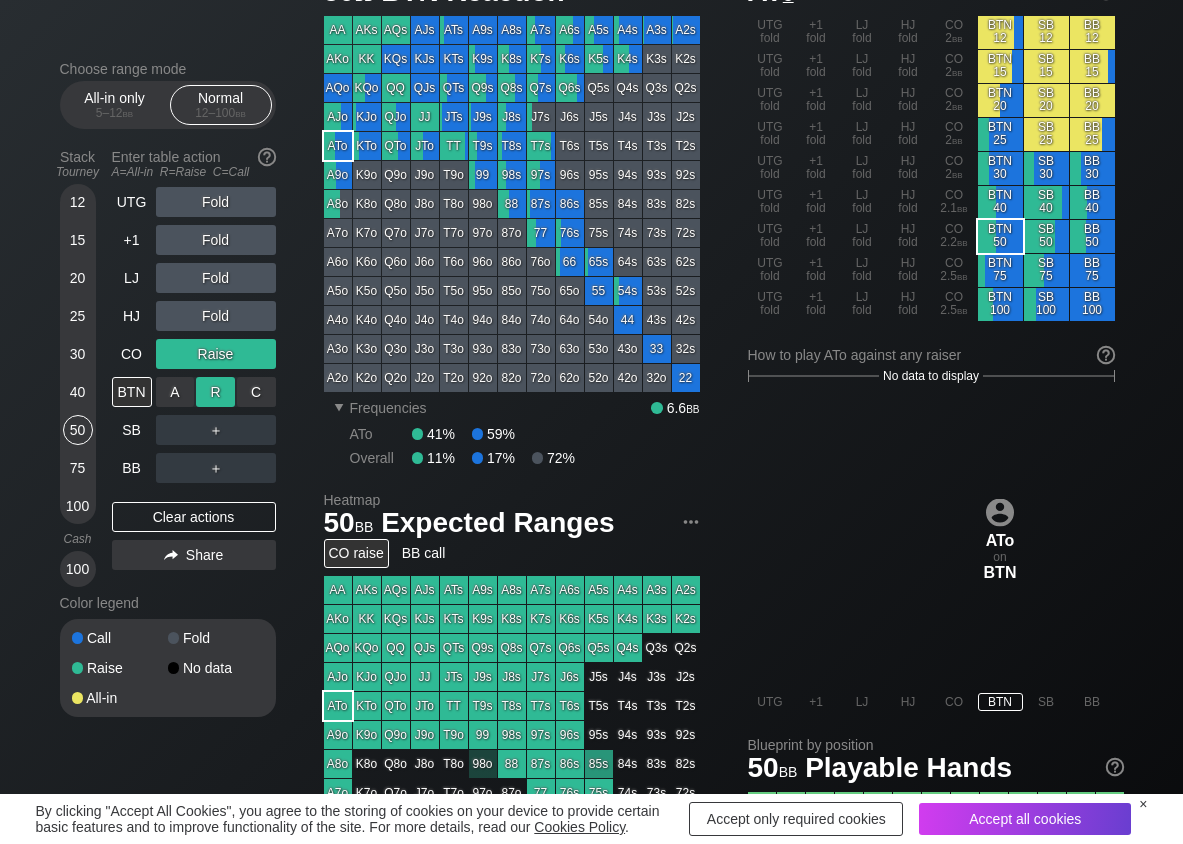 click on "R ✕" at bounding box center [215, 392] 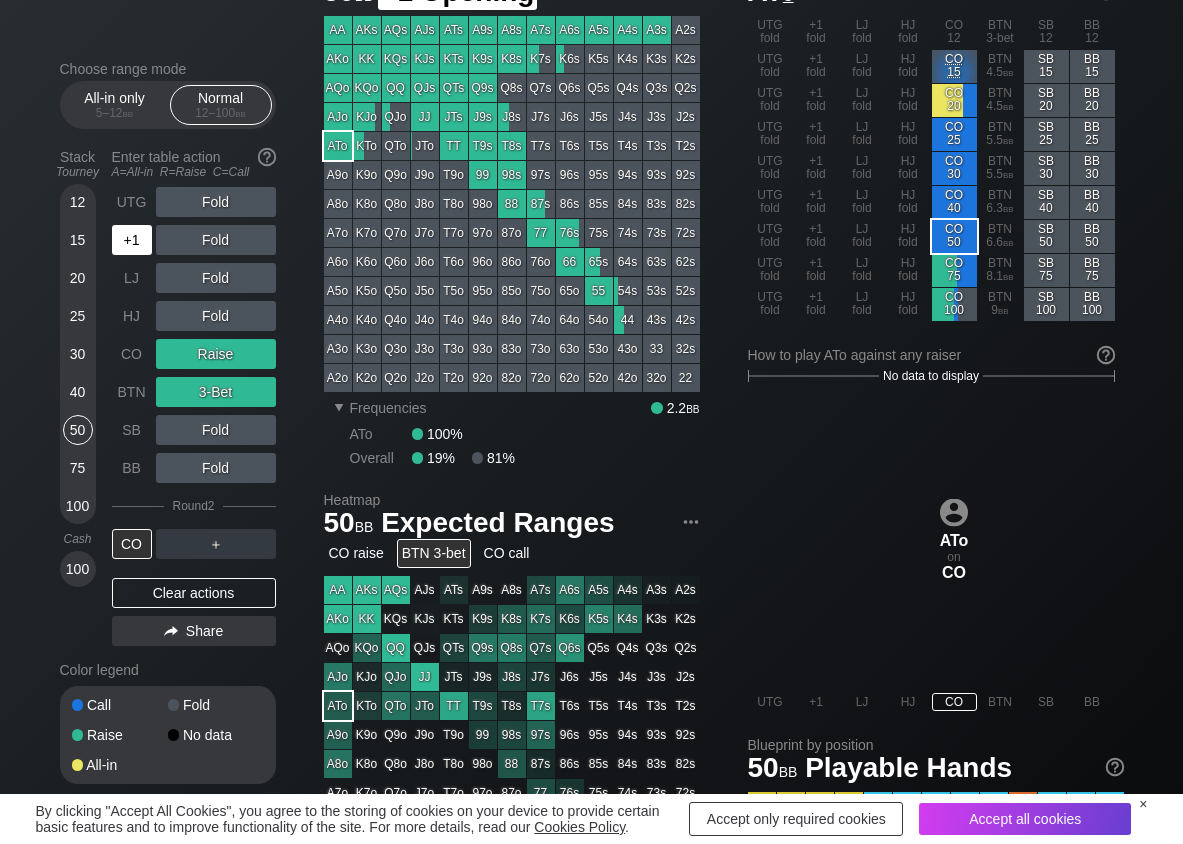 click on "+1" at bounding box center [132, 240] 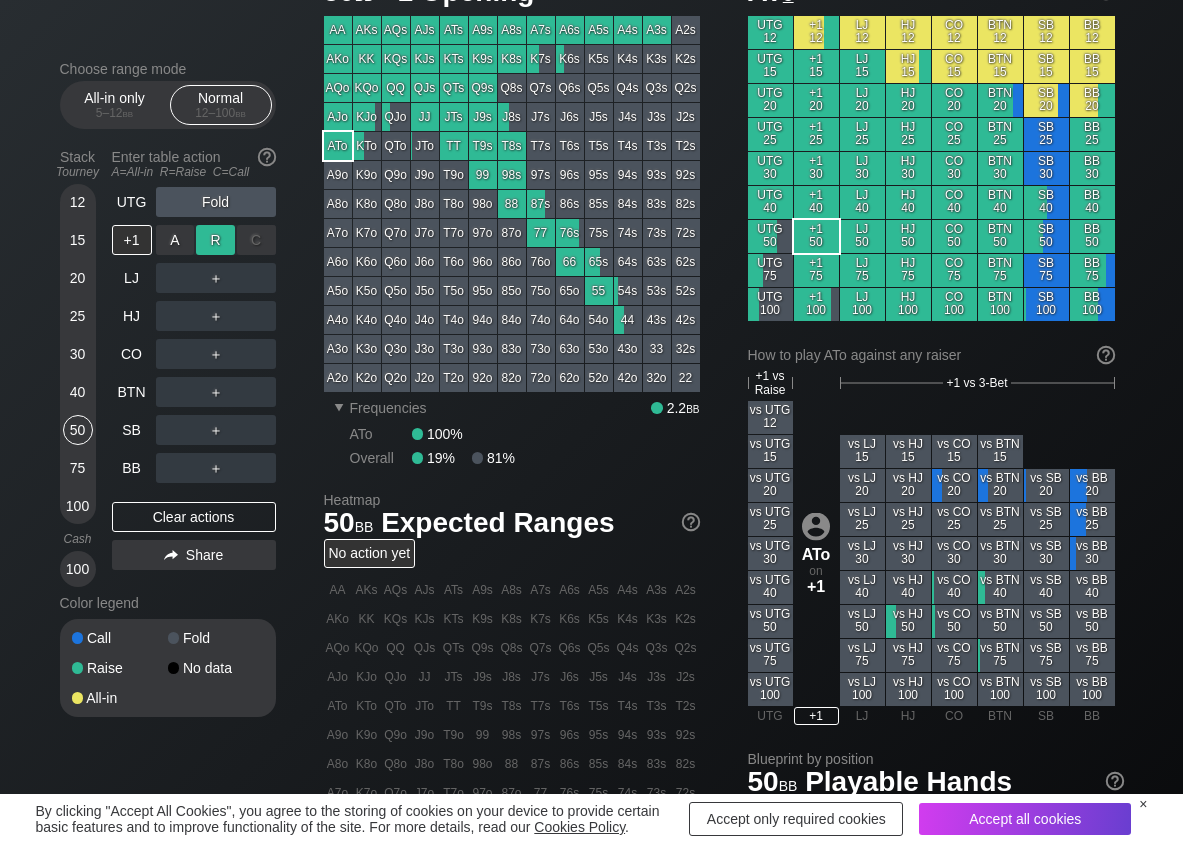 click on "R ✕" at bounding box center [215, 240] 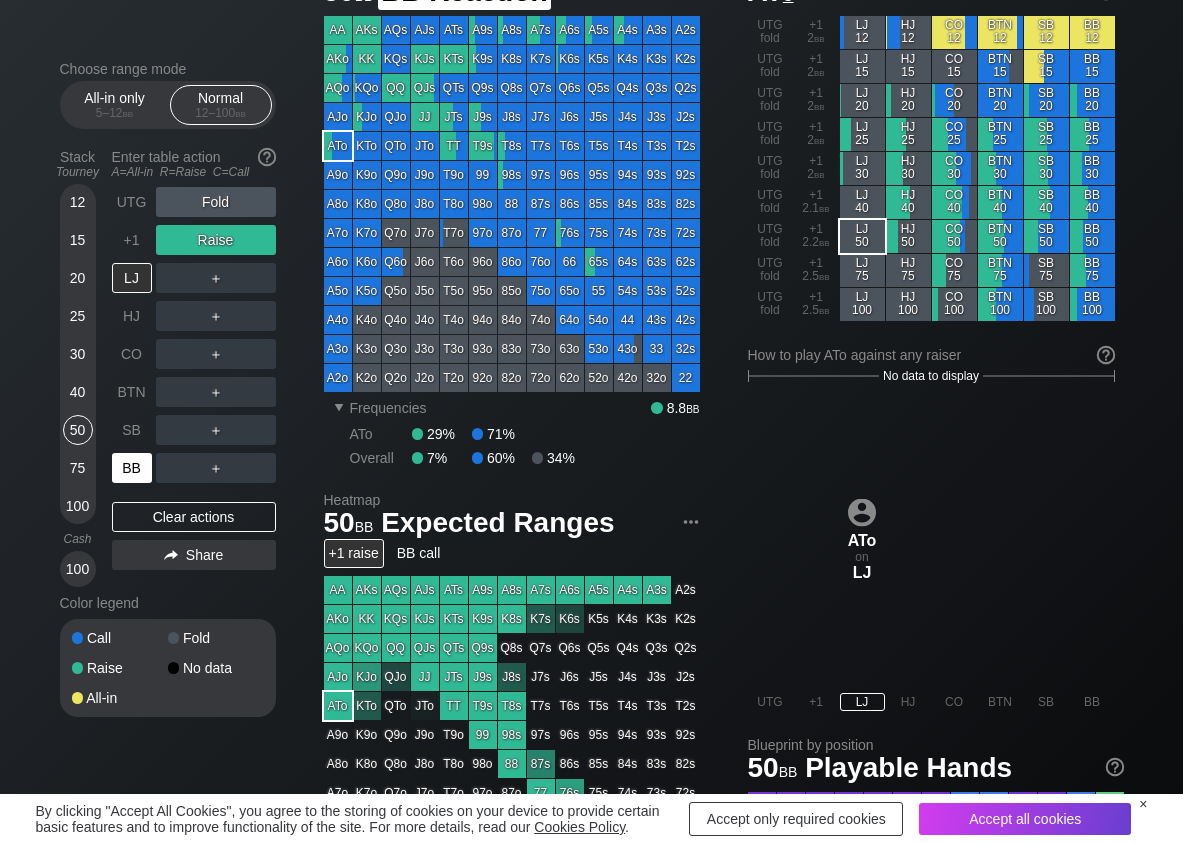 click on "BB" at bounding box center [134, 468] 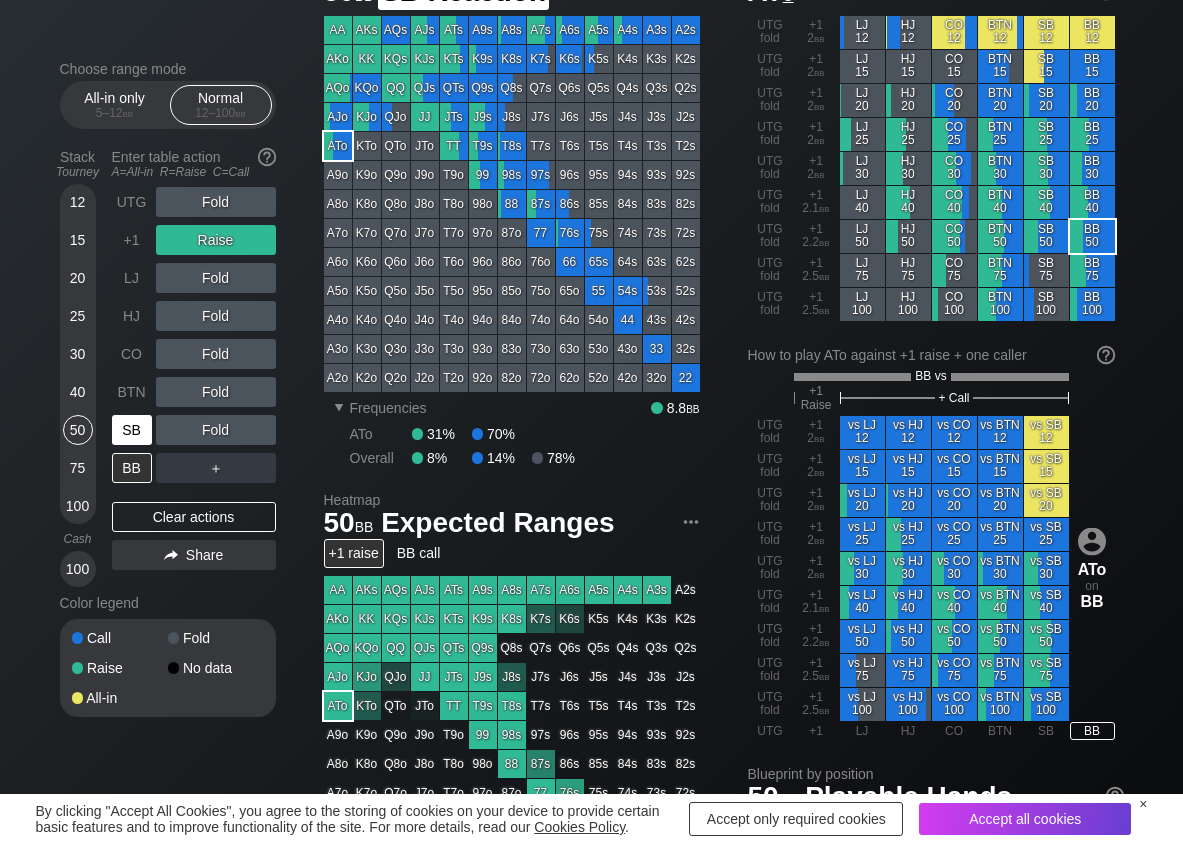 click on "SB" at bounding box center (132, 430) 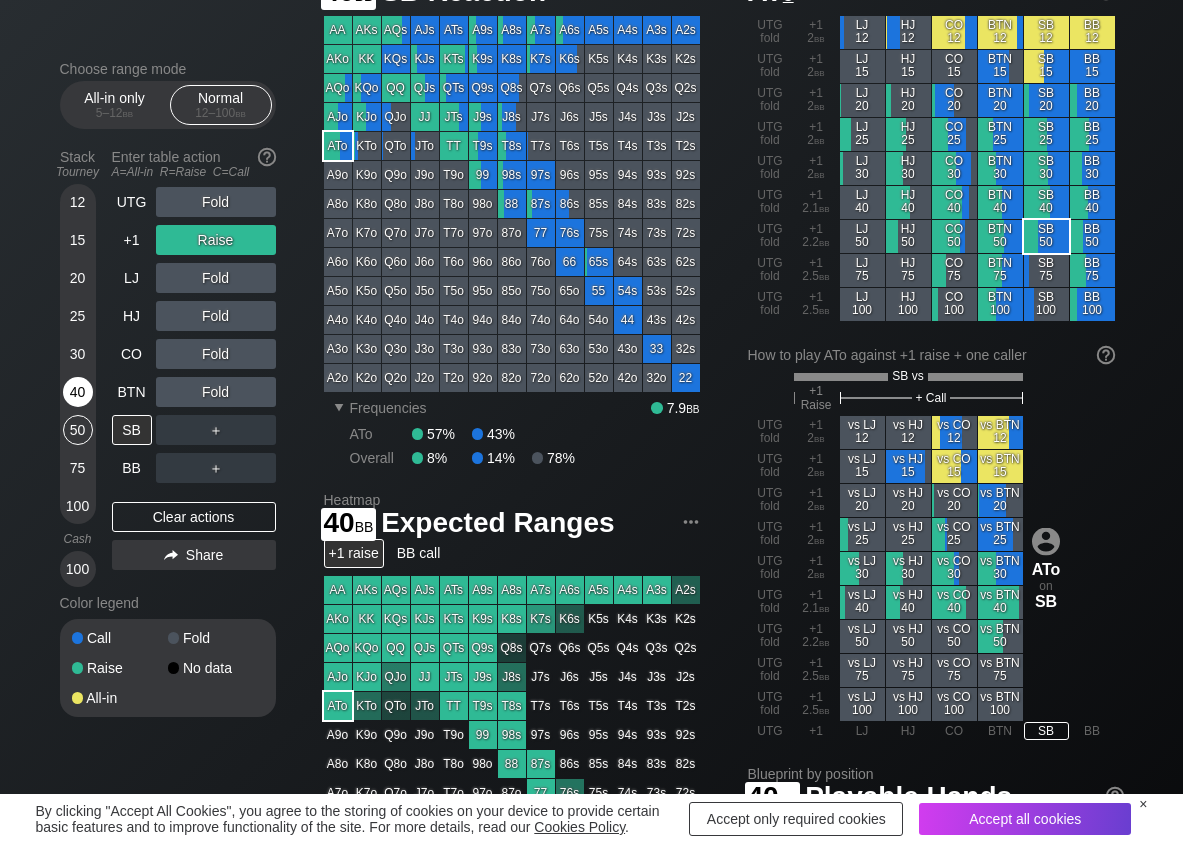 click on "40" at bounding box center (78, 392) 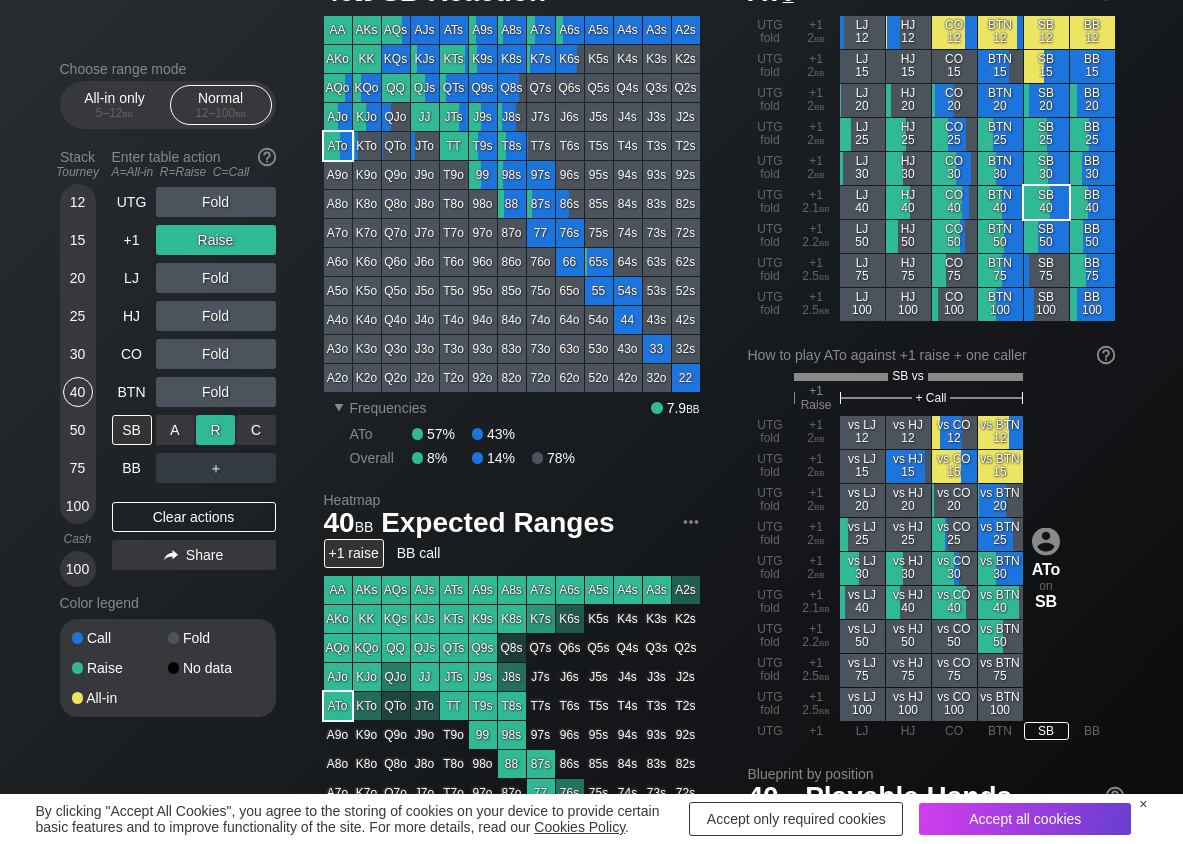 click on "R ✕" at bounding box center (215, 430) 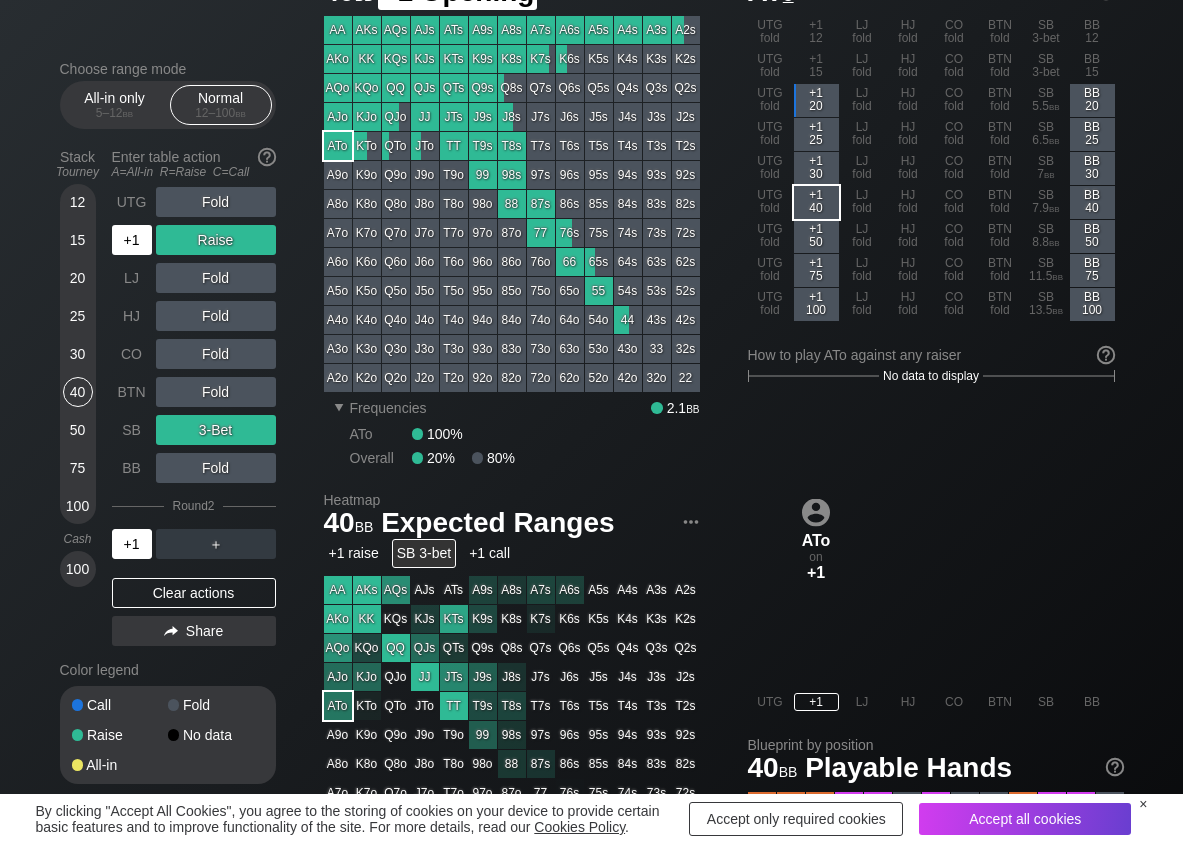 click on "+1" at bounding box center [132, 240] 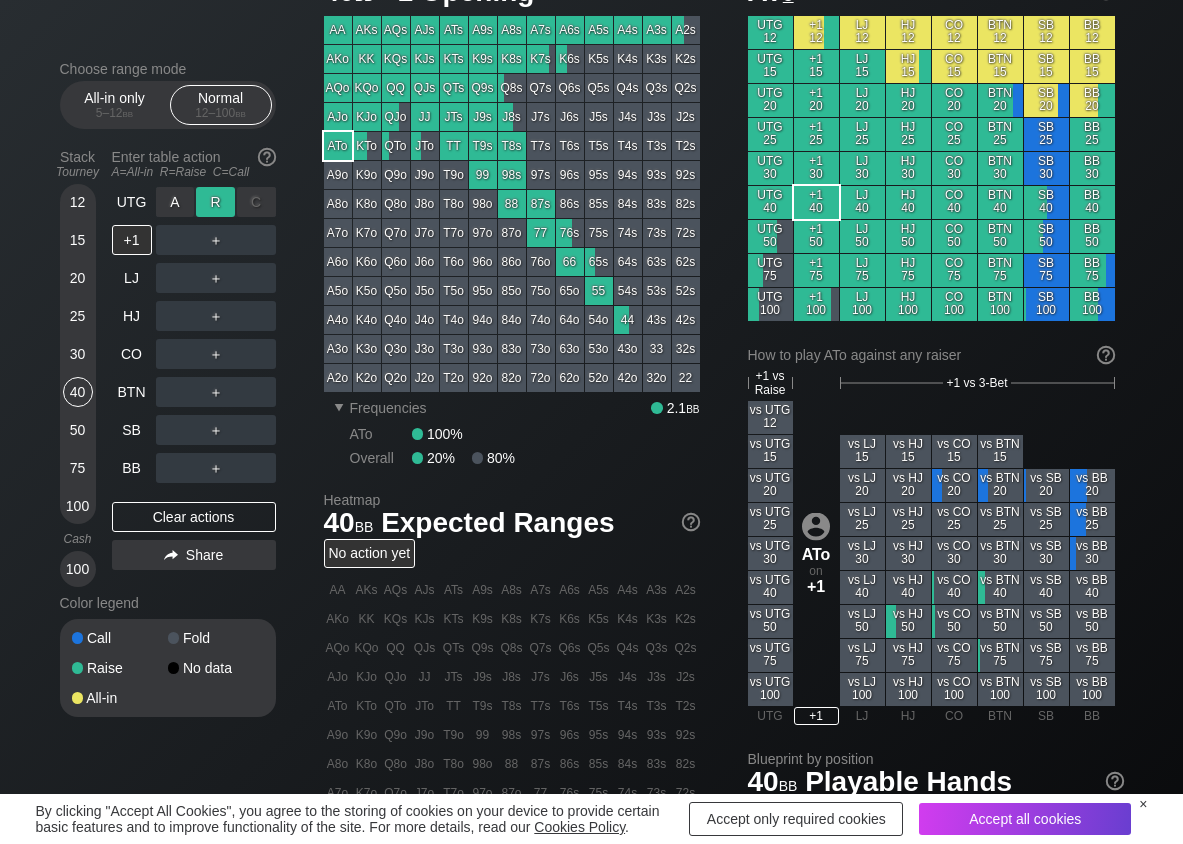 click on "R ✕" at bounding box center [215, 202] 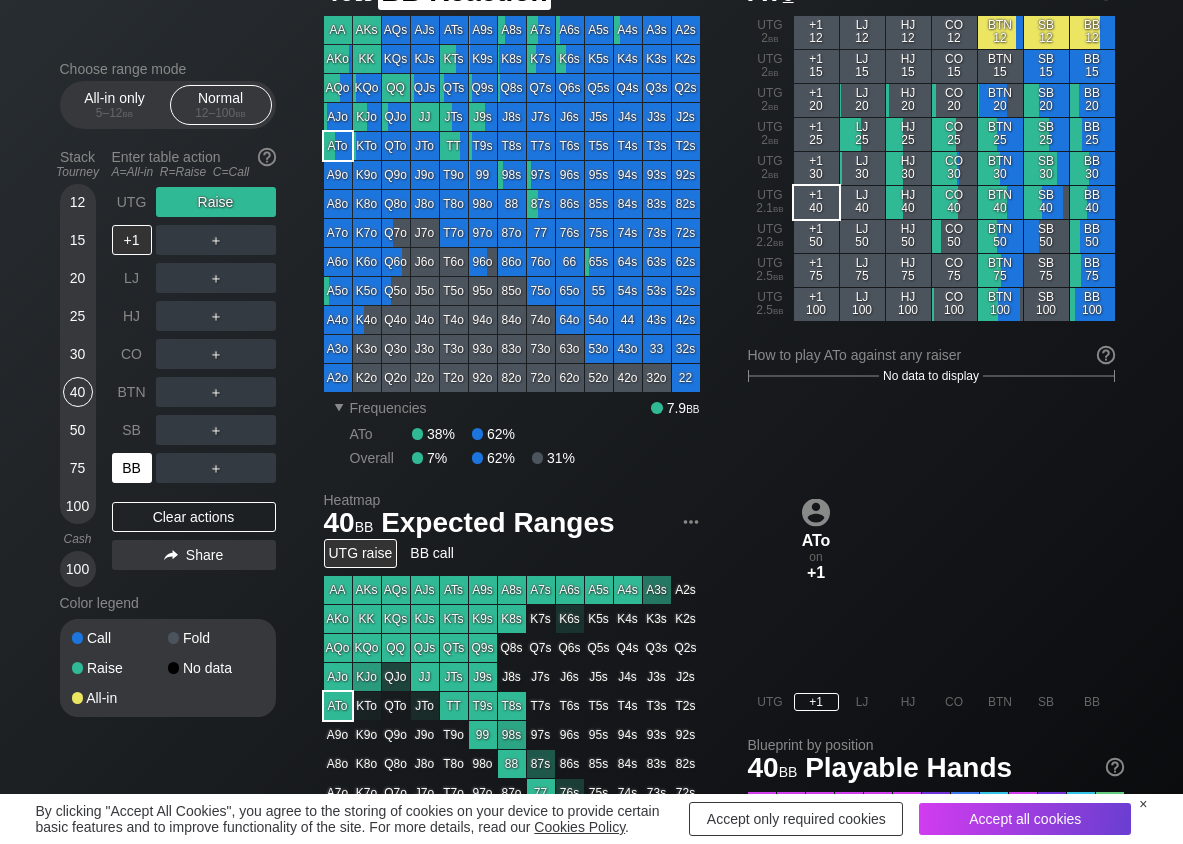 click on "BB" at bounding box center [132, 468] 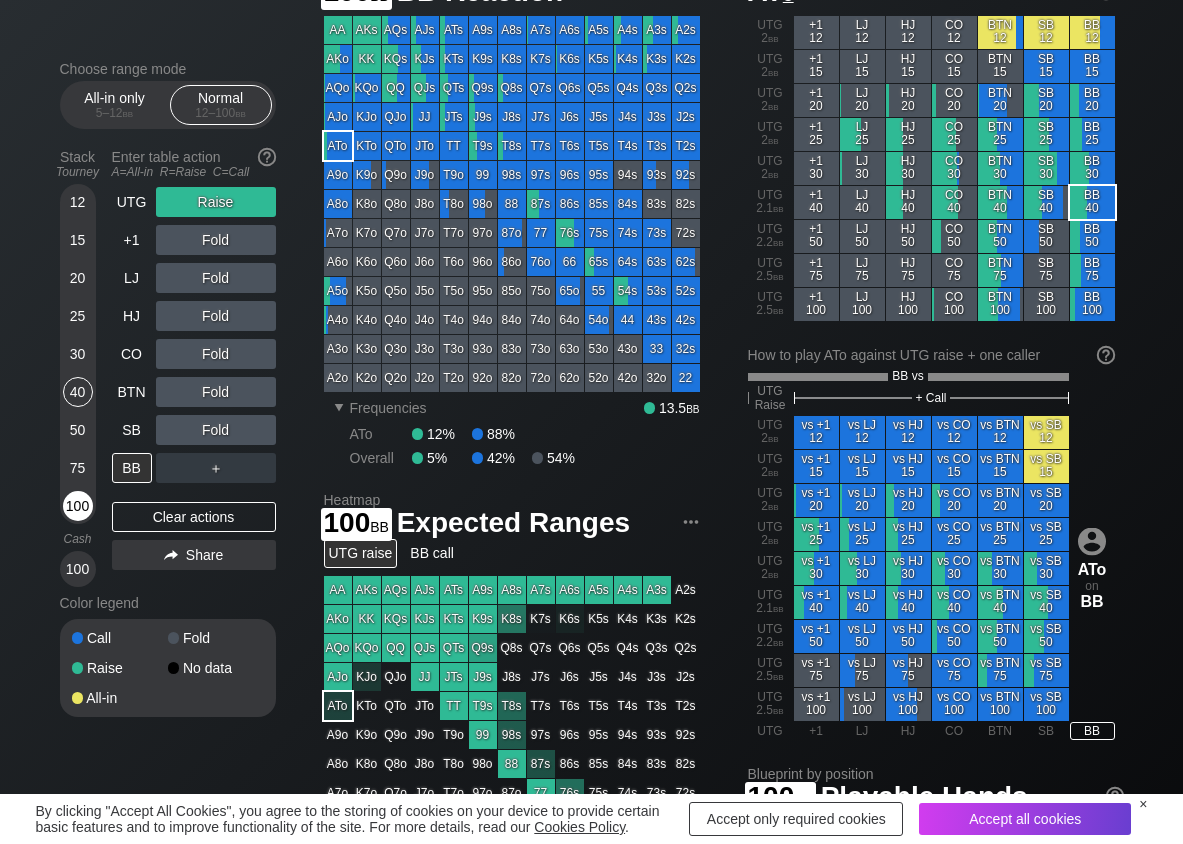 click on "100" at bounding box center (78, 506) 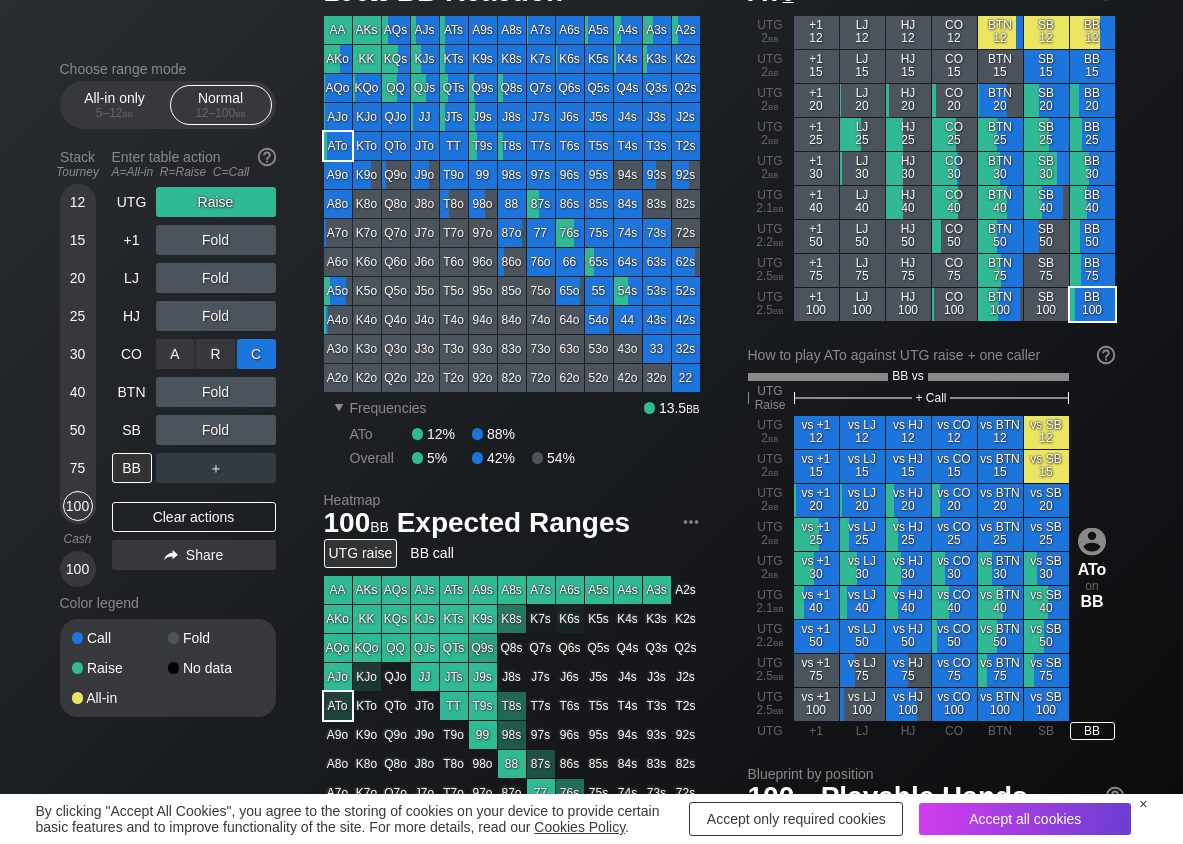 click on "C ✕" at bounding box center [256, 354] 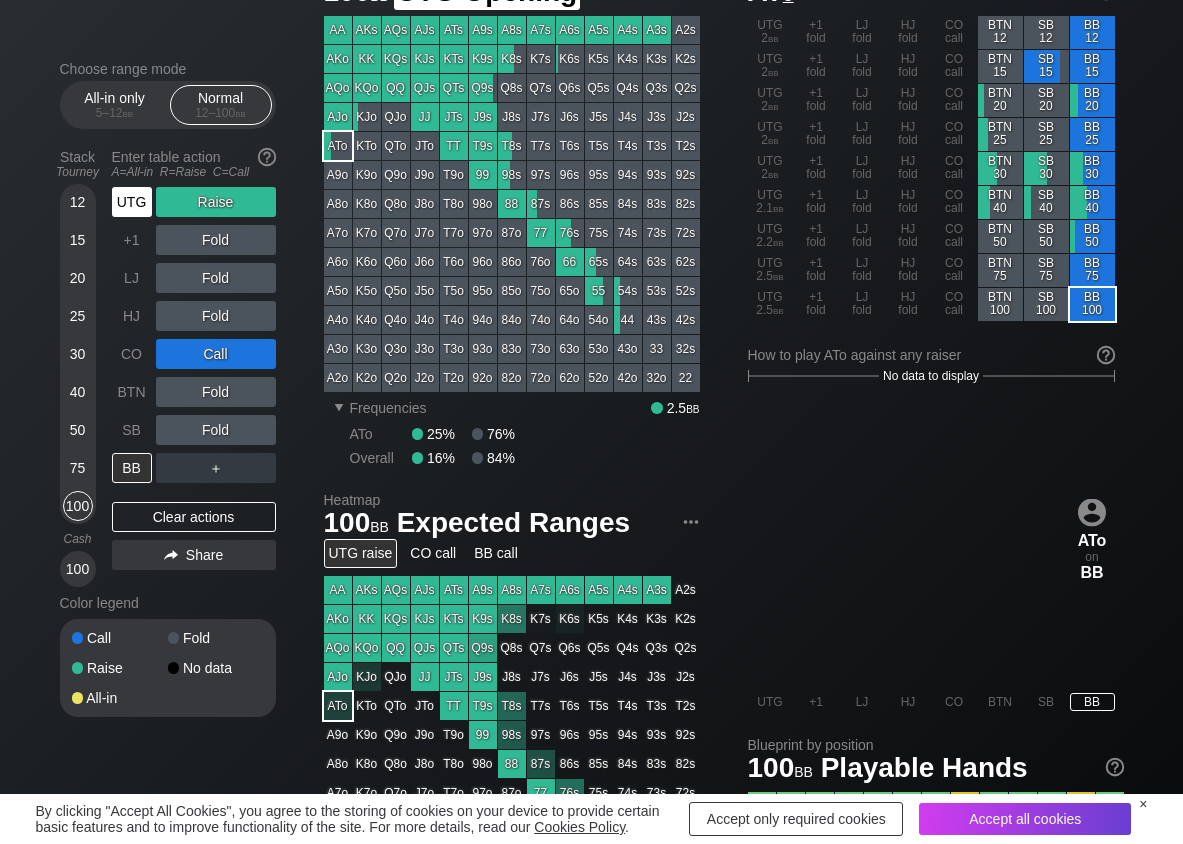 click on "UTG" at bounding box center (132, 202) 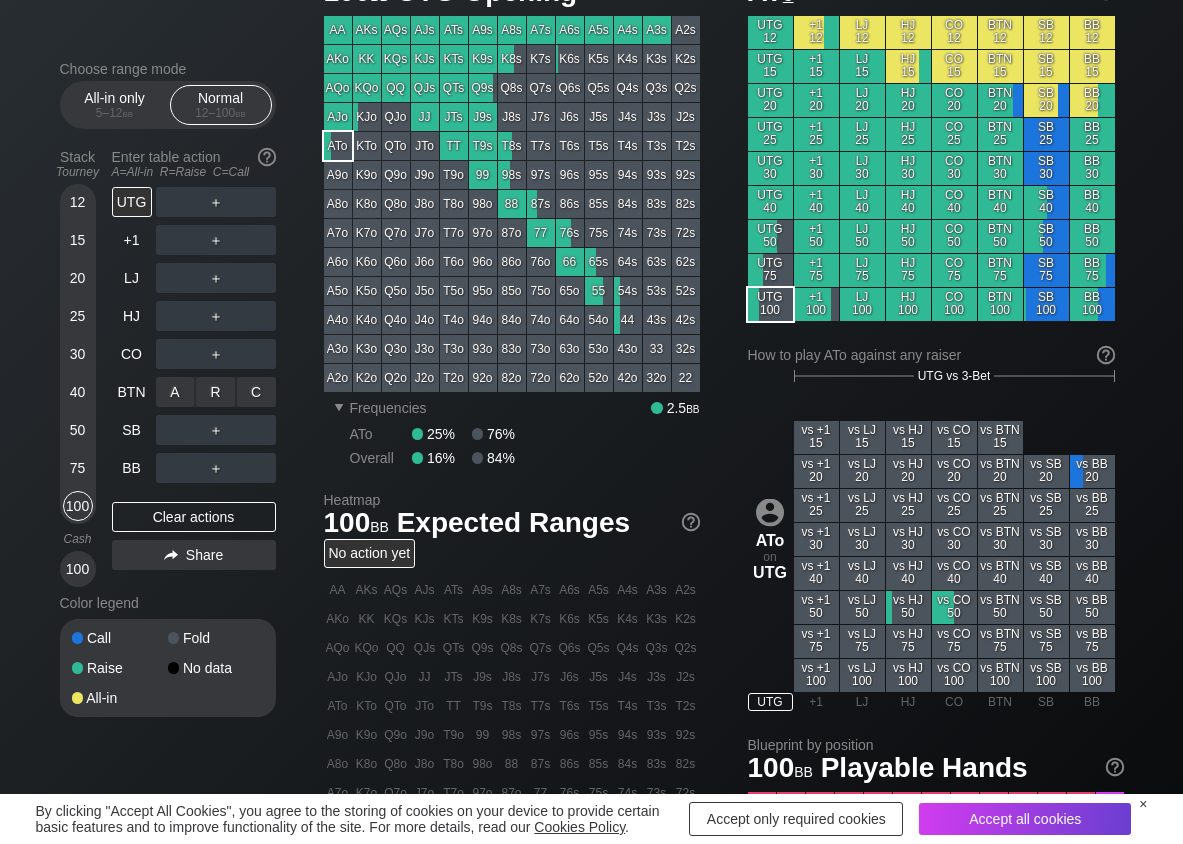 click on "R ✕" at bounding box center (215, 392) 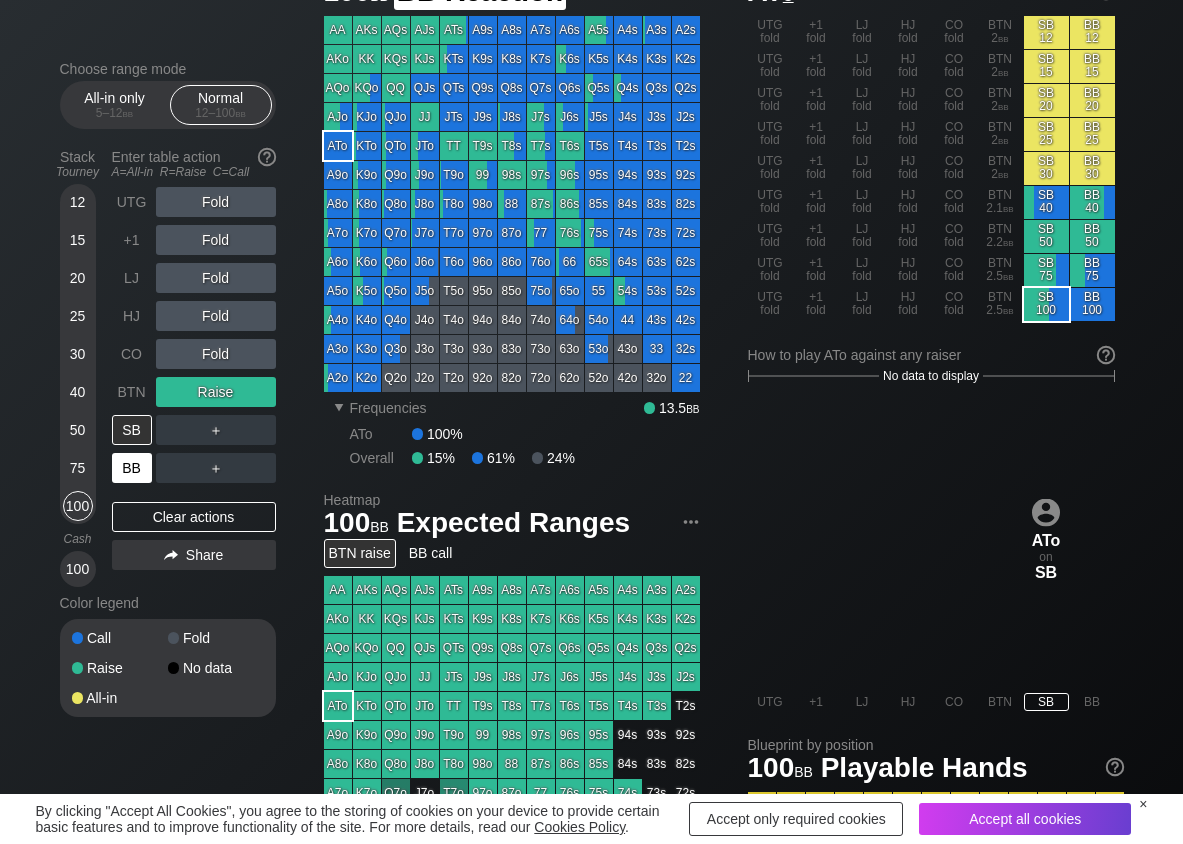 click on "BB" at bounding box center (132, 468) 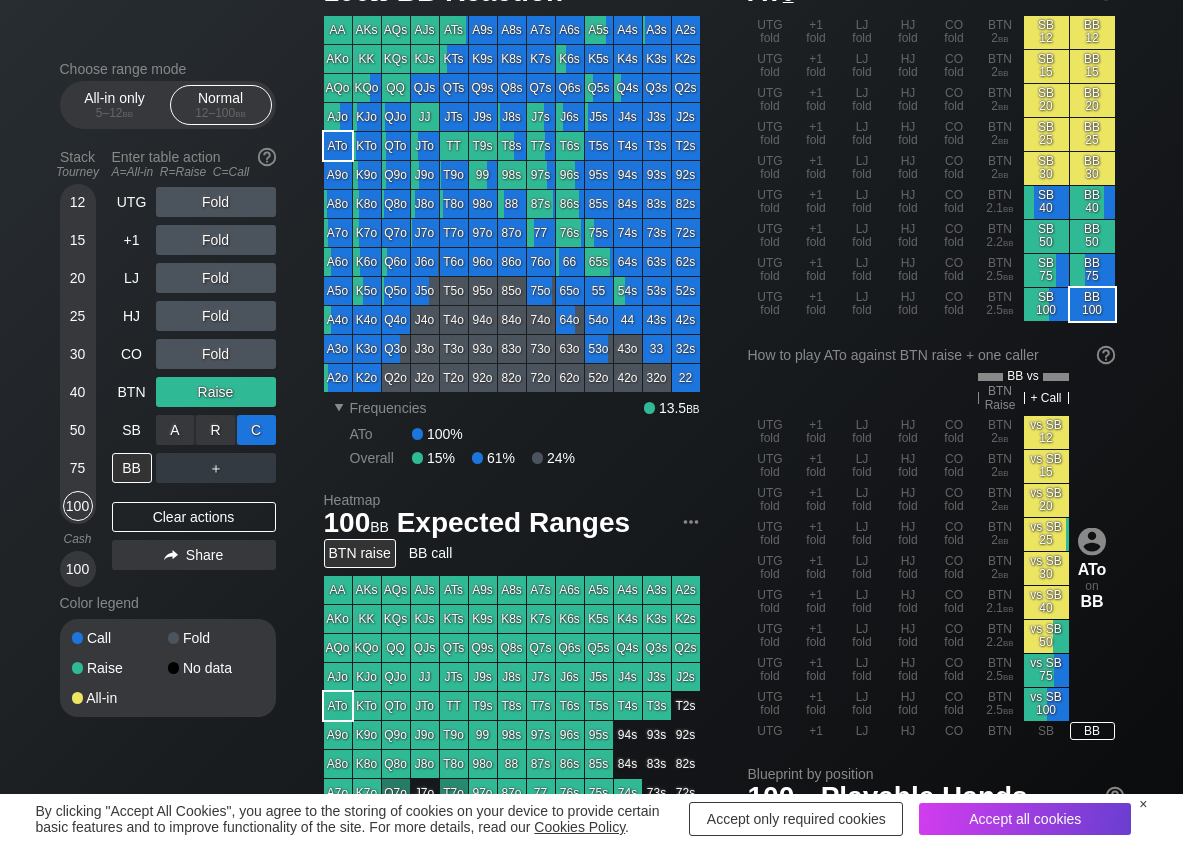 click on "C ✕" at bounding box center [256, 430] 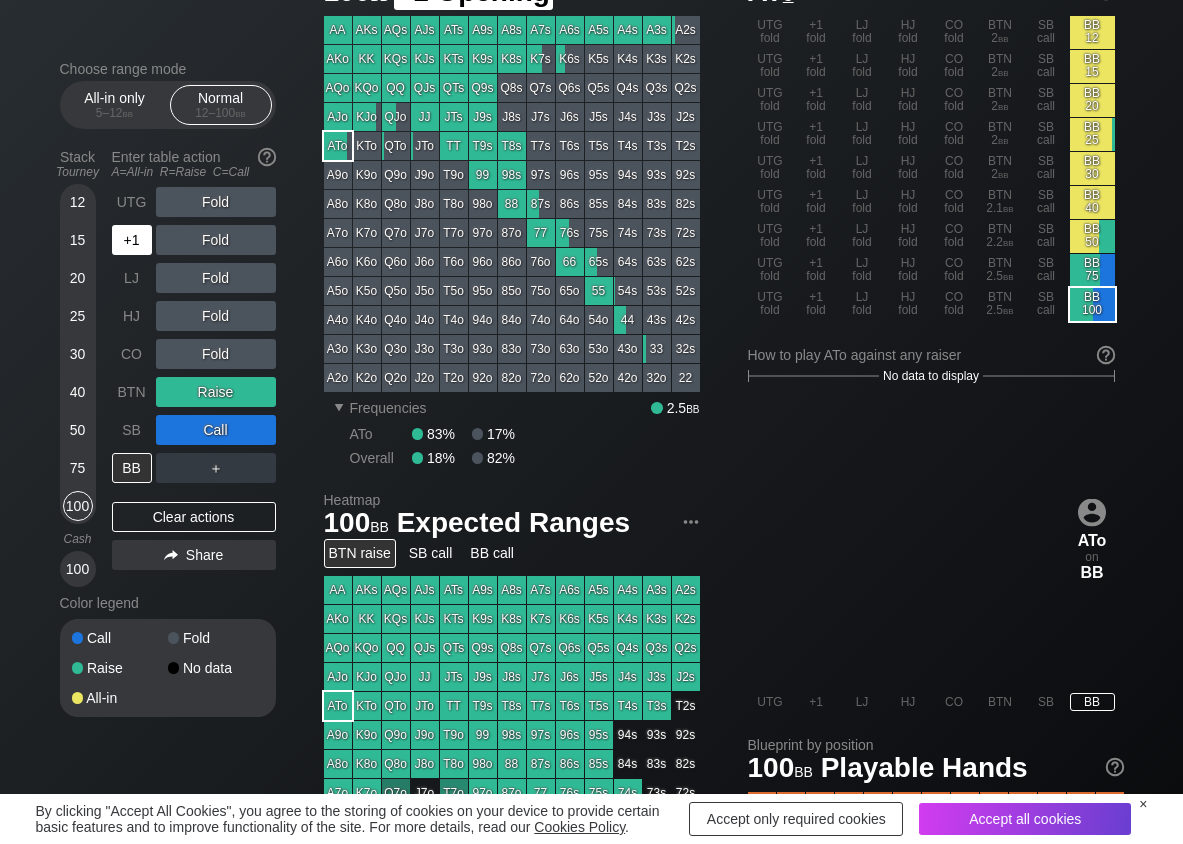 click on "+1" at bounding box center (132, 240) 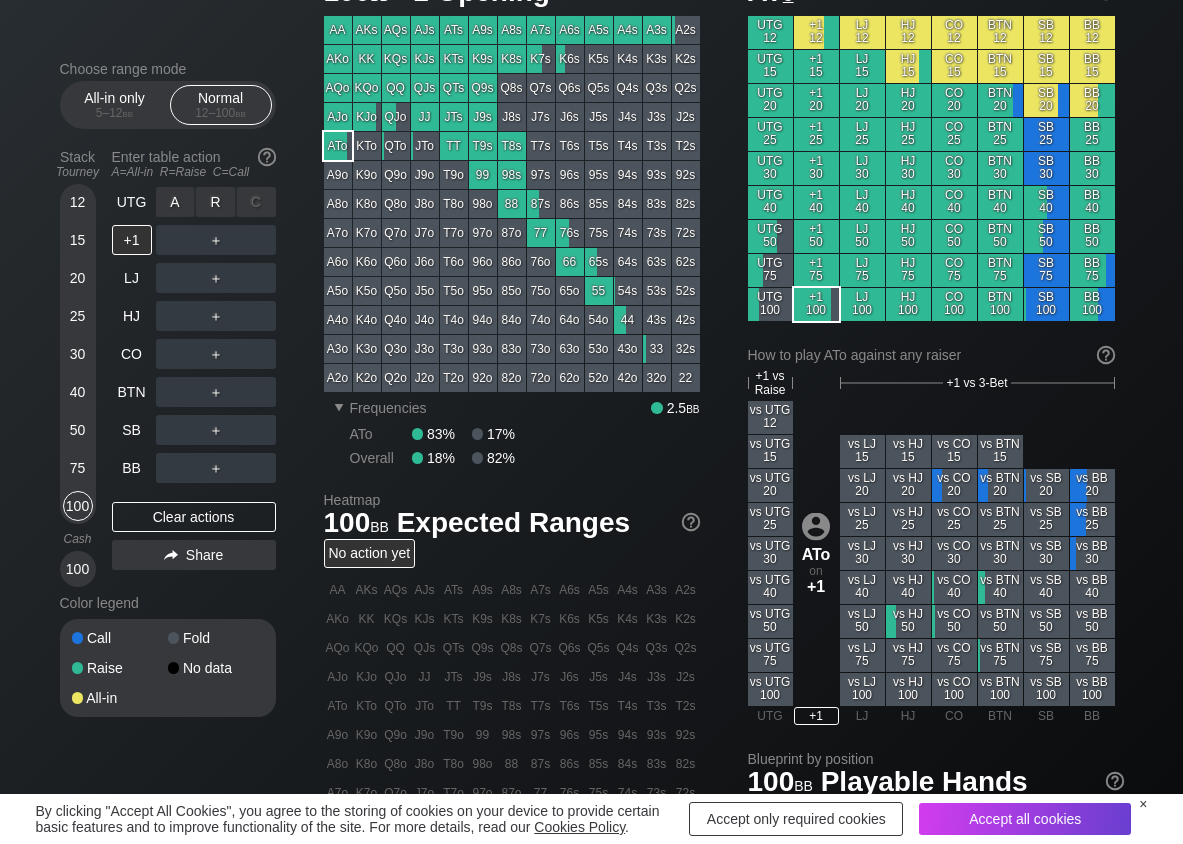 click on "R ✕" at bounding box center [215, 202] 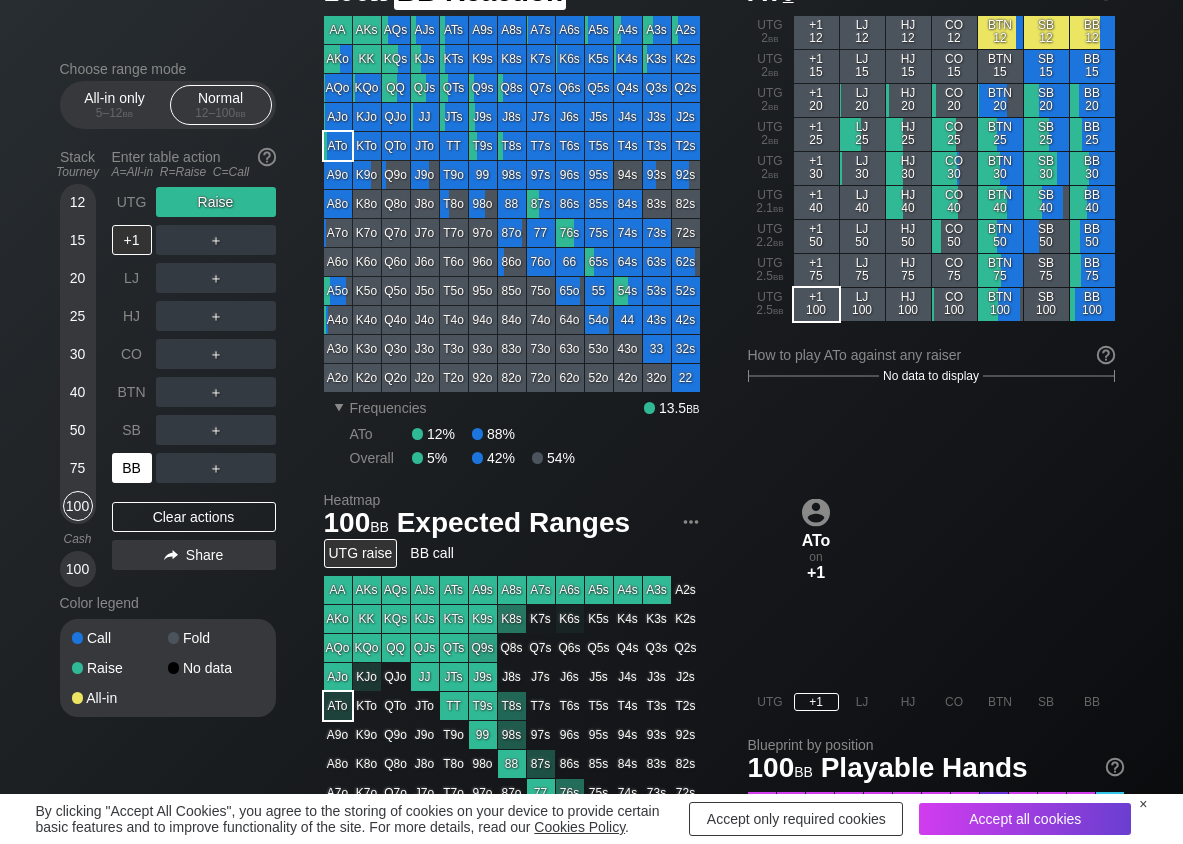 click on "BB" at bounding box center [132, 468] 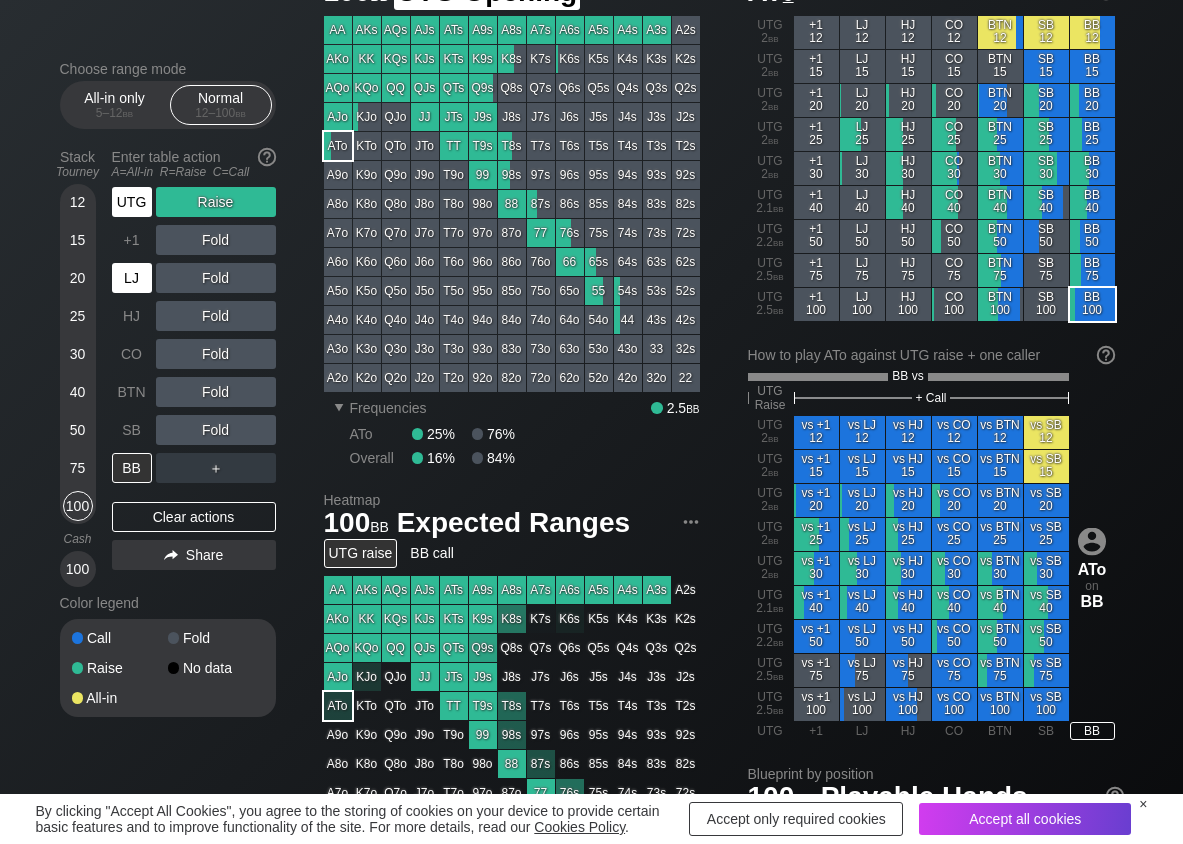 click on "UTG" at bounding box center [132, 202] 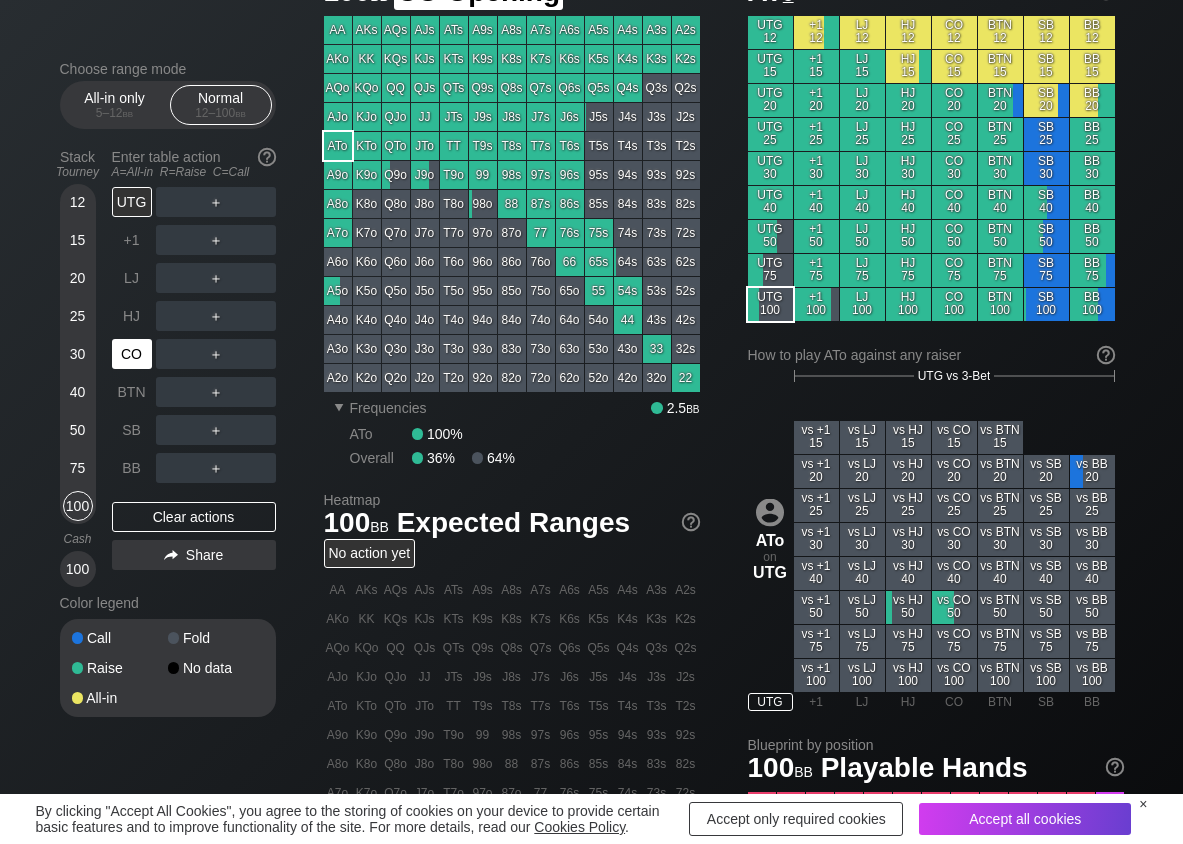drag, startPoint x: 138, startPoint y: 347, endPoint x: 119, endPoint y: 356, distance: 21.023796 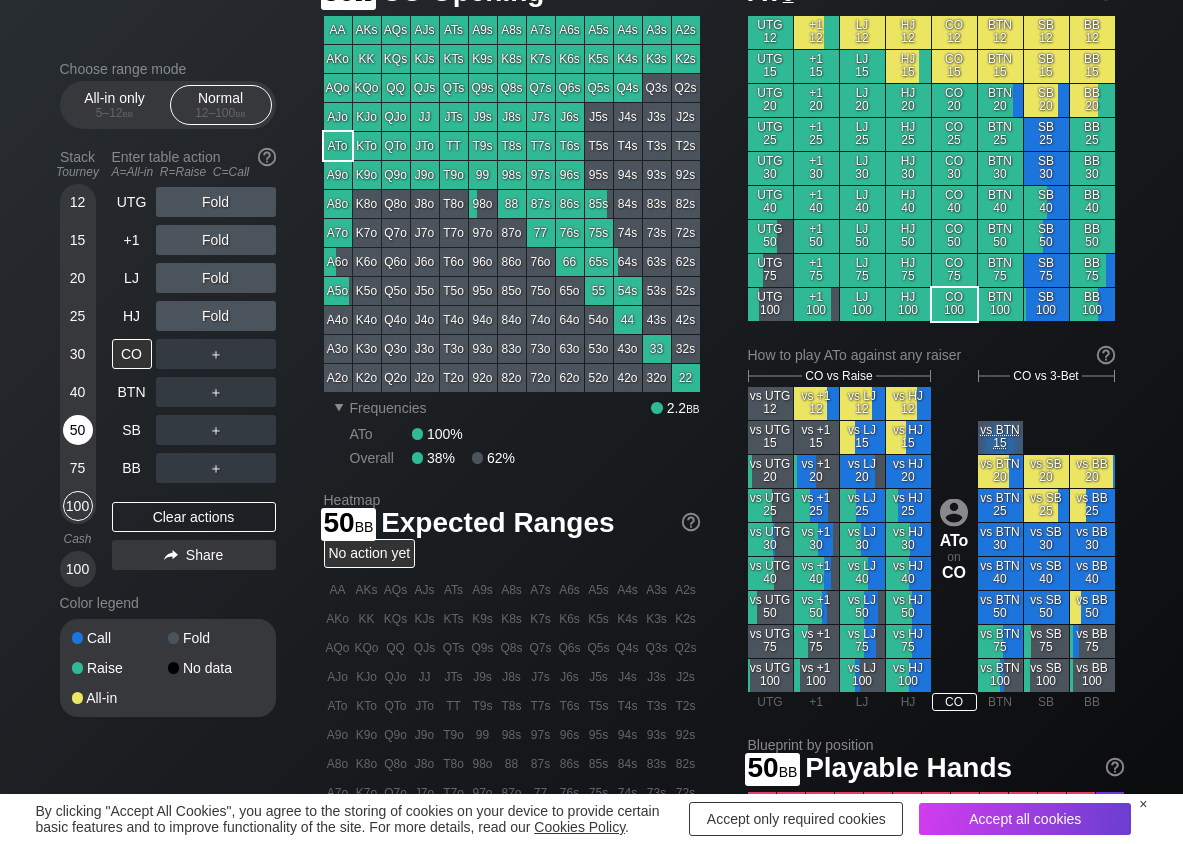 click on "50" at bounding box center (78, 430) 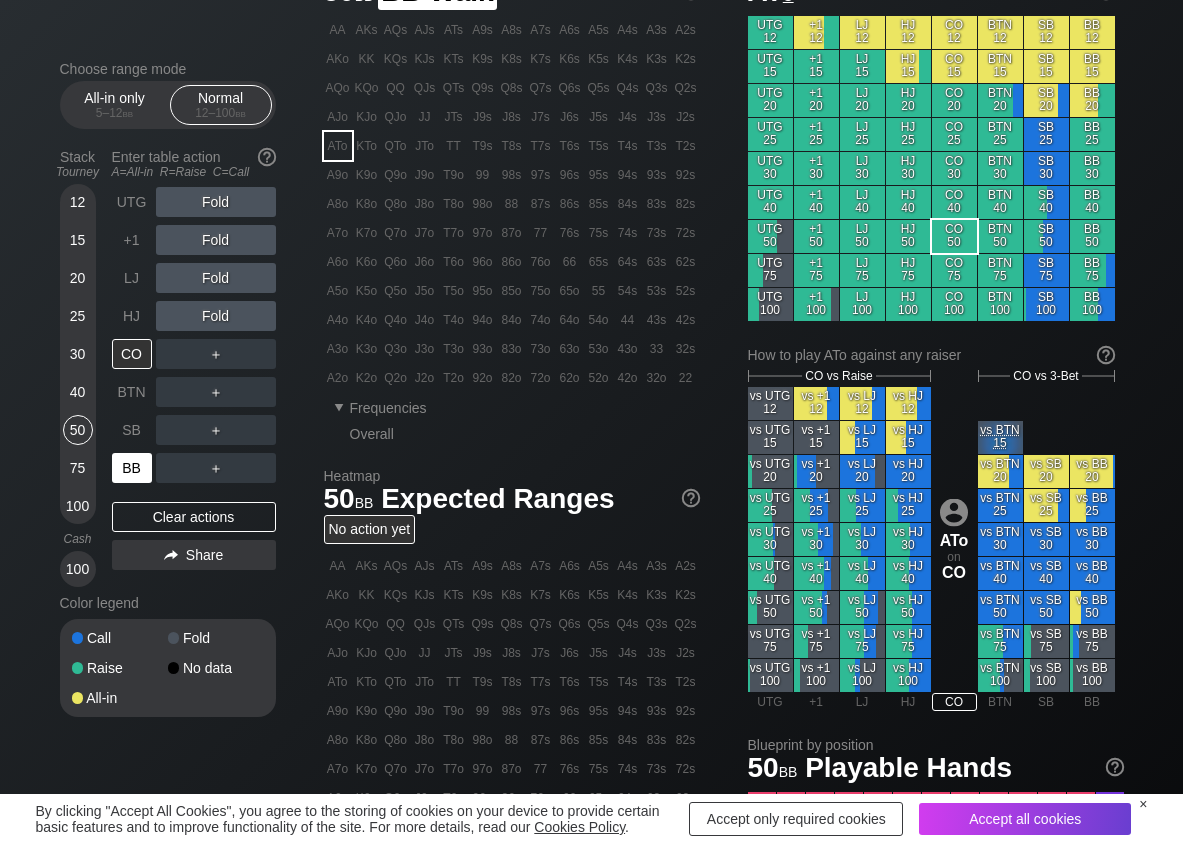 click on "BB" at bounding box center (132, 468) 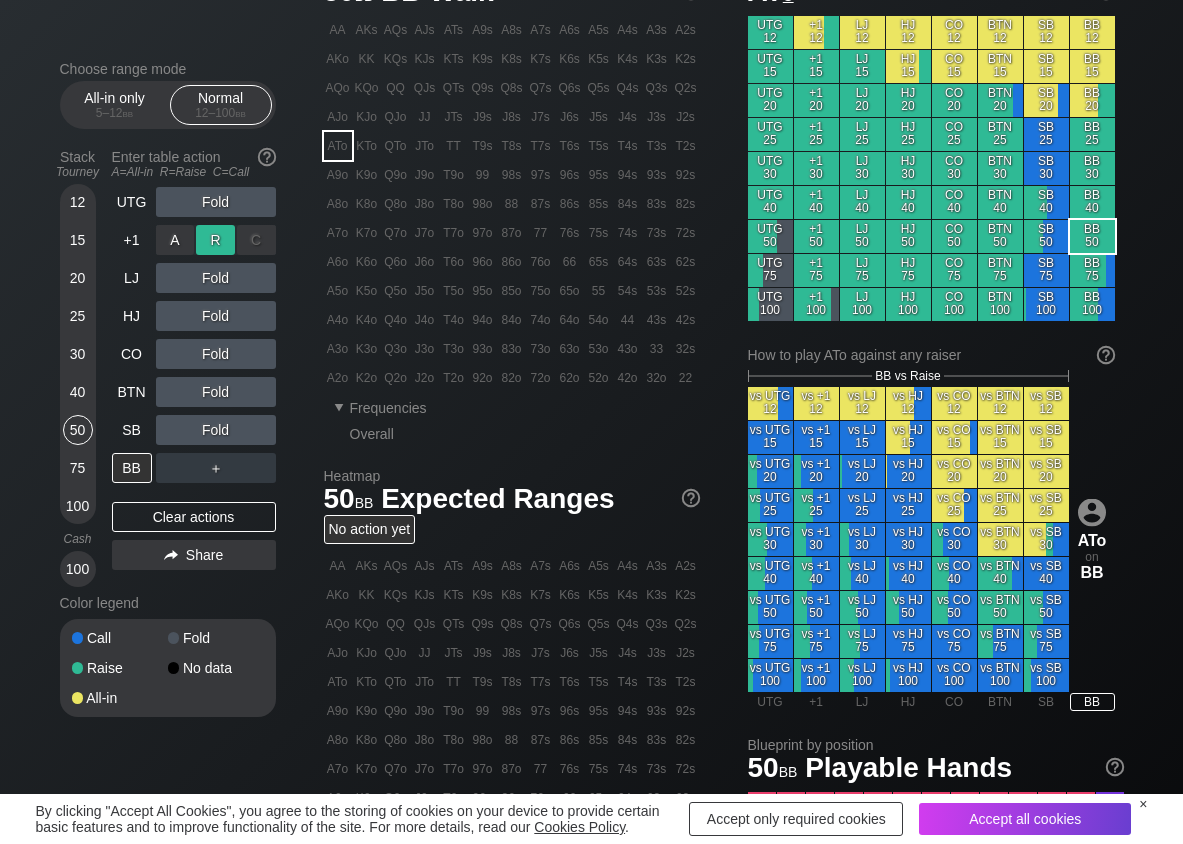 click on "R ✕" at bounding box center (215, 240) 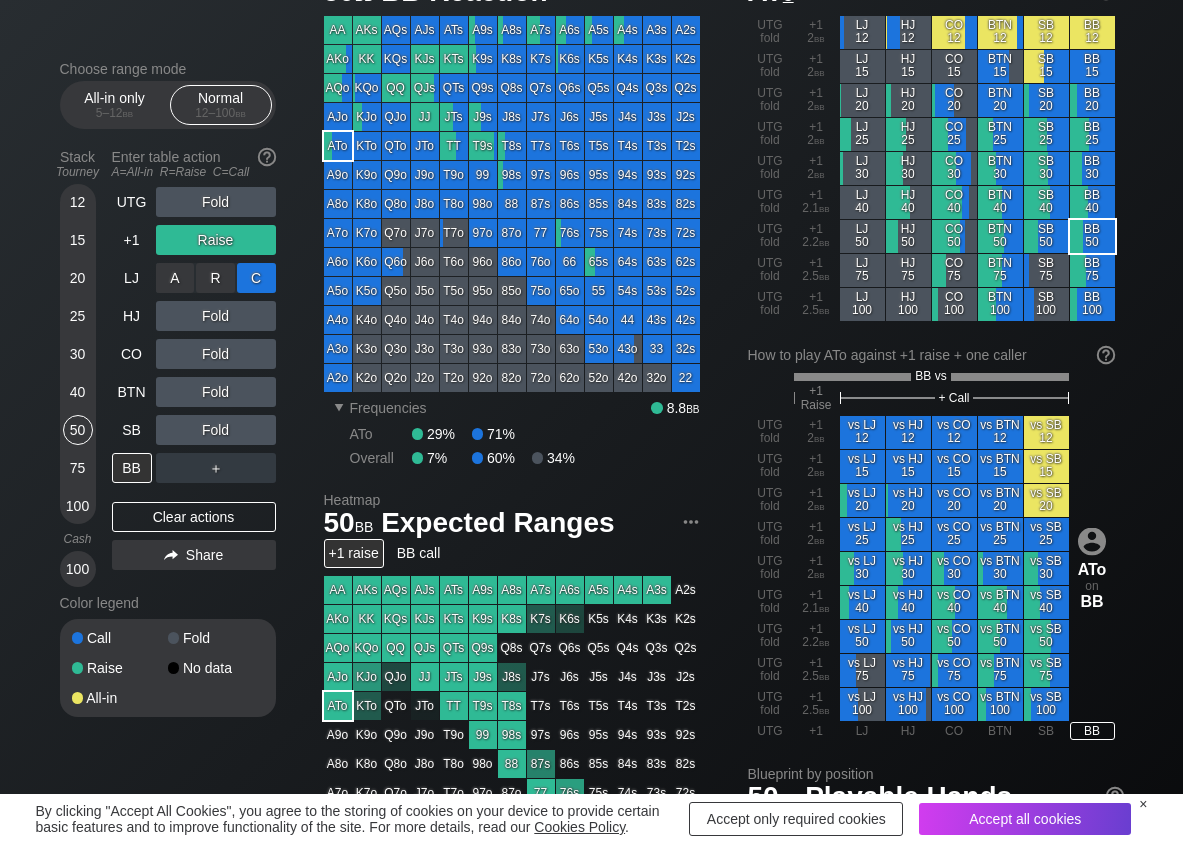 drag, startPoint x: 258, startPoint y: 270, endPoint x: 256, endPoint y: 285, distance: 15.132746 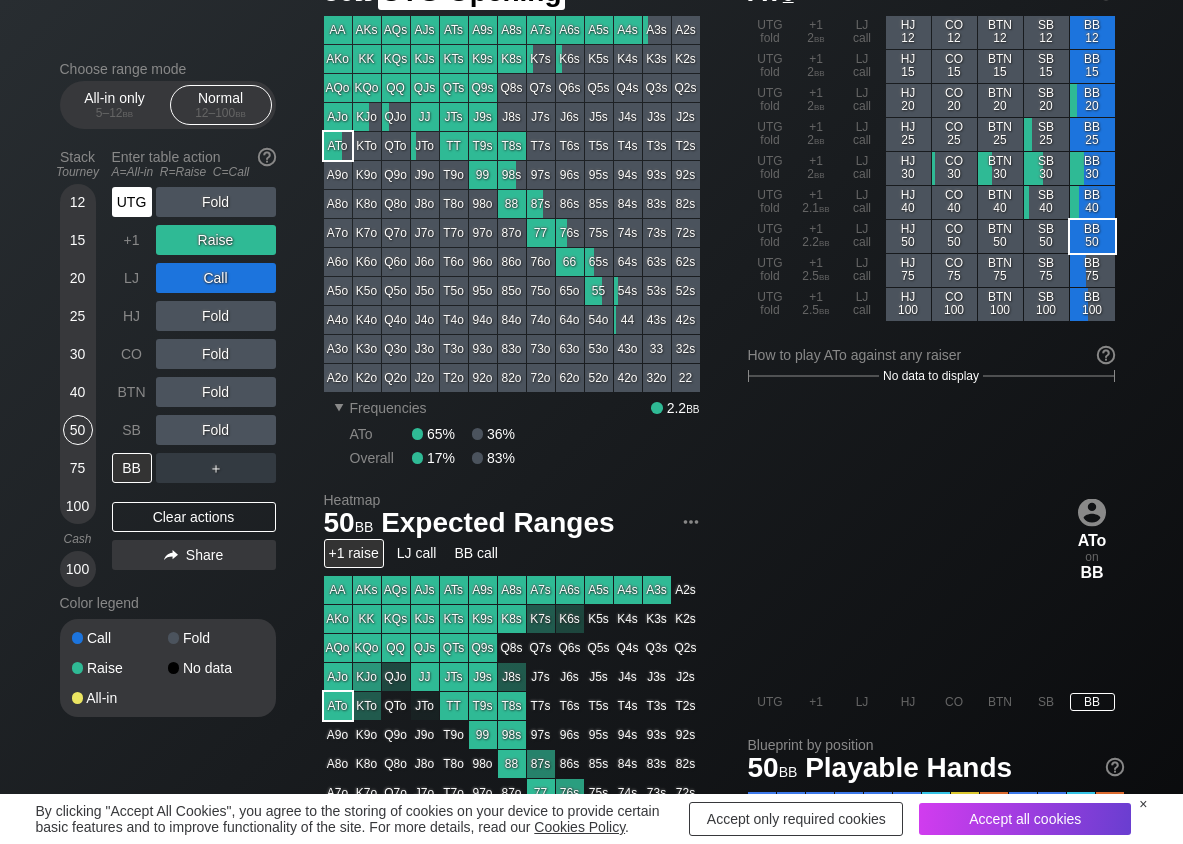 click on "UTG" at bounding box center [132, 202] 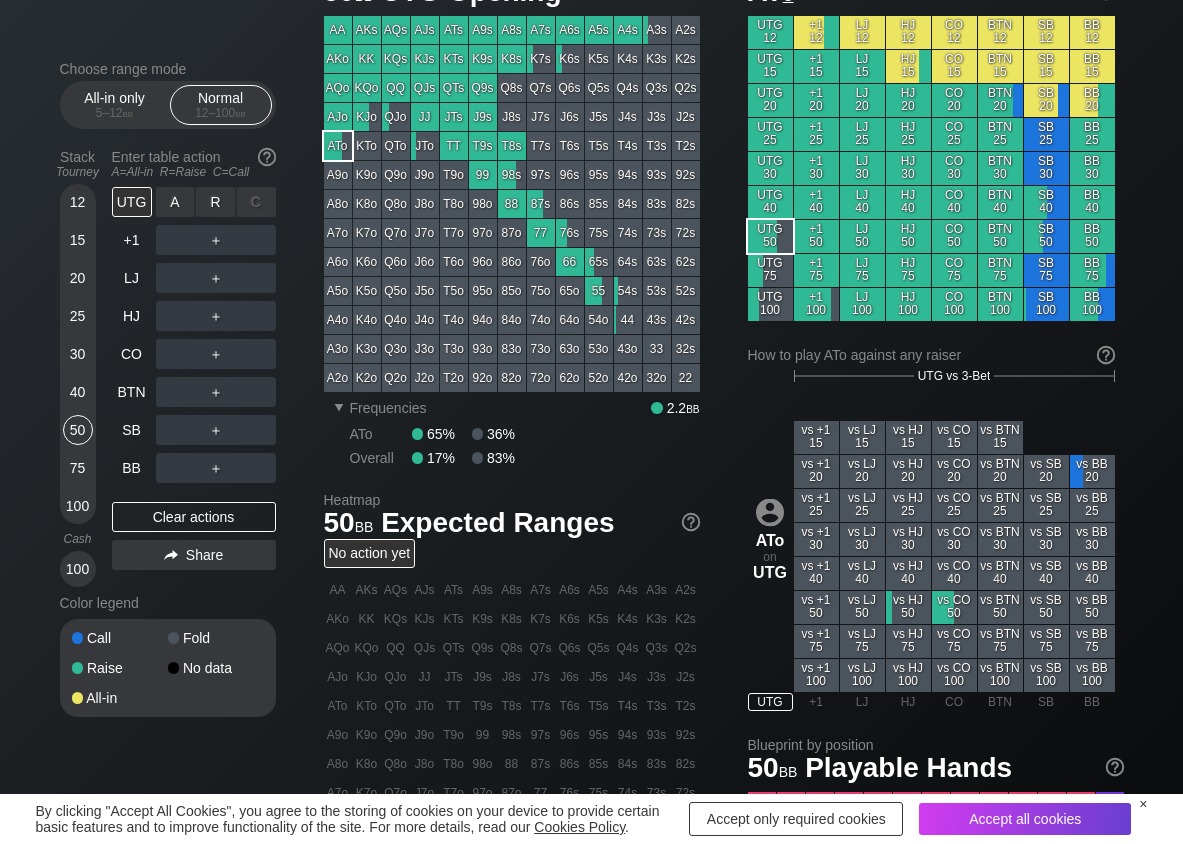 drag, startPoint x: 211, startPoint y: 205, endPoint x: 200, endPoint y: 266, distance: 61.983868 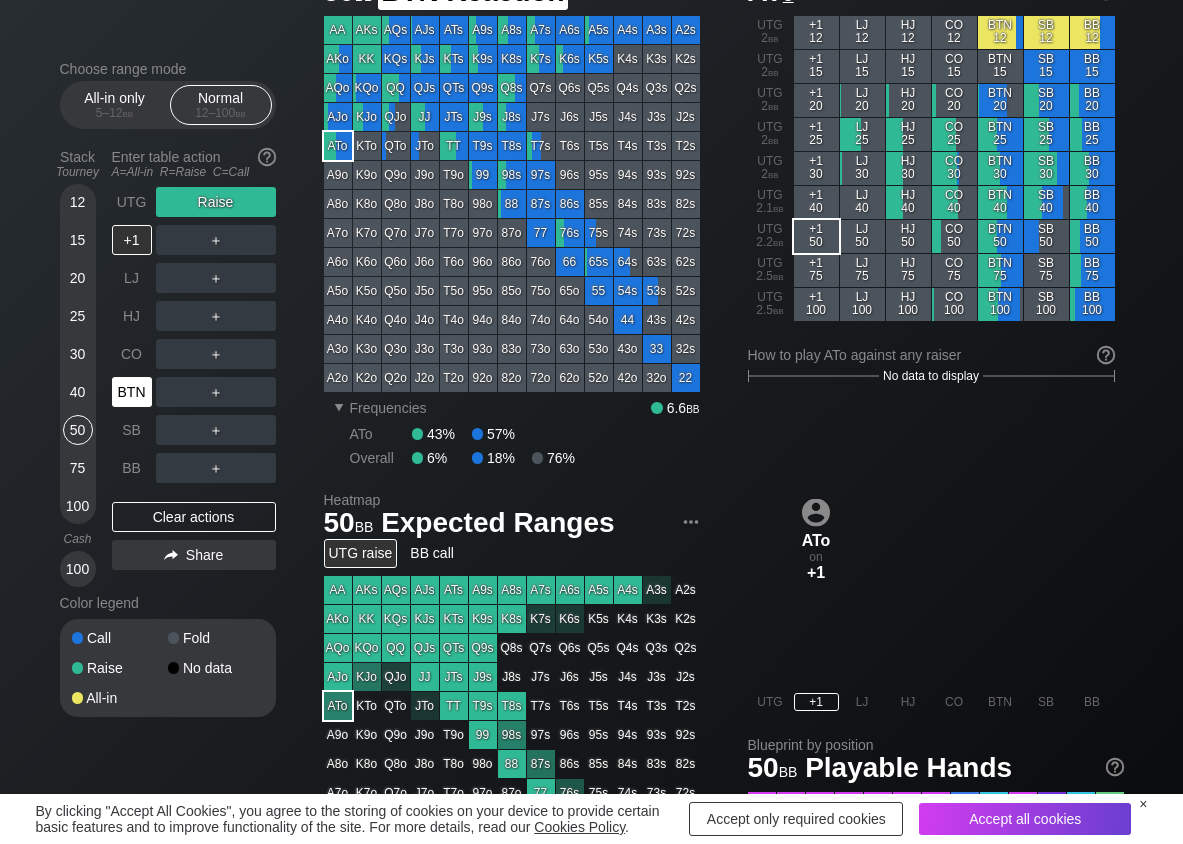 click on "BTN" at bounding box center [132, 392] 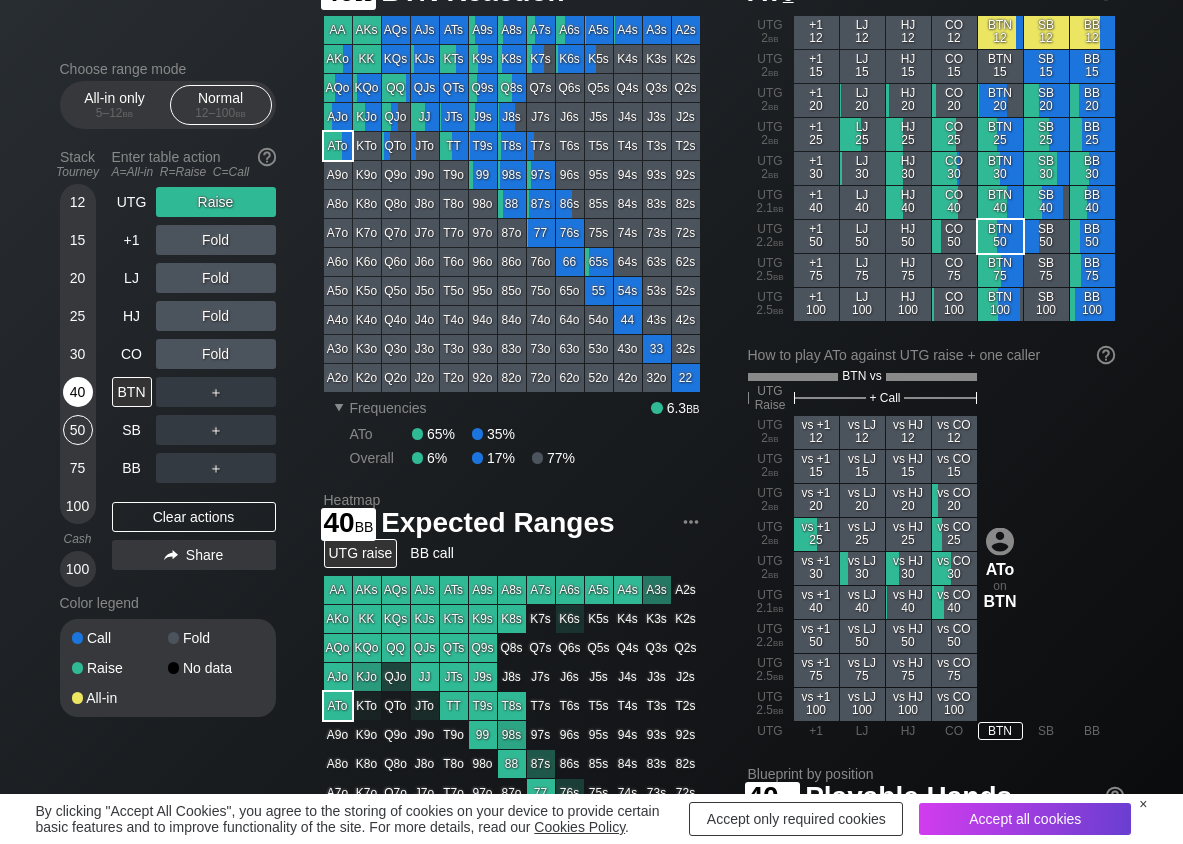 click on "40" at bounding box center [78, 392] 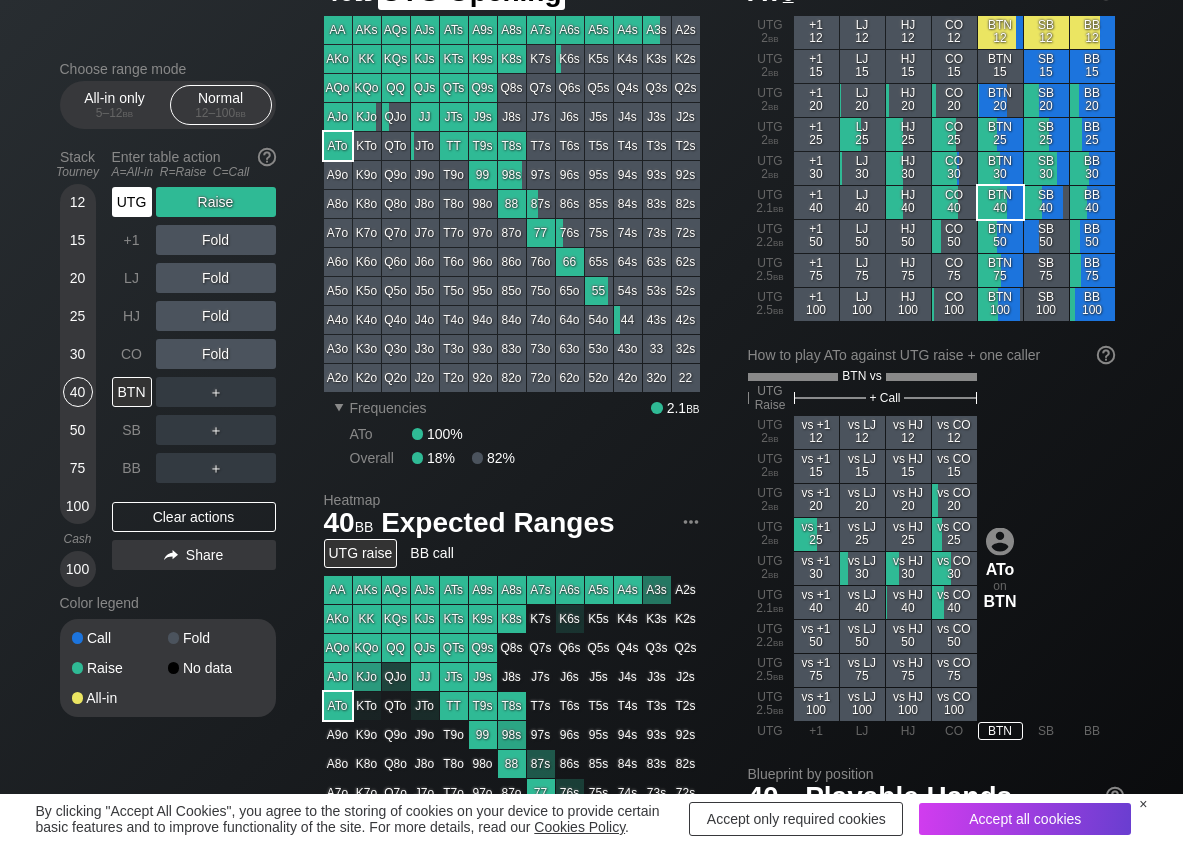 click on "UTG" at bounding box center [132, 202] 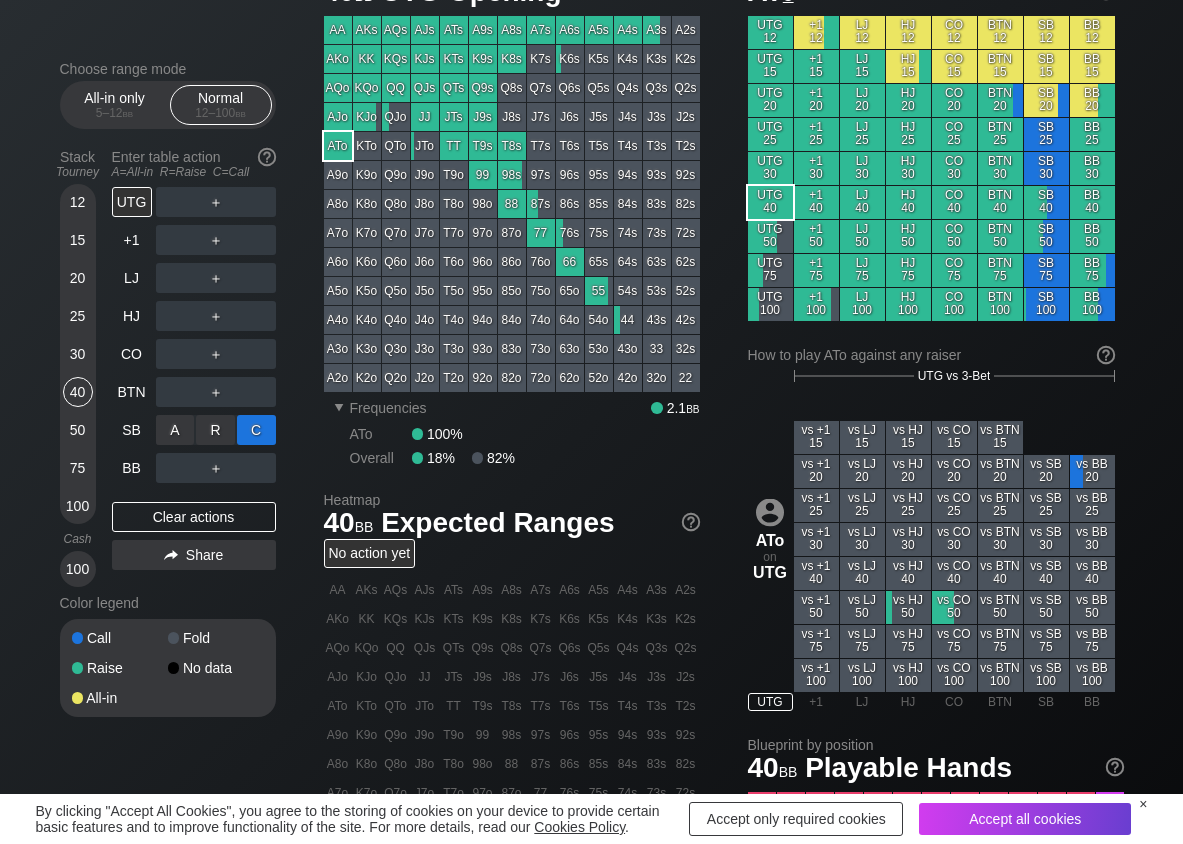 click on "C ✕" at bounding box center [256, 430] 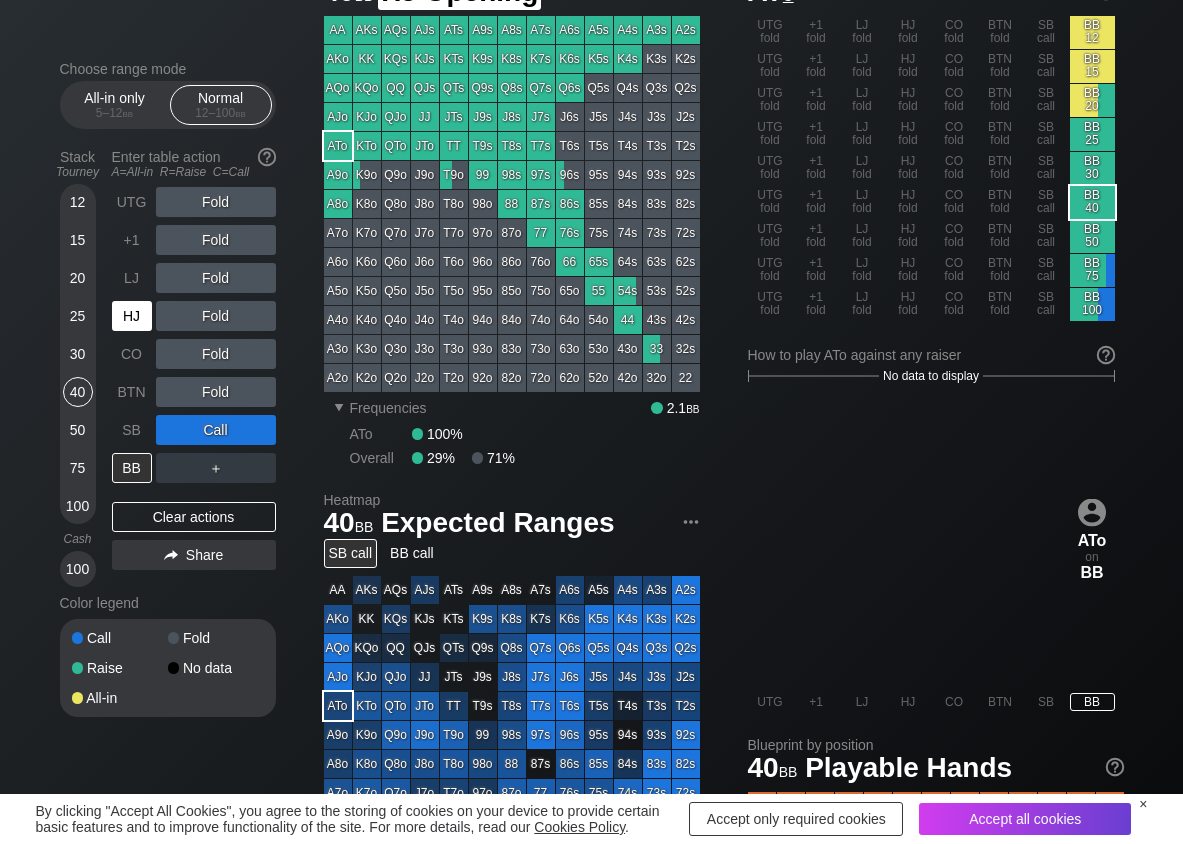 click on "HJ" at bounding box center [132, 316] 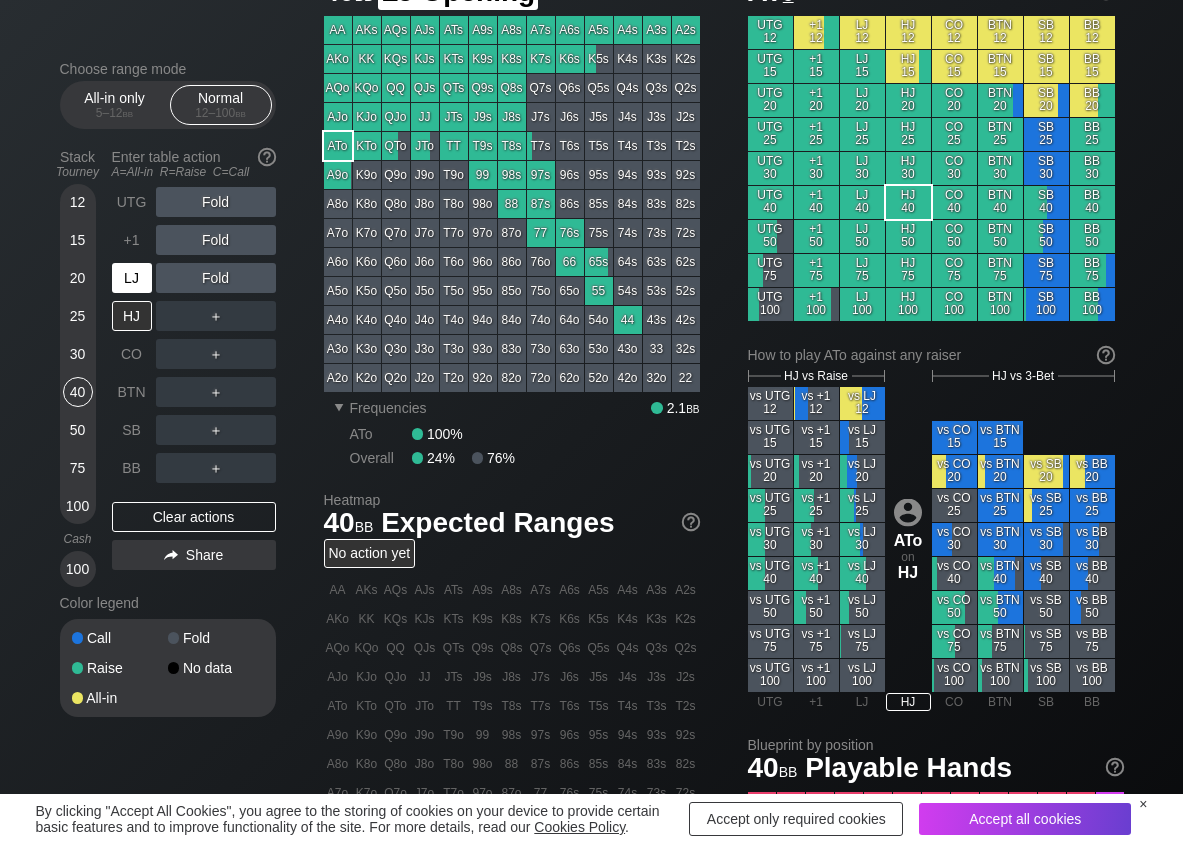 click on "LJ" at bounding box center (132, 278) 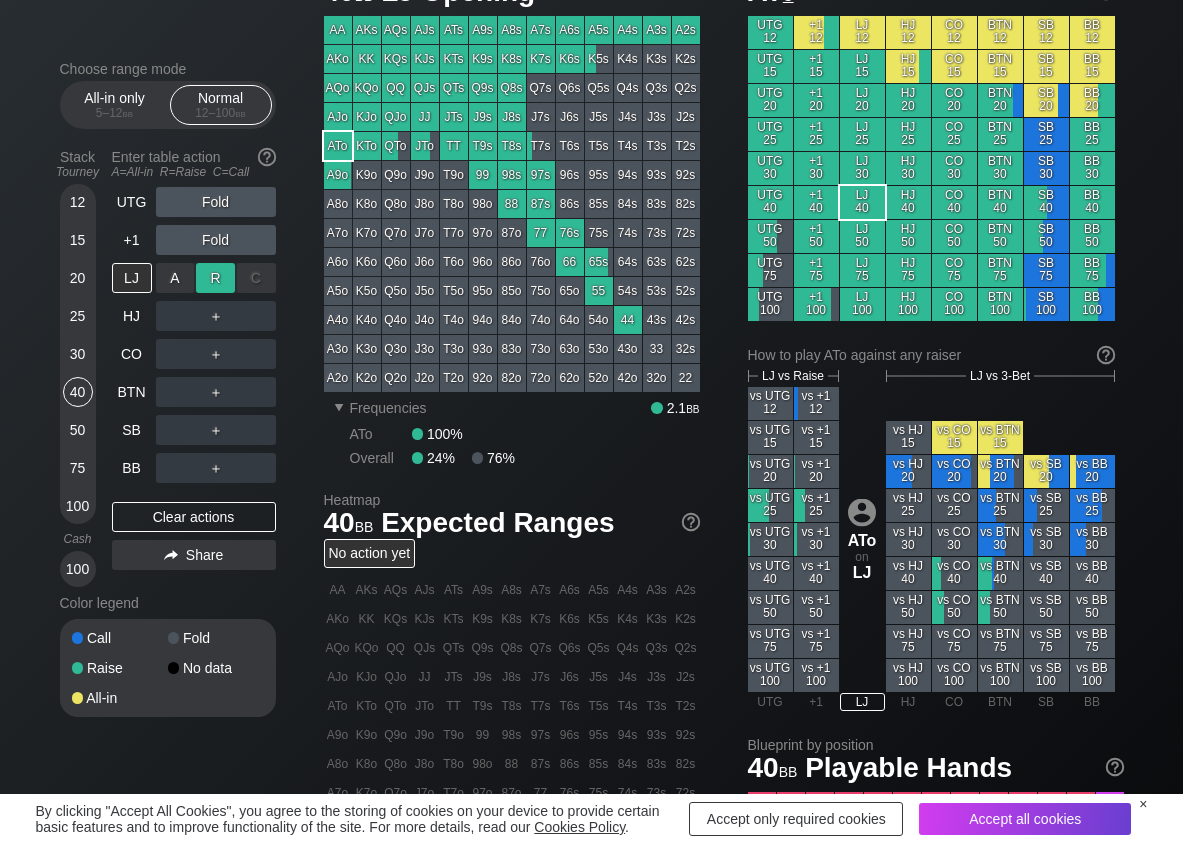 click on "R ✕" at bounding box center [215, 278] 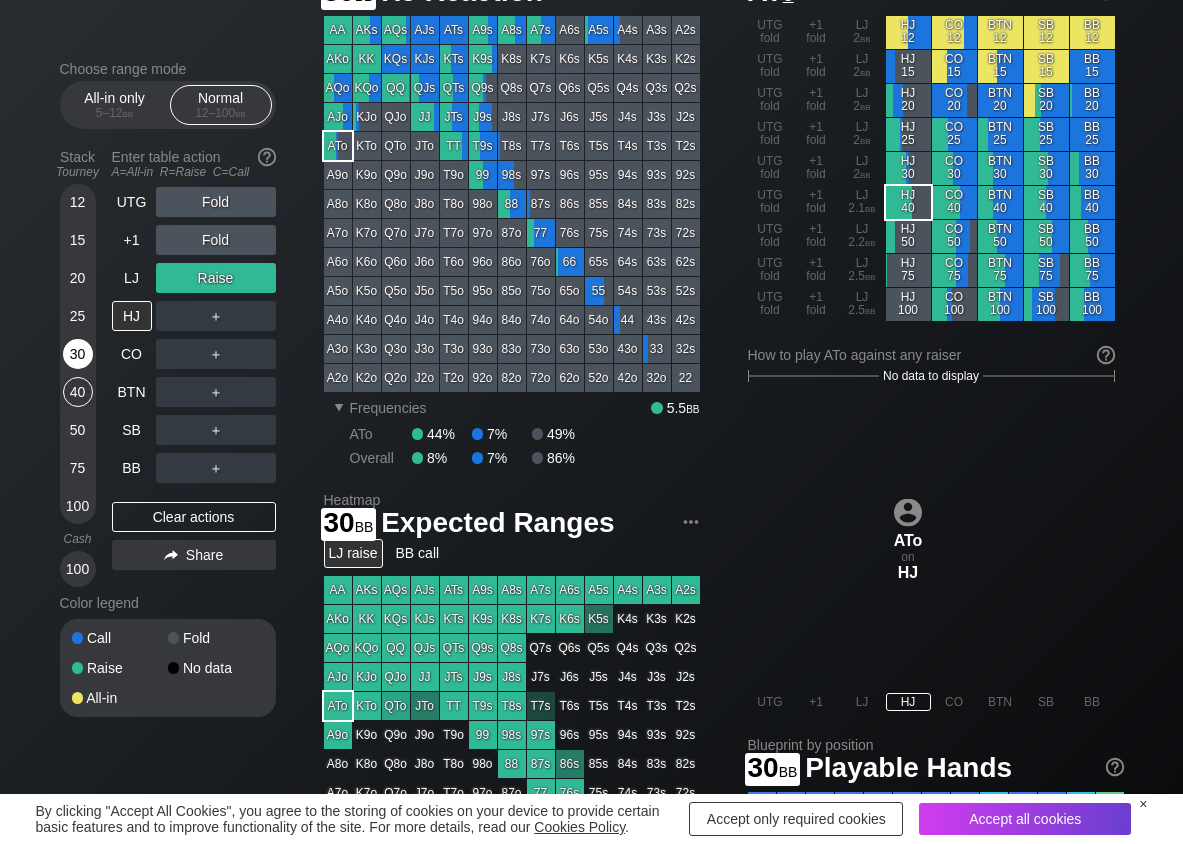 click on "30" at bounding box center [78, 354] 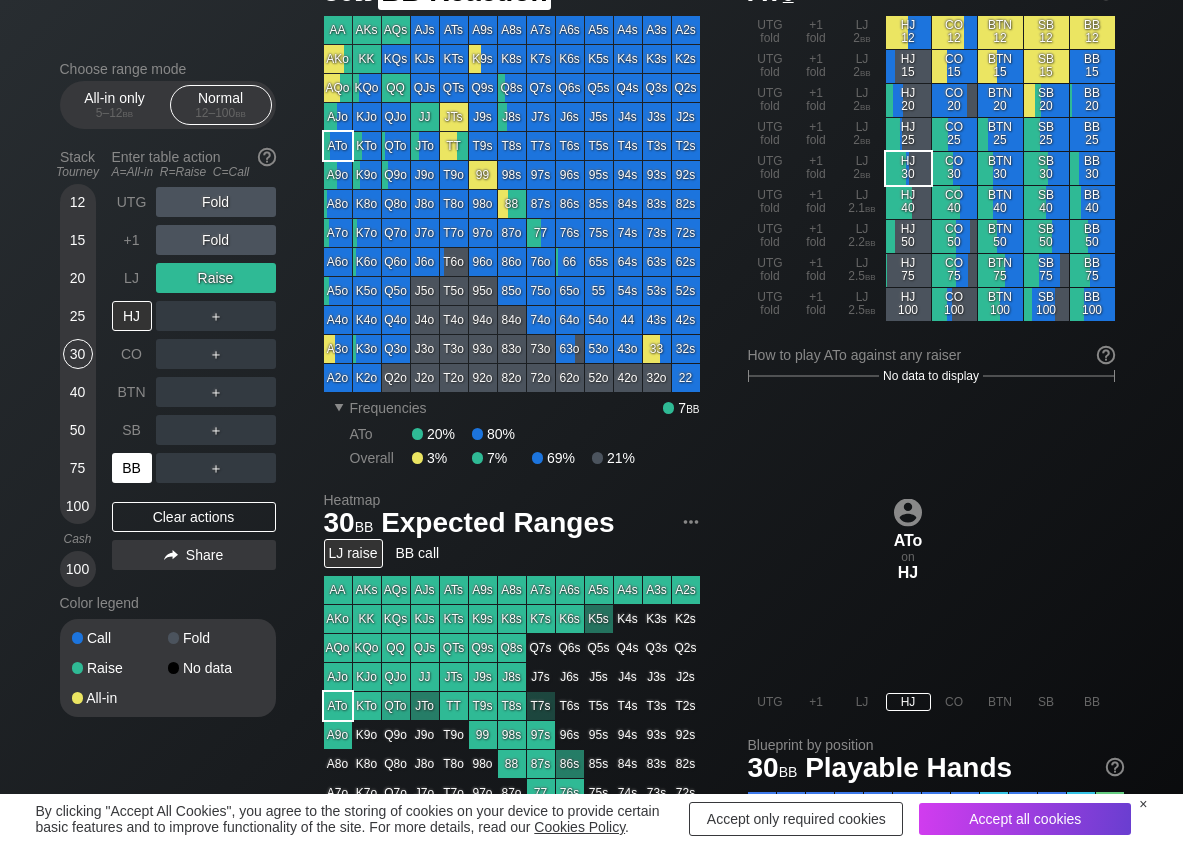 click on "BB" at bounding box center (132, 468) 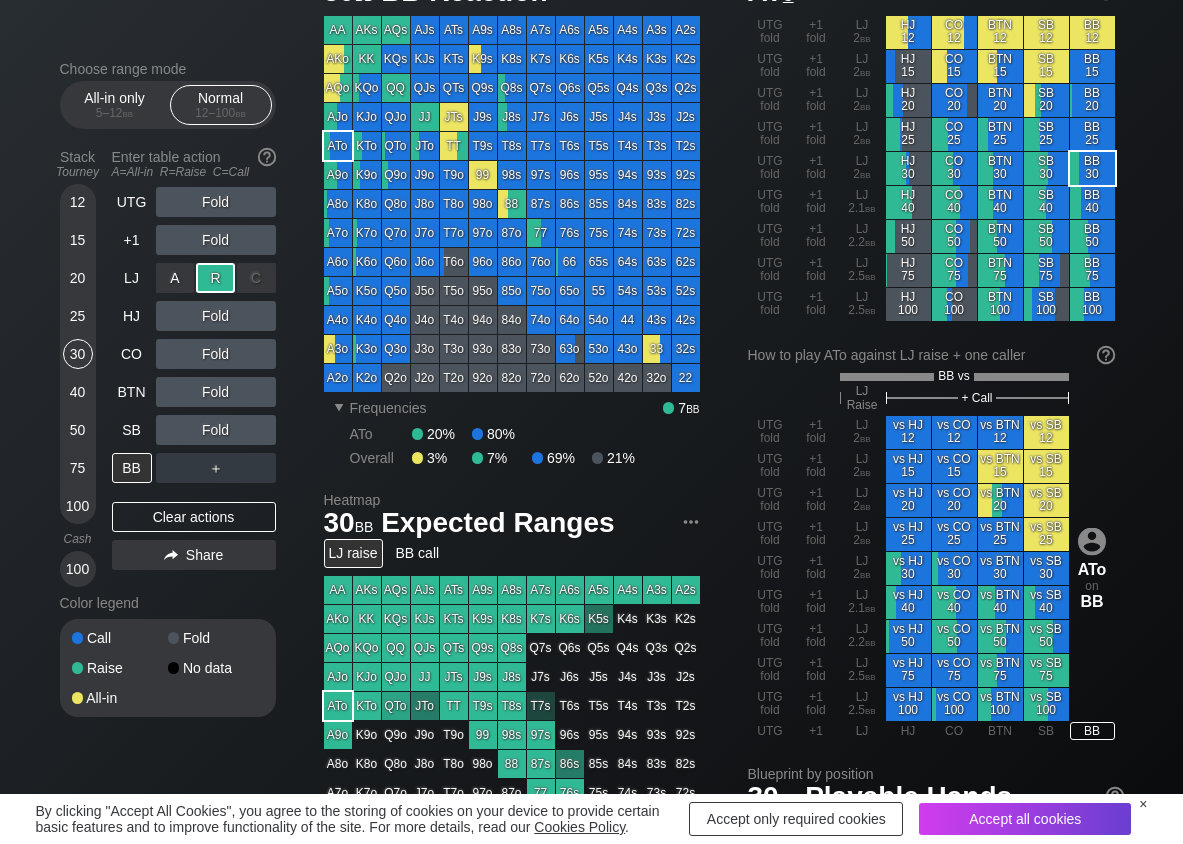 drag, startPoint x: 200, startPoint y: 290, endPoint x: 206, endPoint y: 243, distance: 47.38143 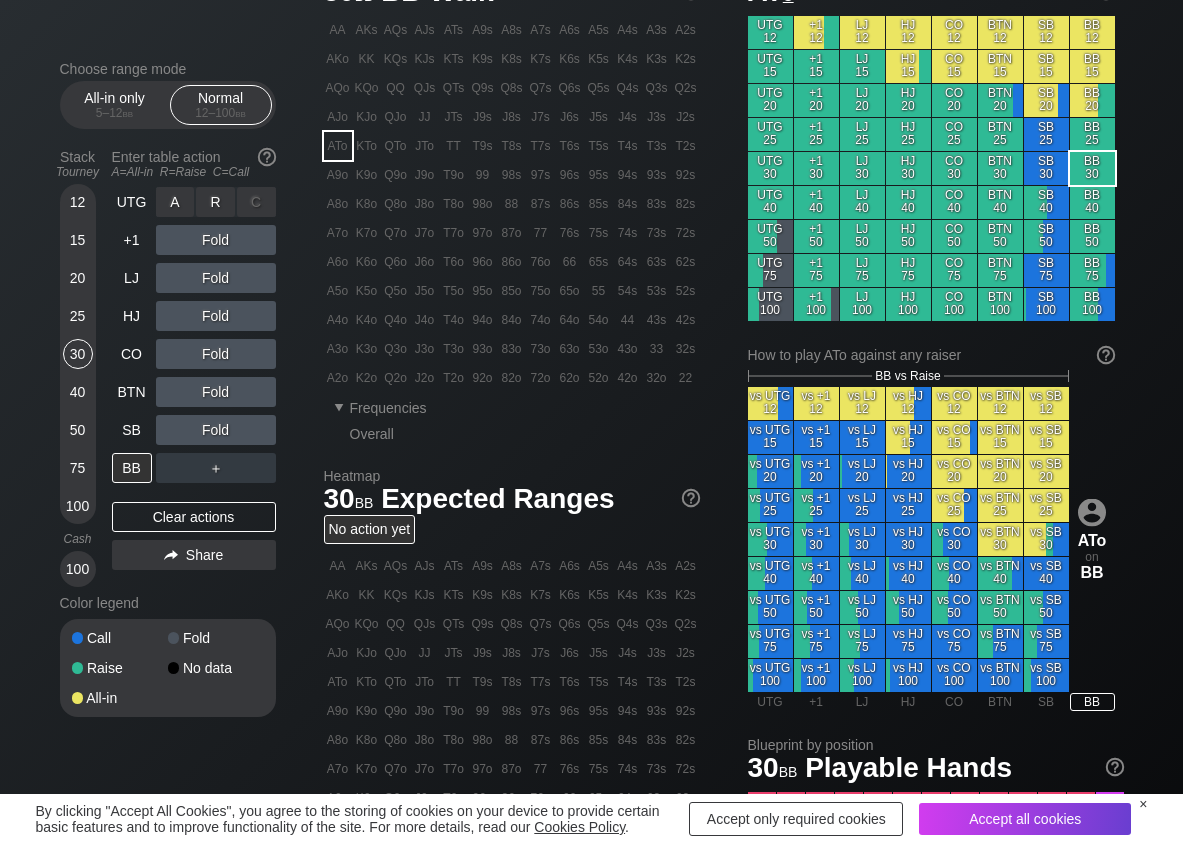 click on "R ✕" at bounding box center (215, 202) 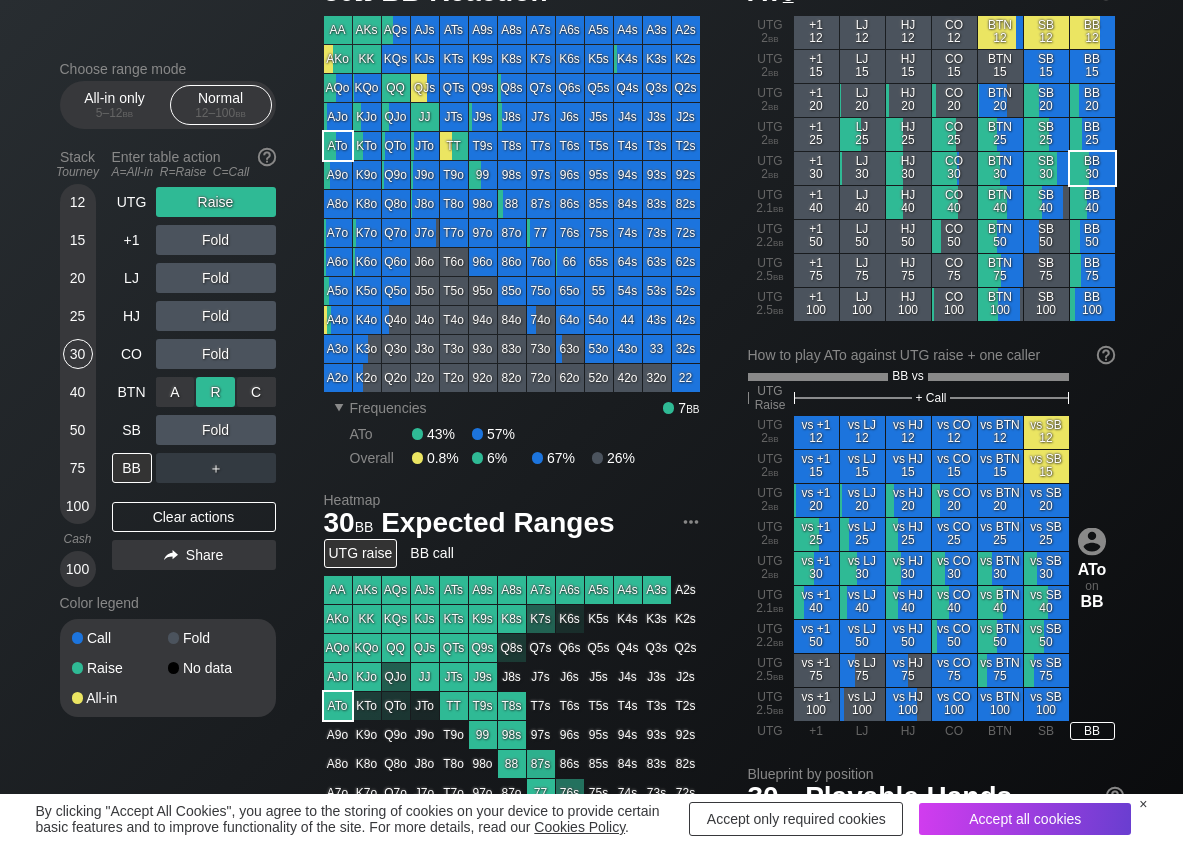 click on "R ✕" at bounding box center [215, 392] 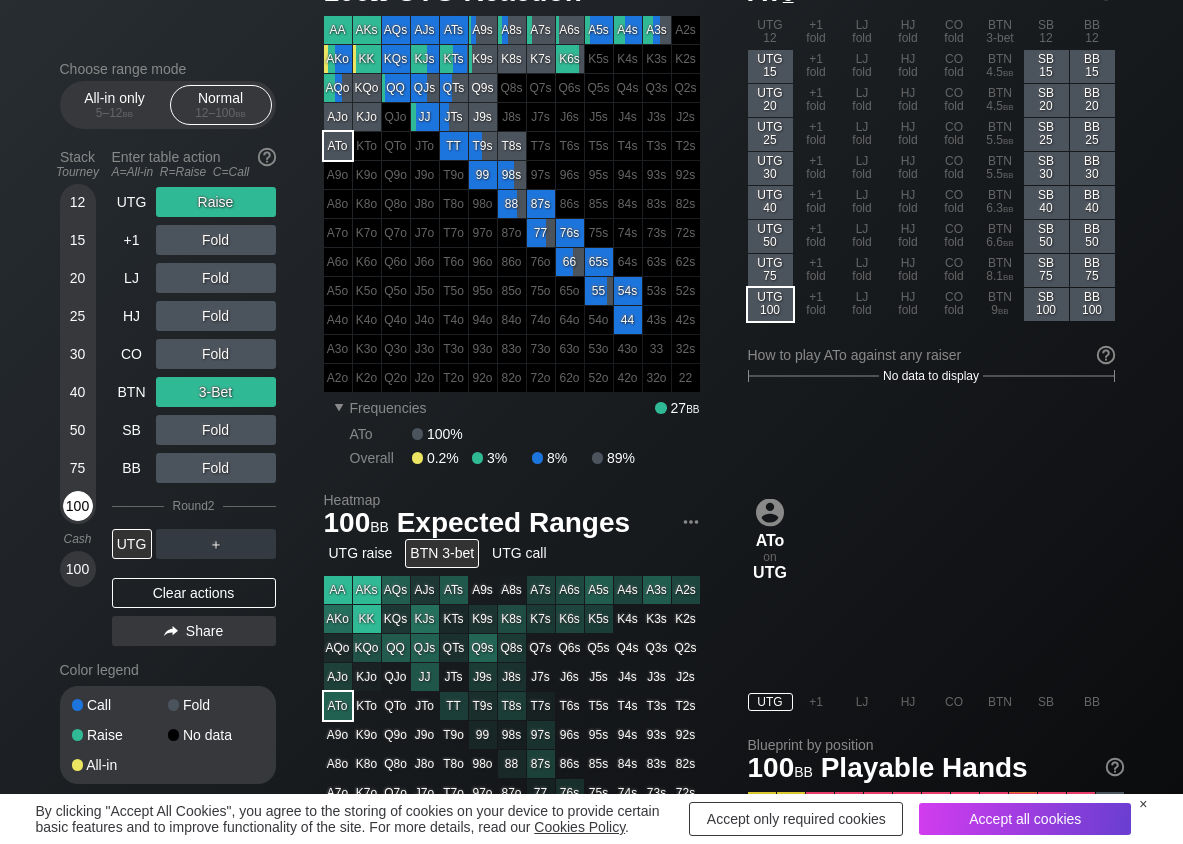 click on "100" at bounding box center (78, 506) 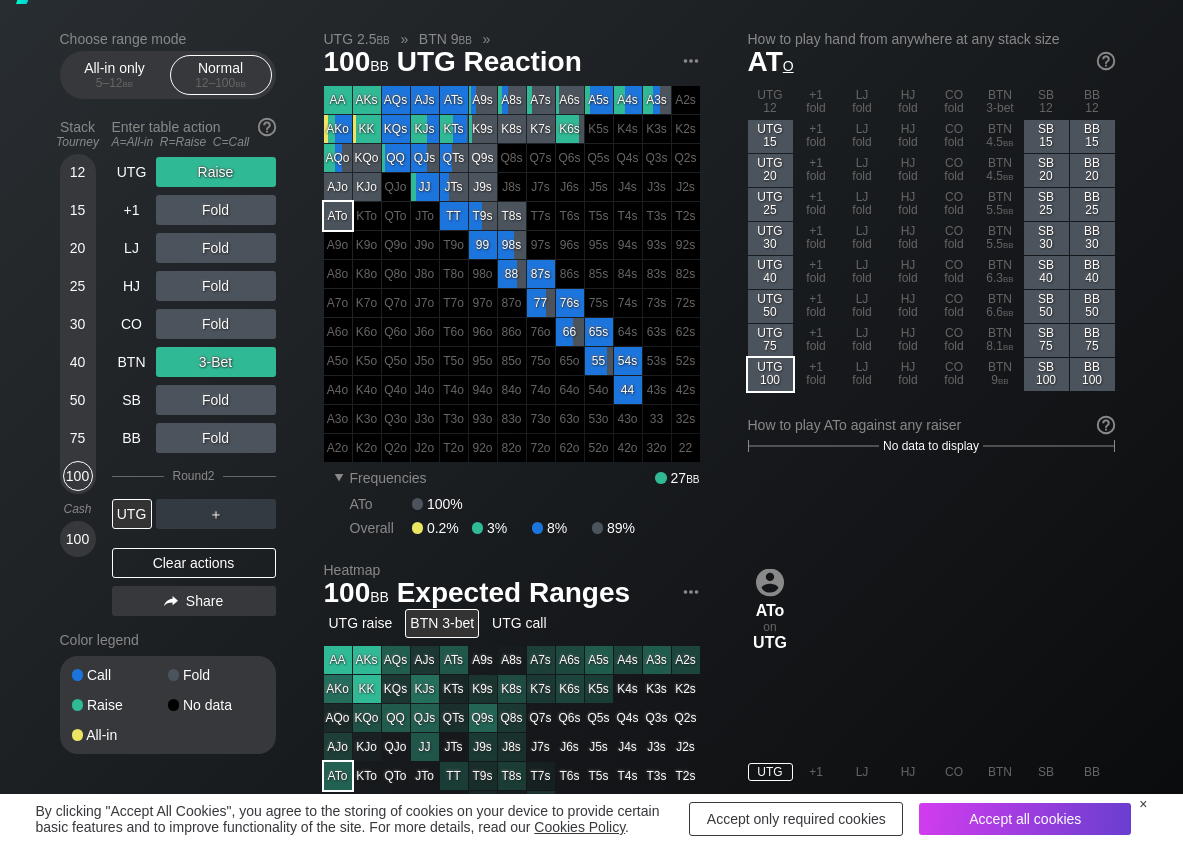 scroll, scrollTop: 0, scrollLeft: 0, axis: both 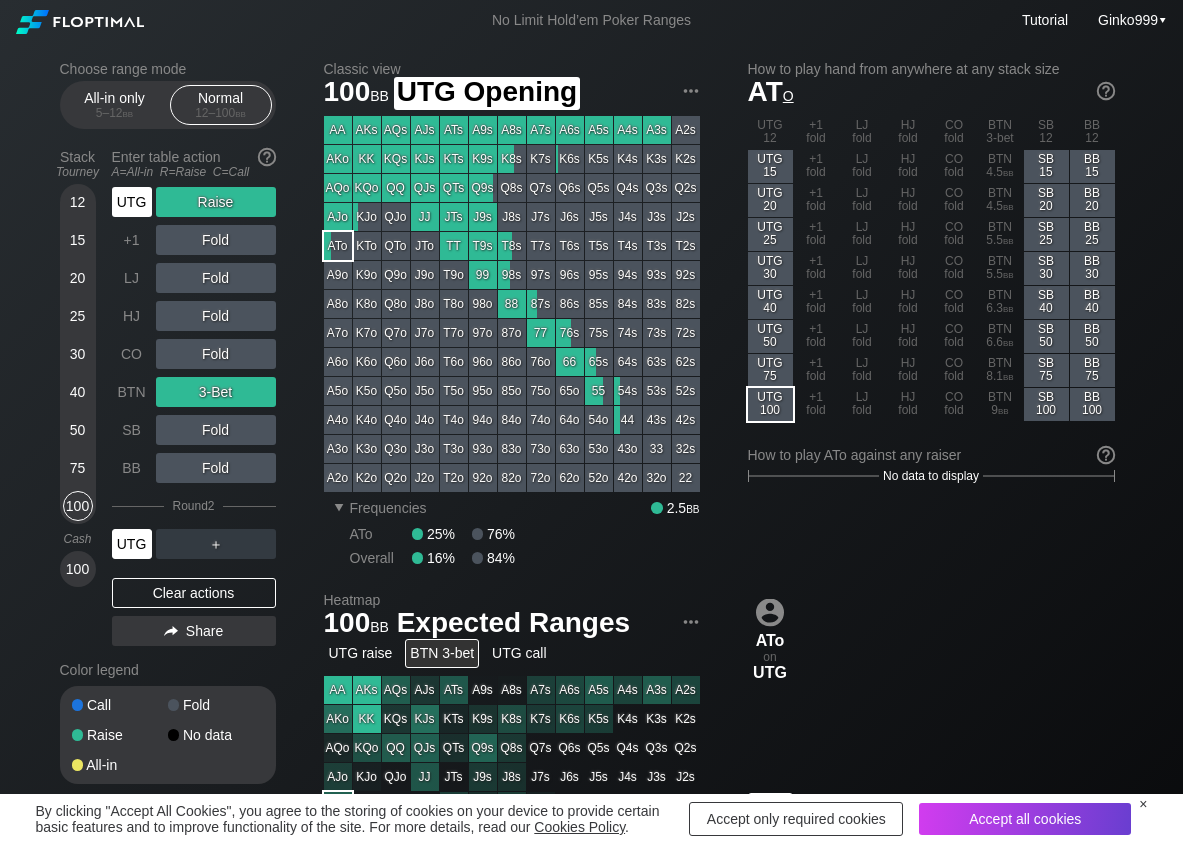 click on "UTG" at bounding box center (132, 202) 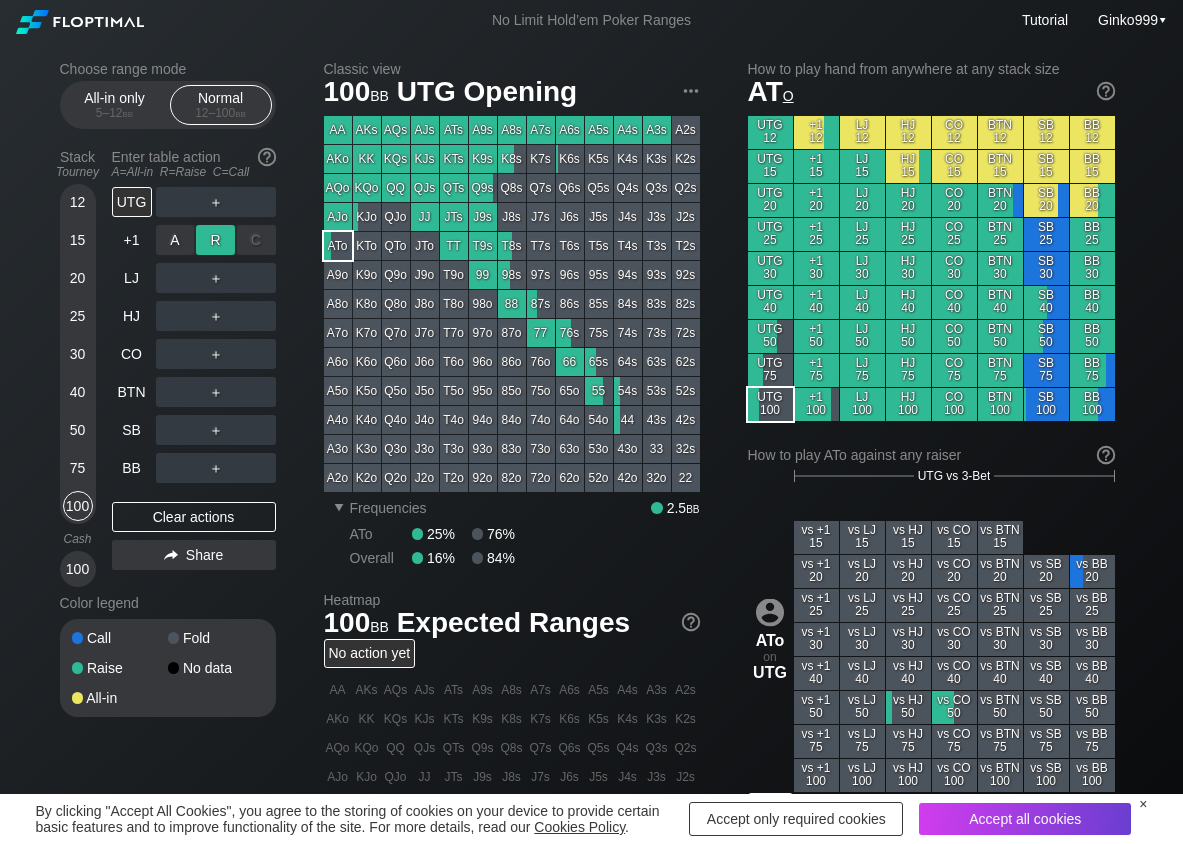 click on "R ✕" at bounding box center [215, 240] 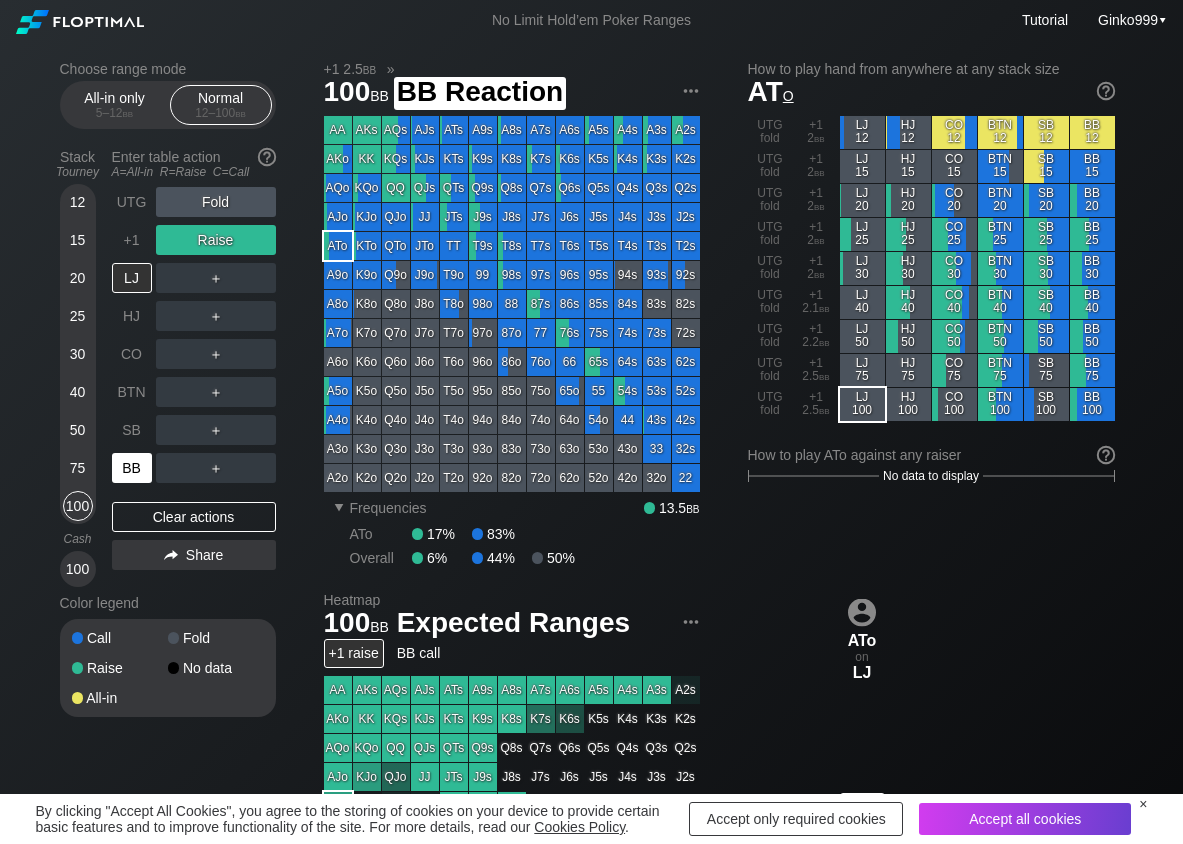 click on "BB" at bounding box center [132, 468] 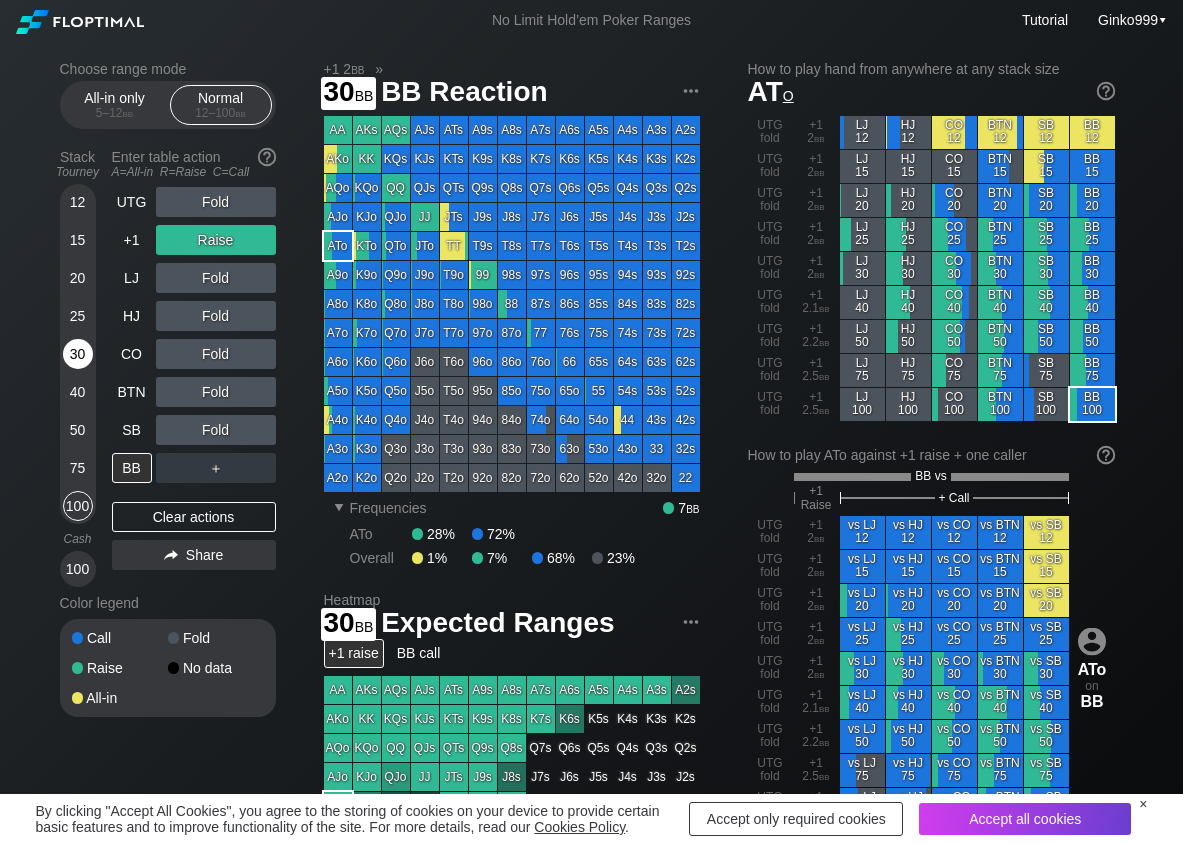 click on "30" at bounding box center [78, 354] 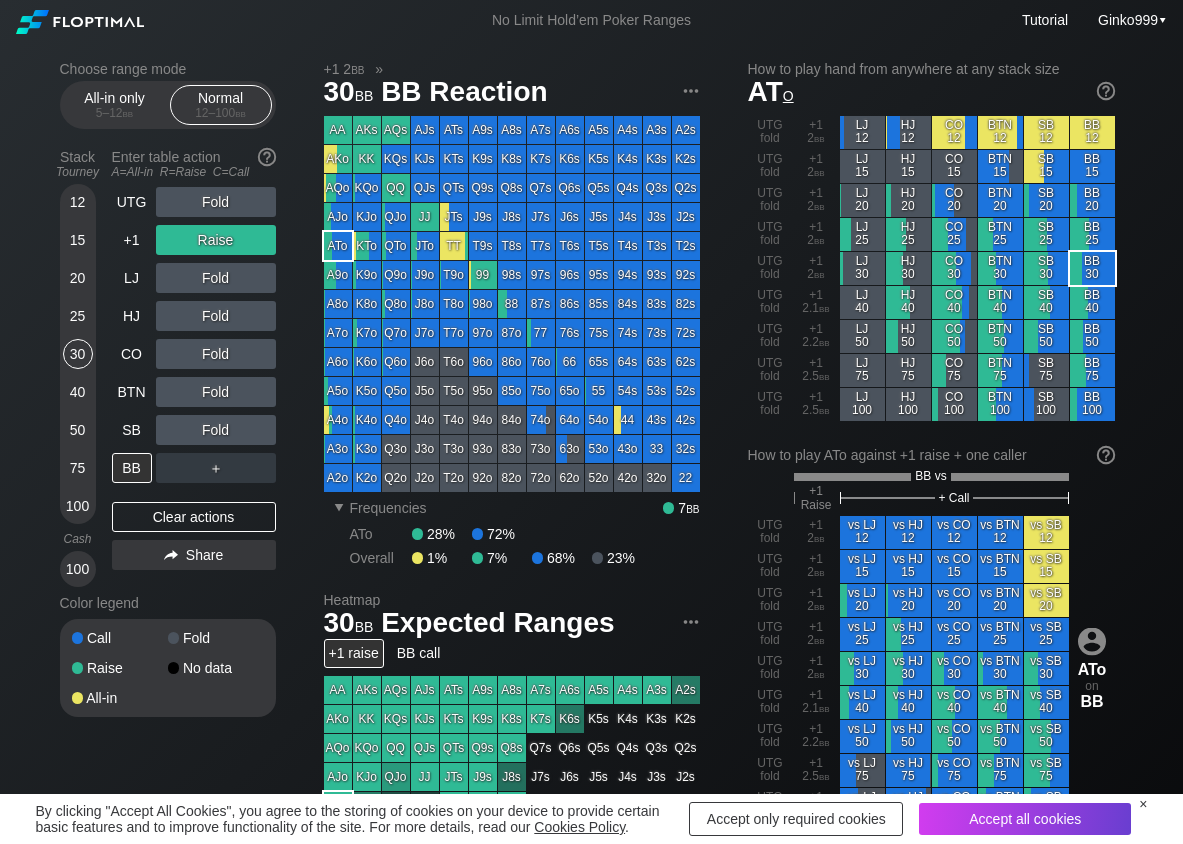 scroll, scrollTop: 100, scrollLeft: 0, axis: vertical 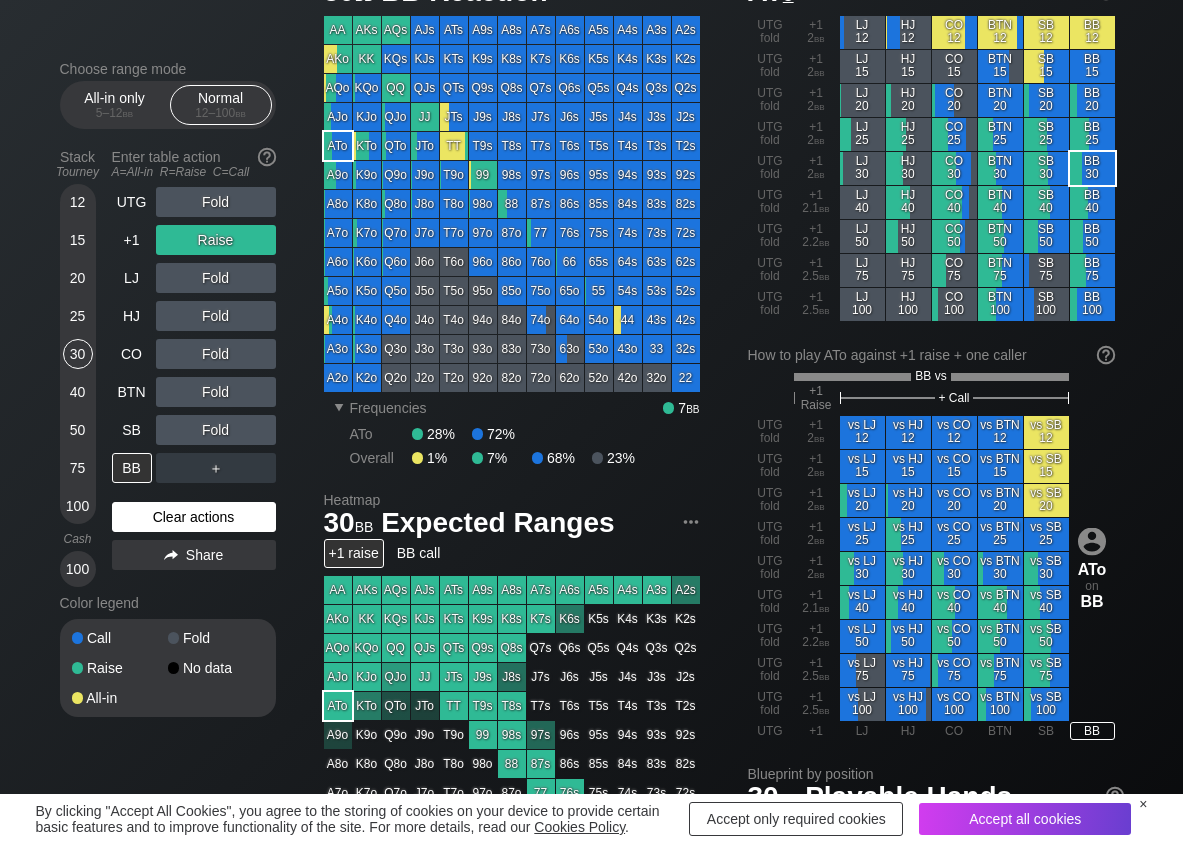 click on "Clear actions" at bounding box center [194, 517] 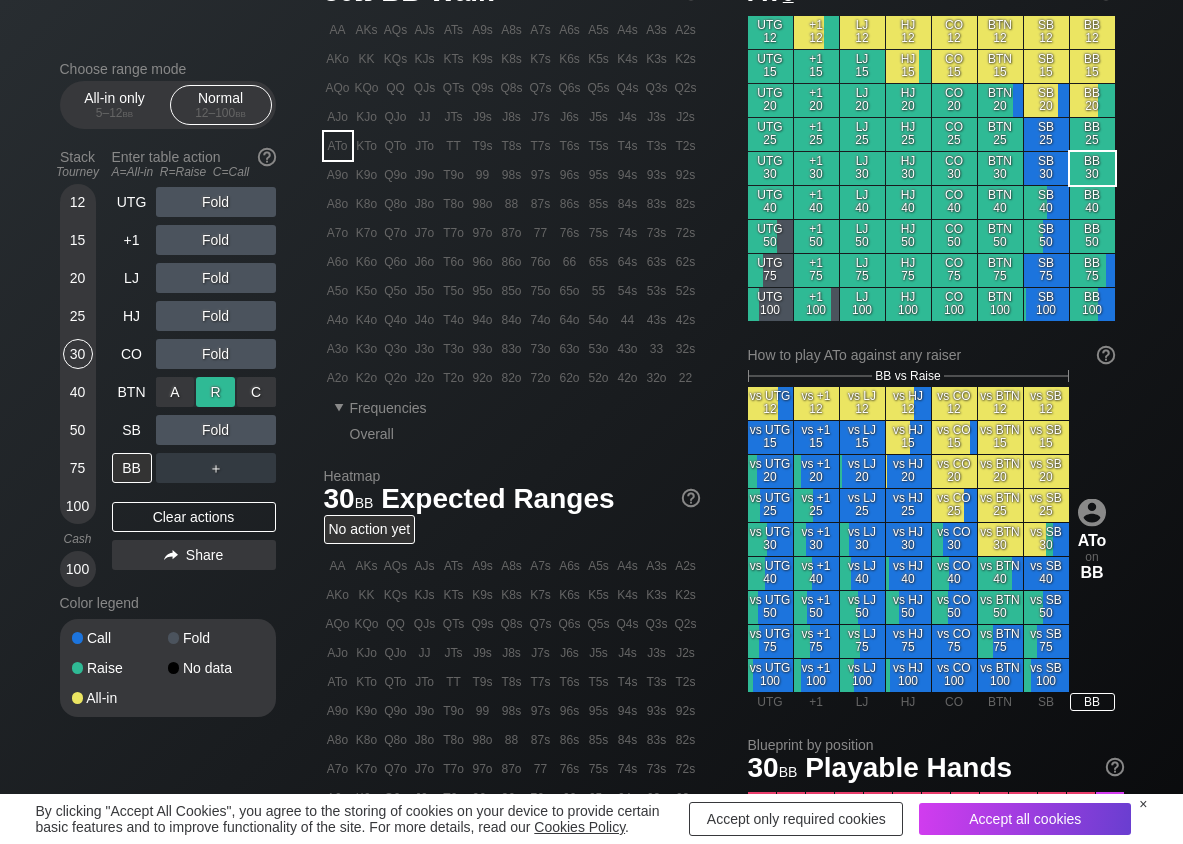 click on "R ✕" at bounding box center [215, 392] 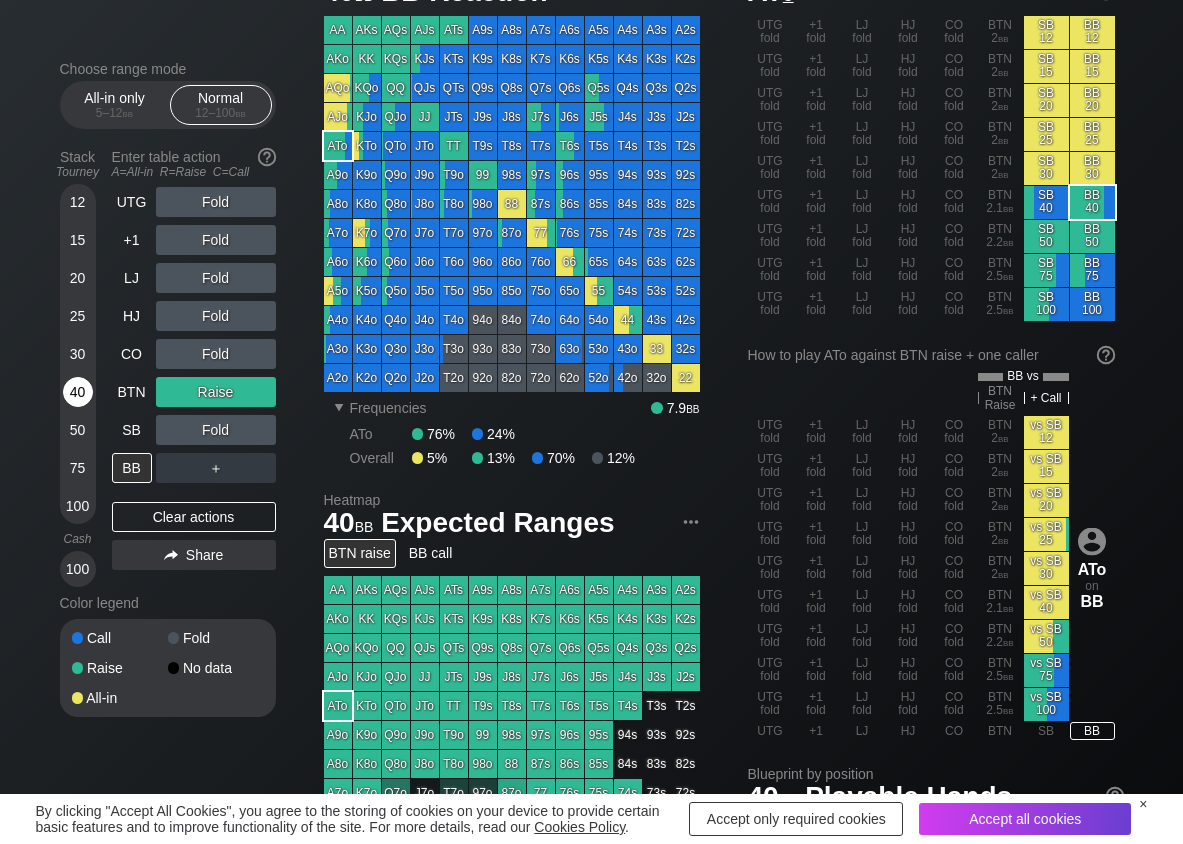click on "40" at bounding box center (78, 392) 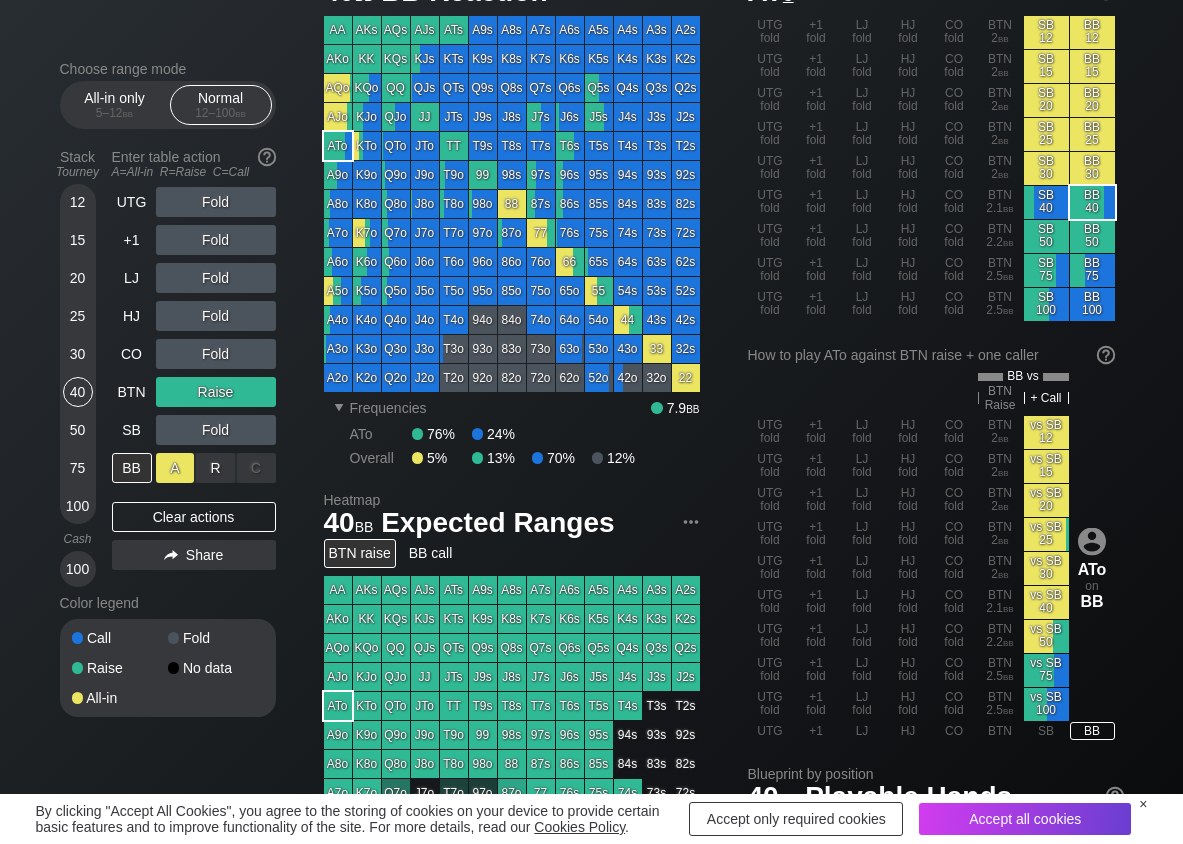click on "A ✕" at bounding box center (175, 468) 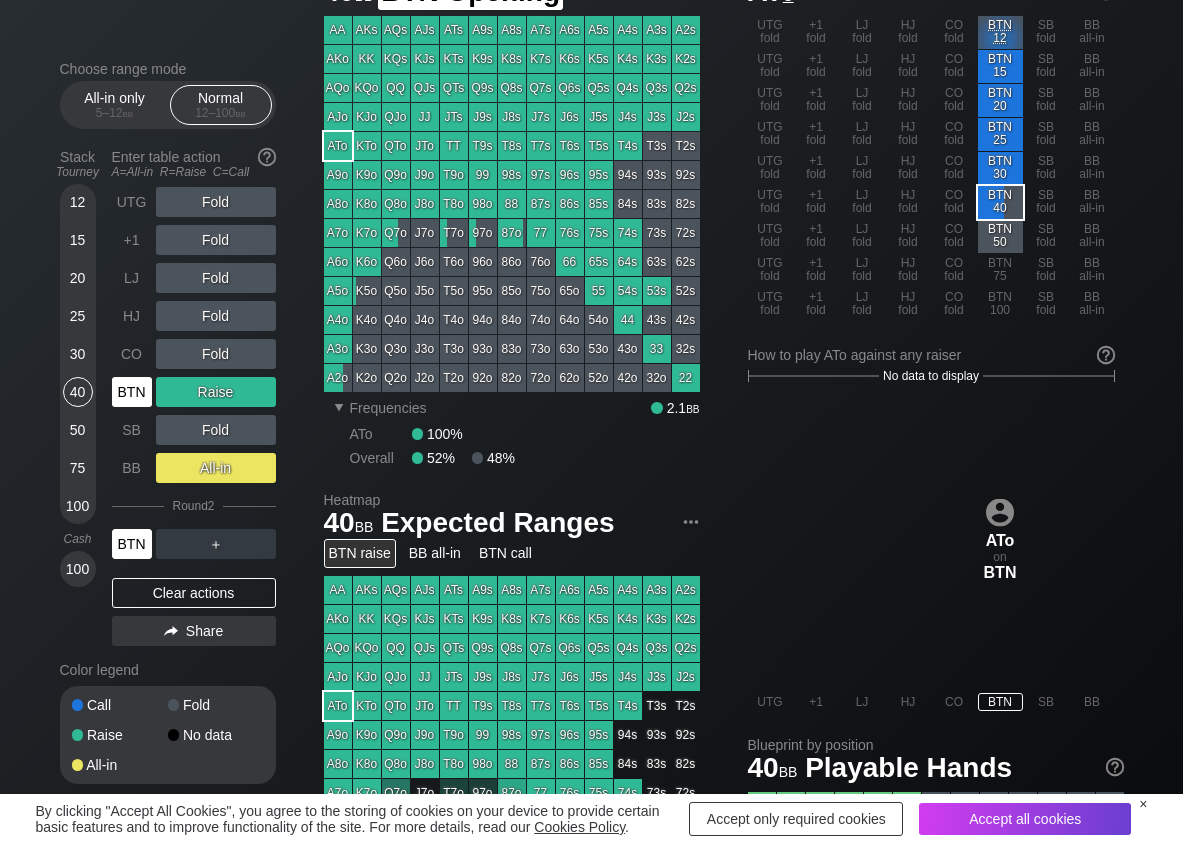 click on "BTN" at bounding box center (132, 392) 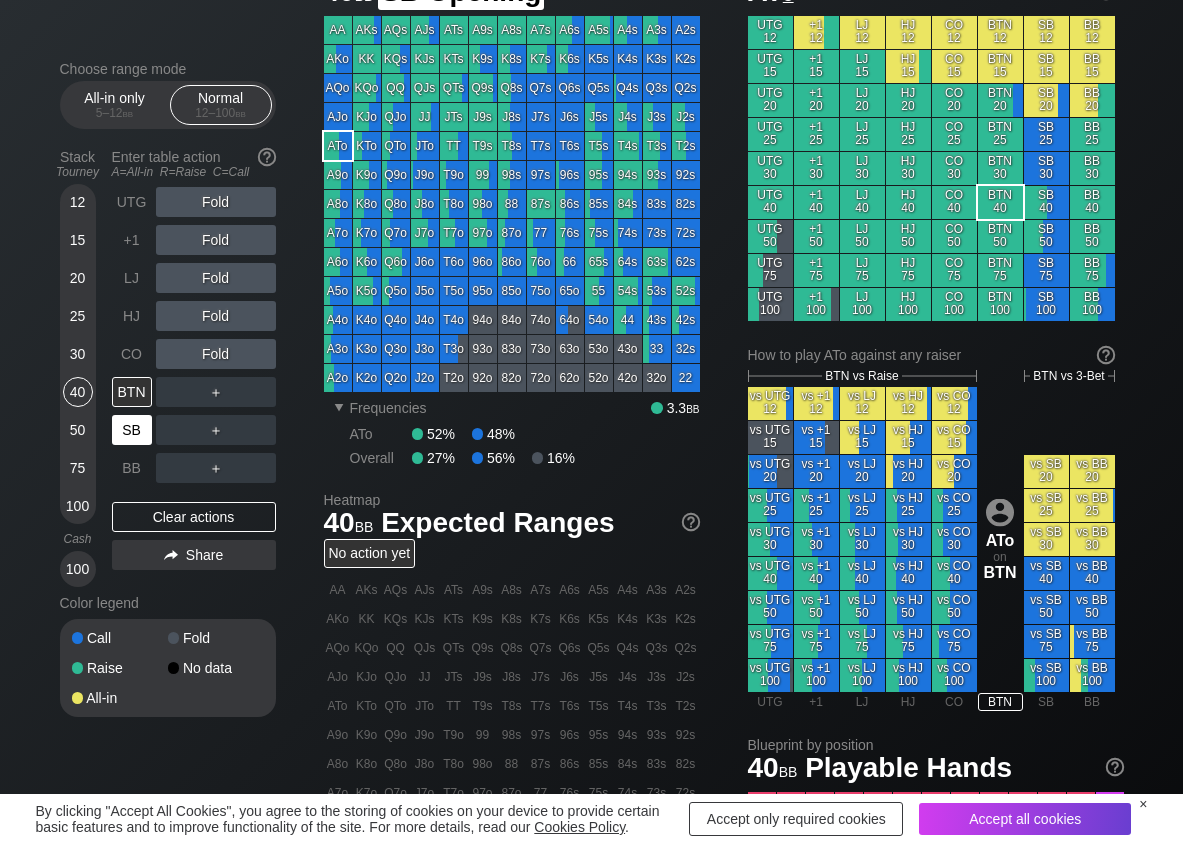 click on "SB" at bounding box center [132, 430] 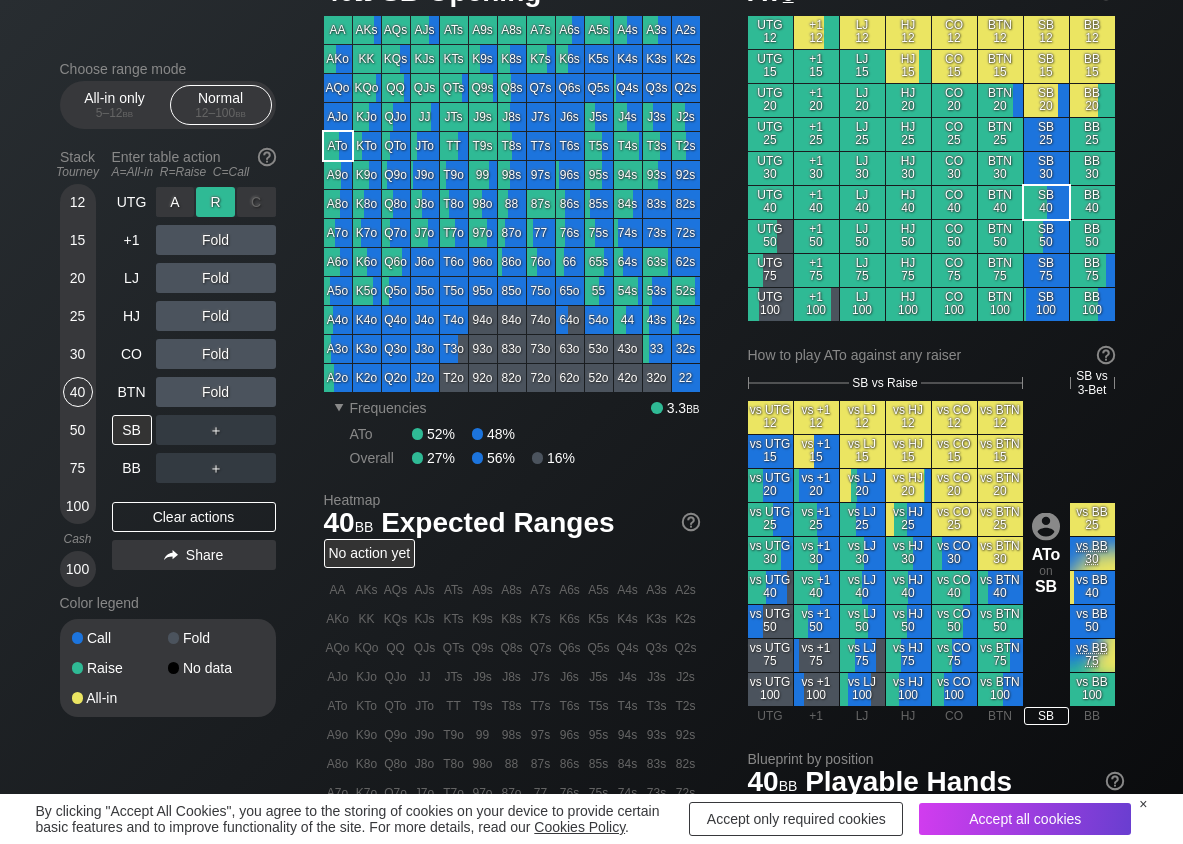 click on "R ✕" at bounding box center (215, 202) 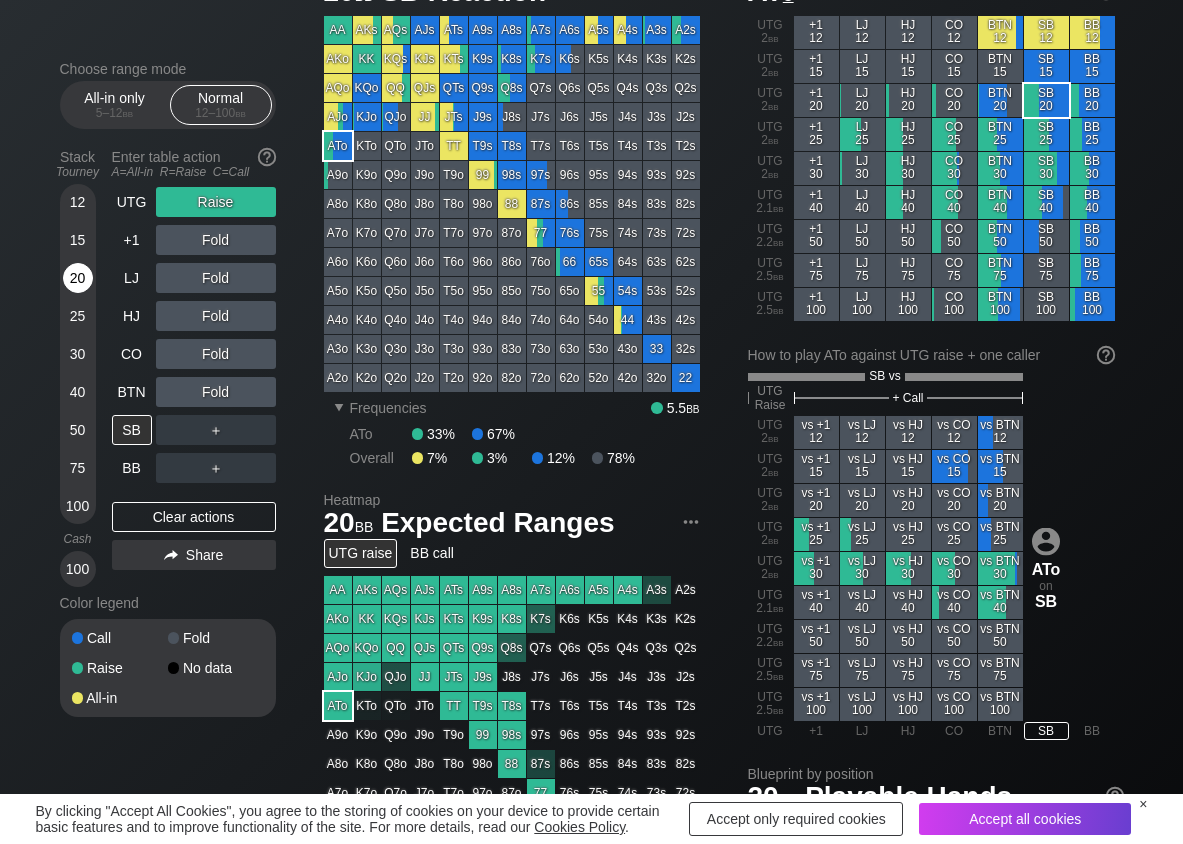 click on "20" at bounding box center (78, 278) 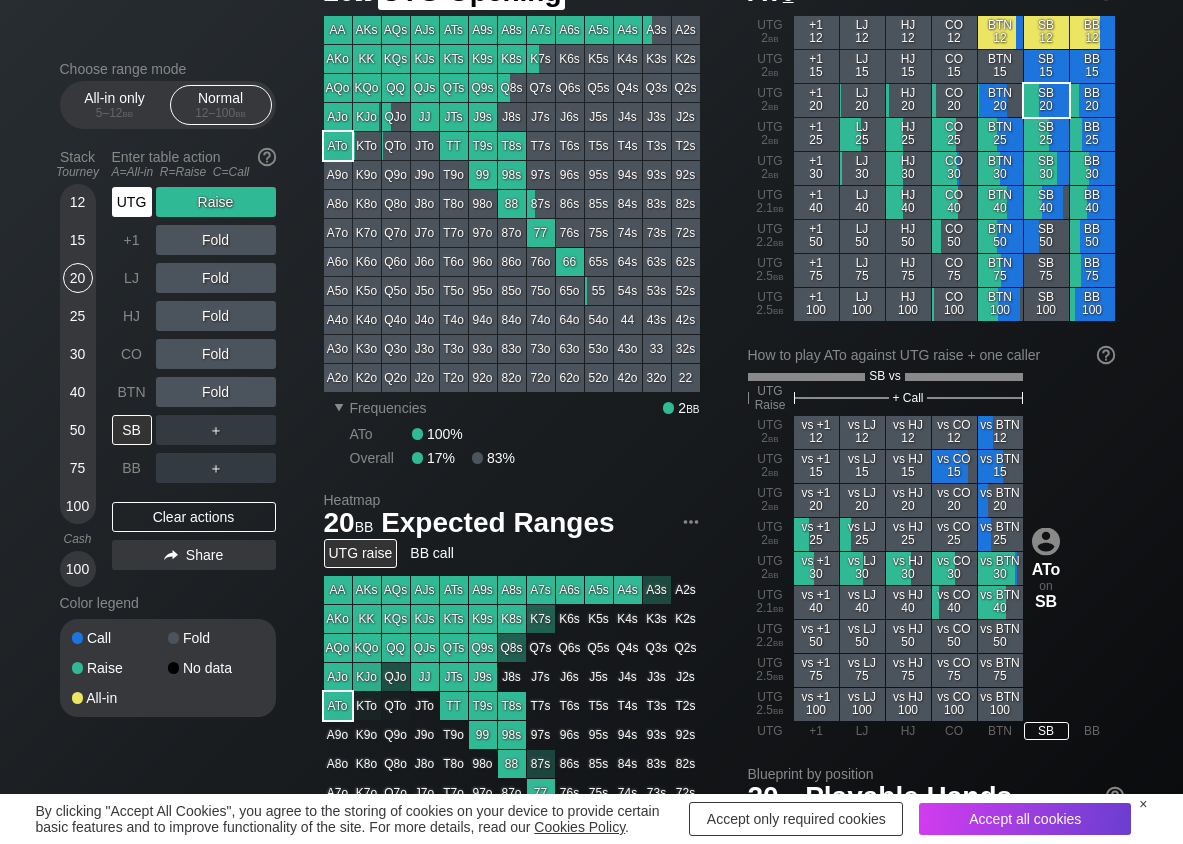 click on "UTG" at bounding box center (132, 202) 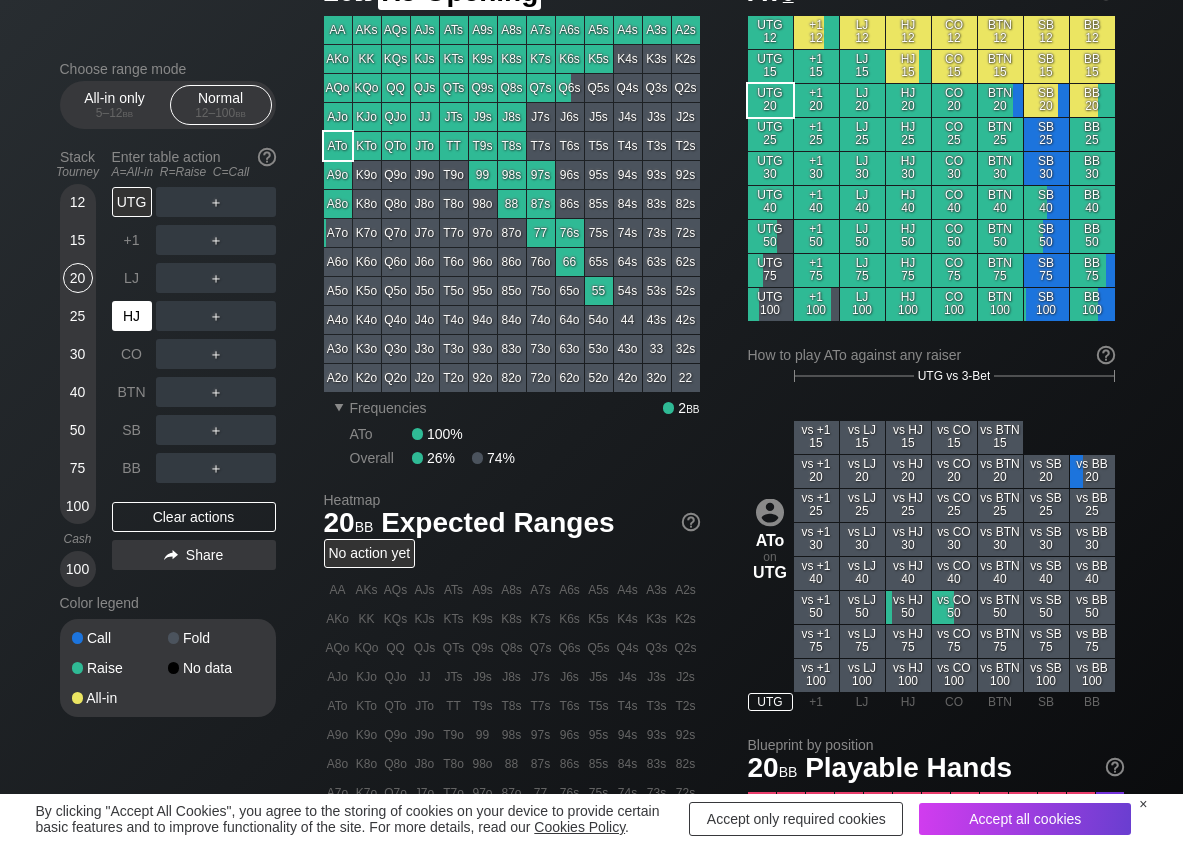 click on "HJ" at bounding box center (132, 316) 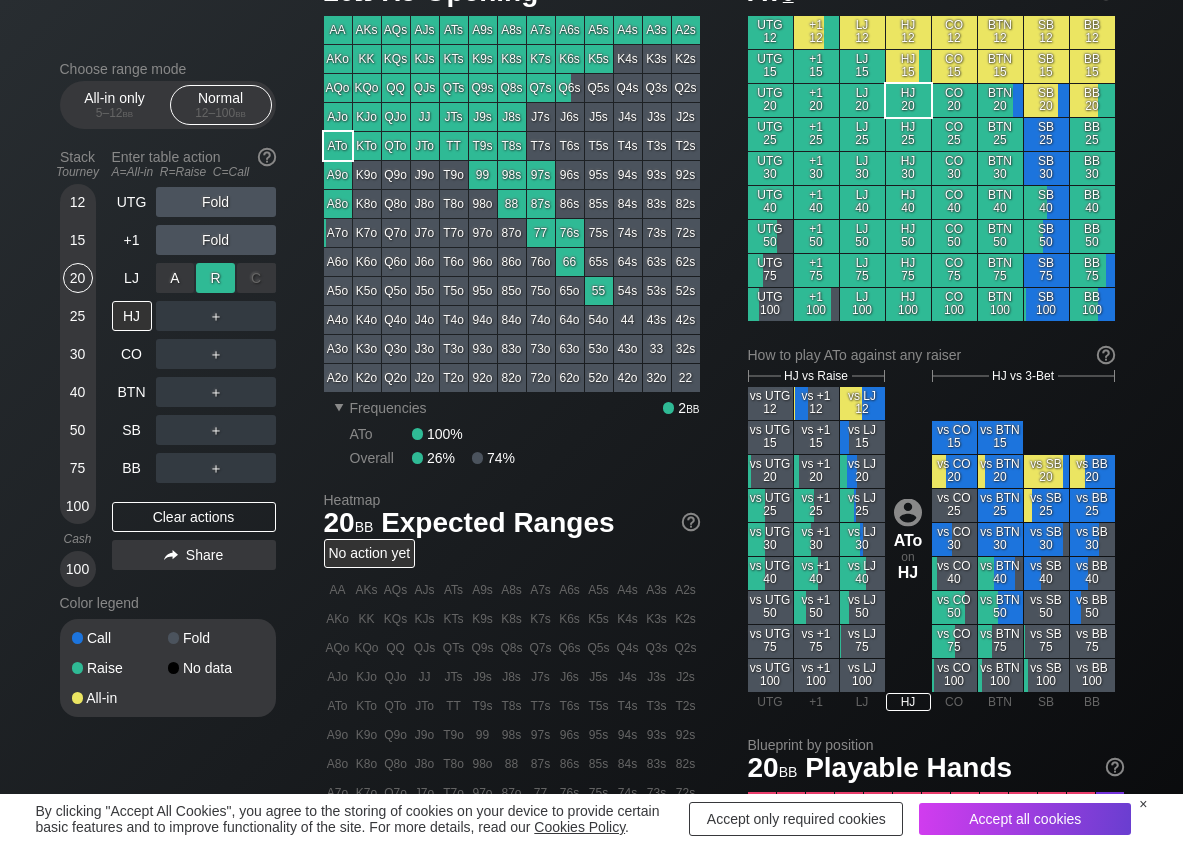 click on "R ✕" at bounding box center (215, 278) 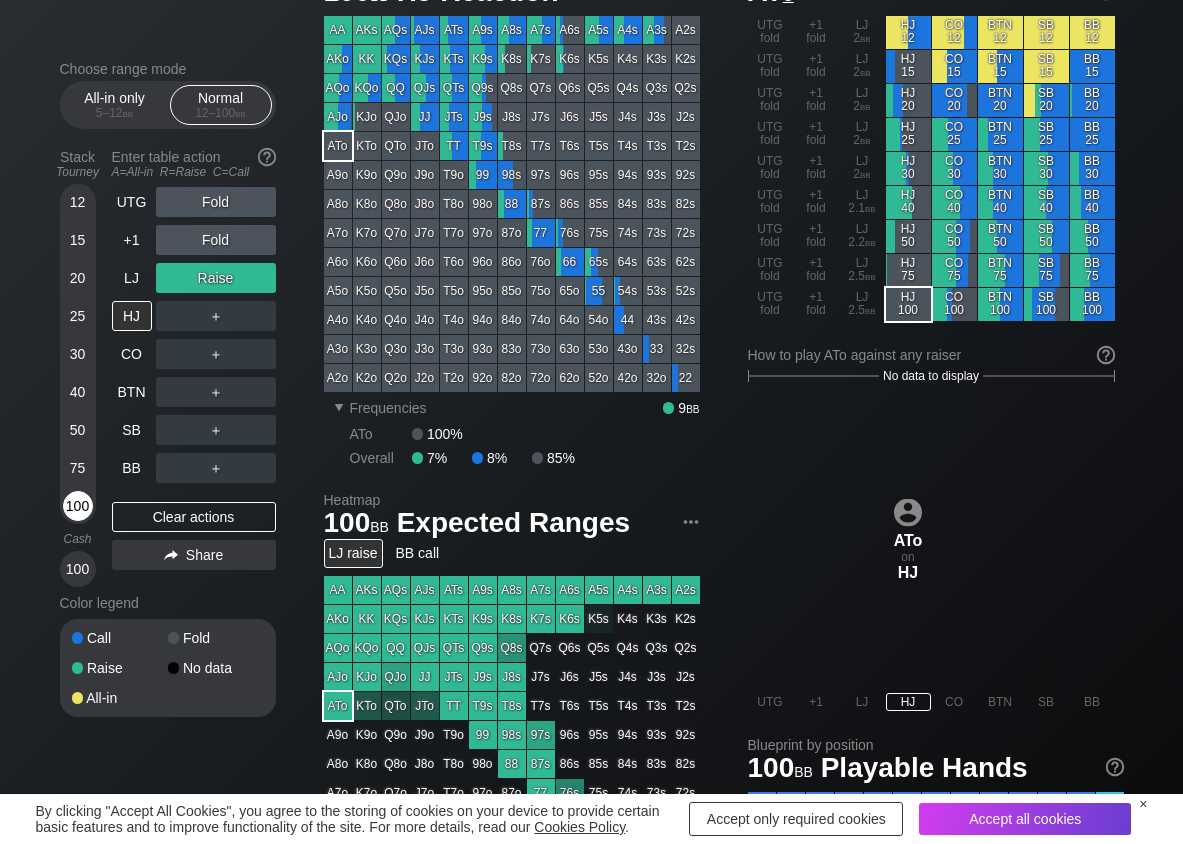 click on "100" at bounding box center [78, 506] 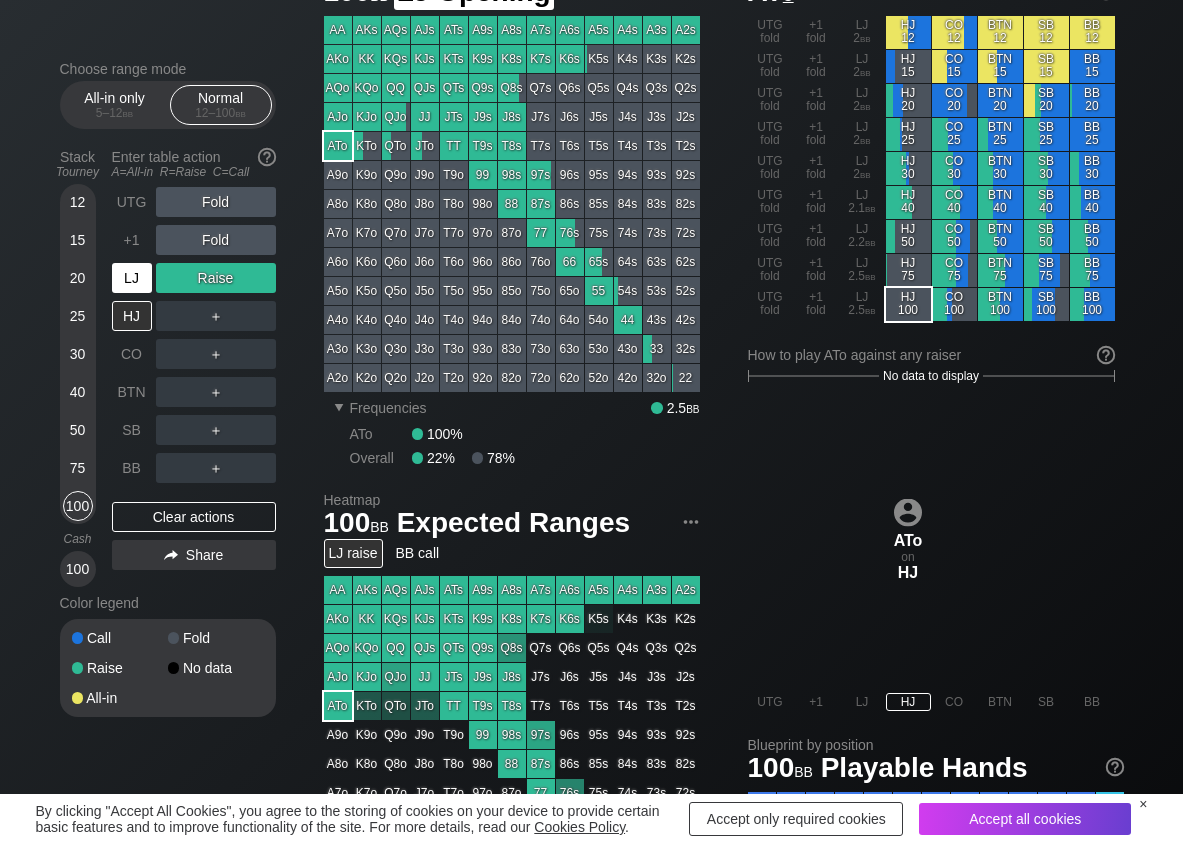 click on "LJ" at bounding box center [132, 278] 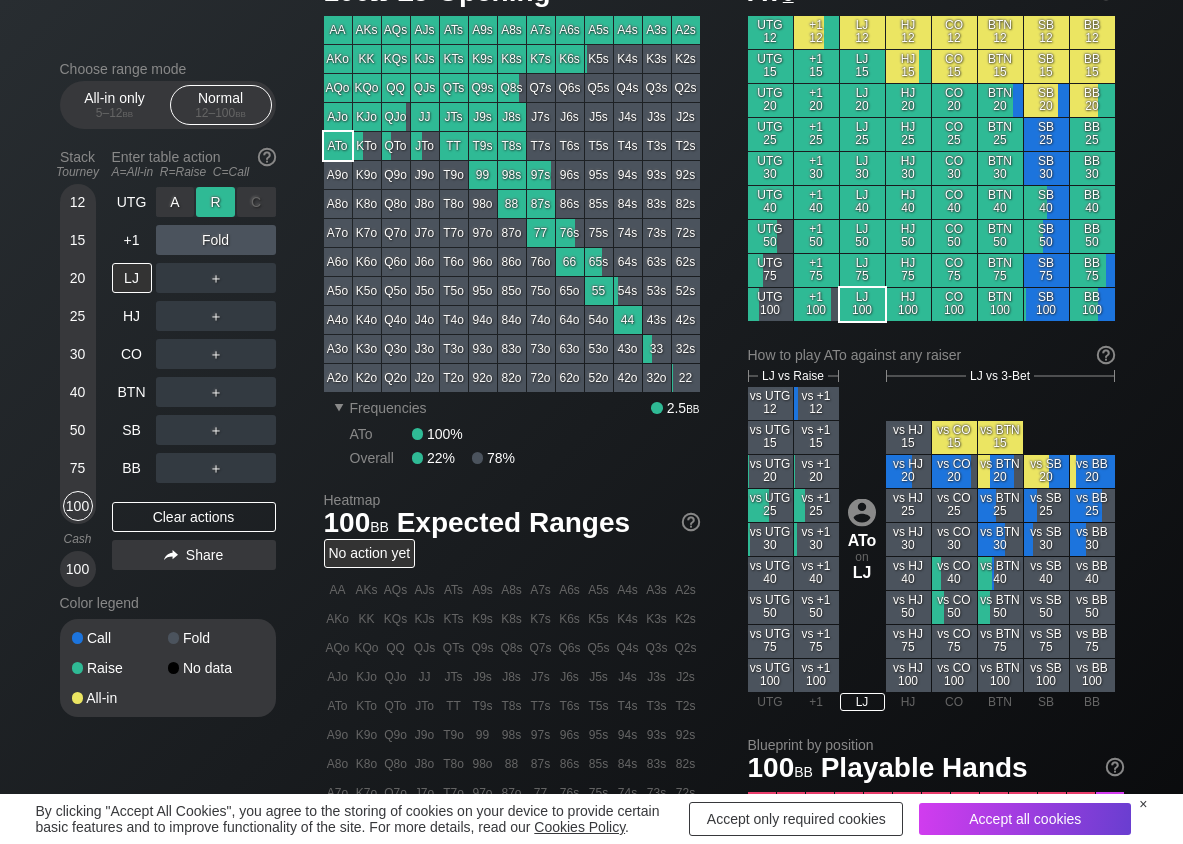 click on "R ✕" at bounding box center [215, 202] 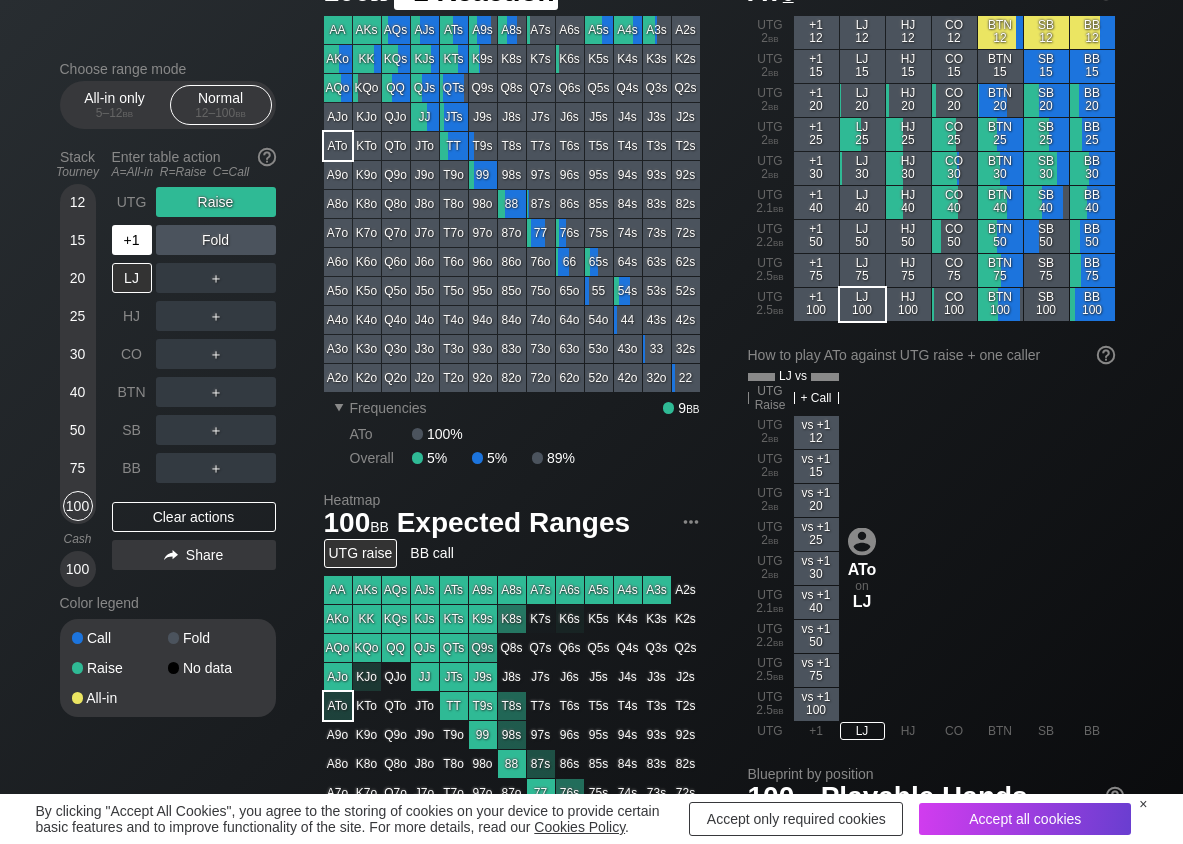 click on "+1" at bounding box center (132, 240) 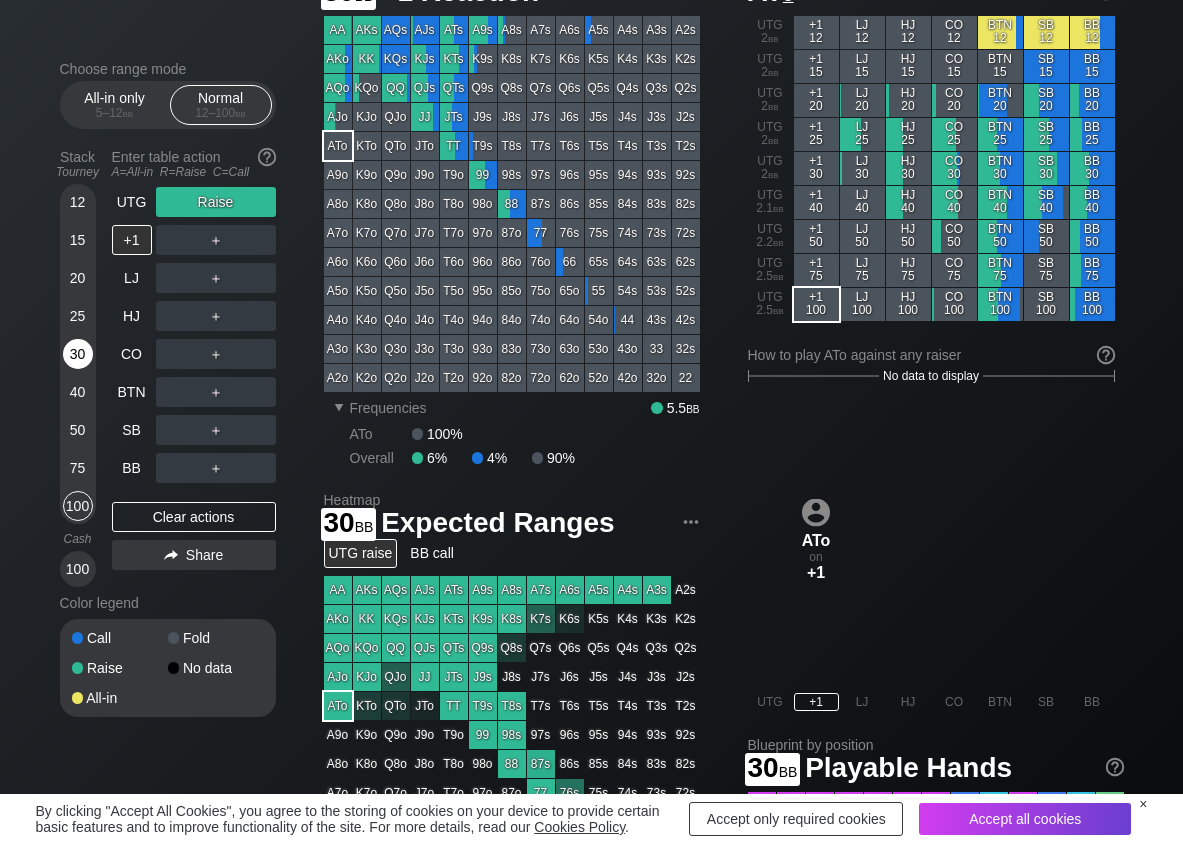 click on "30" at bounding box center (78, 354) 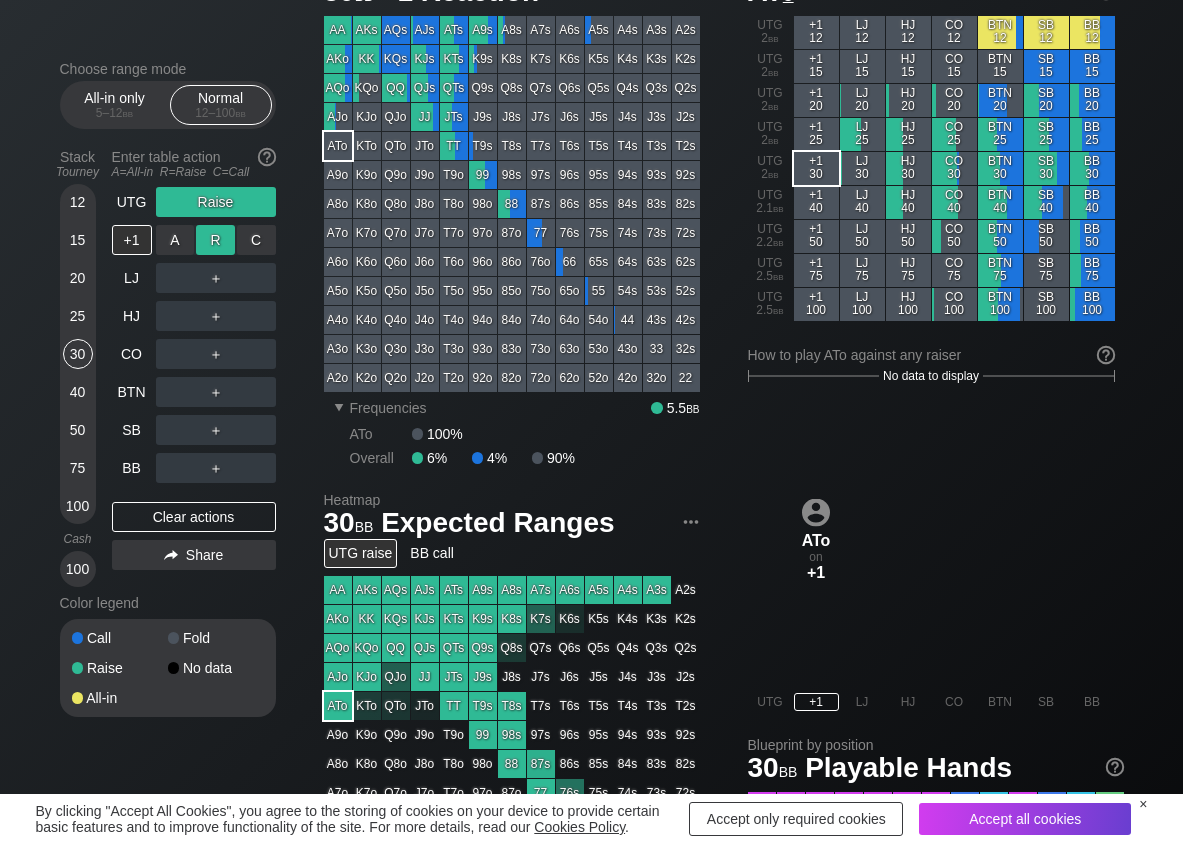click on "R ✕" at bounding box center (215, 240) 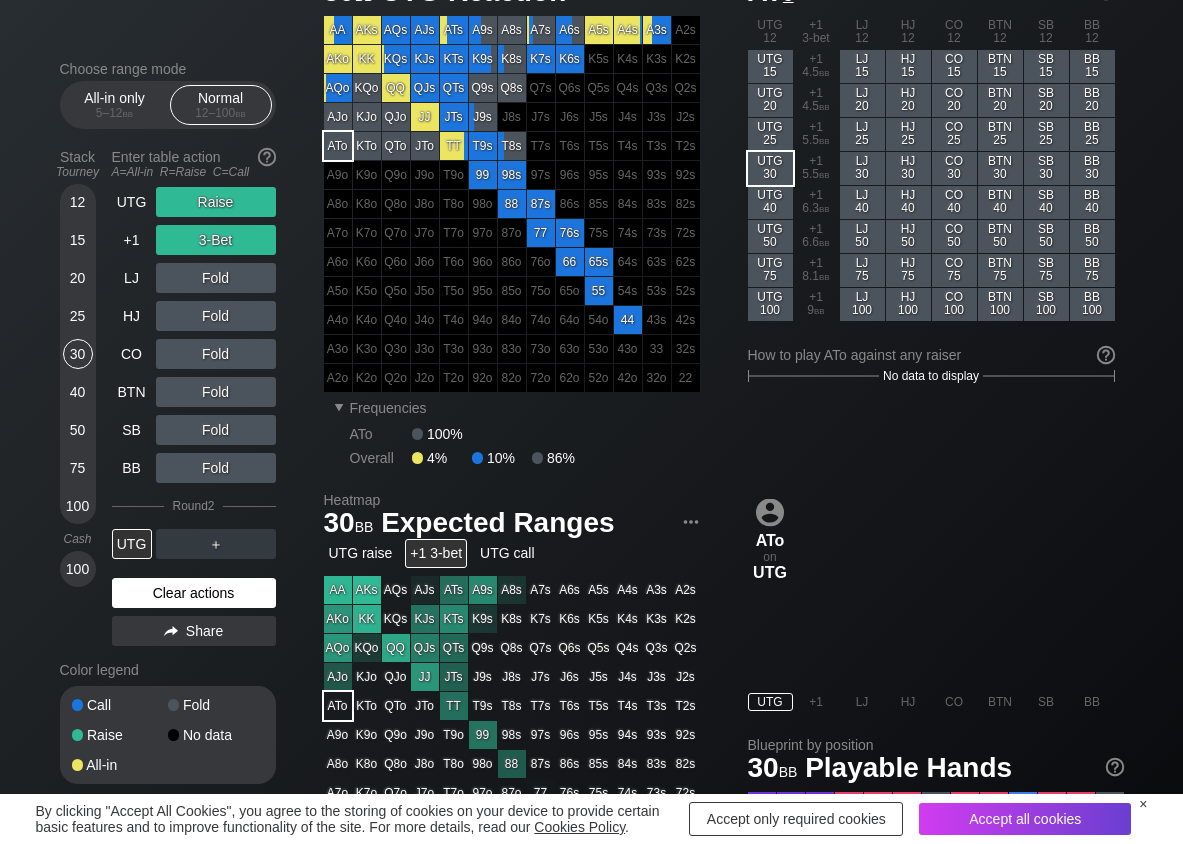 click on "Clear actions" at bounding box center [194, 593] 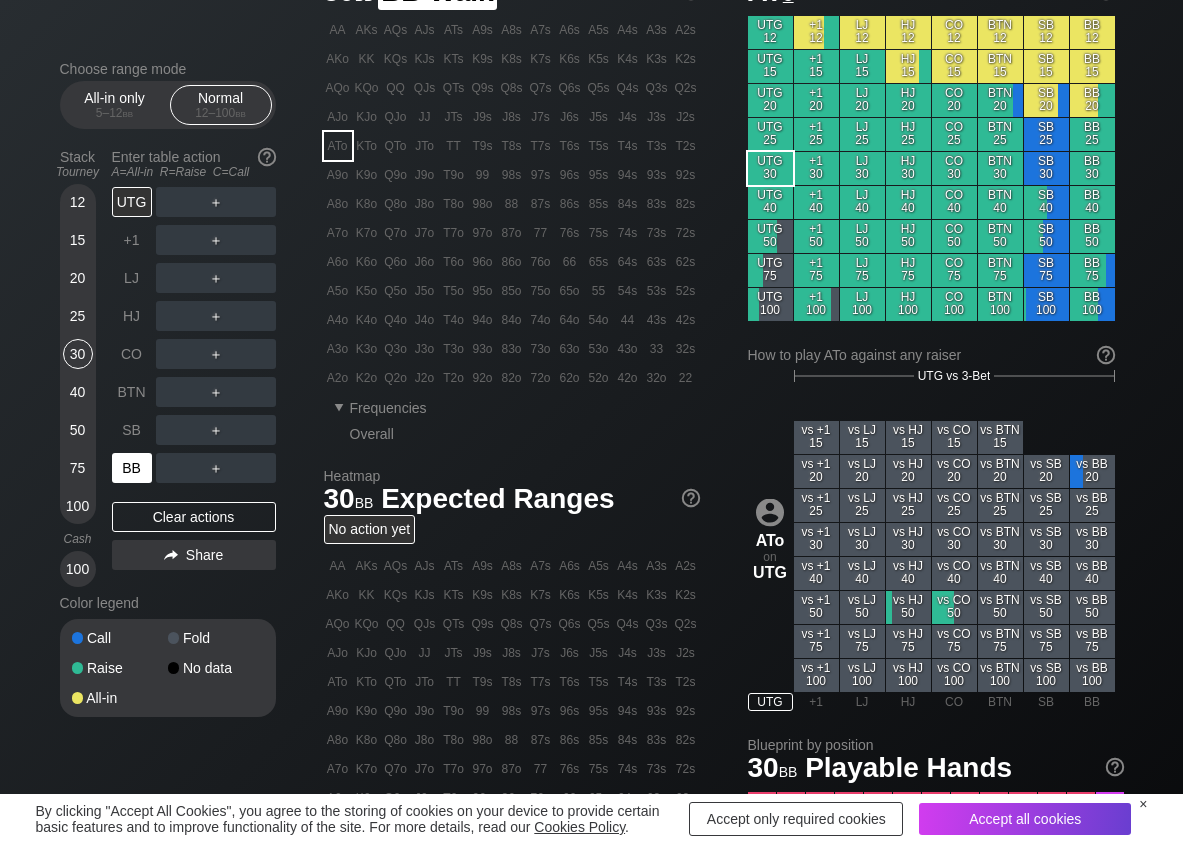 click on "BB" at bounding box center (132, 468) 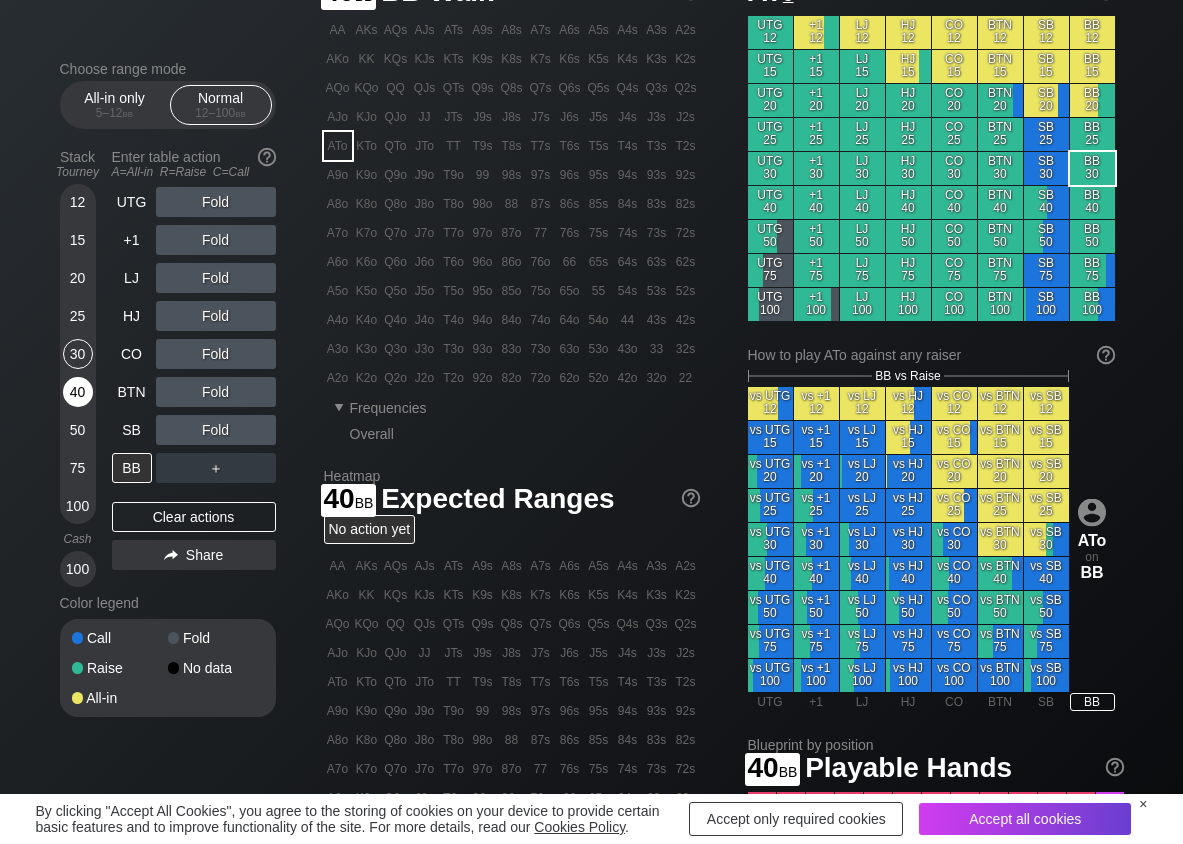 click on "40" at bounding box center [78, 392] 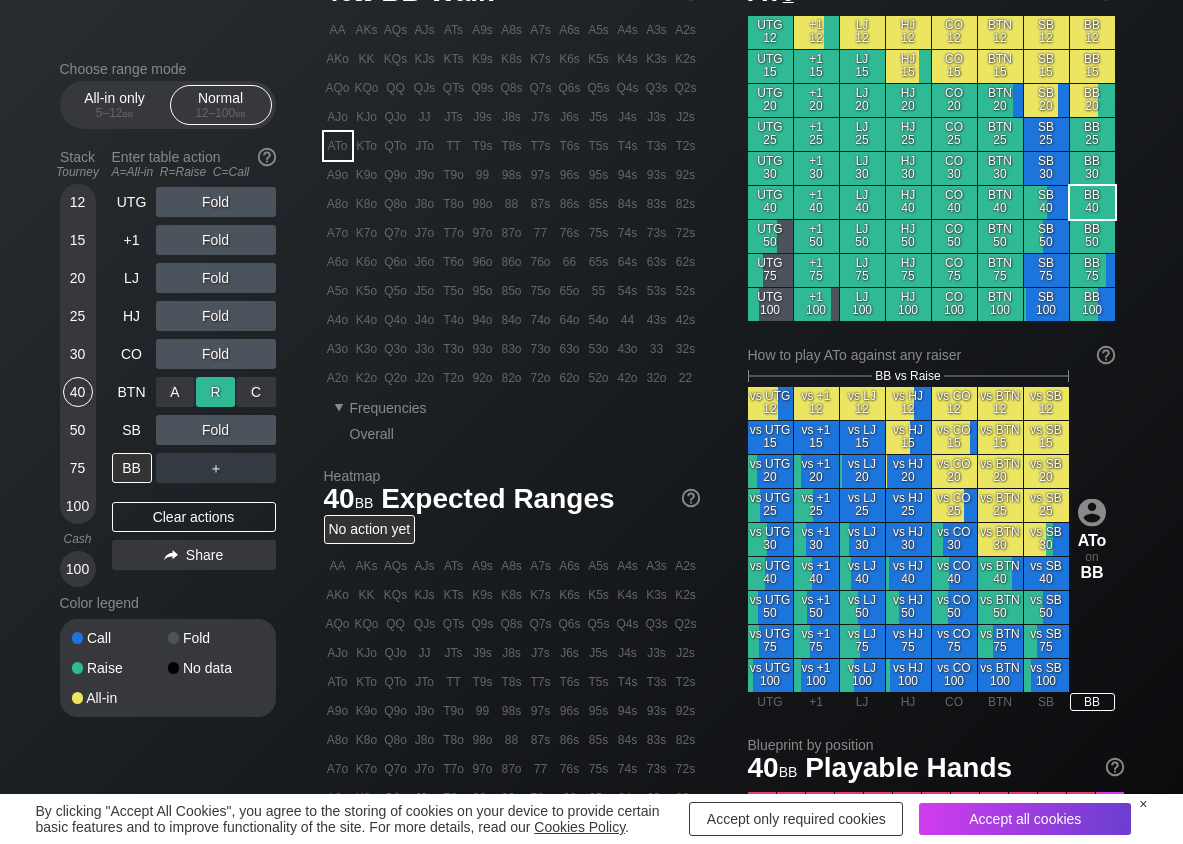 click on "R ✕" at bounding box center (215, 392) 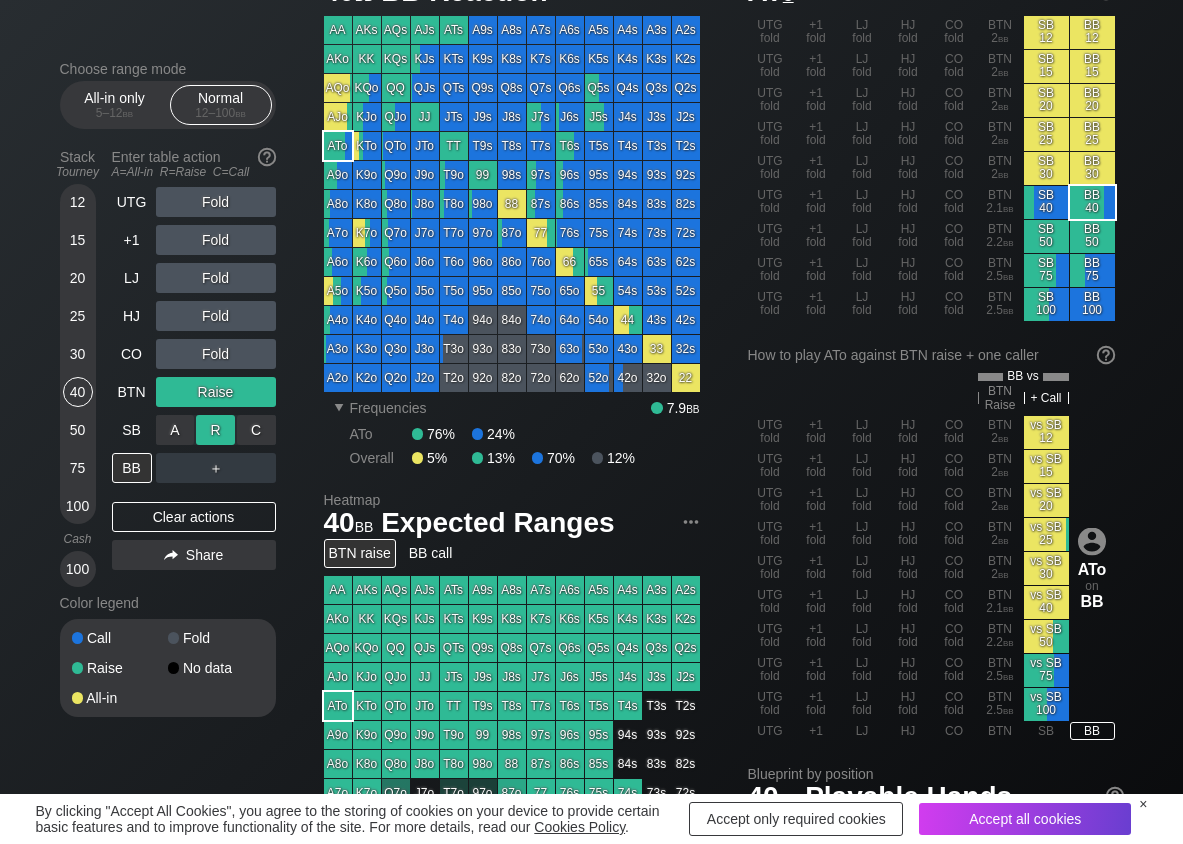click on "R ✕" at bounding box center (215, 430) 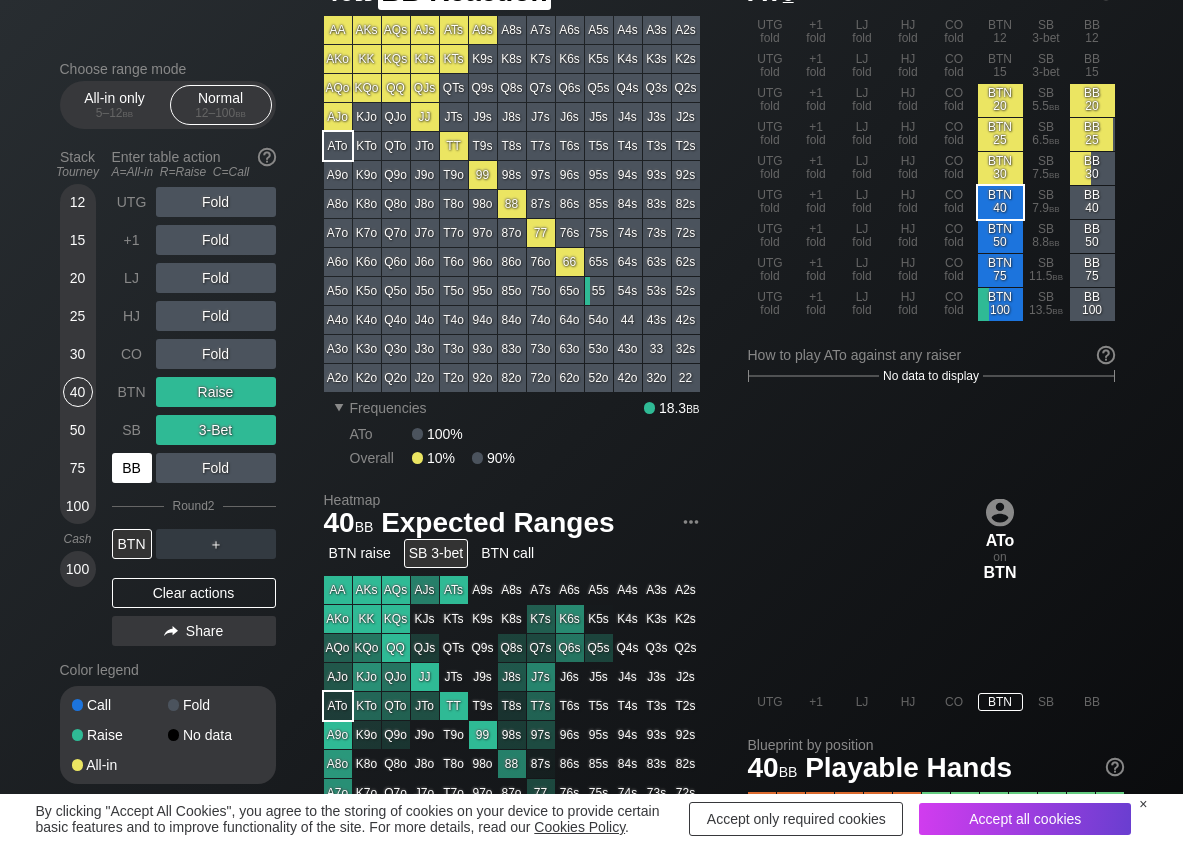 click on "BB" at bounding box center [132, 468] 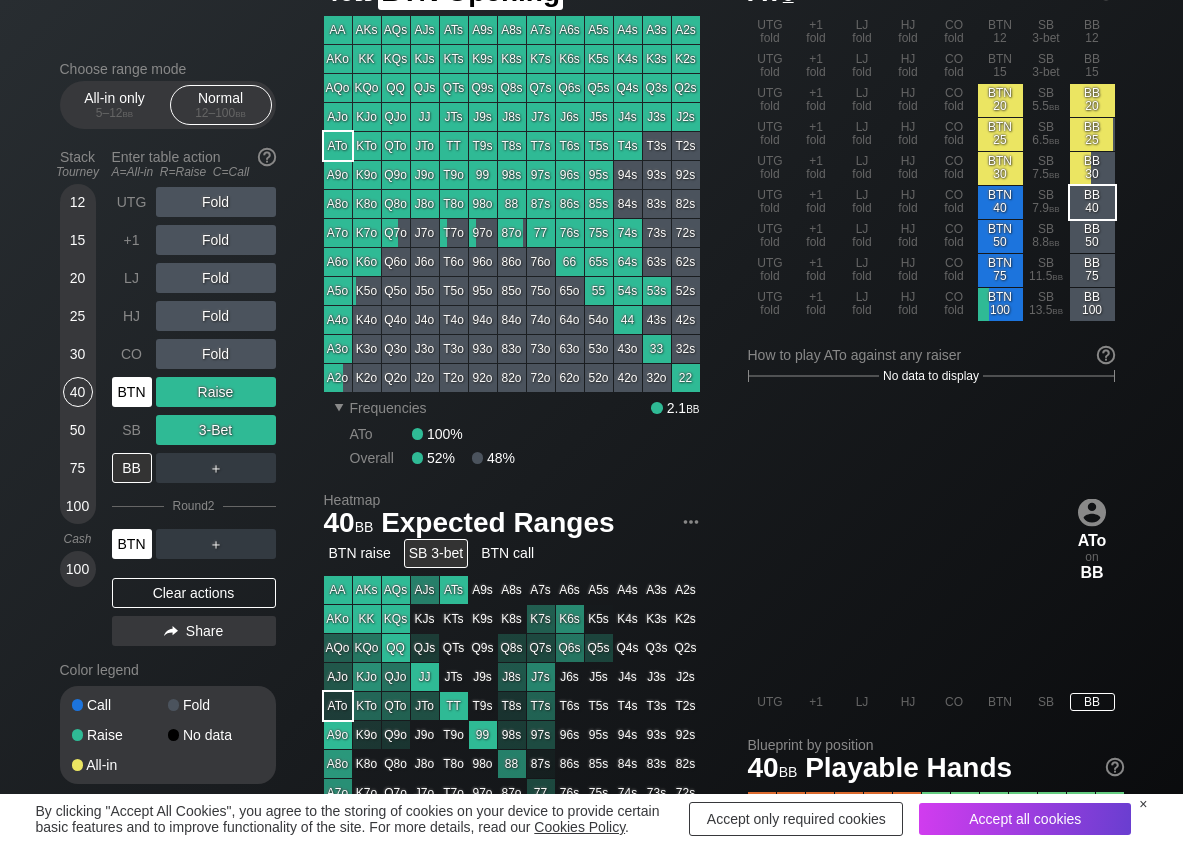 click on "BTN" at bounding box center (132, 392) 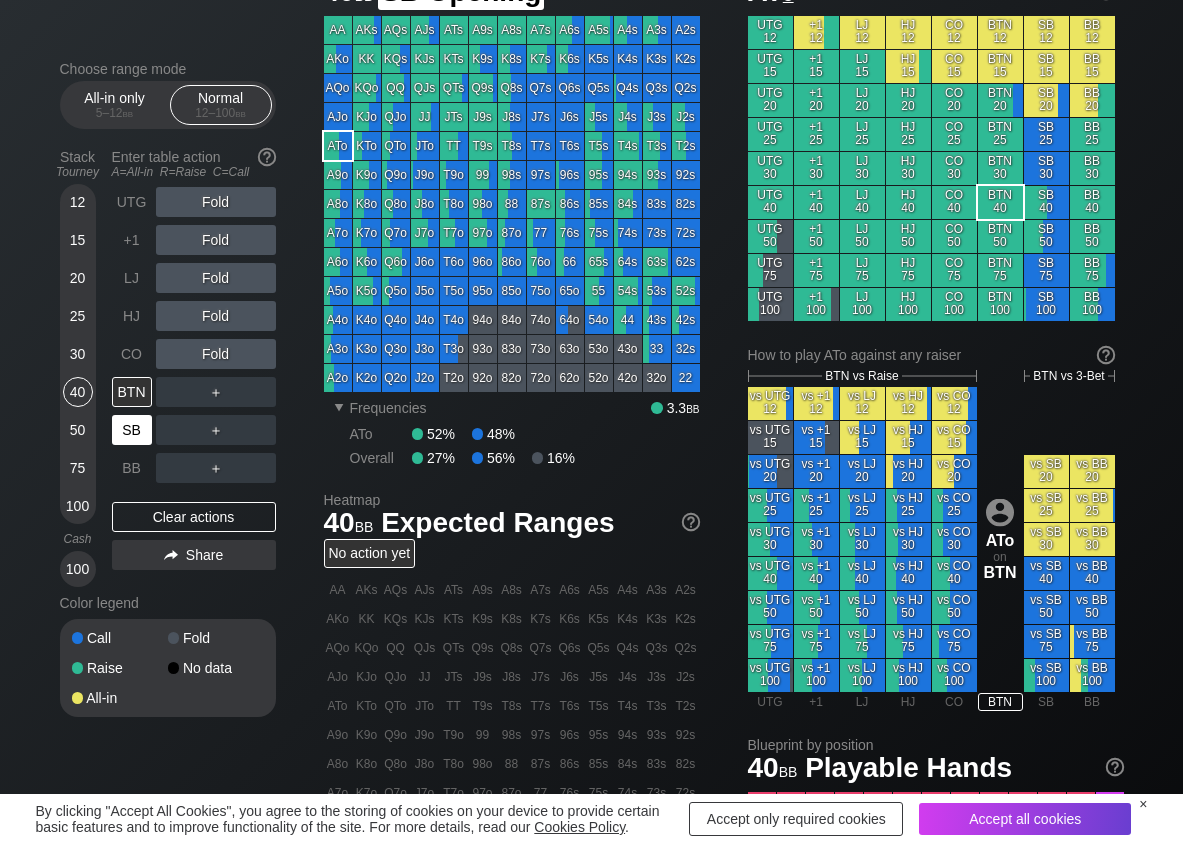 click on "SB" at bounding box center [132, 430] 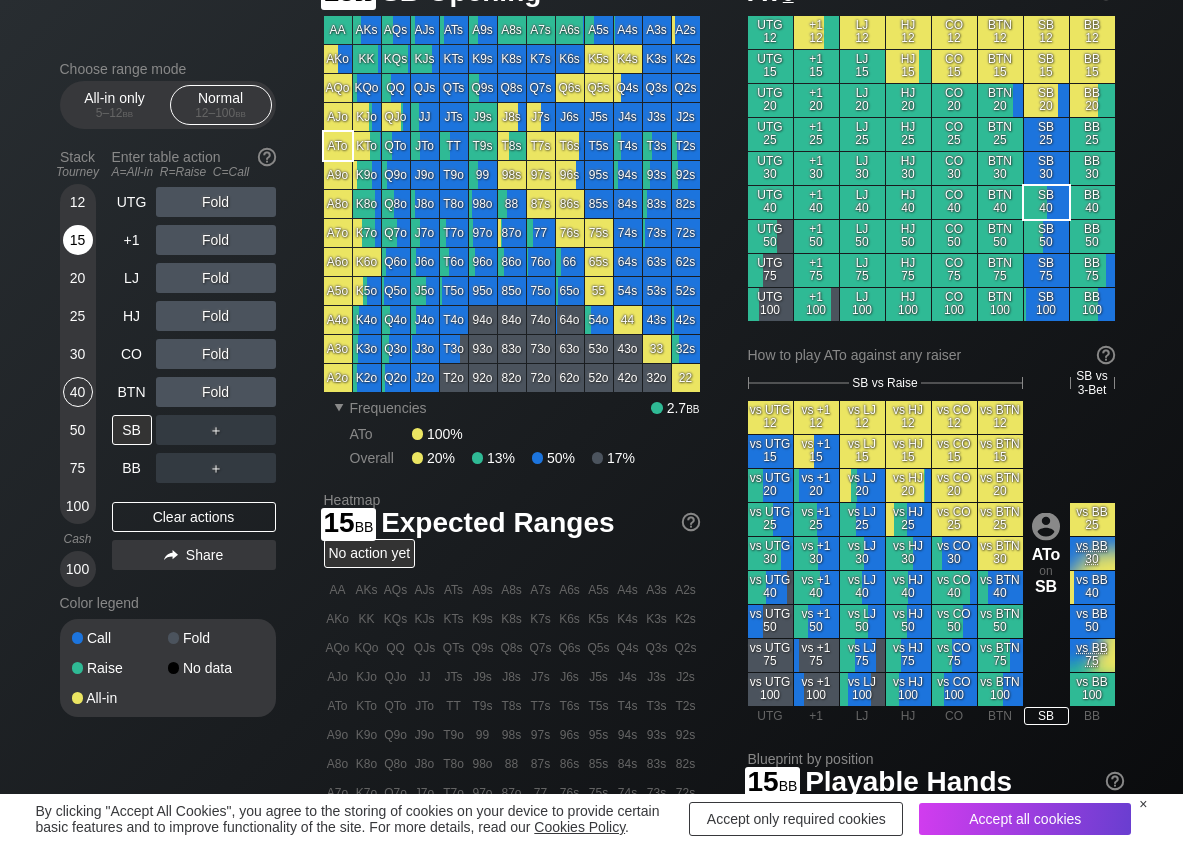 click on "15" at bounding box center [78, 240] 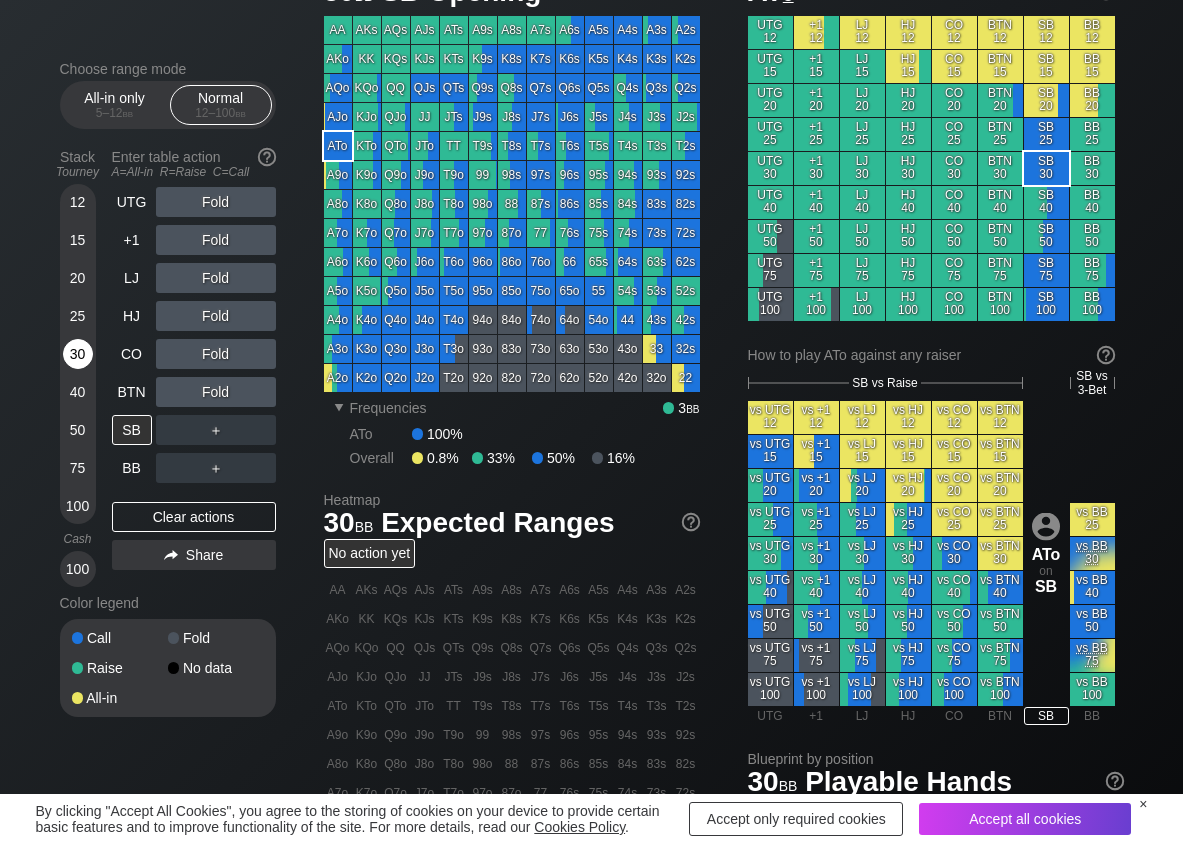click on "30" at bounding box center (78, 354) 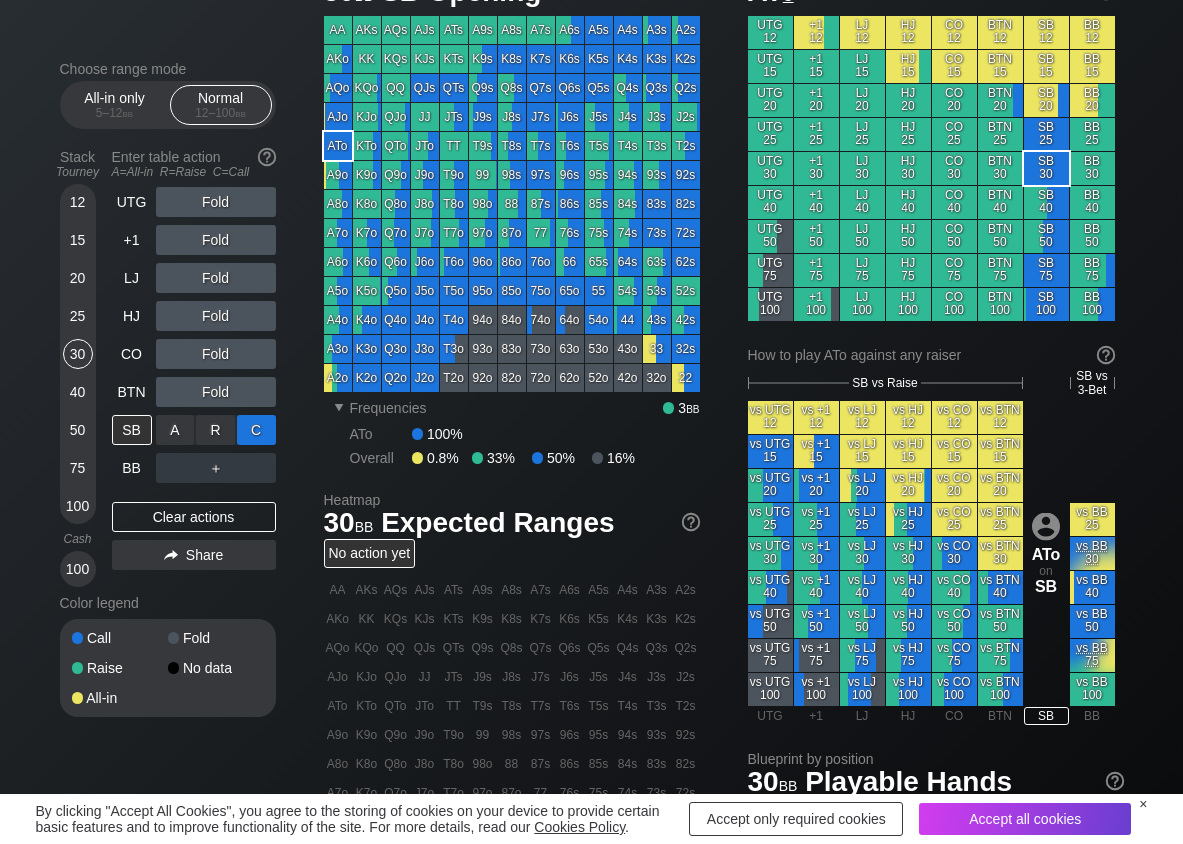 click on "C ✕" at bounding box center (256, 430) 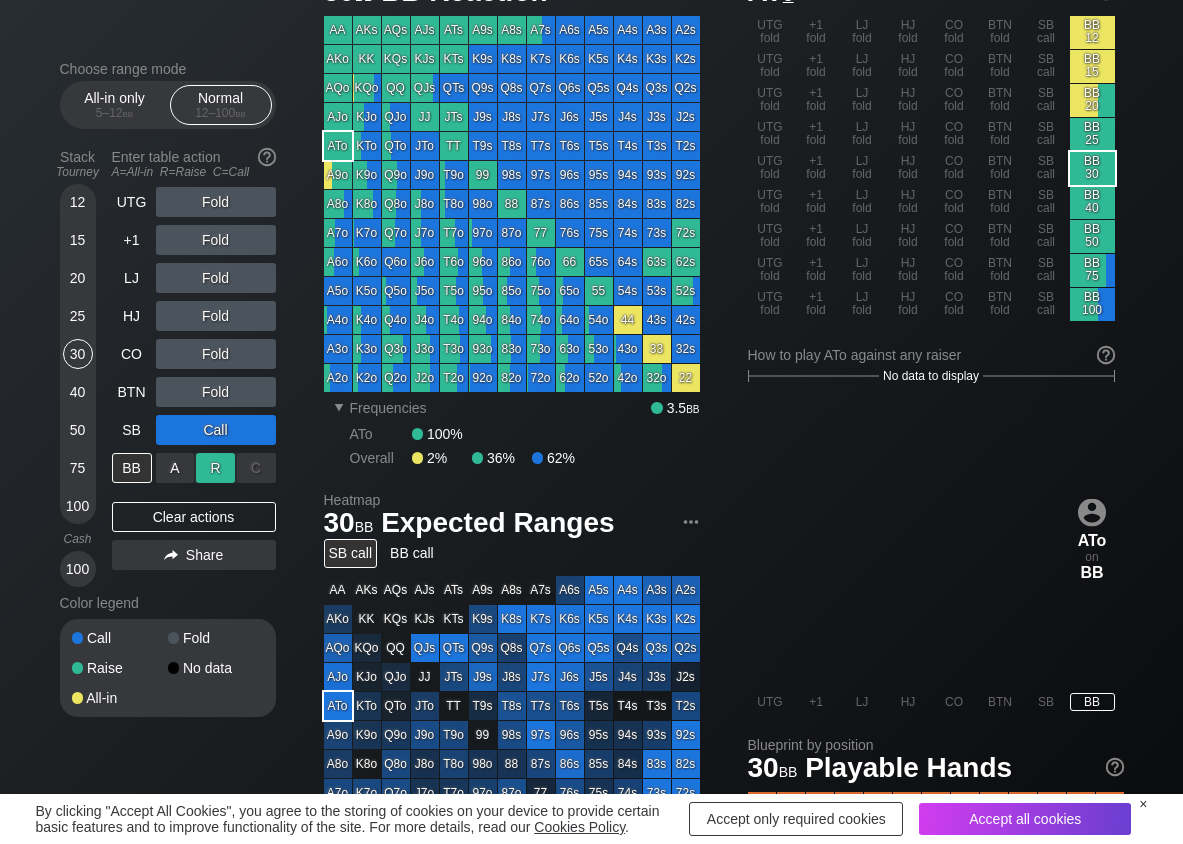 click on "R ✕" at bounding box center [215, 468] 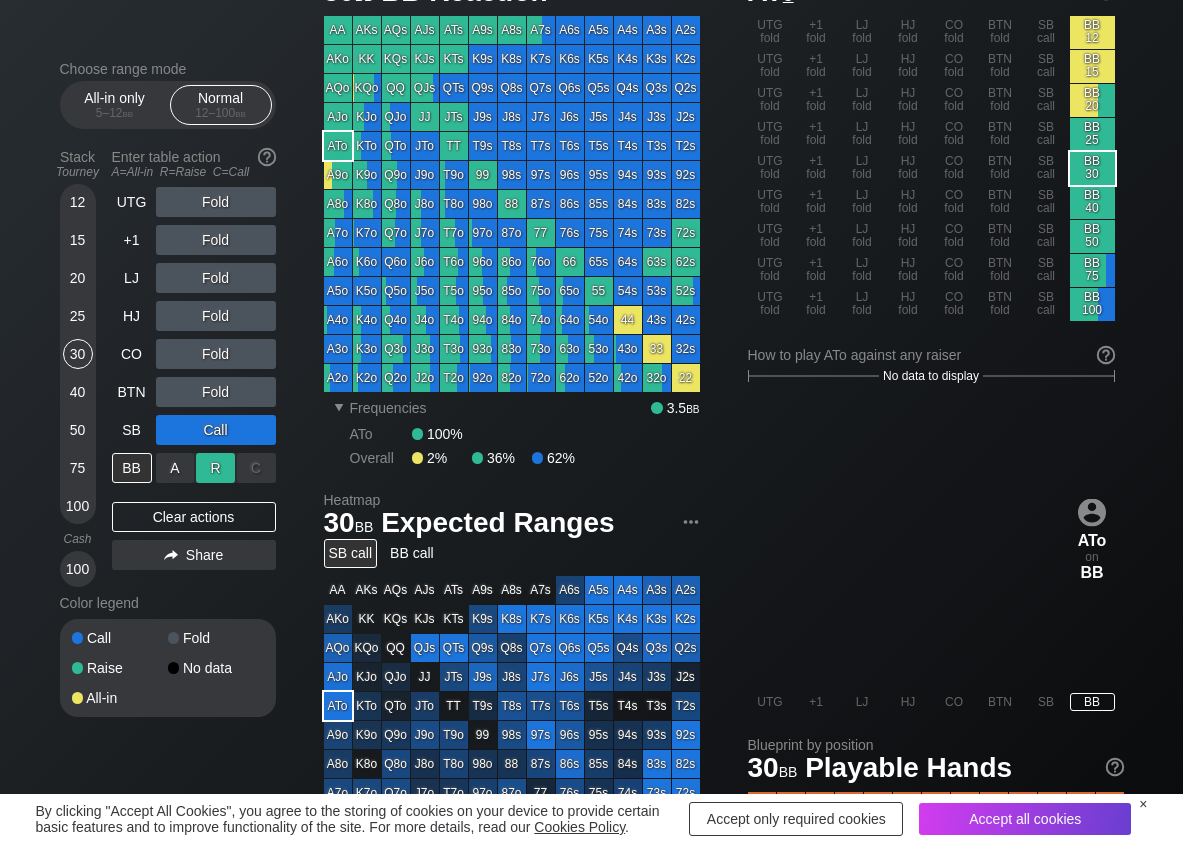 click on "R ✕" at bounding box center (215, 468) 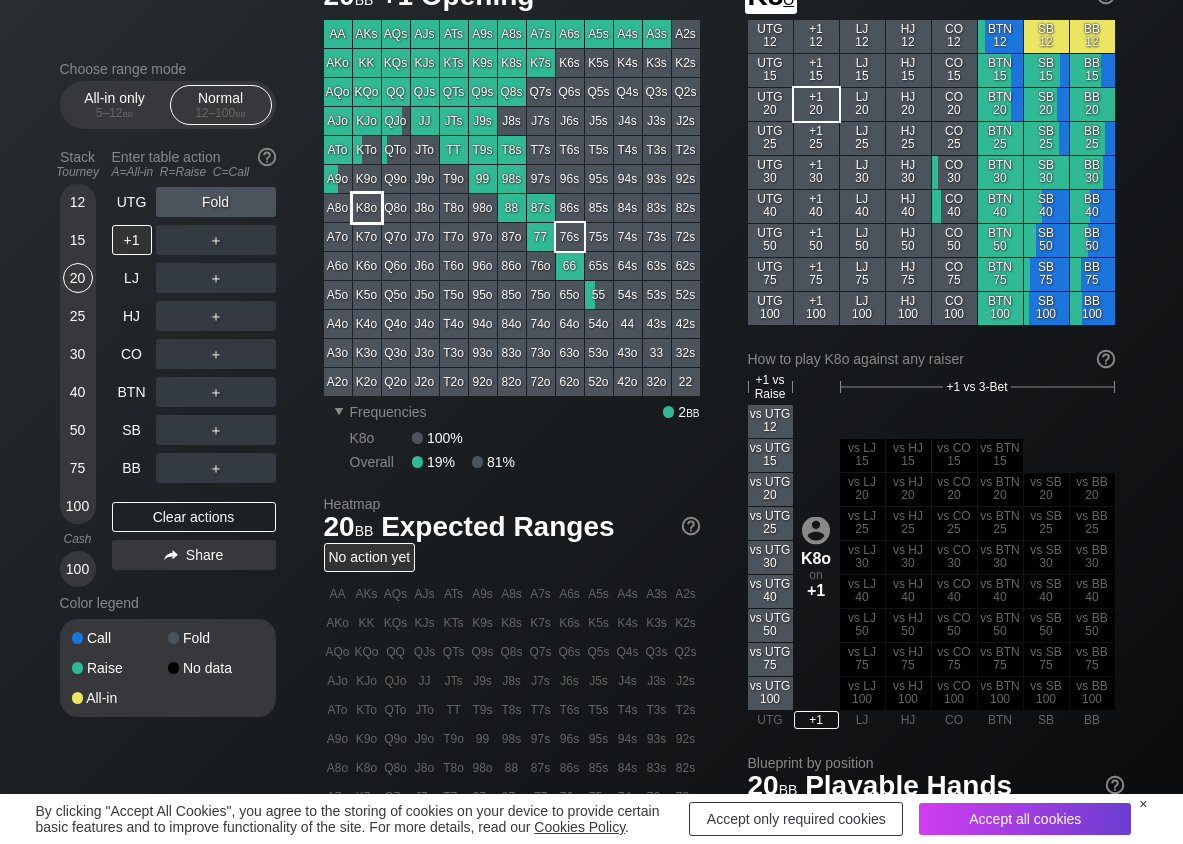 scroll, scrollTop: 100, scrollLeft: 0, axis: vertical 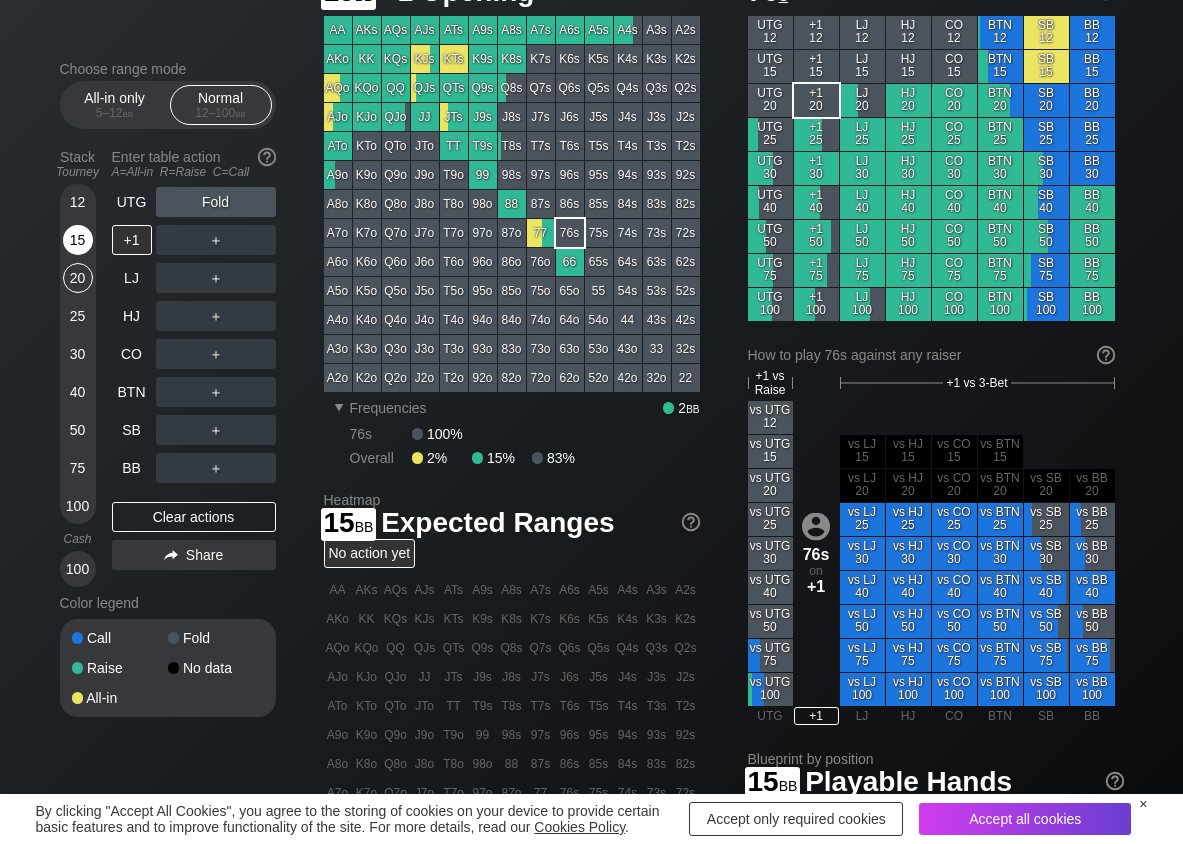 click on "15" at bounding box center (78, 240) 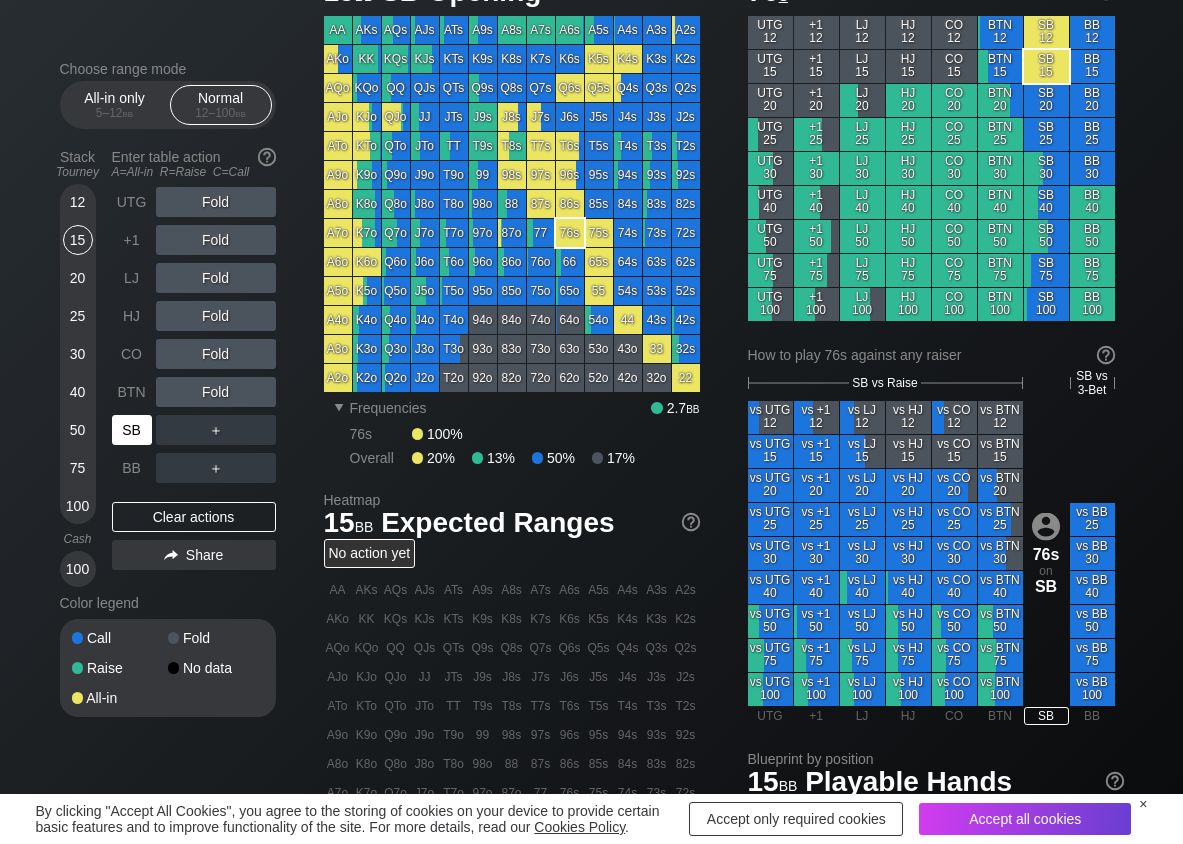 click on "SB" at bounding box center [132, 430] 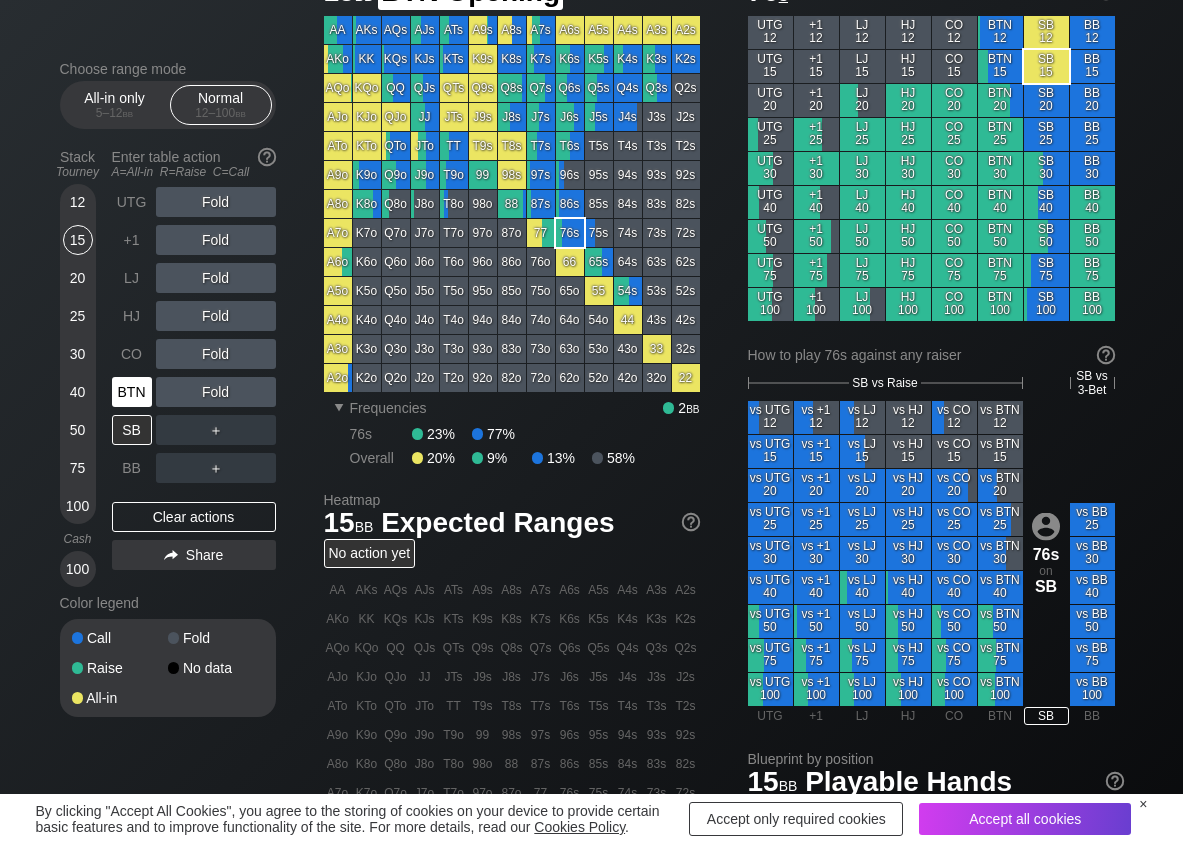 click on "BTN" at bounding box center (132, 392) 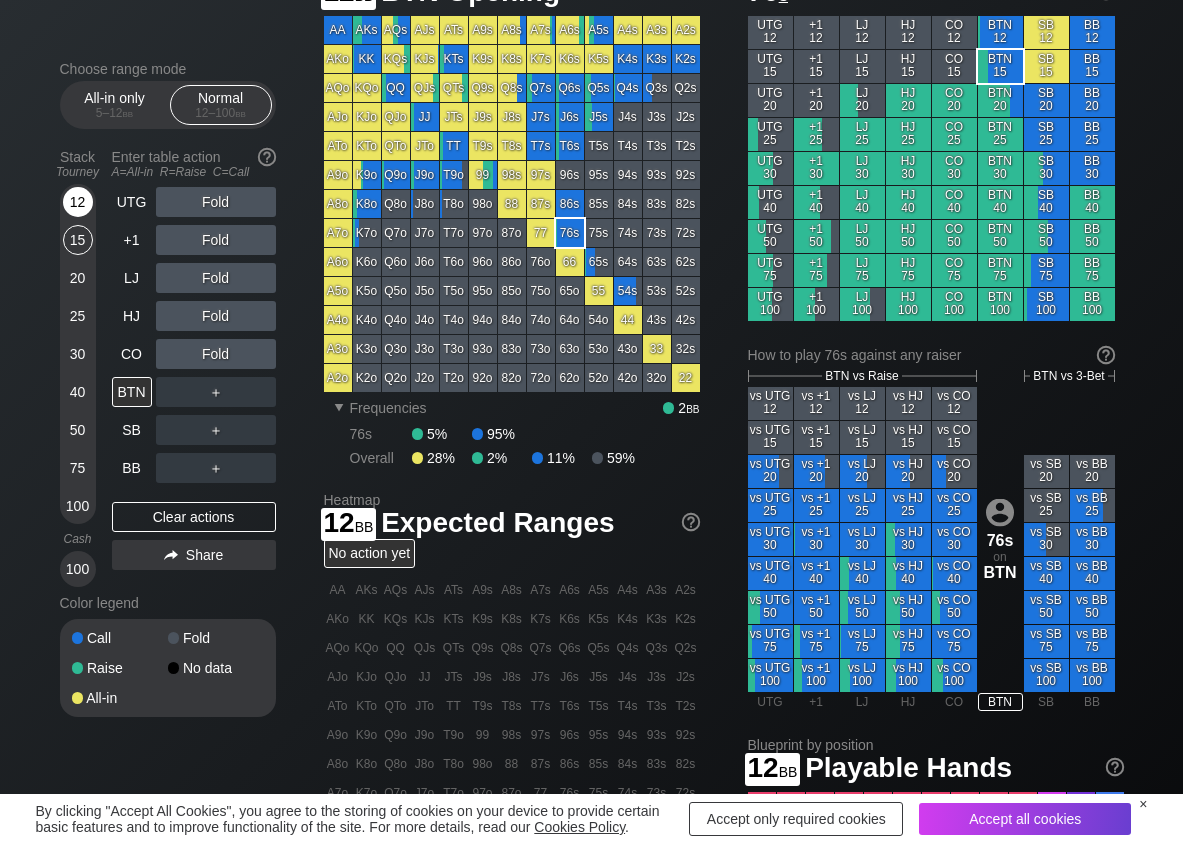 click on "12" at bounding box center (78, 202) 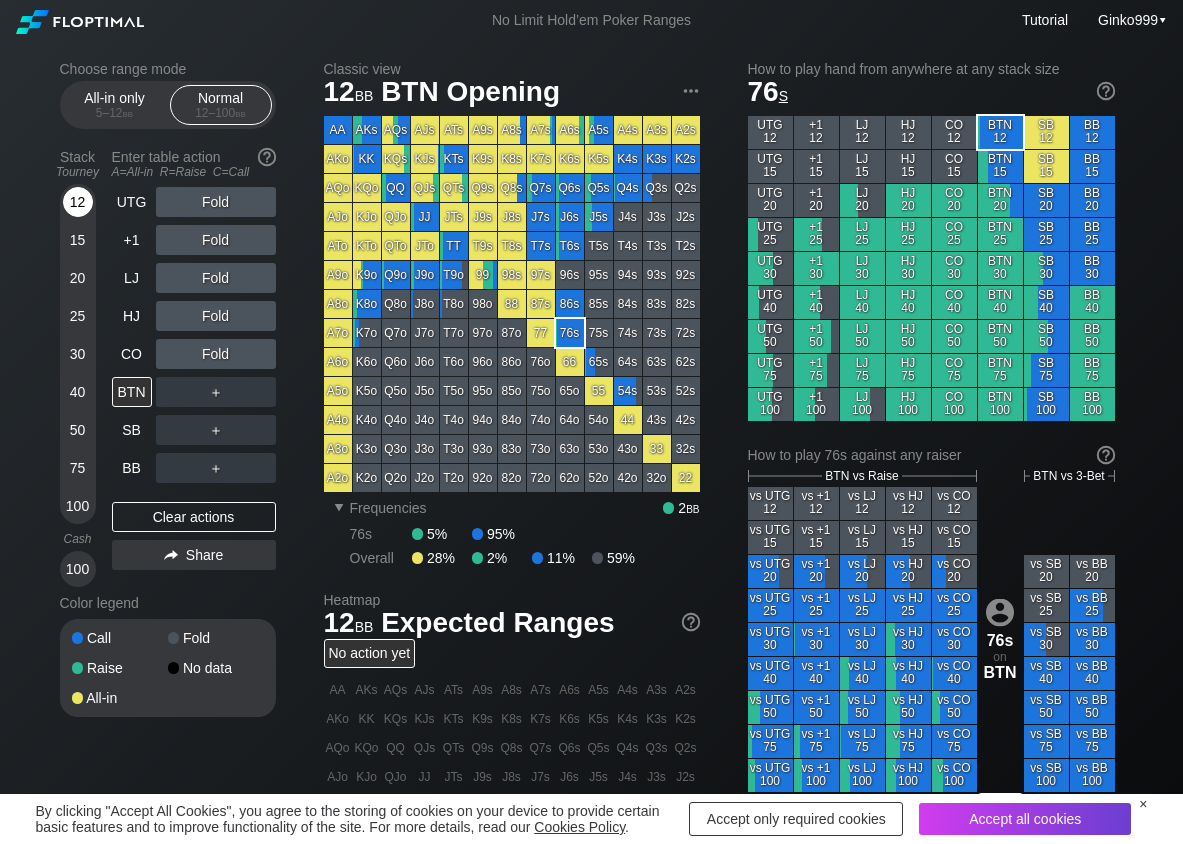 scroll, scrollTop: 100, scrollLeft: 0, axis: vertical 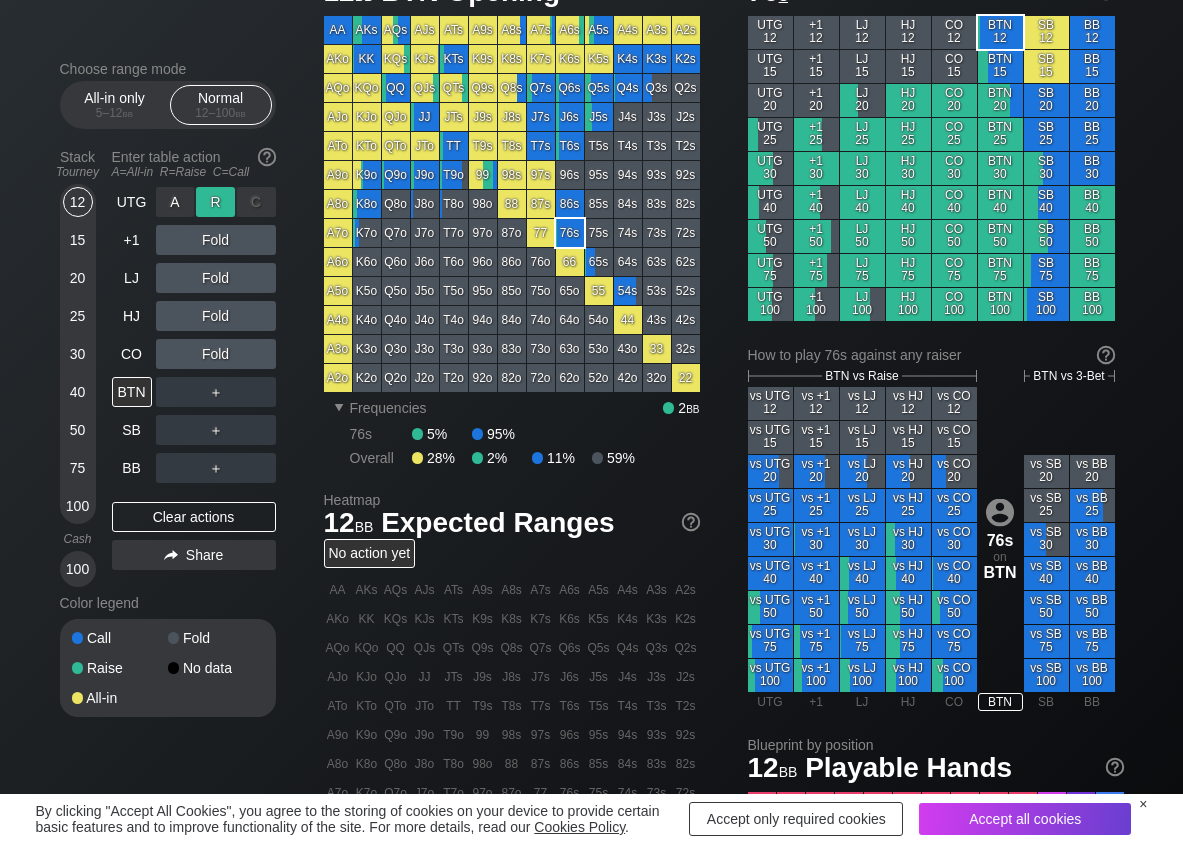 click on "R ✕" at bounding box center [215, 202] 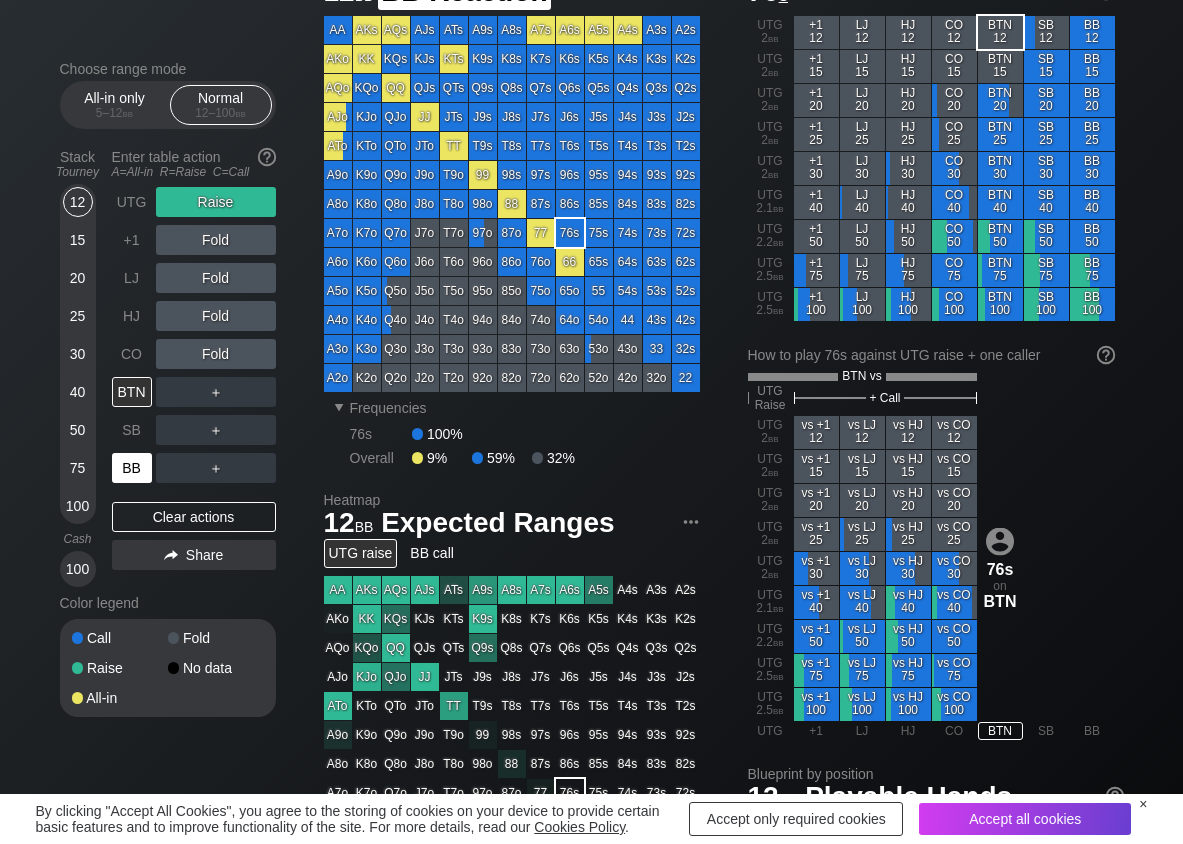 click on "BB" at bounding box center (132, 468) 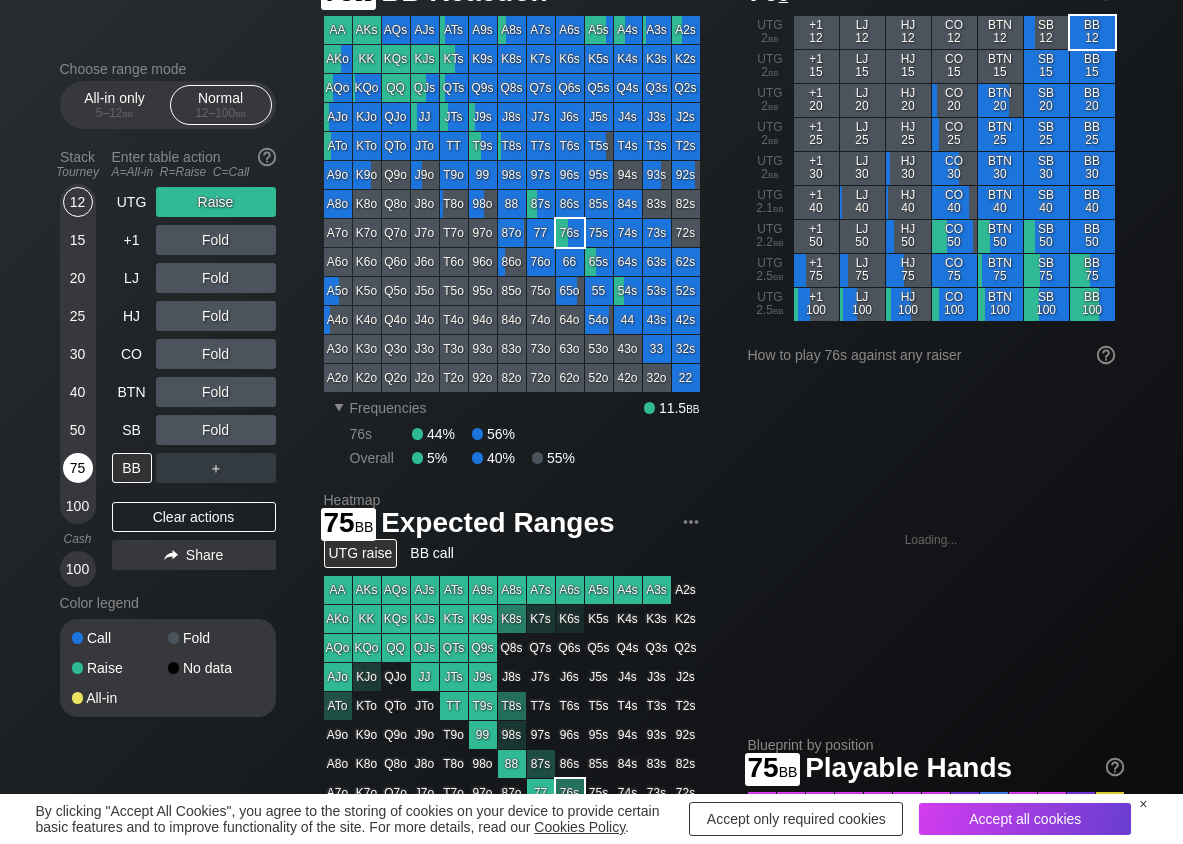 click on "75" at bounding box center [78, 468] 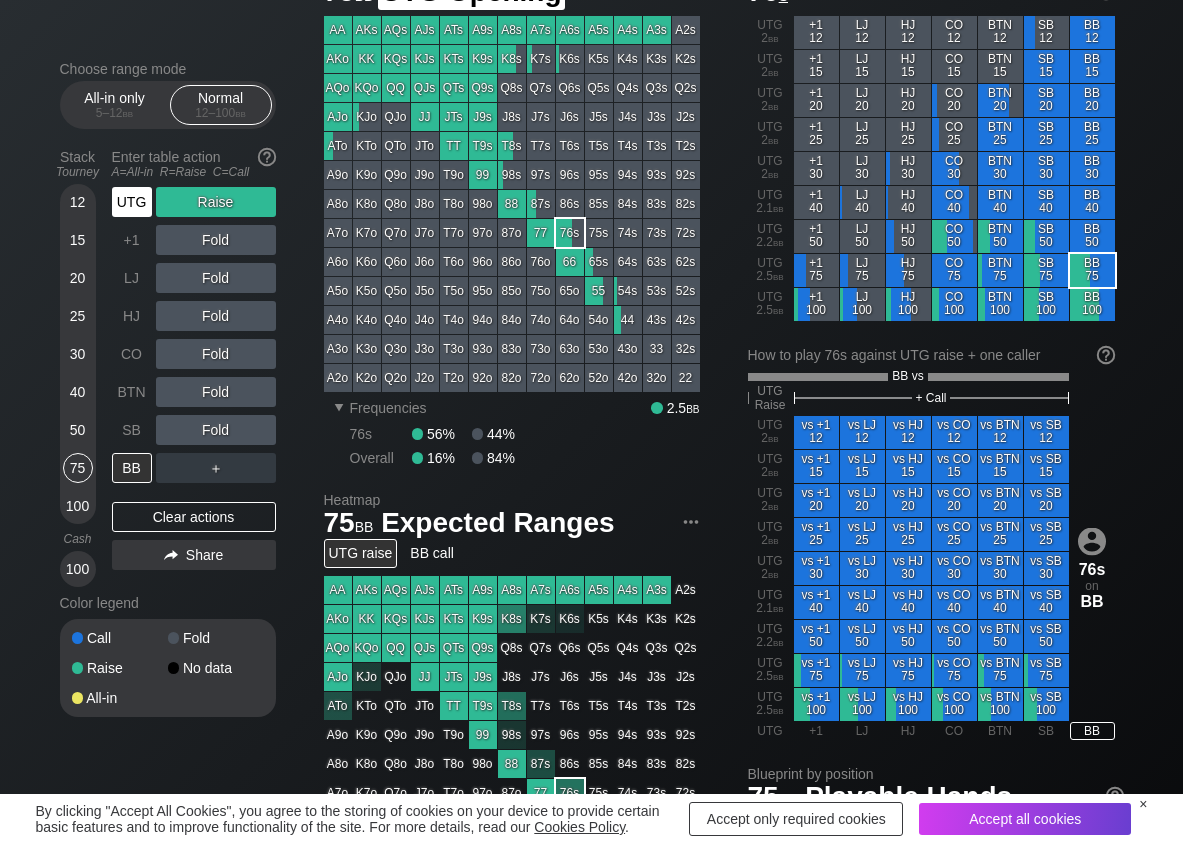 drag, startPoint x: 136, startPoint y: 190, endPoint x: 137, endPoint y: 203, distance: 13.038404 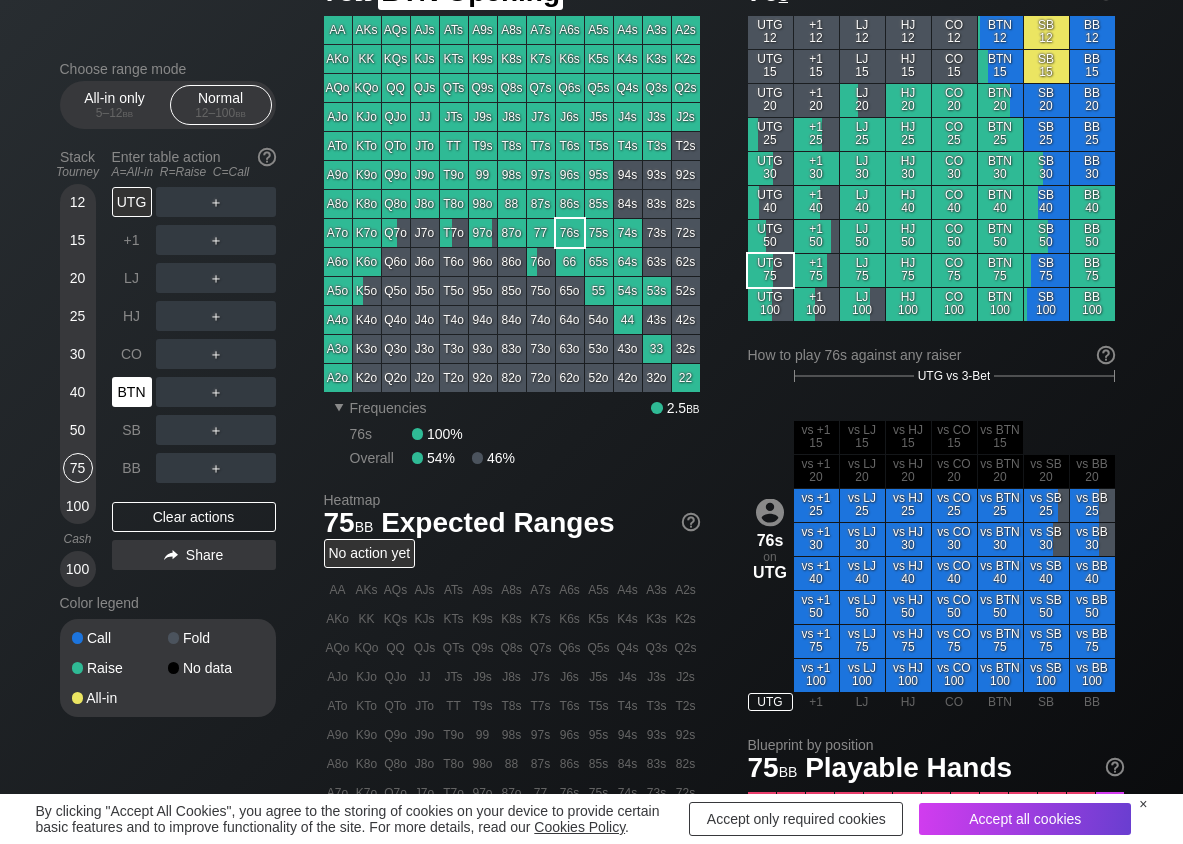 click on "BTN" at bounding box center [134, 392] 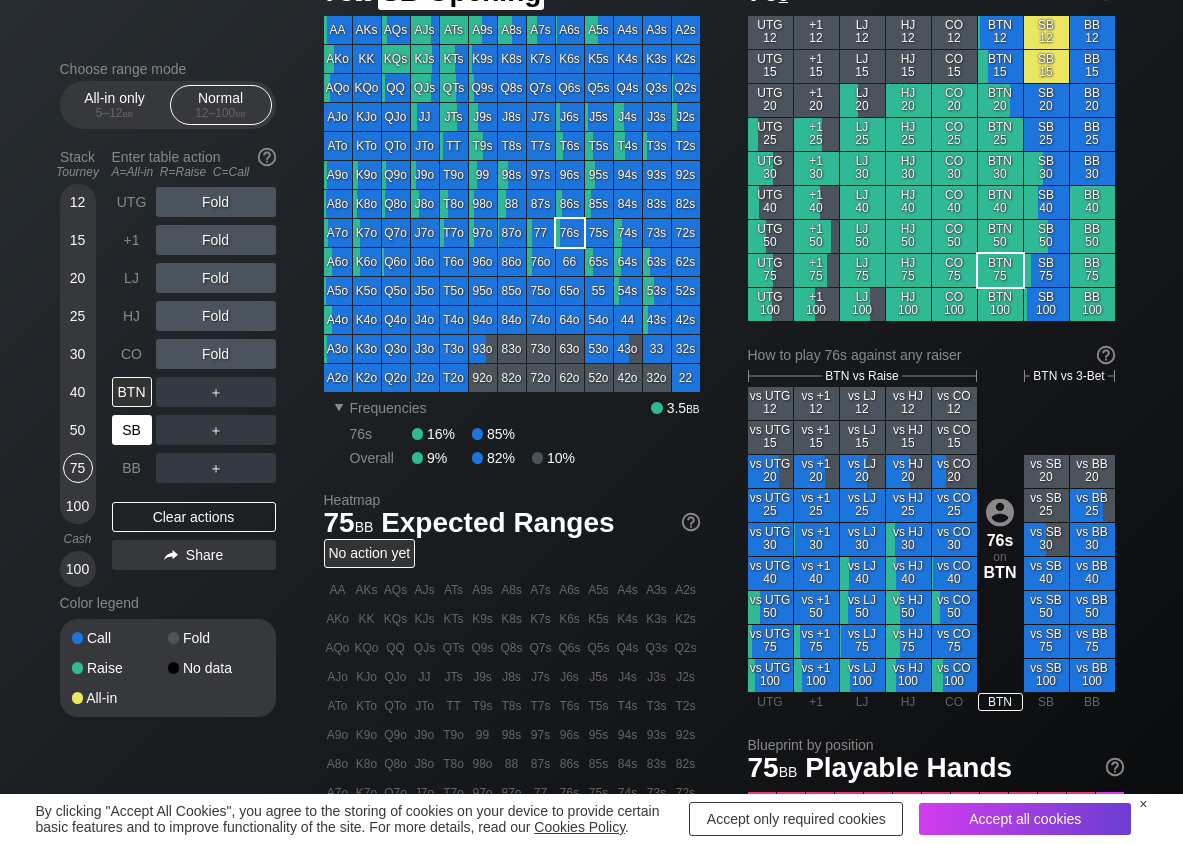 click on "SB" at bounding box center [132, 430] 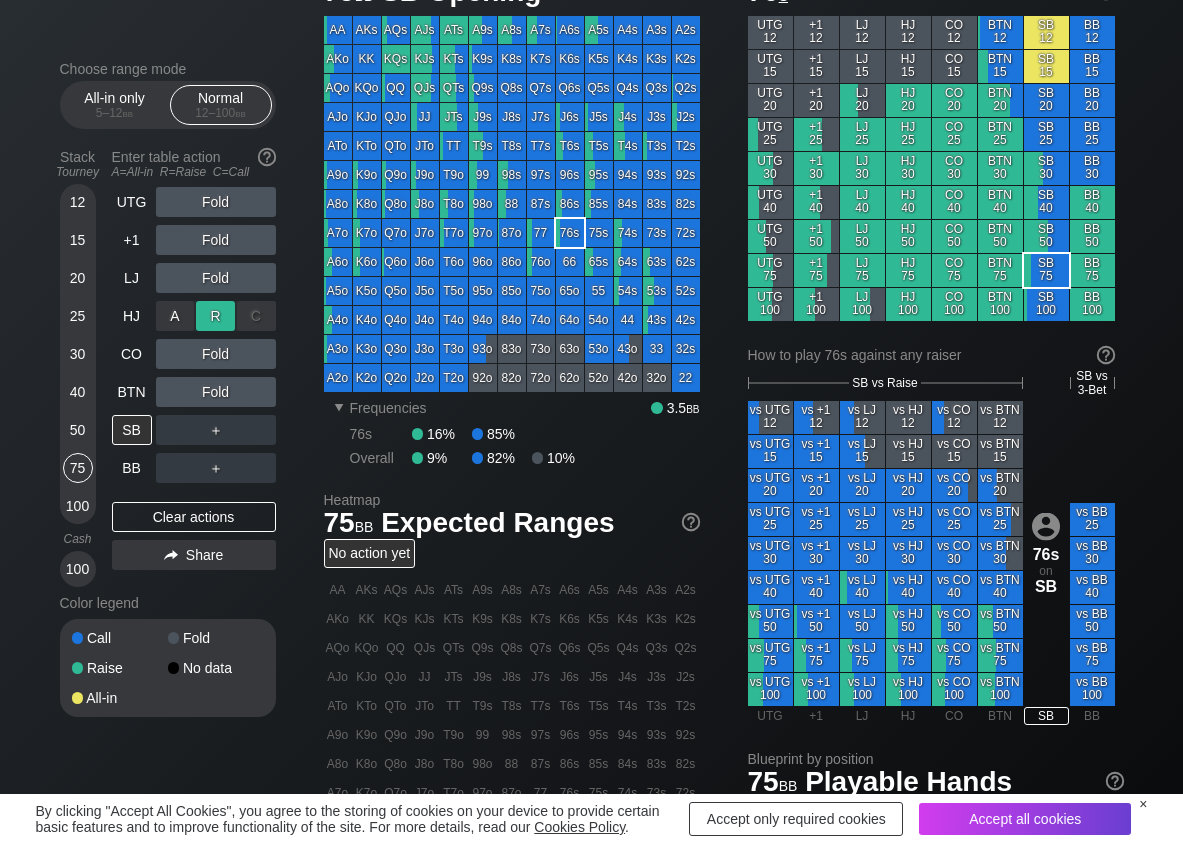 click on "R ✕" at bounding box center (215, 316) 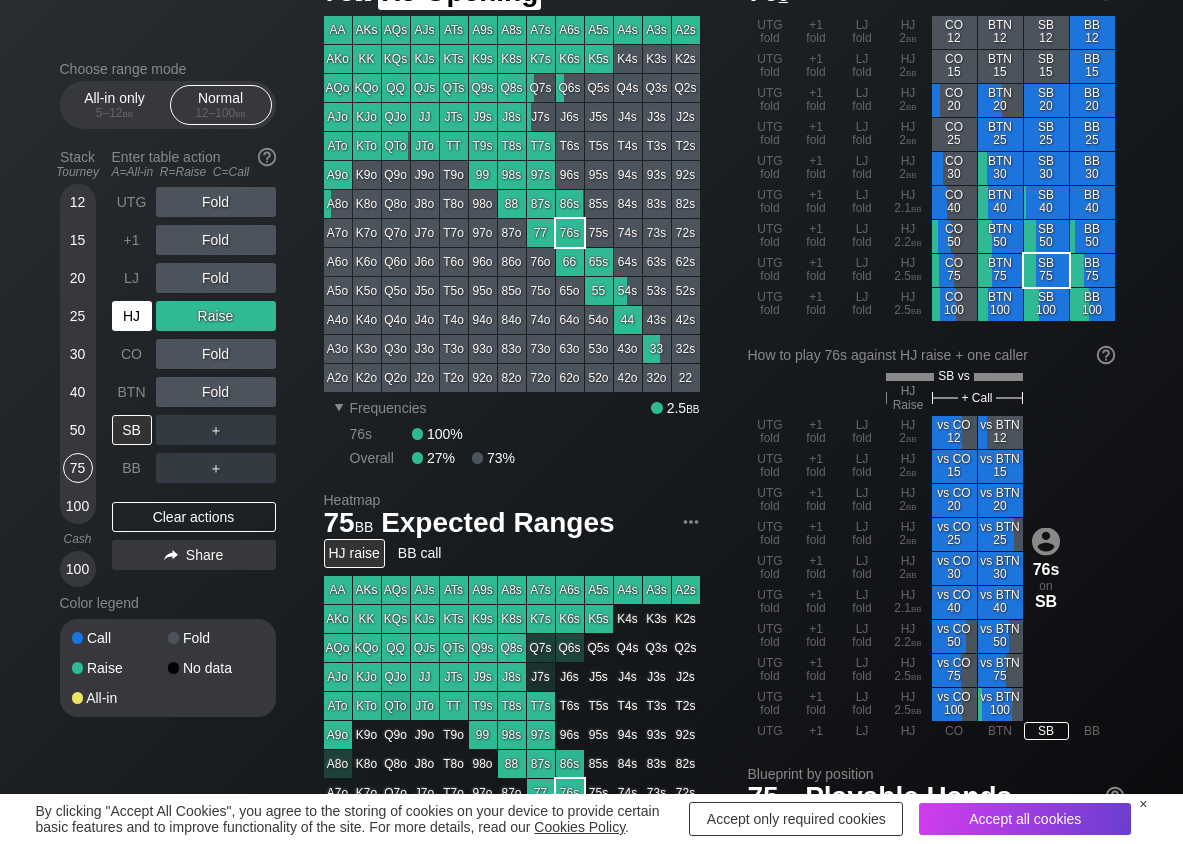 click on "HJ" at bounding box center [132, 316] 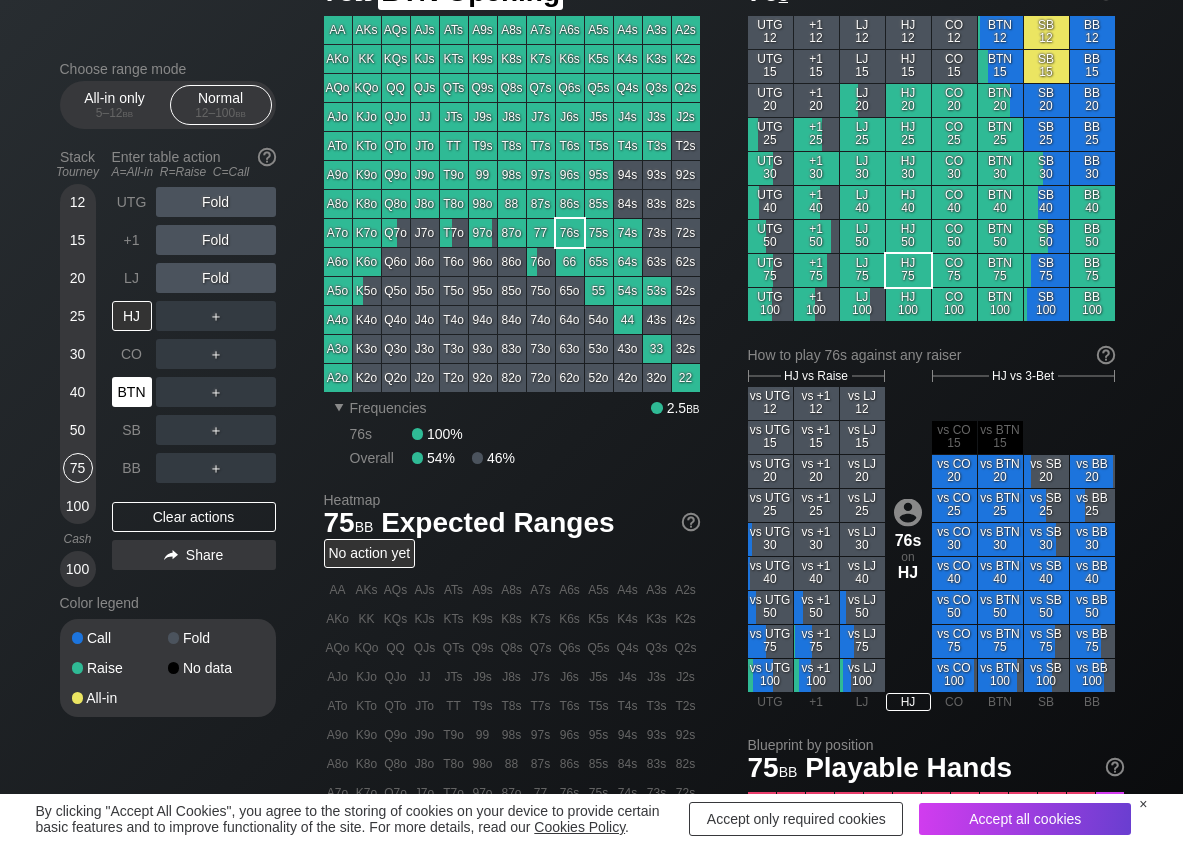 click on "BTN" at bounding box center [132, 392] 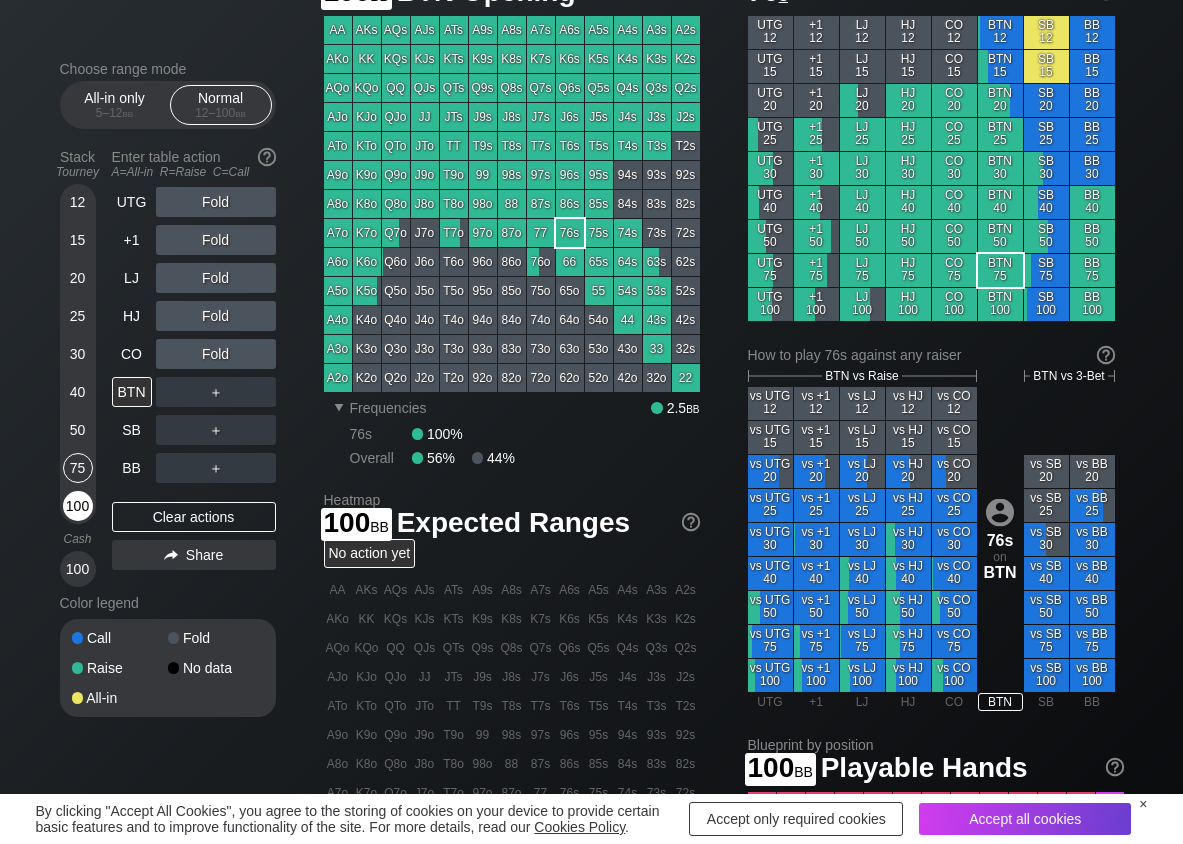 click on "100" at bounding box center [78, 506] 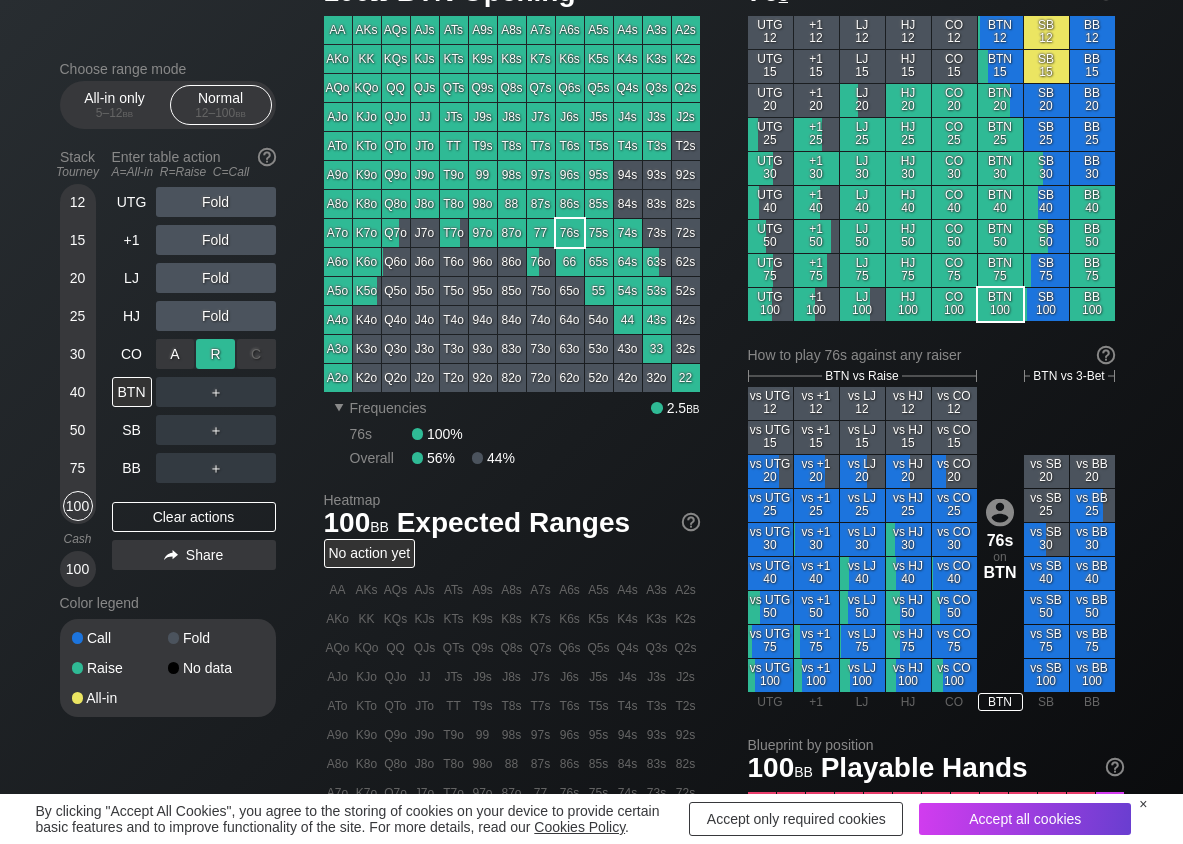 click on "R ✕" at bounding box center (215, 354) 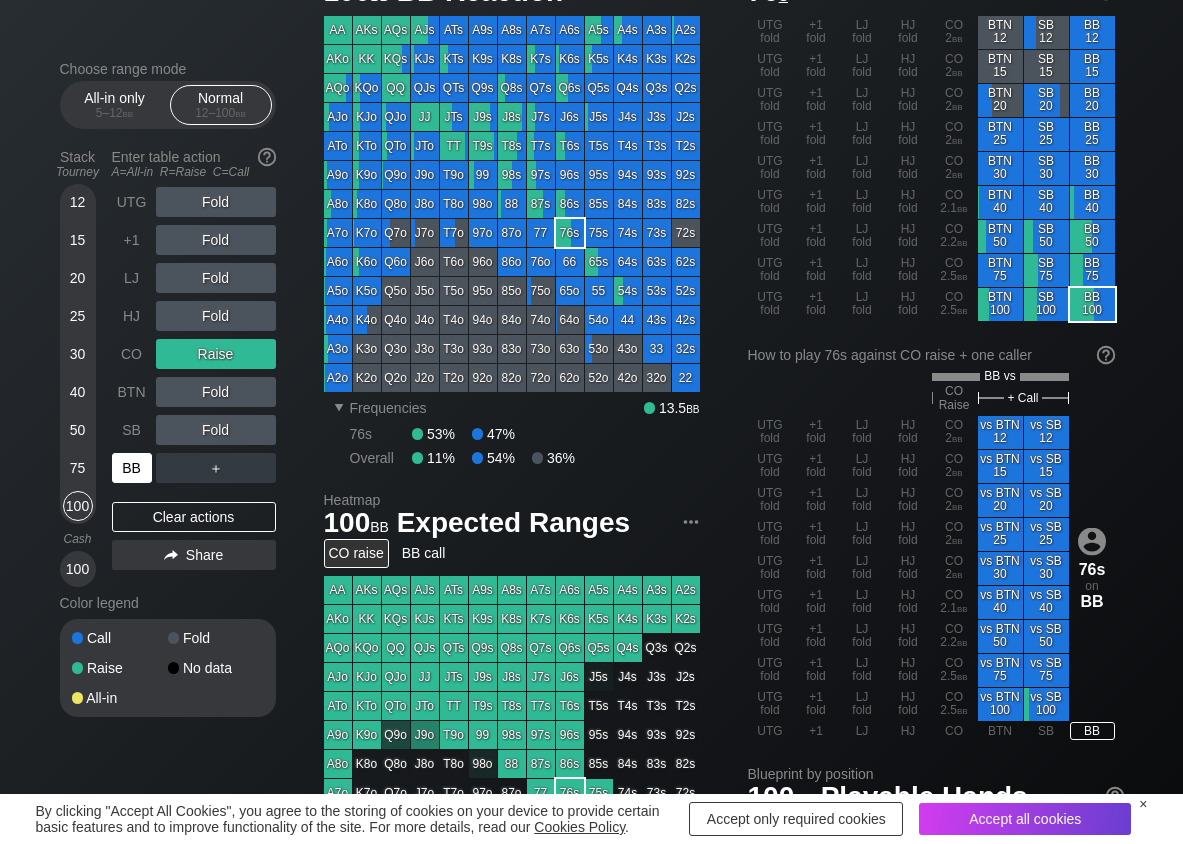 click on "BB" at bounding box center [132, 468] 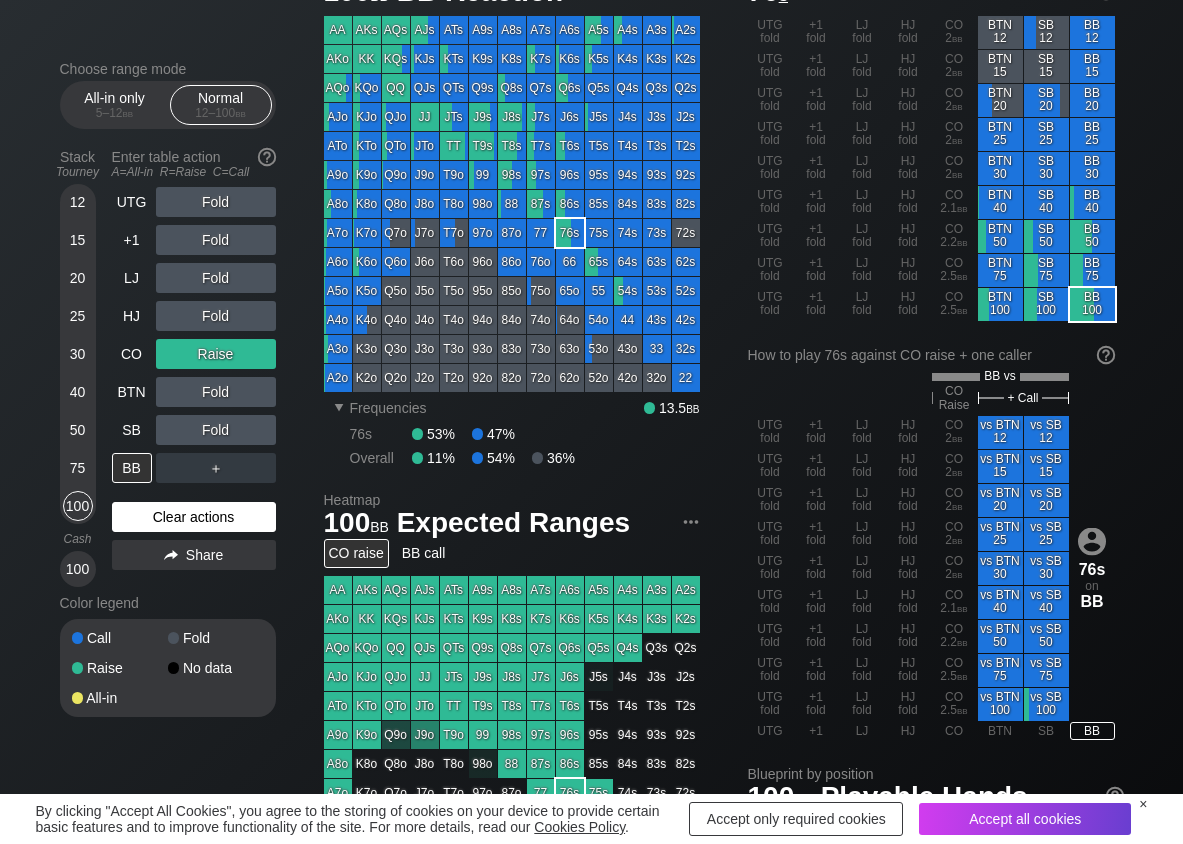 click on "Clear actions" at bounding box center (194, 517) 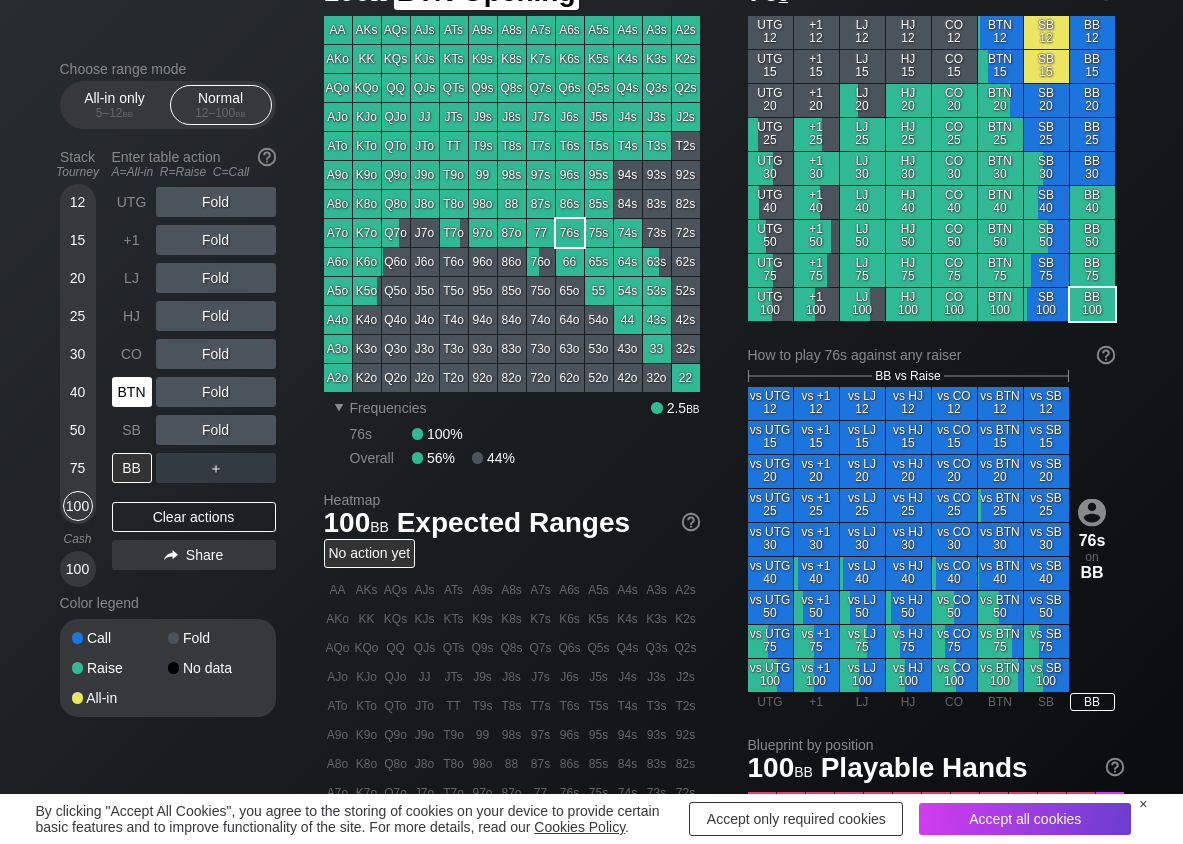 click on "BTN" at bounding box center (132, 392) 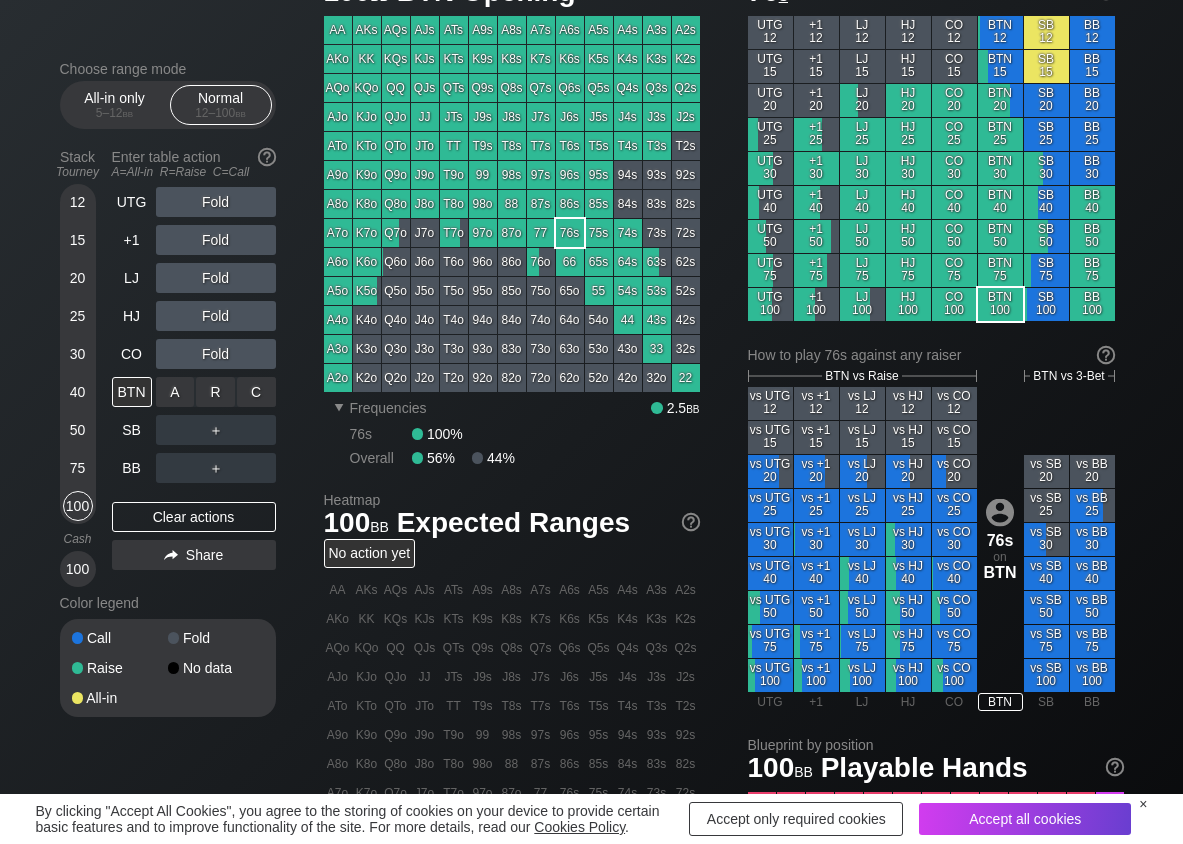 click on "R ✕" at bounding box center (215, 392) 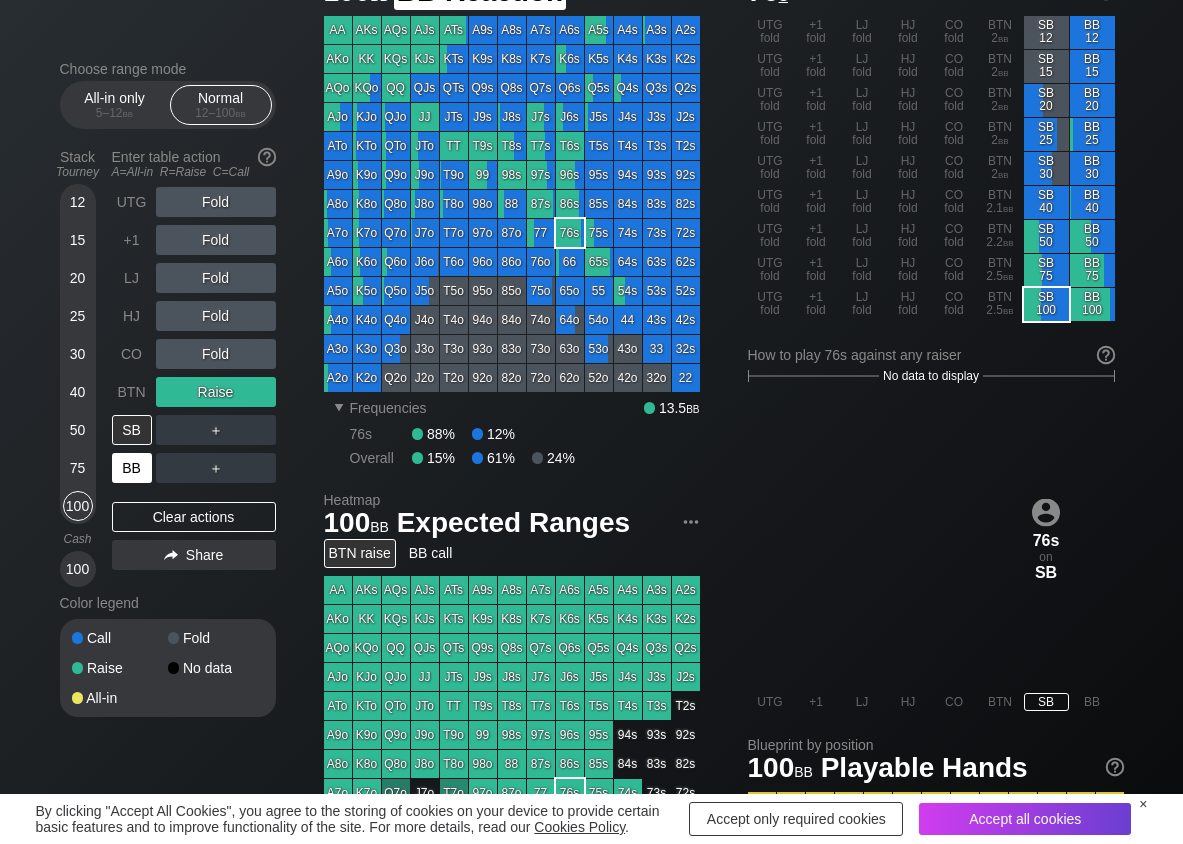 click on "BB" at bounding box center (132, 468) 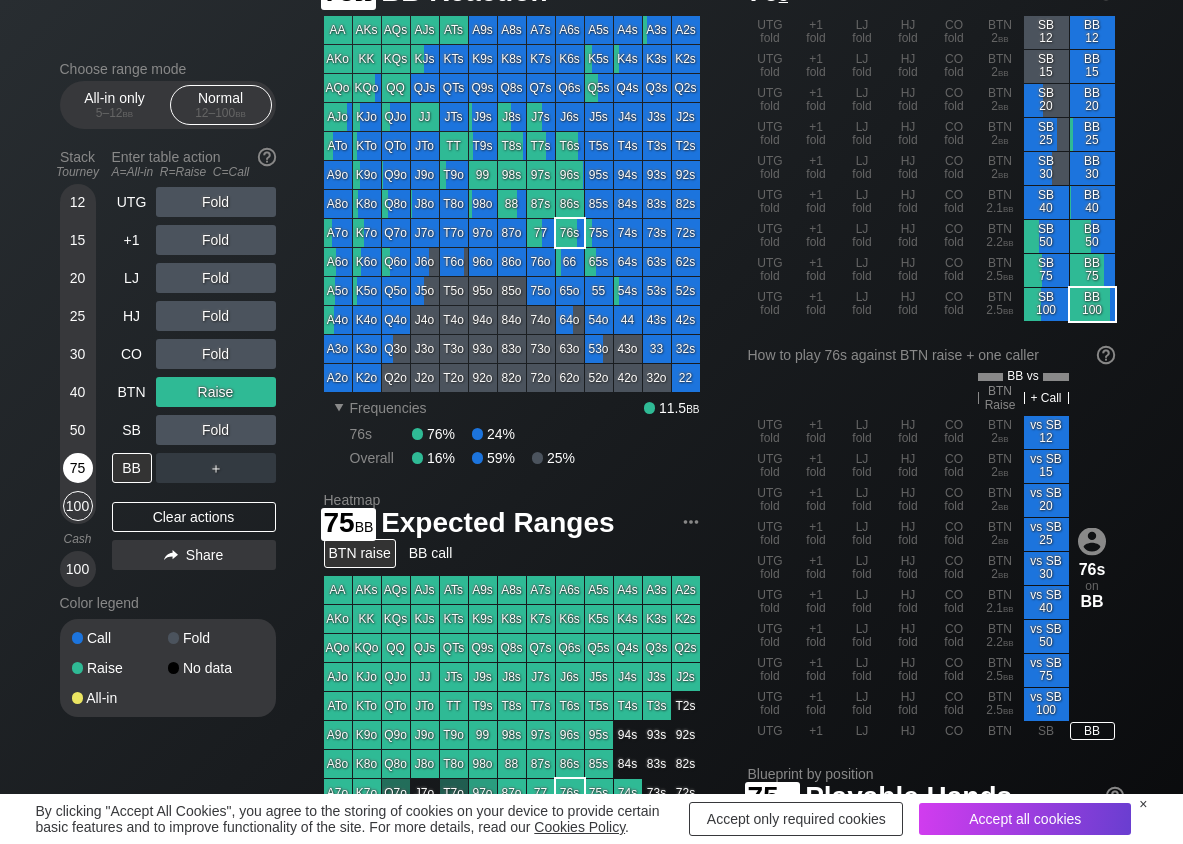 click on "75" at bounding box center [78, 468] 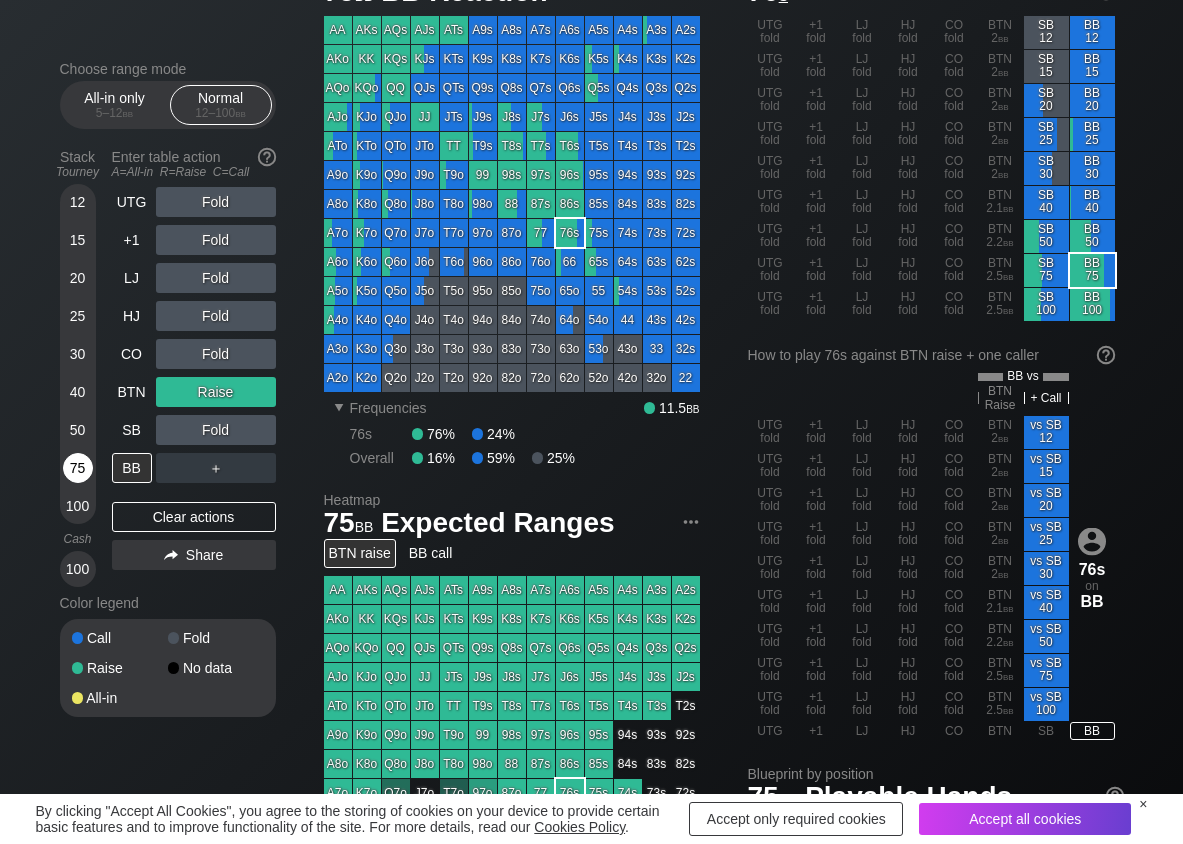 click on "75" at bounding box center (78, 468) 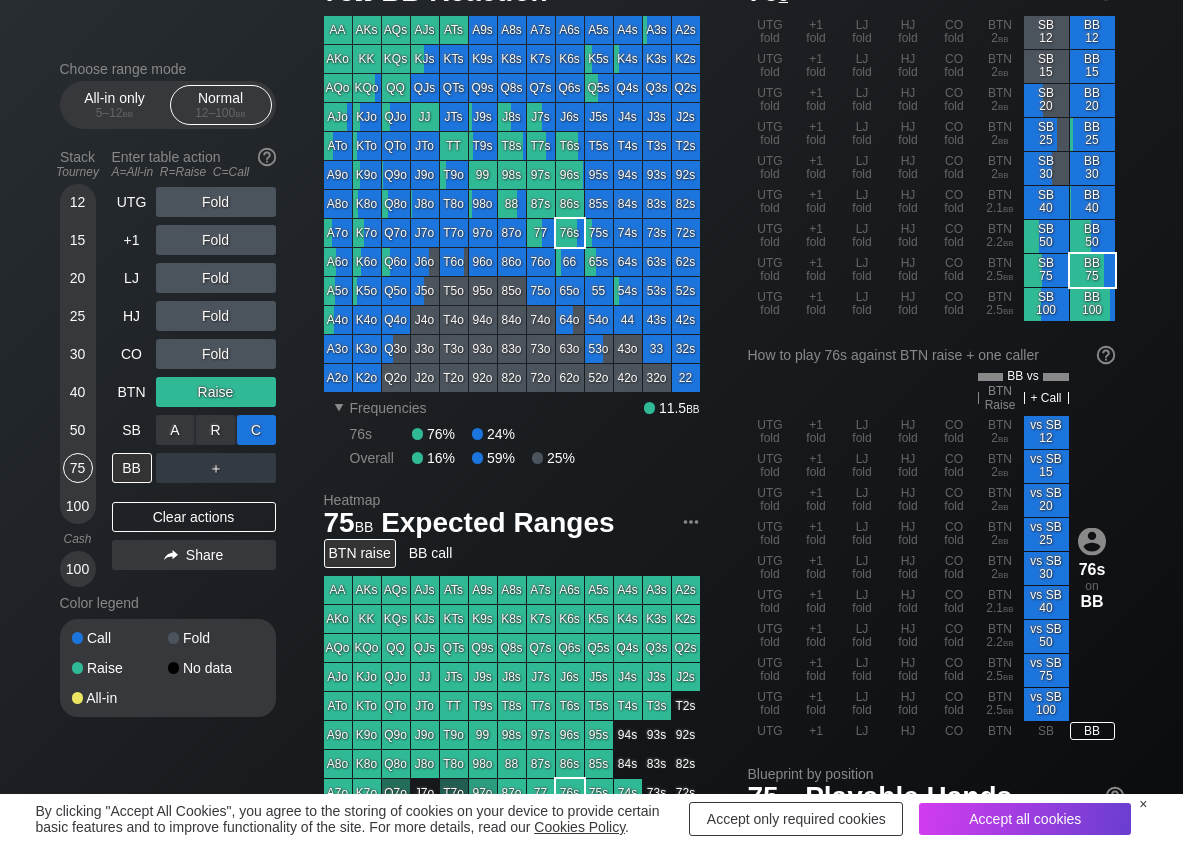 click on "C ✕" at bounding box center [256, 430] 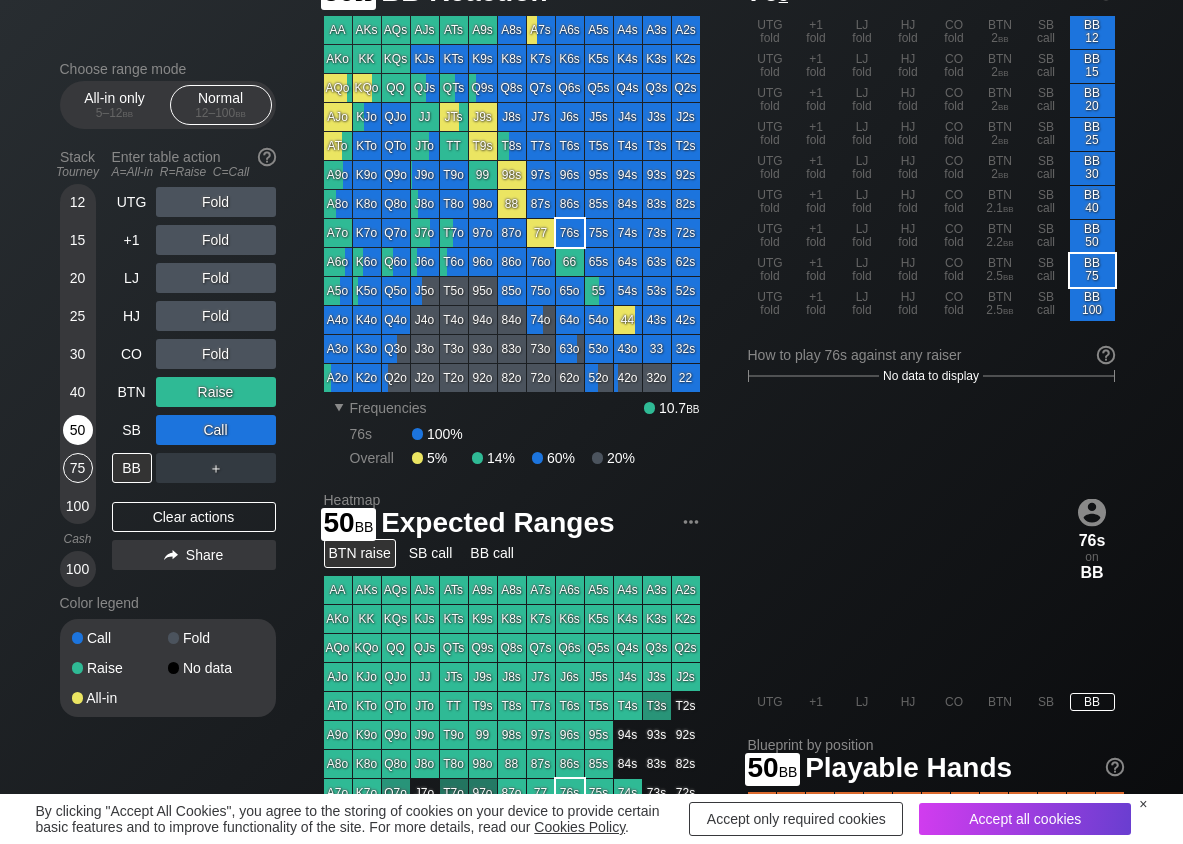 click on "50" at bounding box center (78, 430) 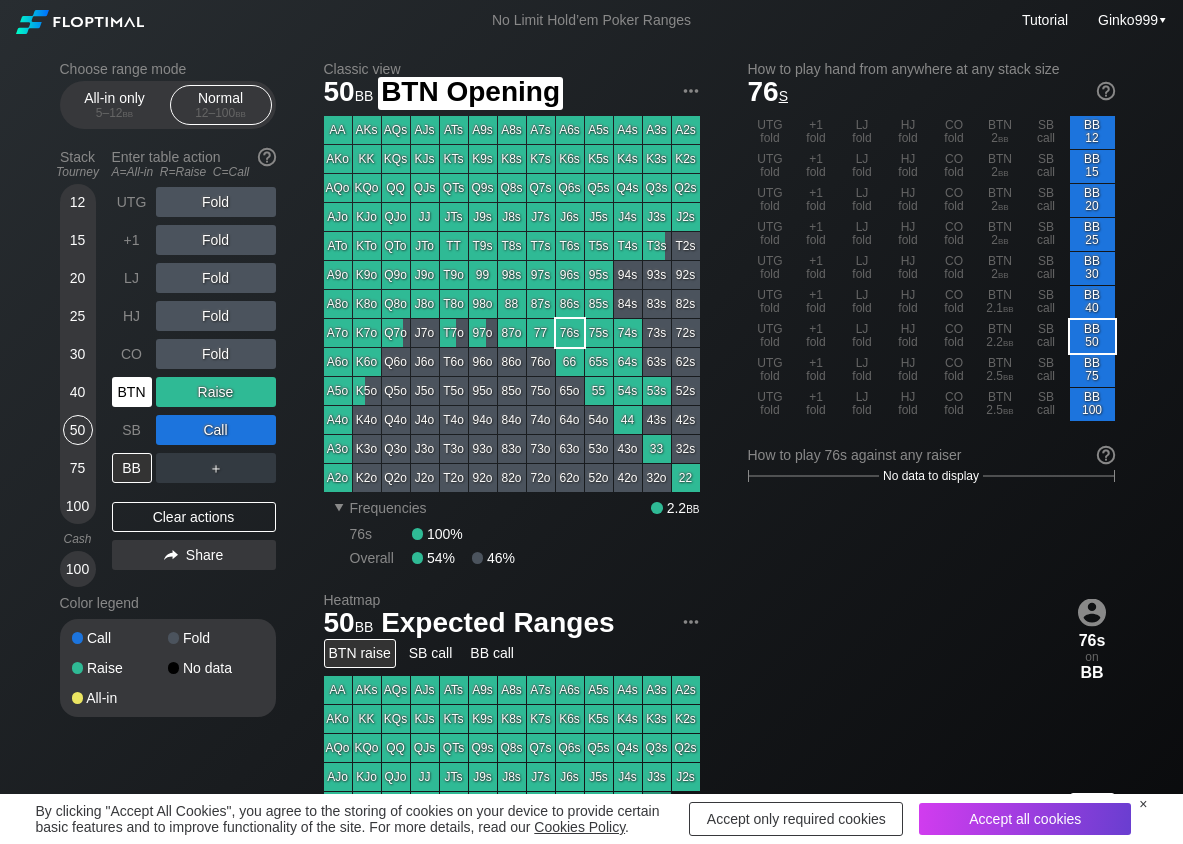 scroll, scrollTop: 100, scrollLeft: 0, axis: vertical 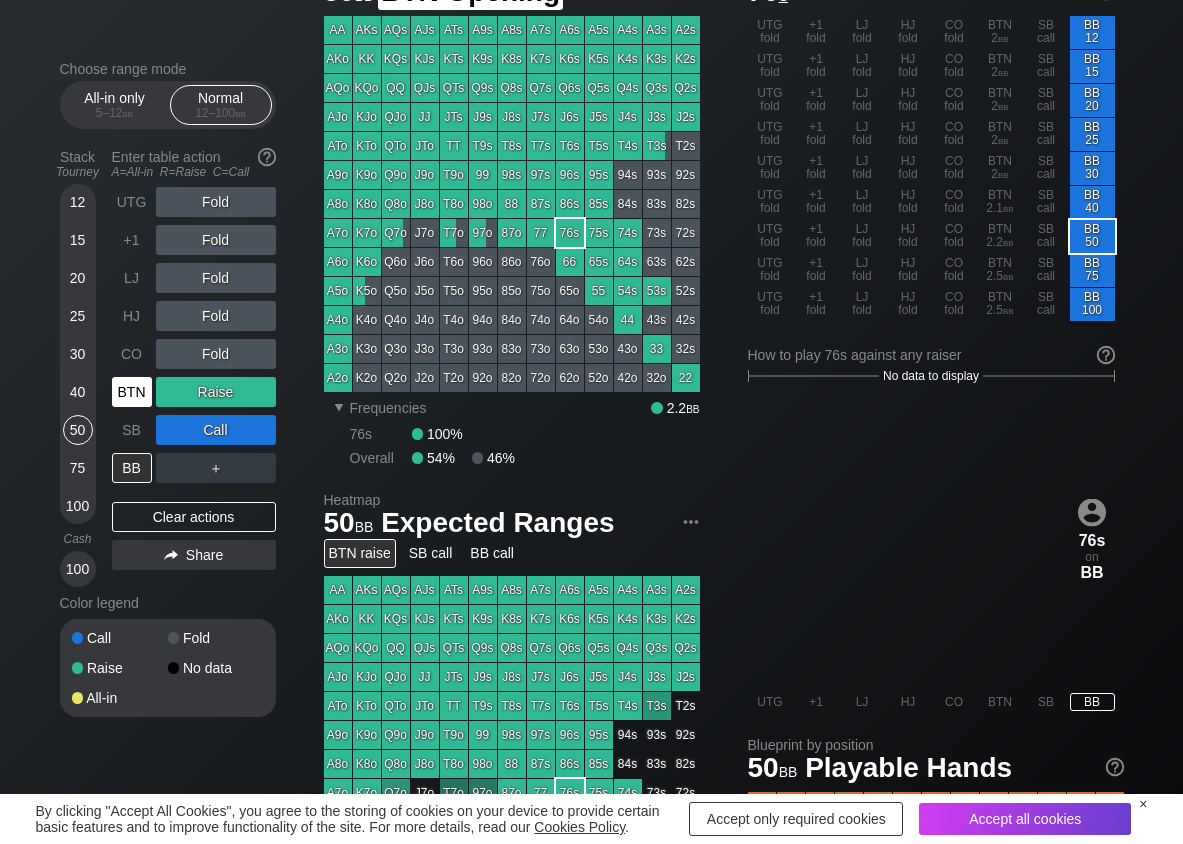 click on "BTN" at bounding box center [132, 392] 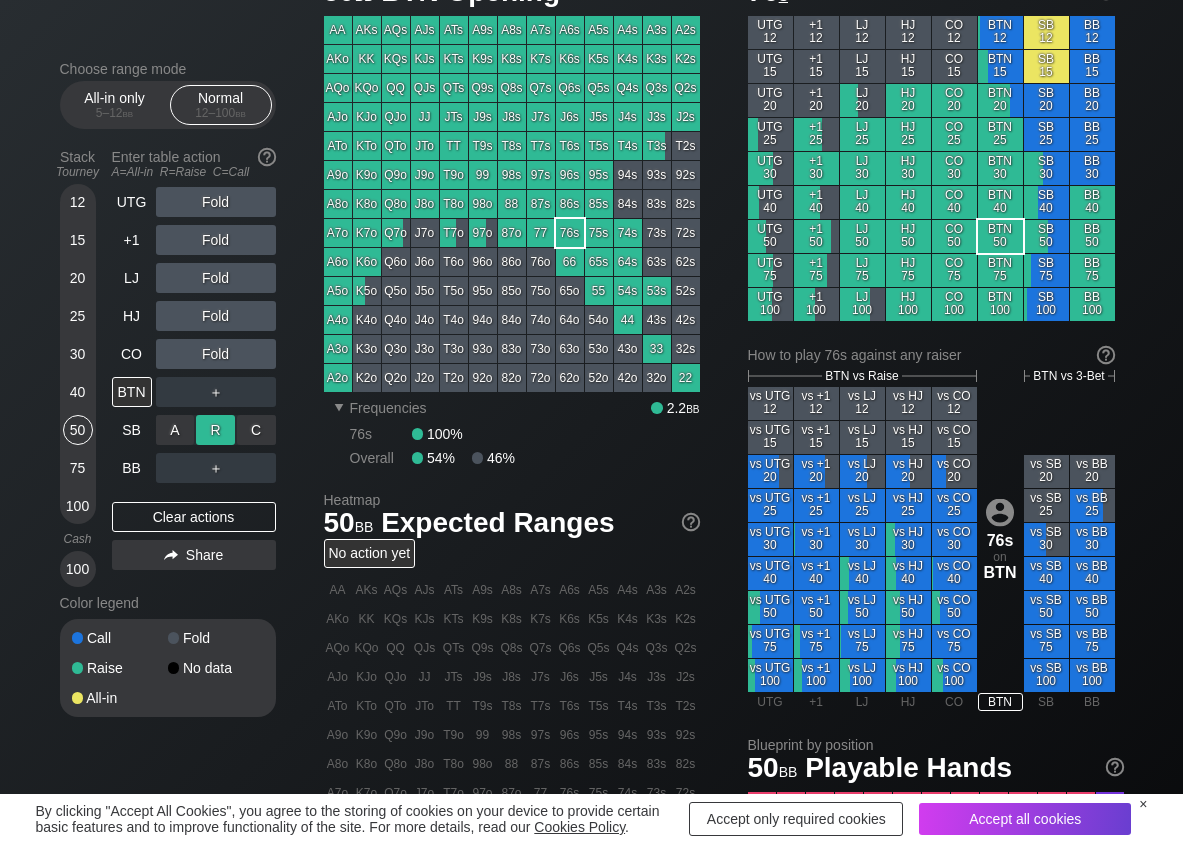 click on "R ✕" at bounding box center [215, 430] 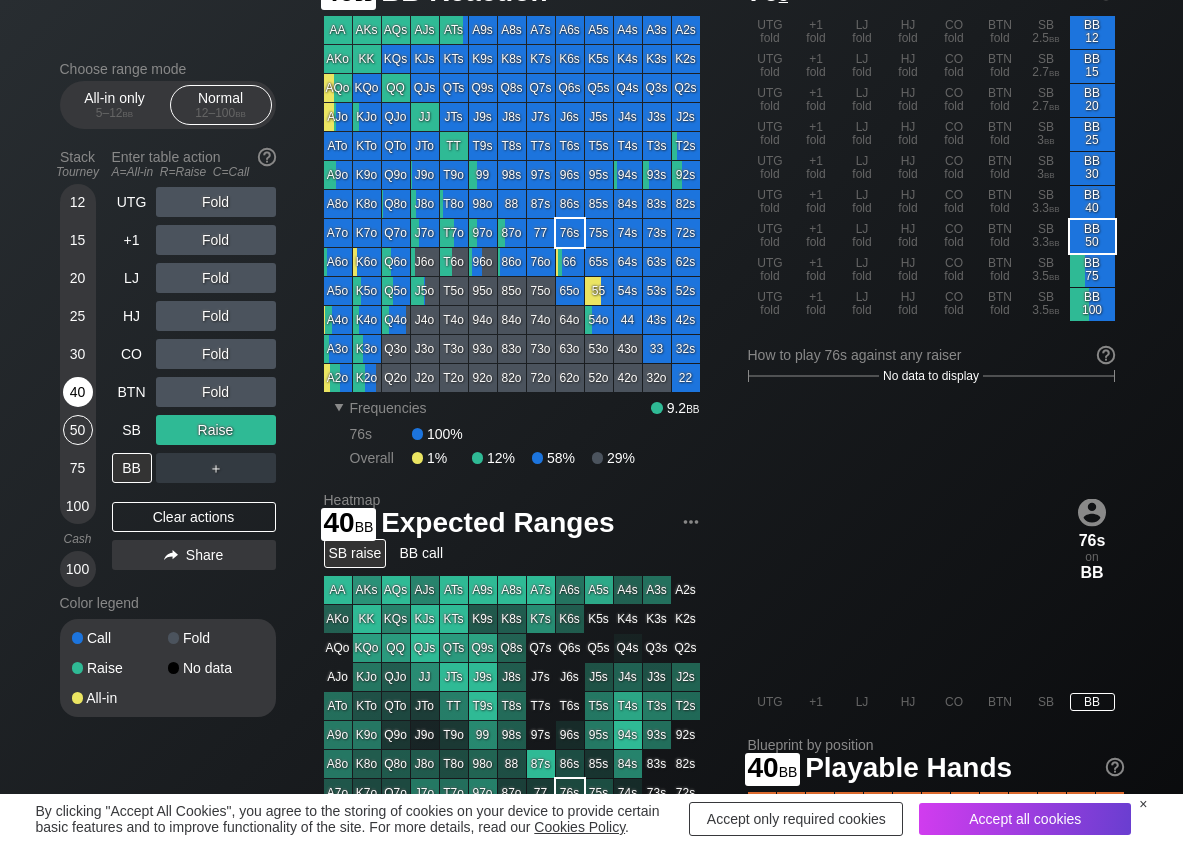 click on "40" at bounding box center [78, 392] 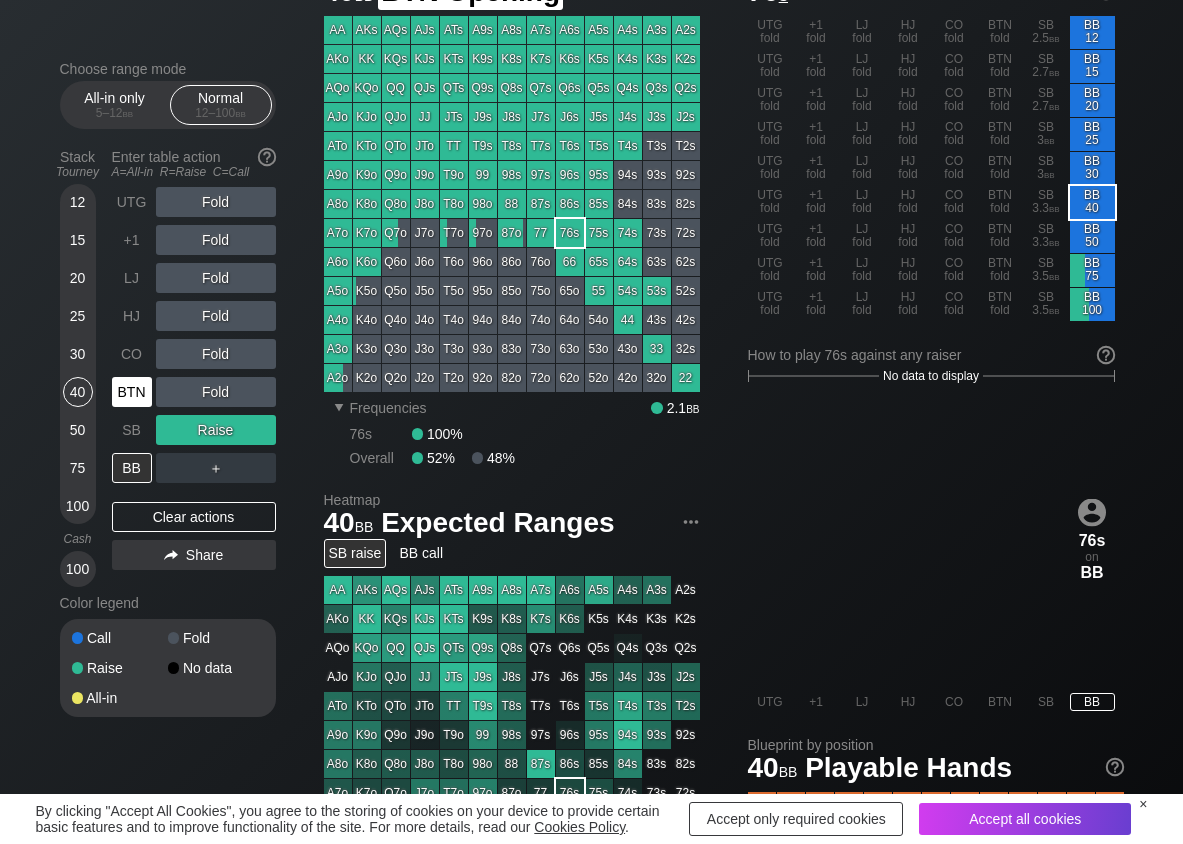 click on "BTN" at bounding box center [132, 392] 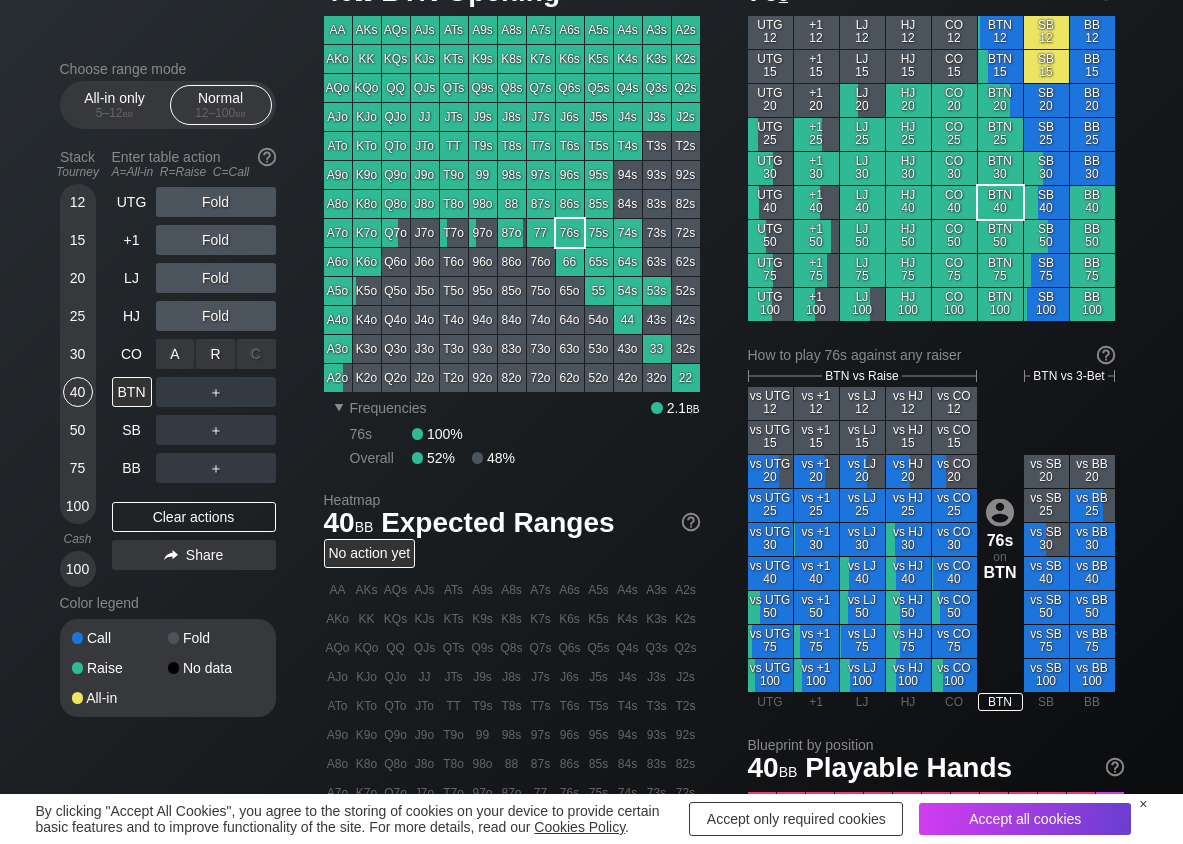 click on "R ✕" at bounding box center [215, 354] 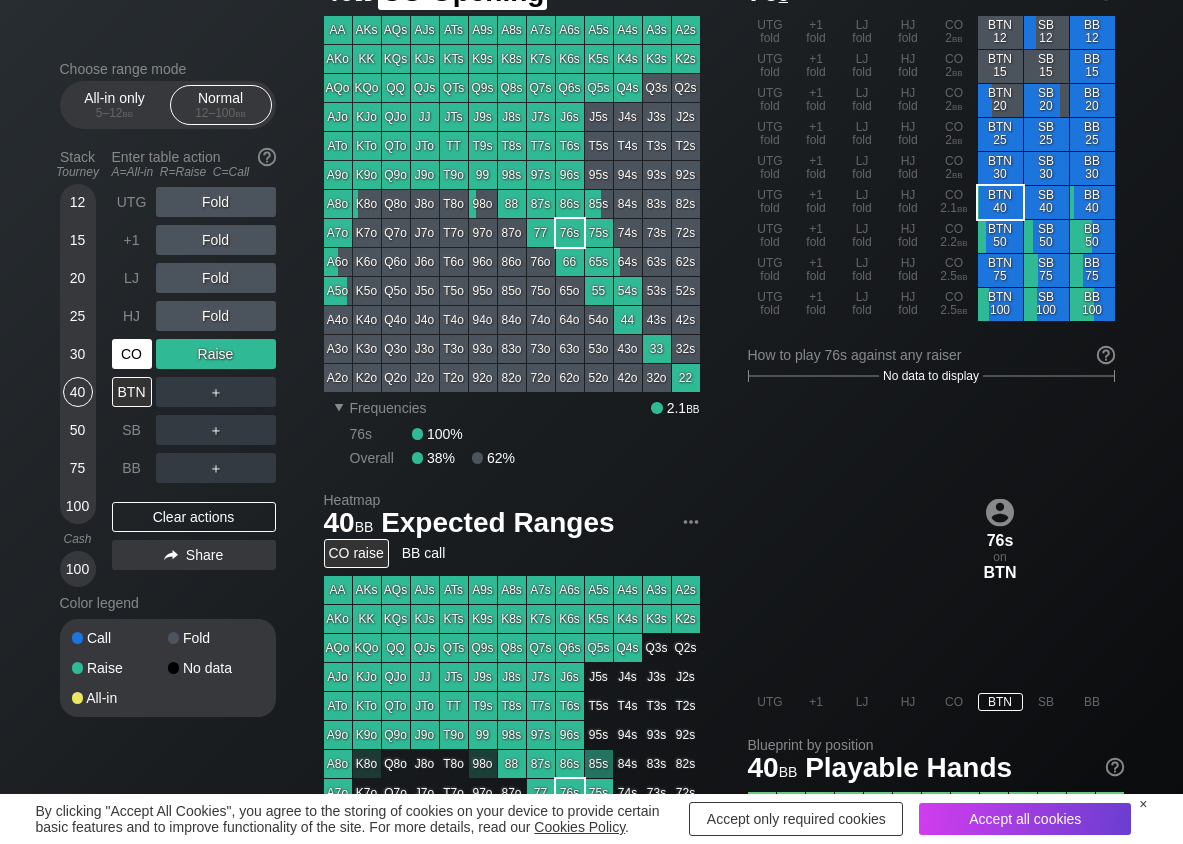 click on "CO" at bounding box center [132, 354] 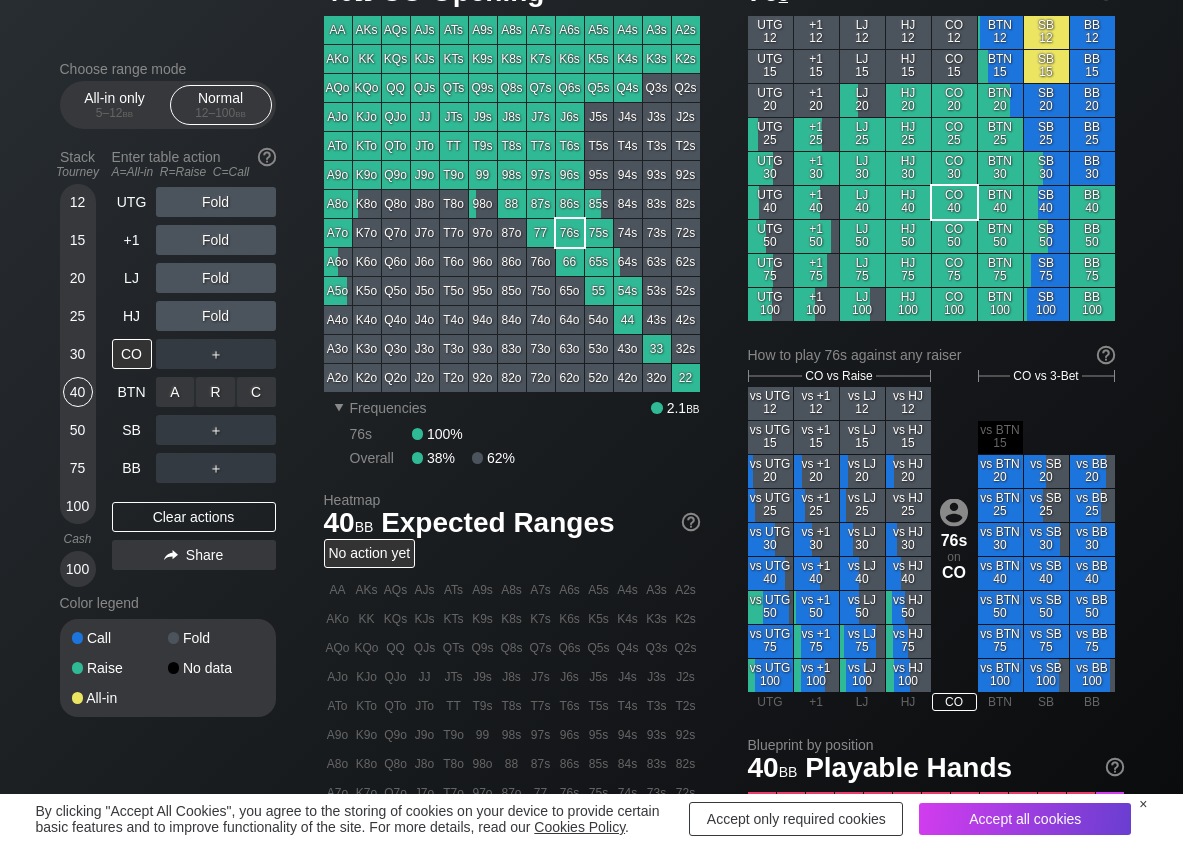 click on "R ✕" at bounding box center (215, 392) 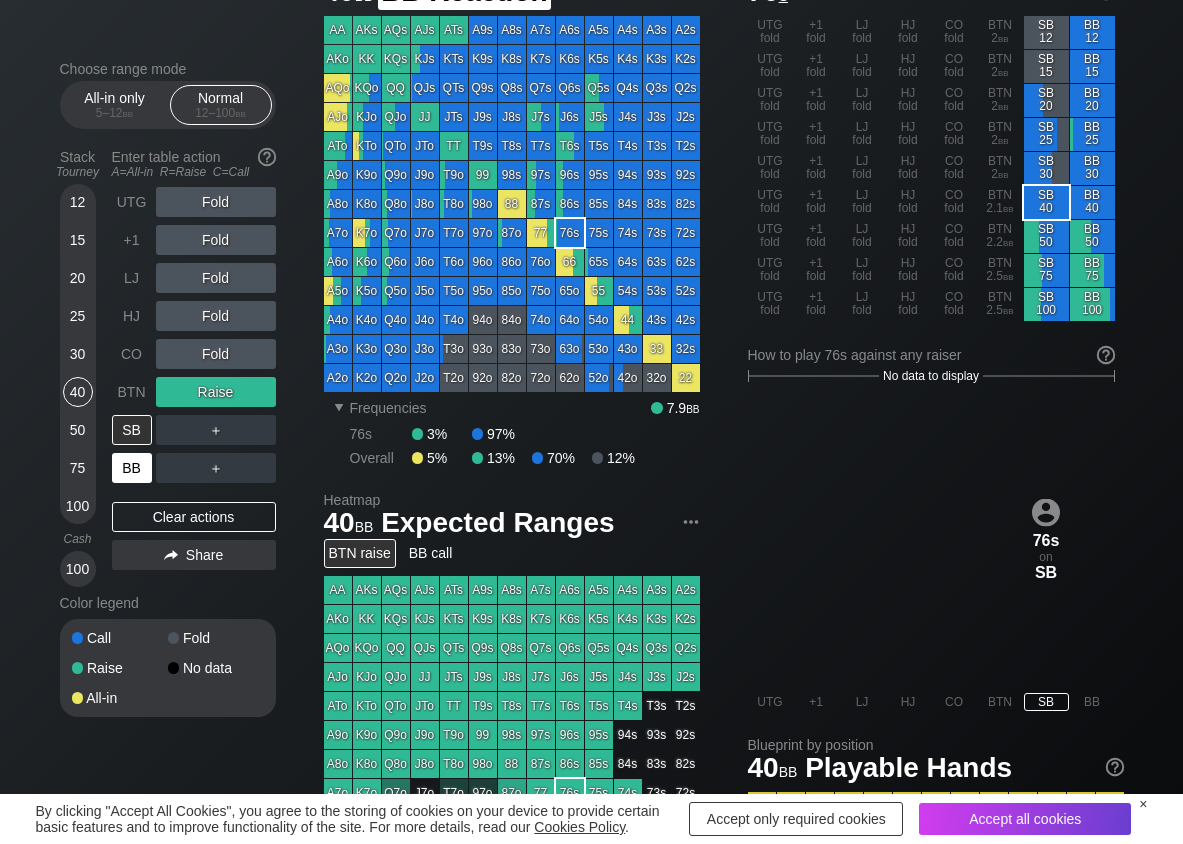 click on "BB" at bounding box center (132, 468) 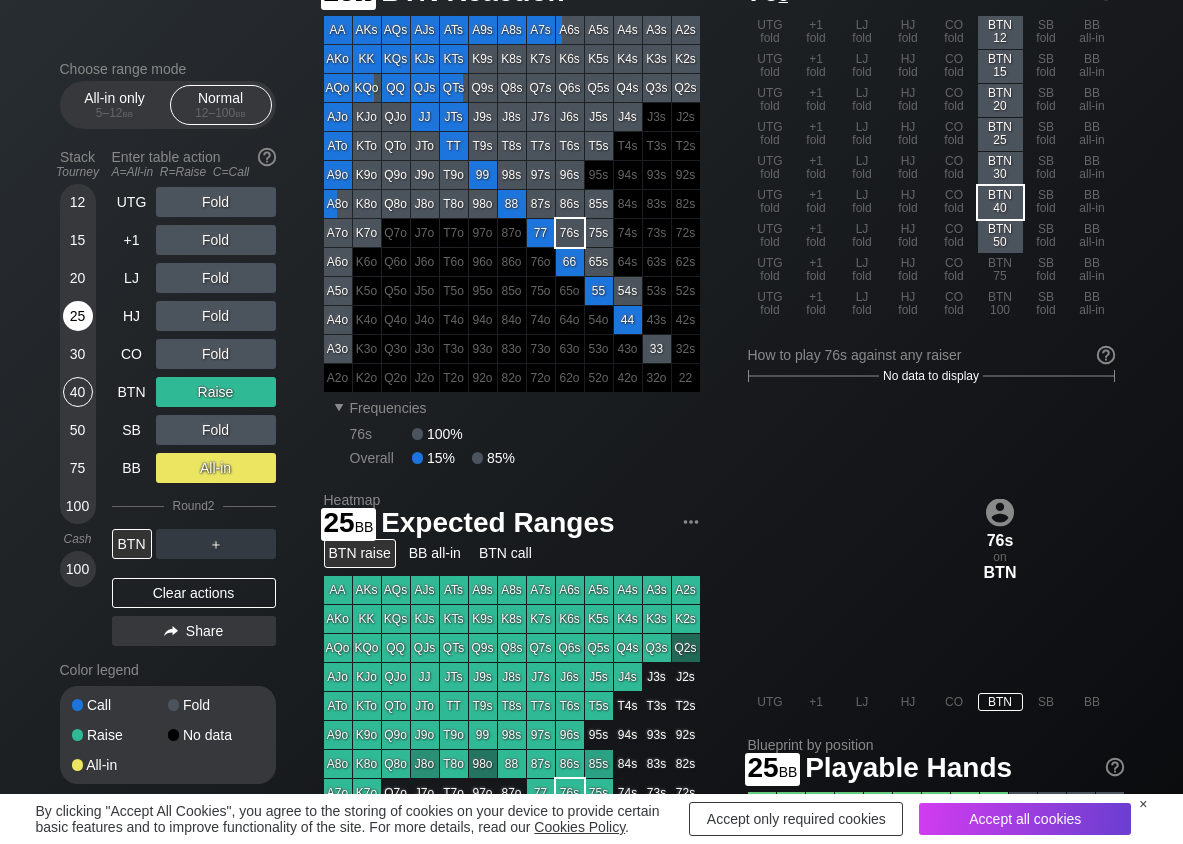 click on "25" at bounding box center (78, 316) 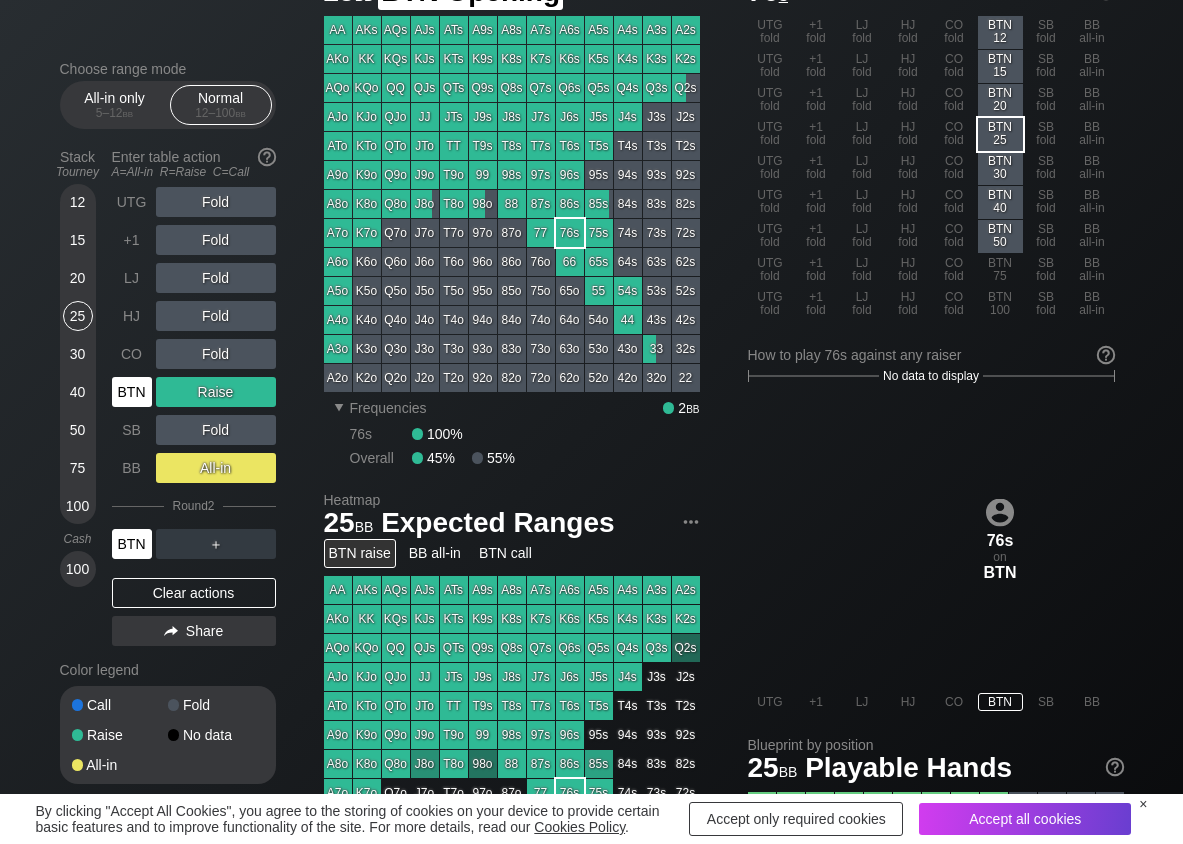 click on "BTN" at bounding box center (132, 392) 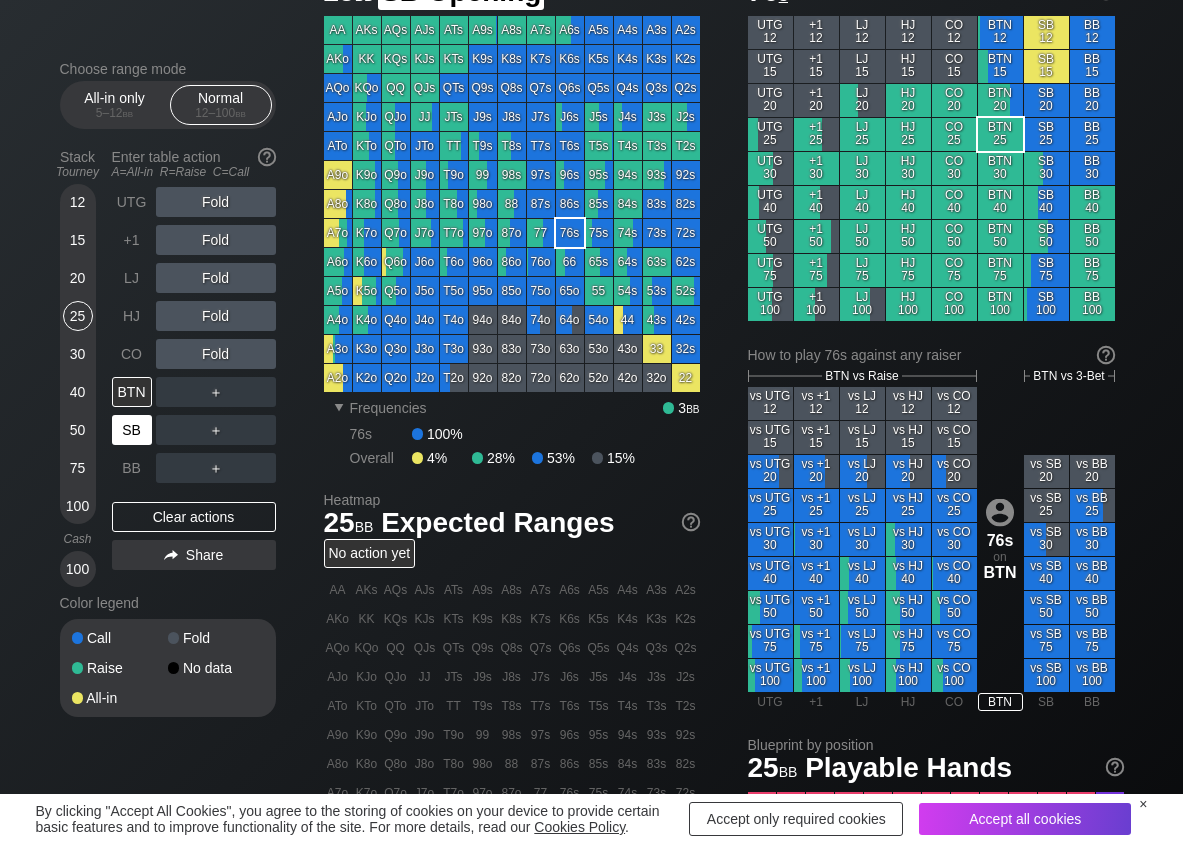 click on "SB" at bounding box center [132, 430] 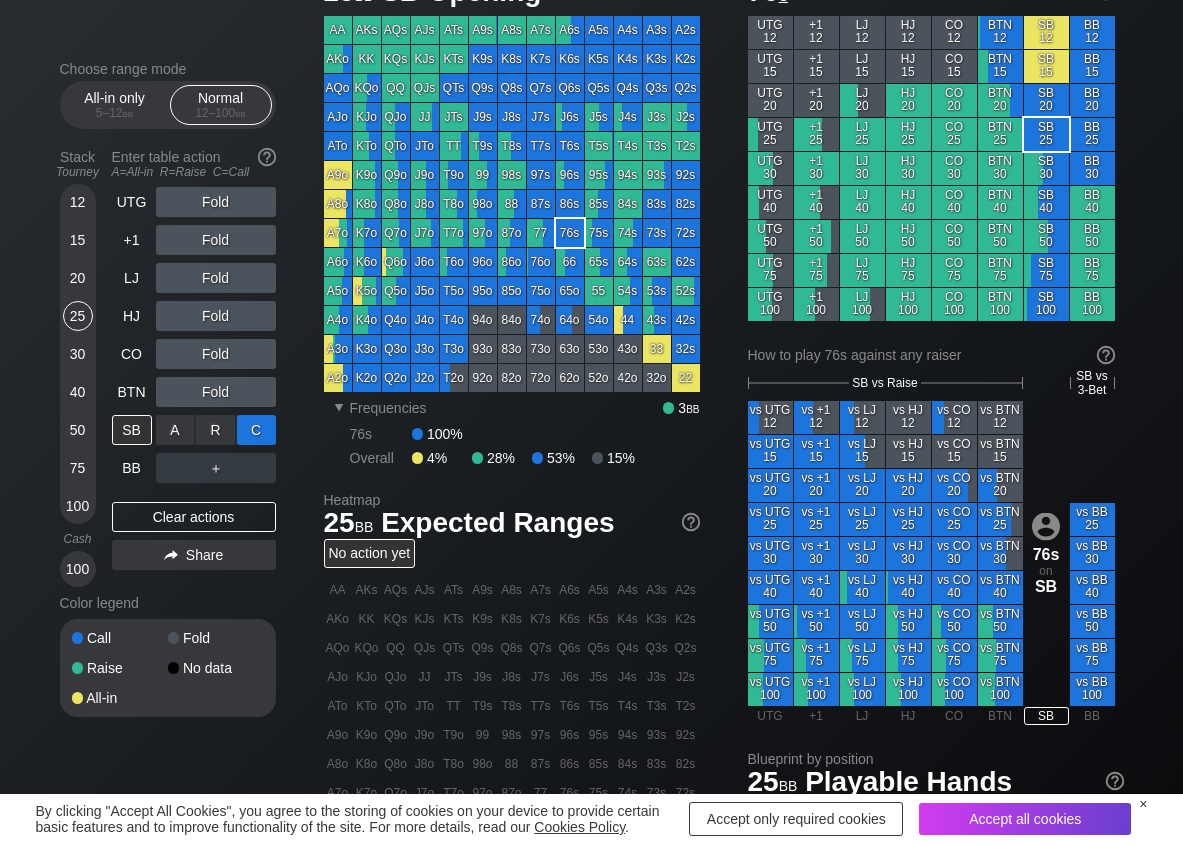 click on "C ✕" at bounding box center (256, 430) 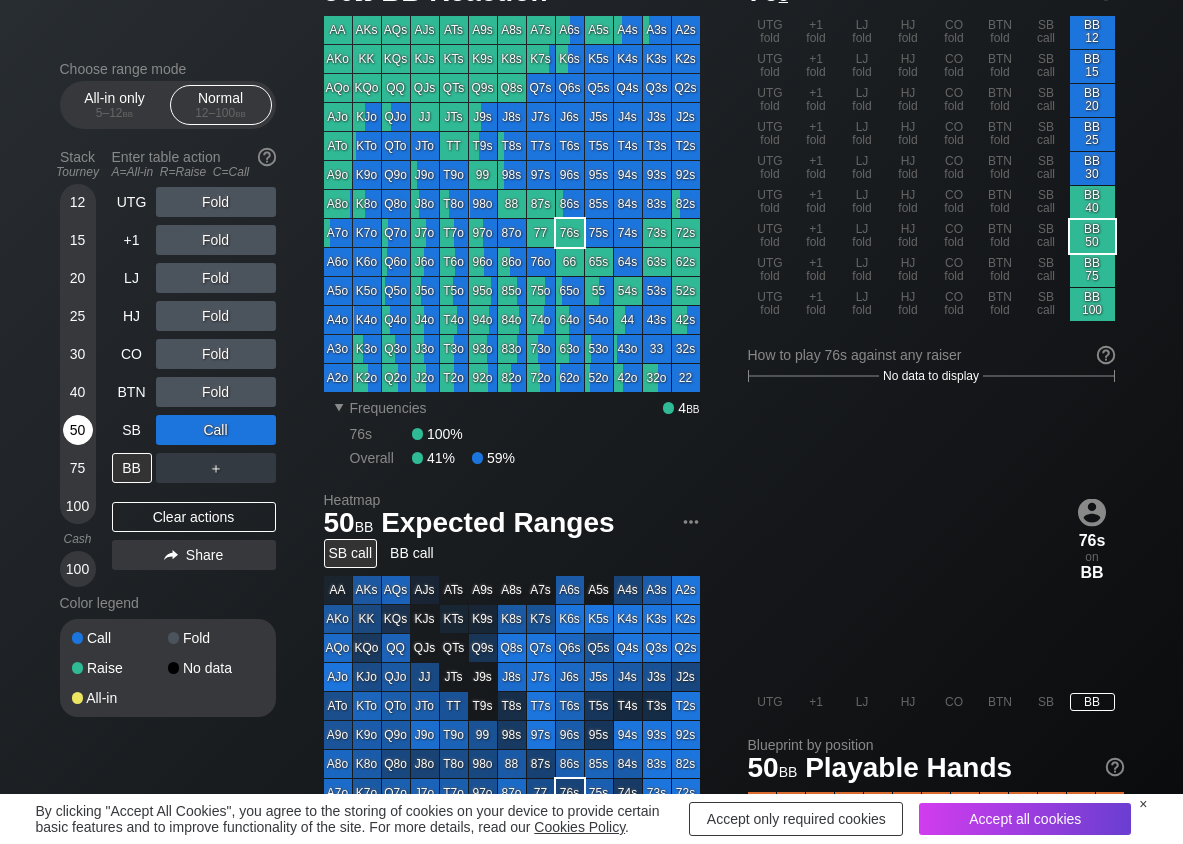 click on "50" at bounding box center (78, 430) 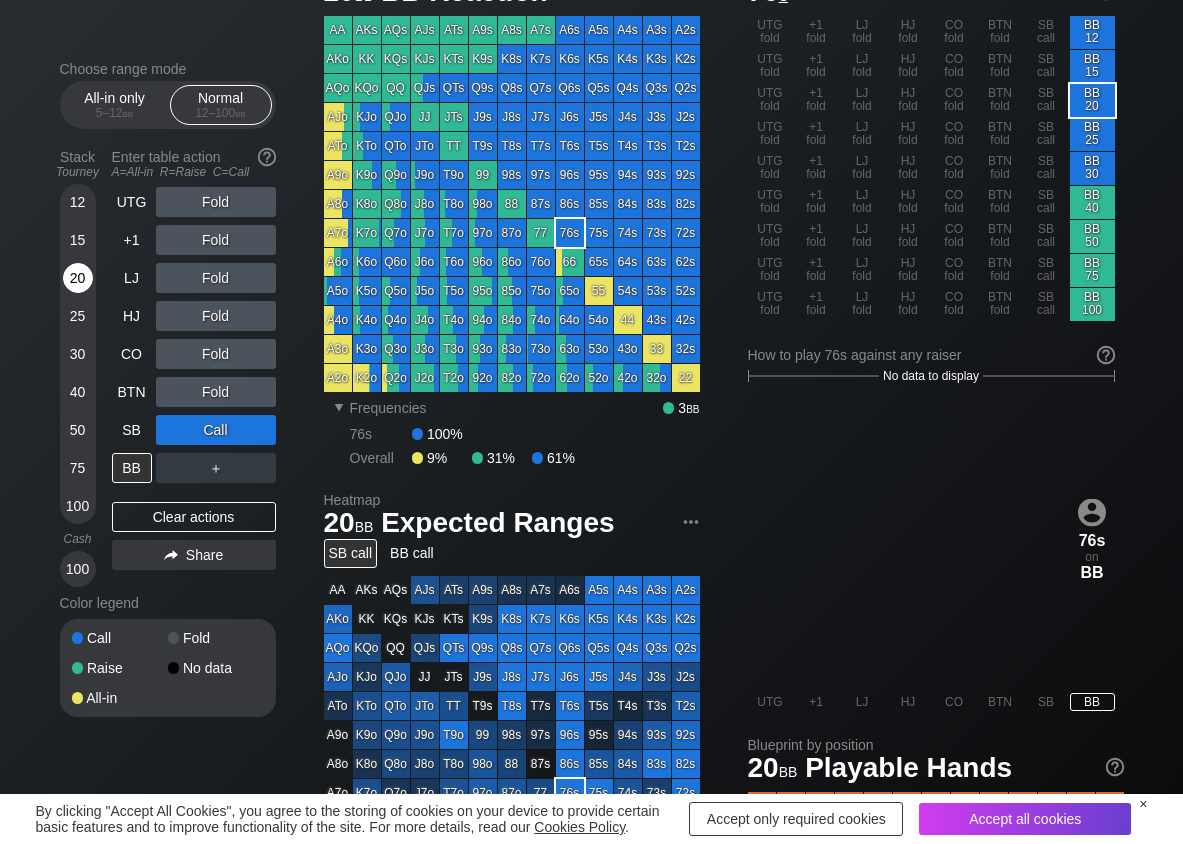 click on "20" at bounding box center (78, 282) 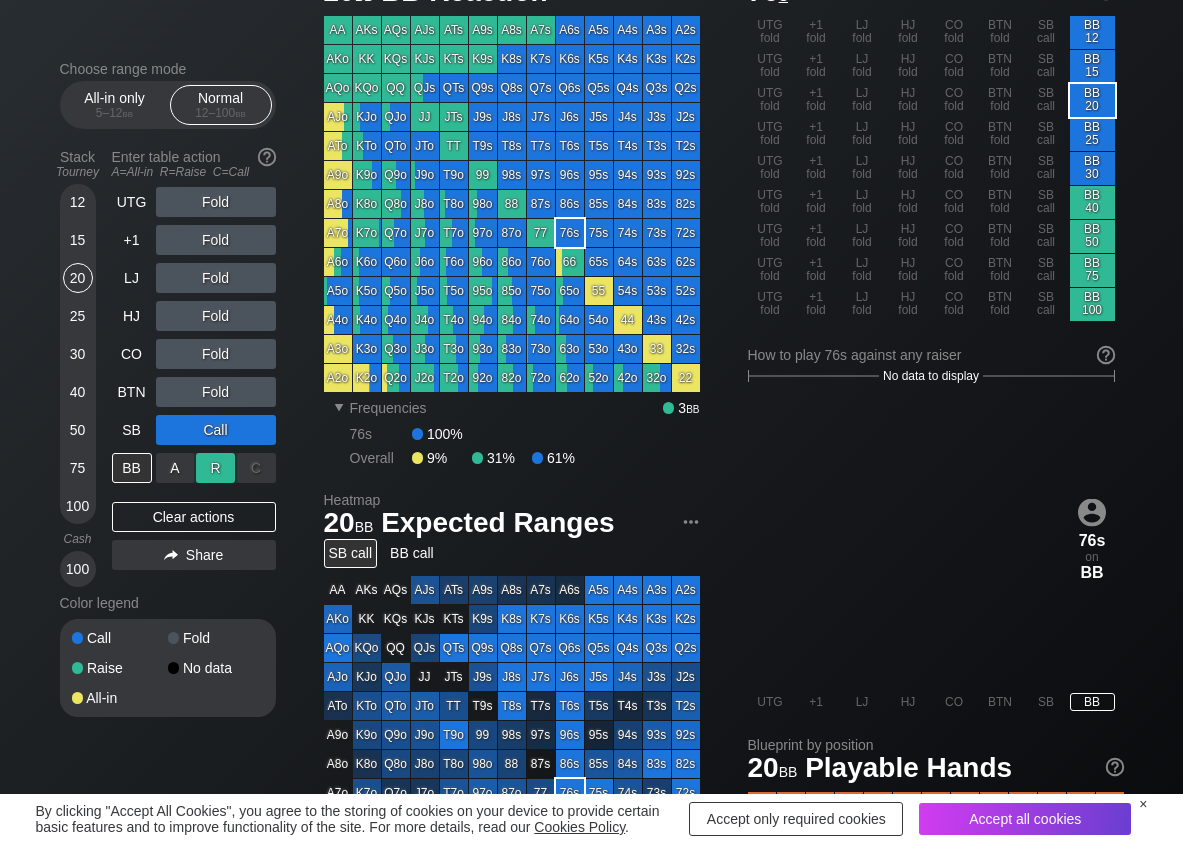 click on "R ✕" at bounding box center [215, 468] 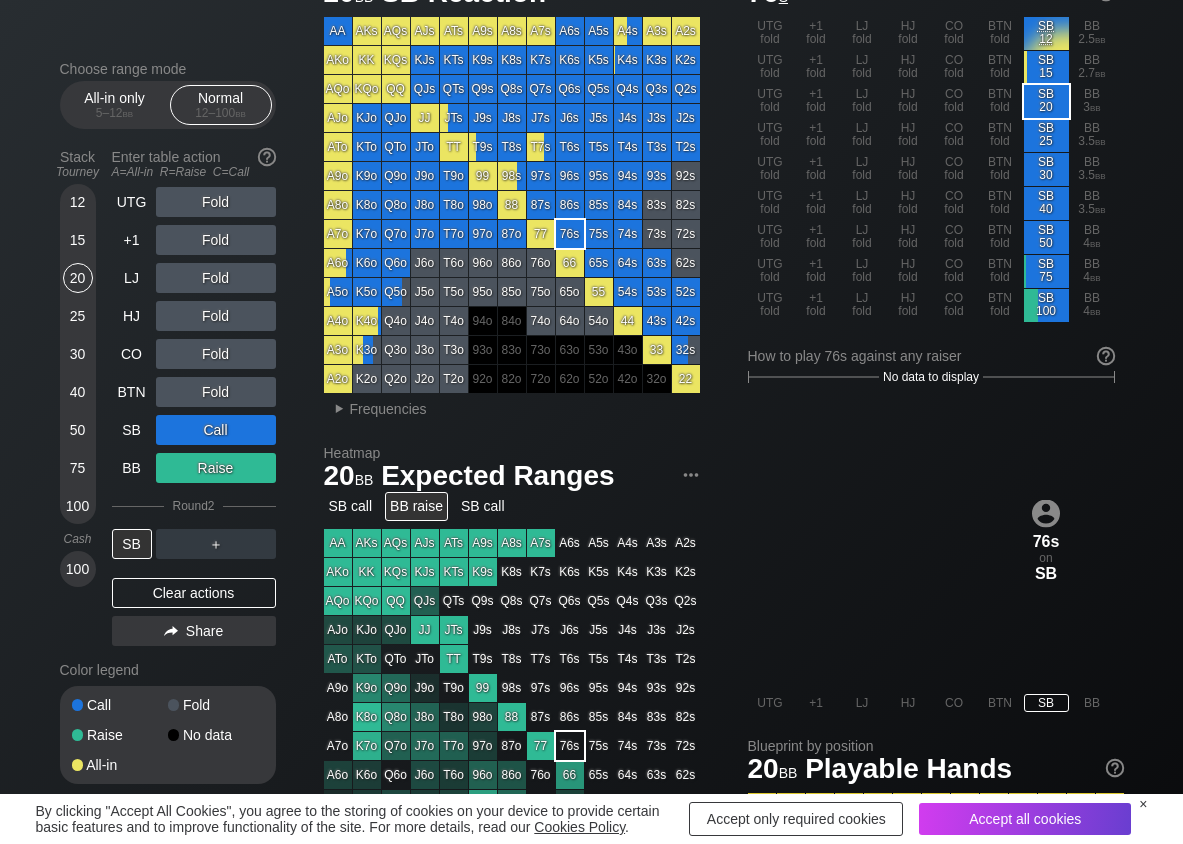 scroll, scrollTop: 100, scrollLeft: 0, axis: vertical 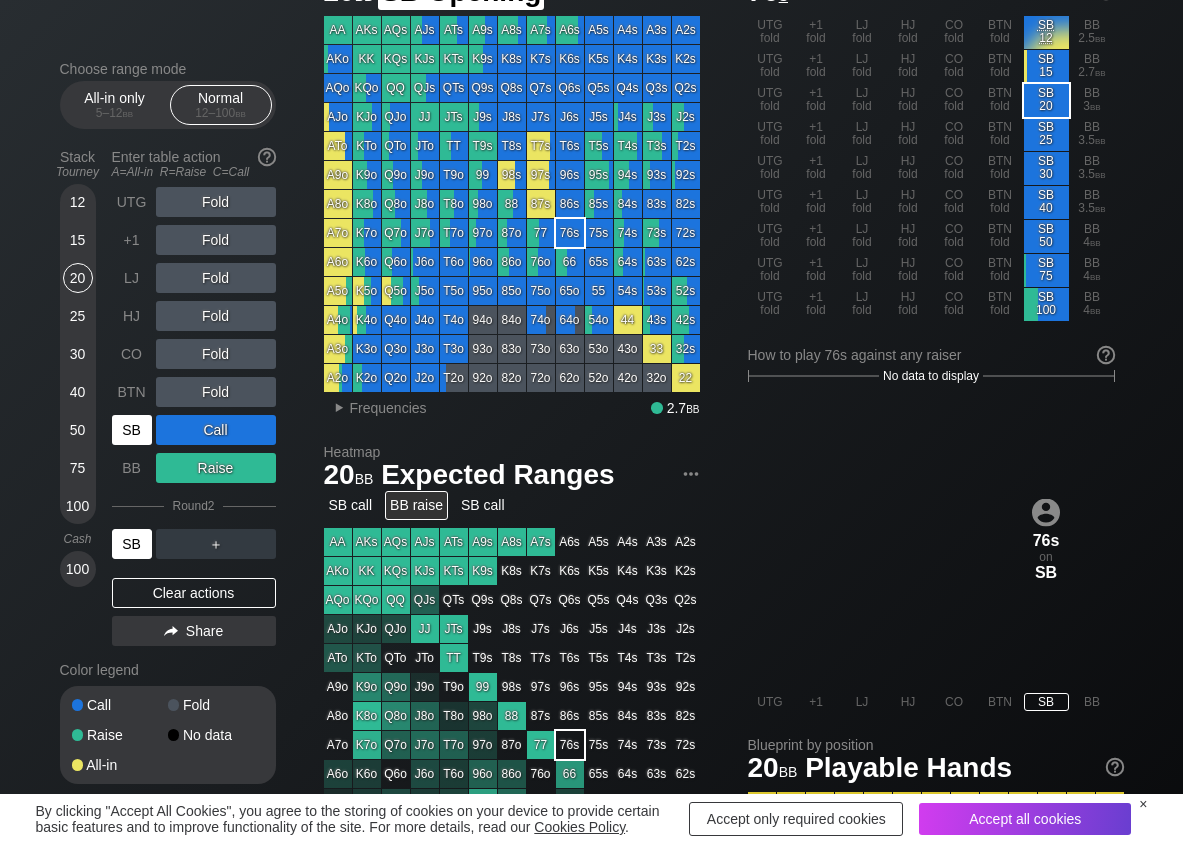 click on "SB" at bounding box center (132, 430) 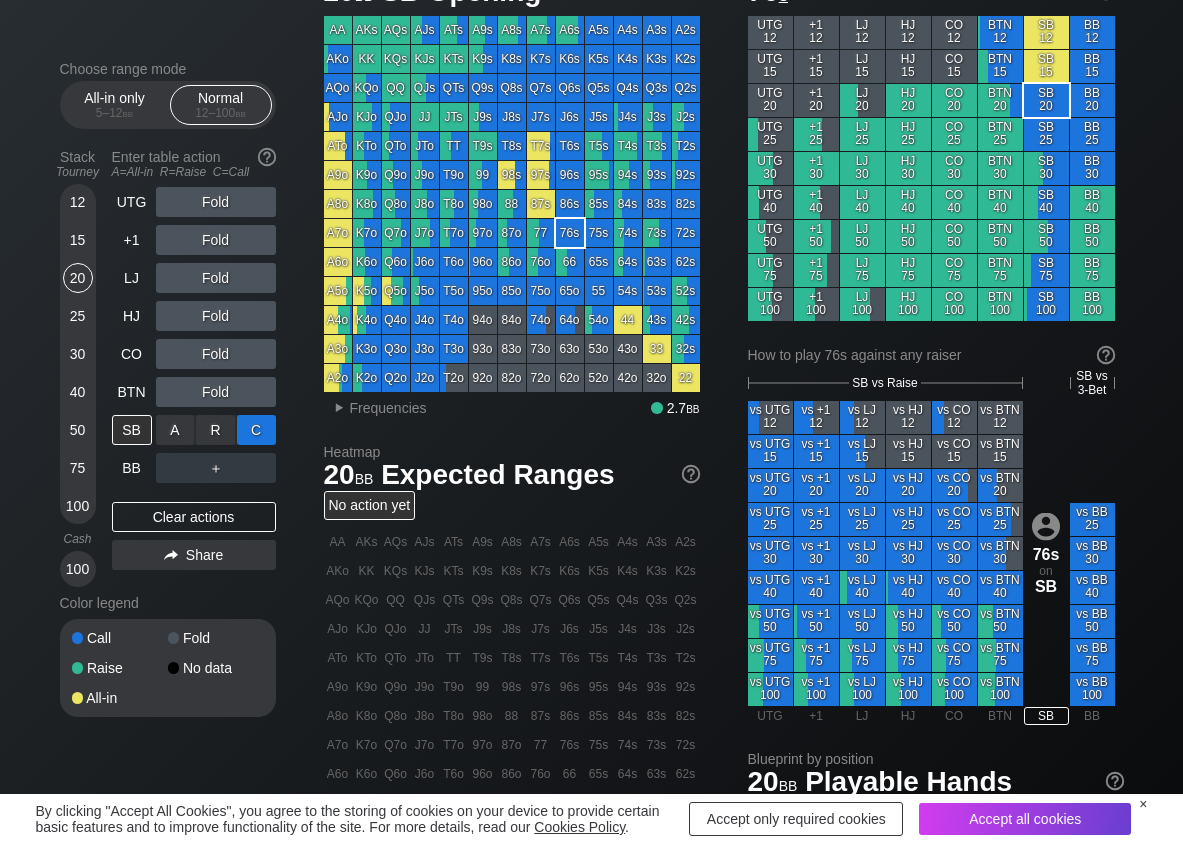 click on "C ✕" at bounding box center (256, 430) 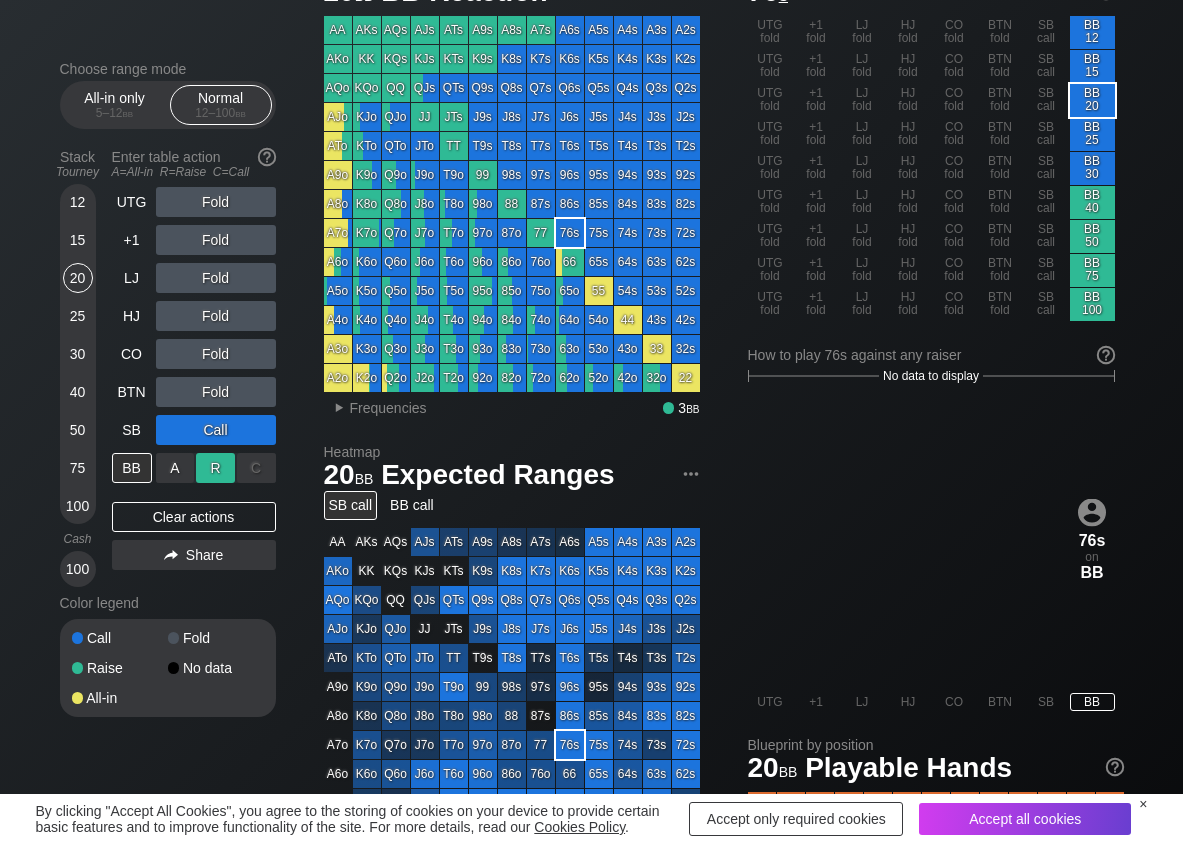 click on "R ✕" at bounding box center (215, 468) 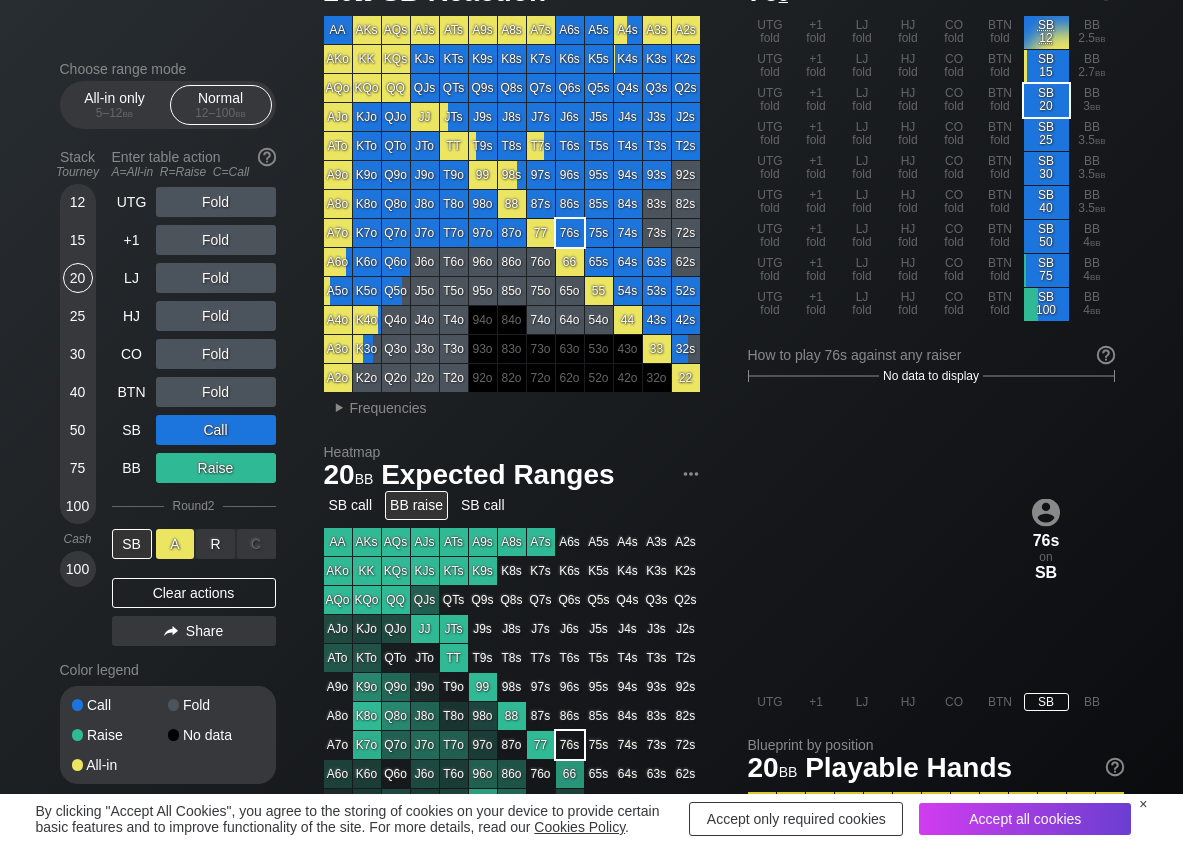 click on "A ✕" at bounding box center (175, 544) 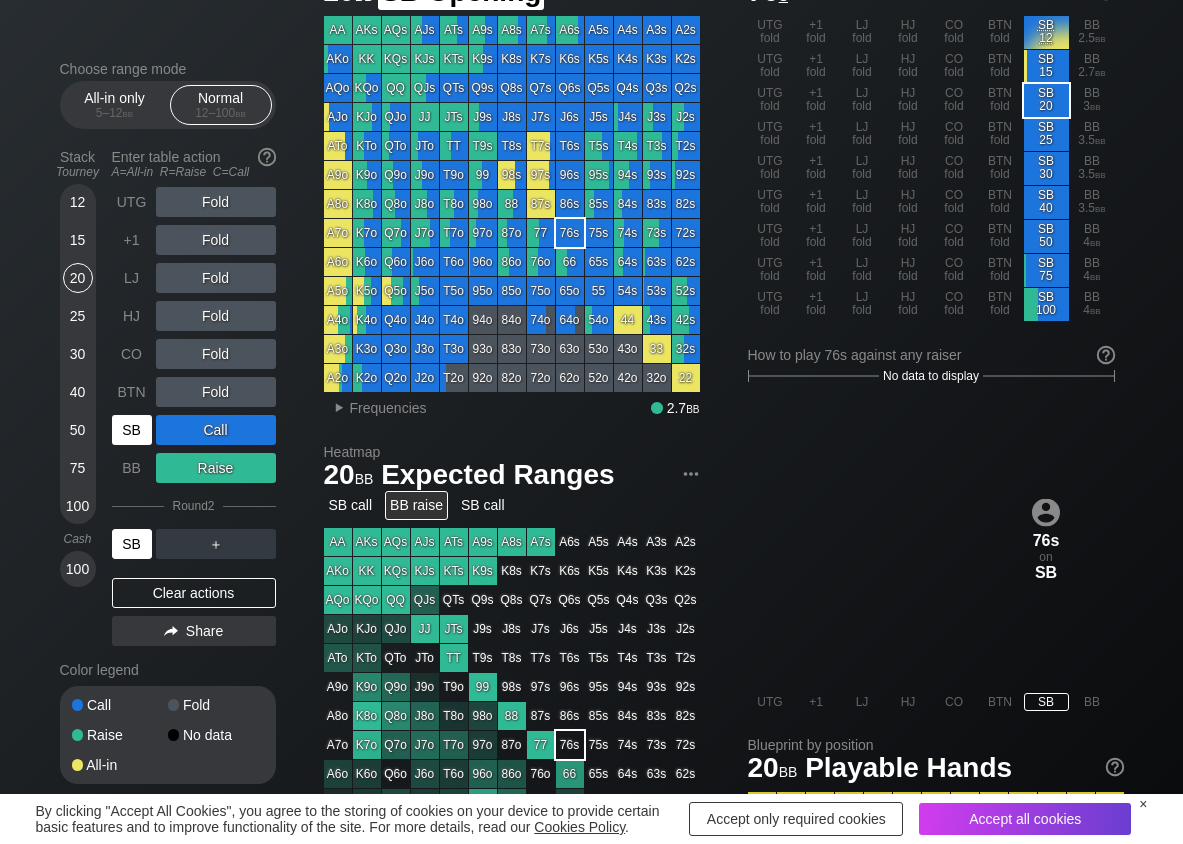 click on "SB" at bounding box center [132, 430] 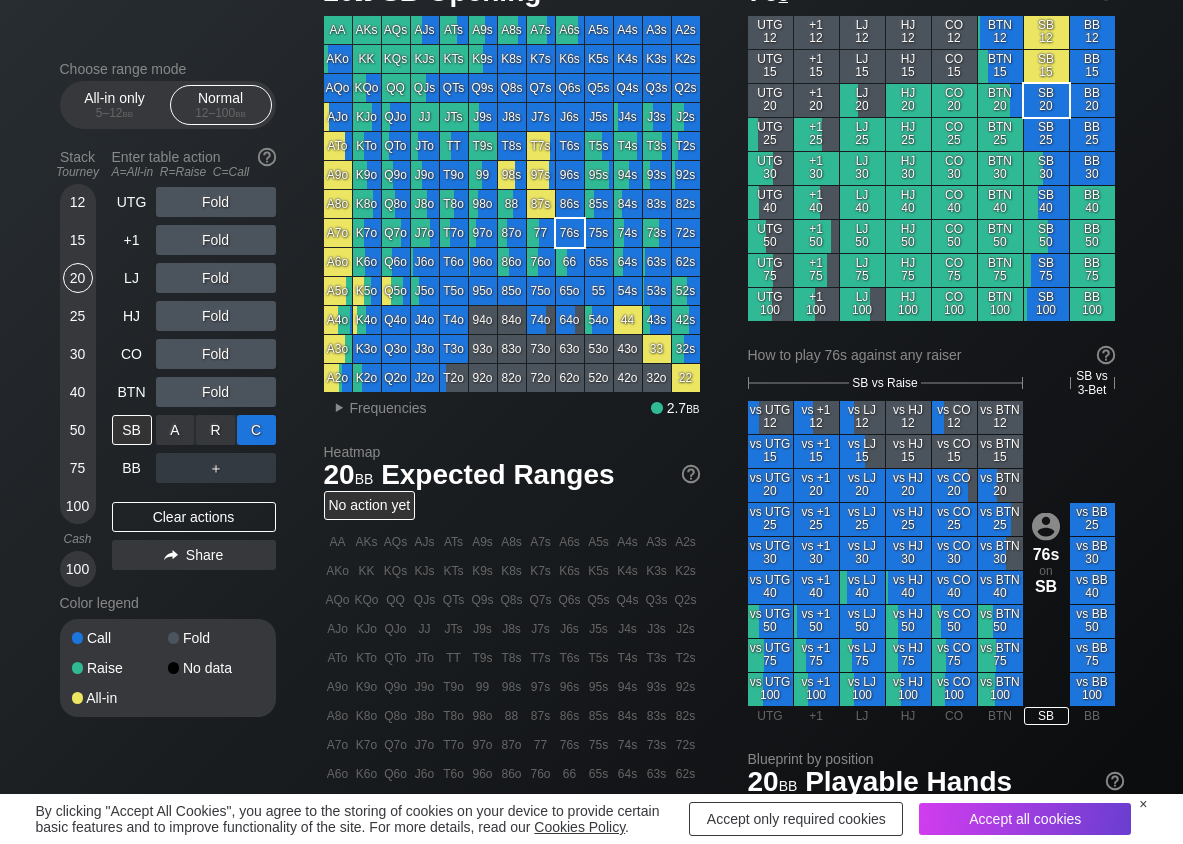 click on "C ✕" at bounding box center (256, 430) 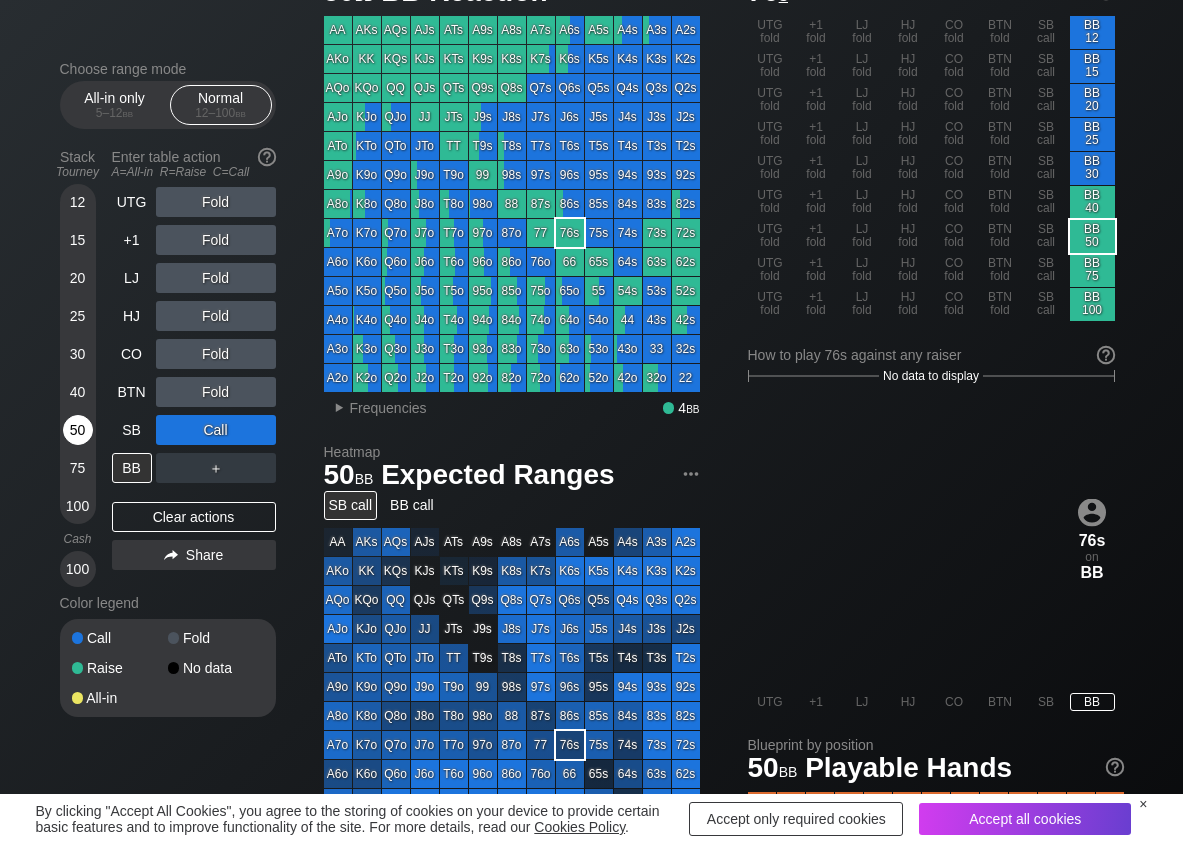 click on "50" at bounding box center [78, 430] 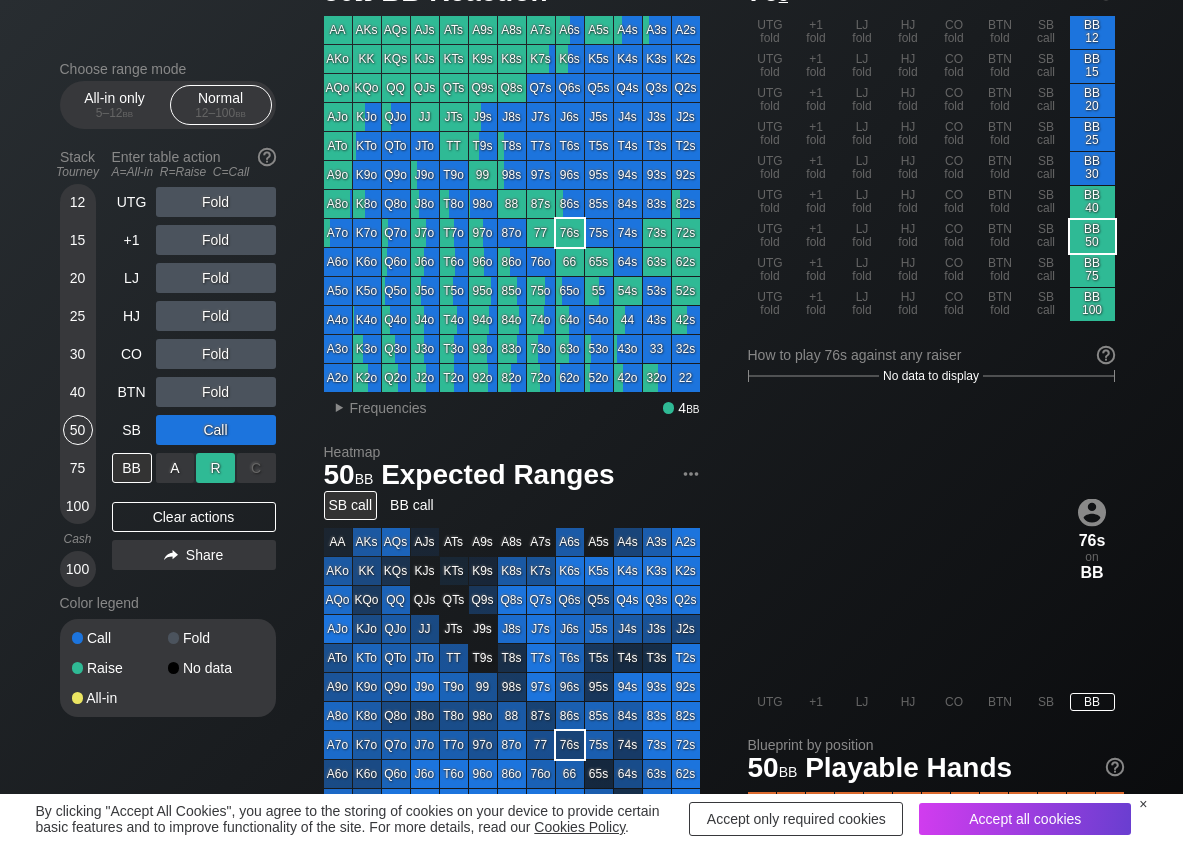 click on "R ✕" at bounding box center (215, 468) 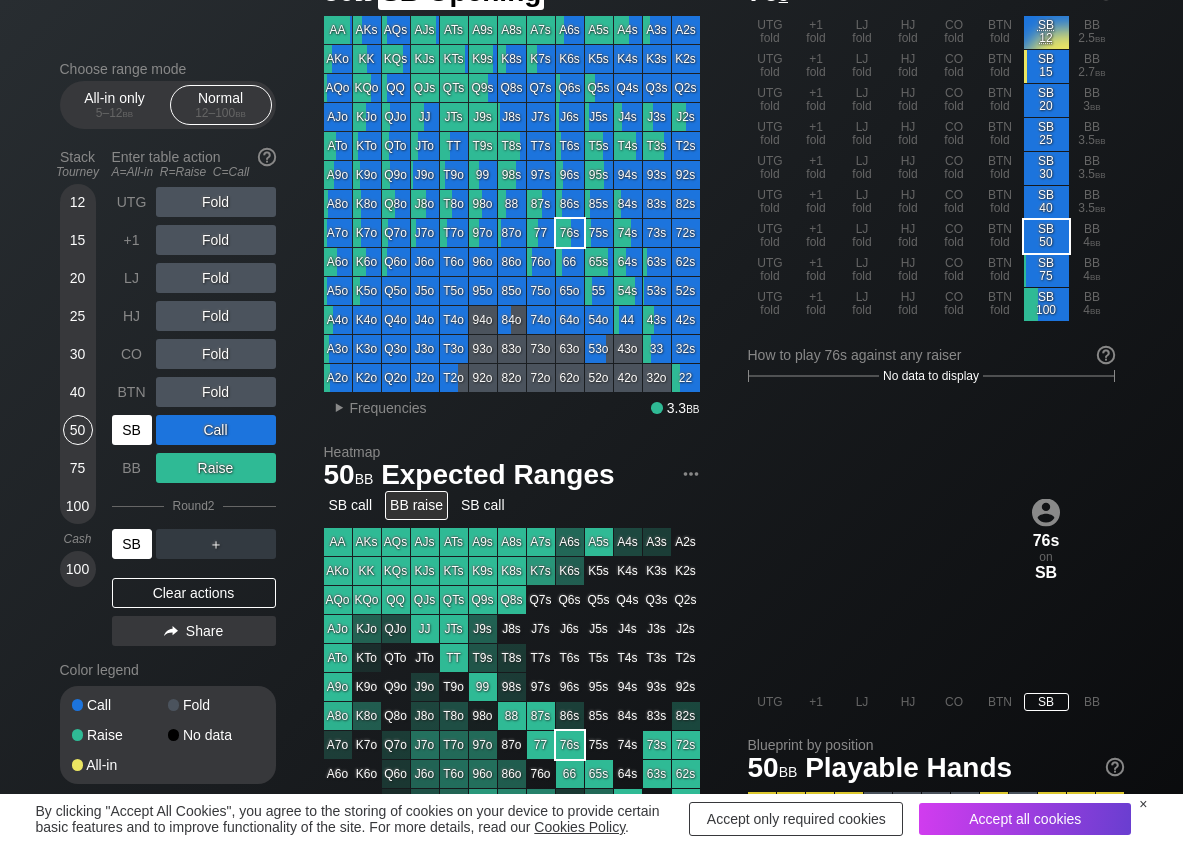 click on "SB" at bounding box center (132, 430) 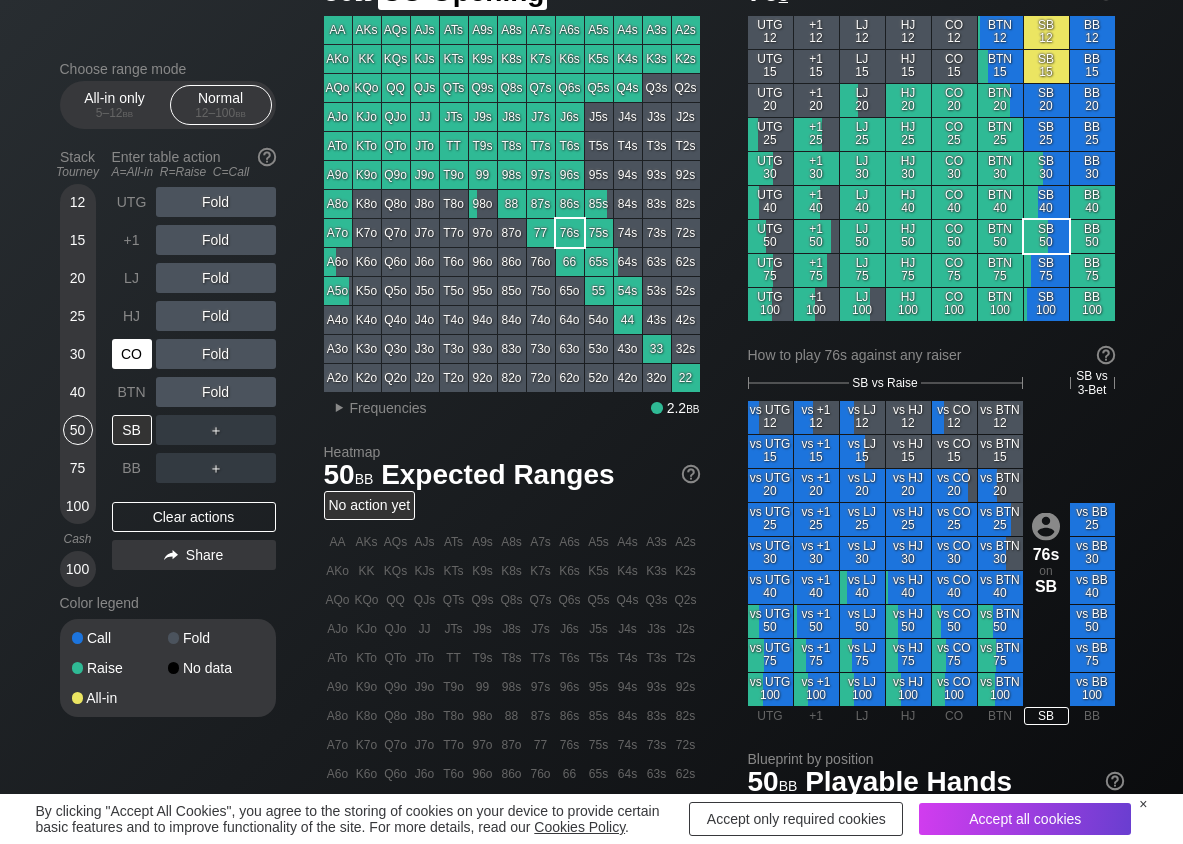 click on "CO" at bounding box center [132, 354] 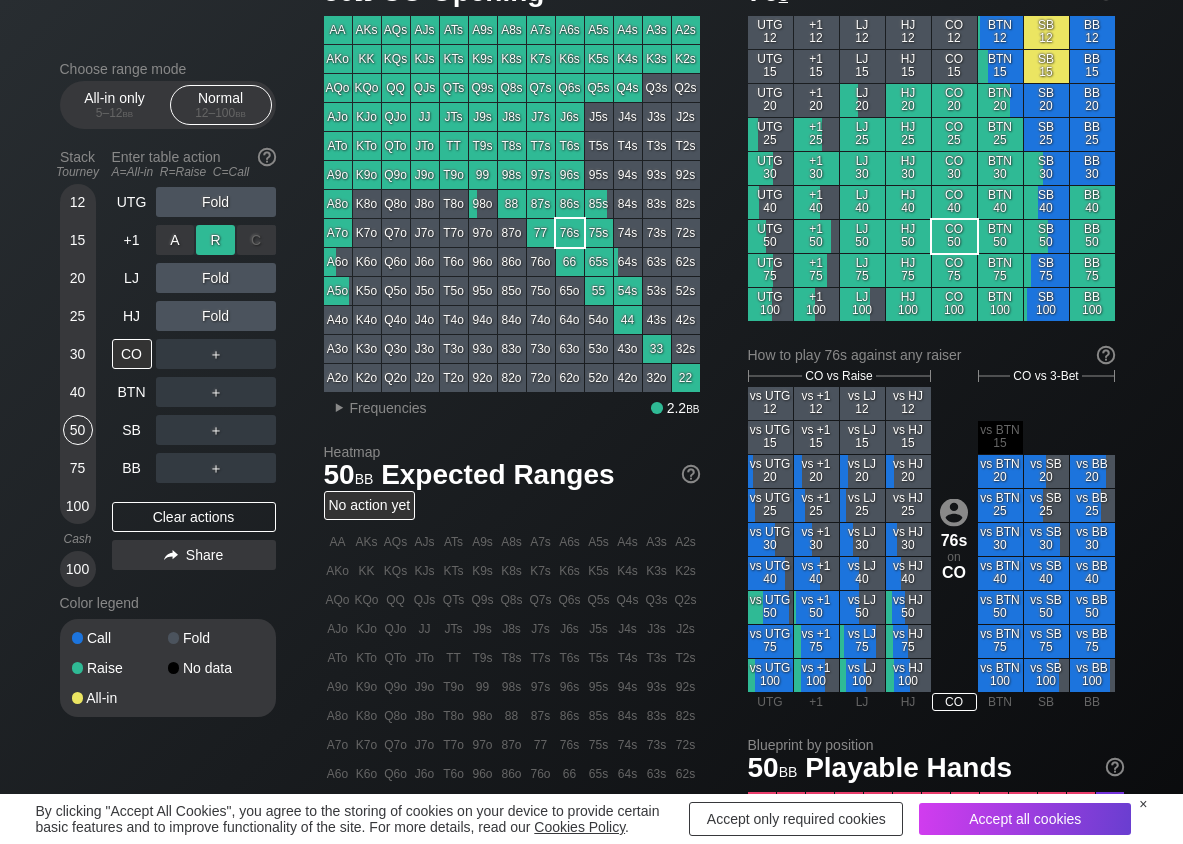 click on "R ✕" at bounding box center (215, 240) 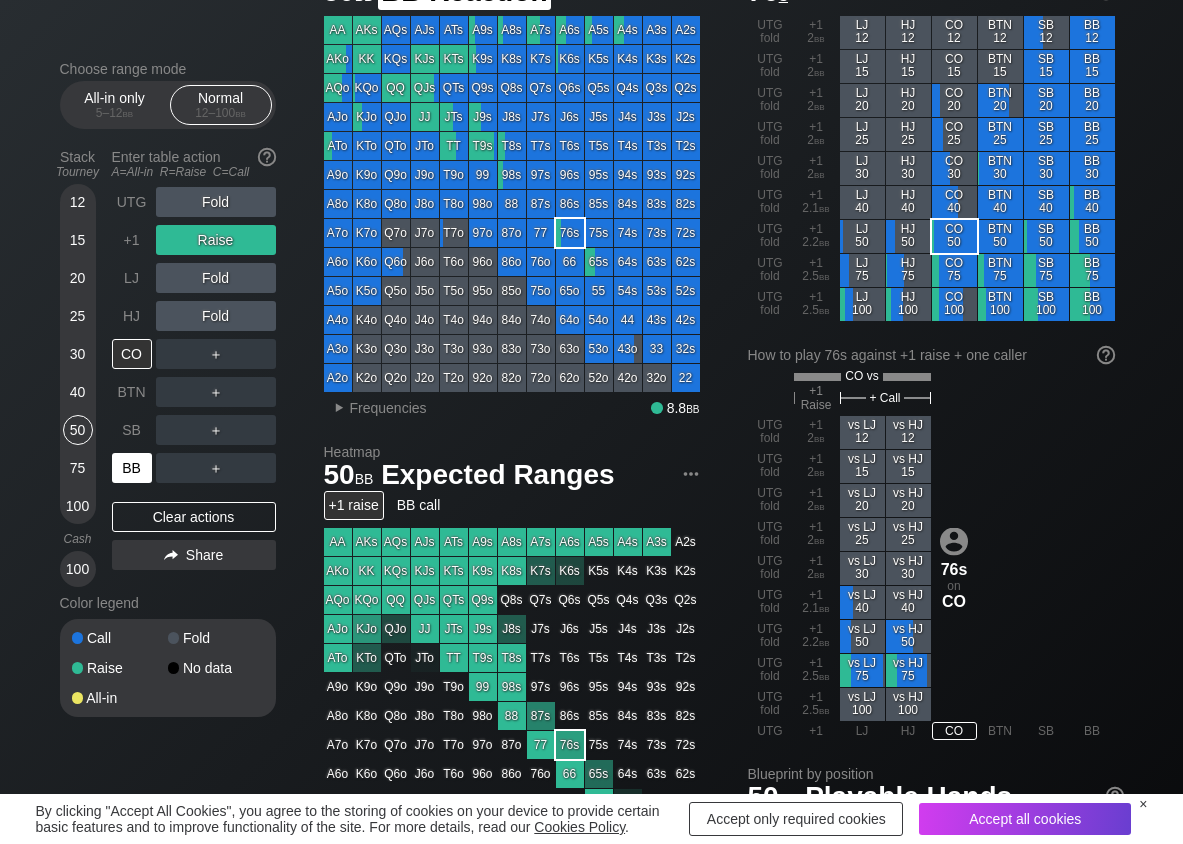 click on "BB" at bounding box center (132, 468) 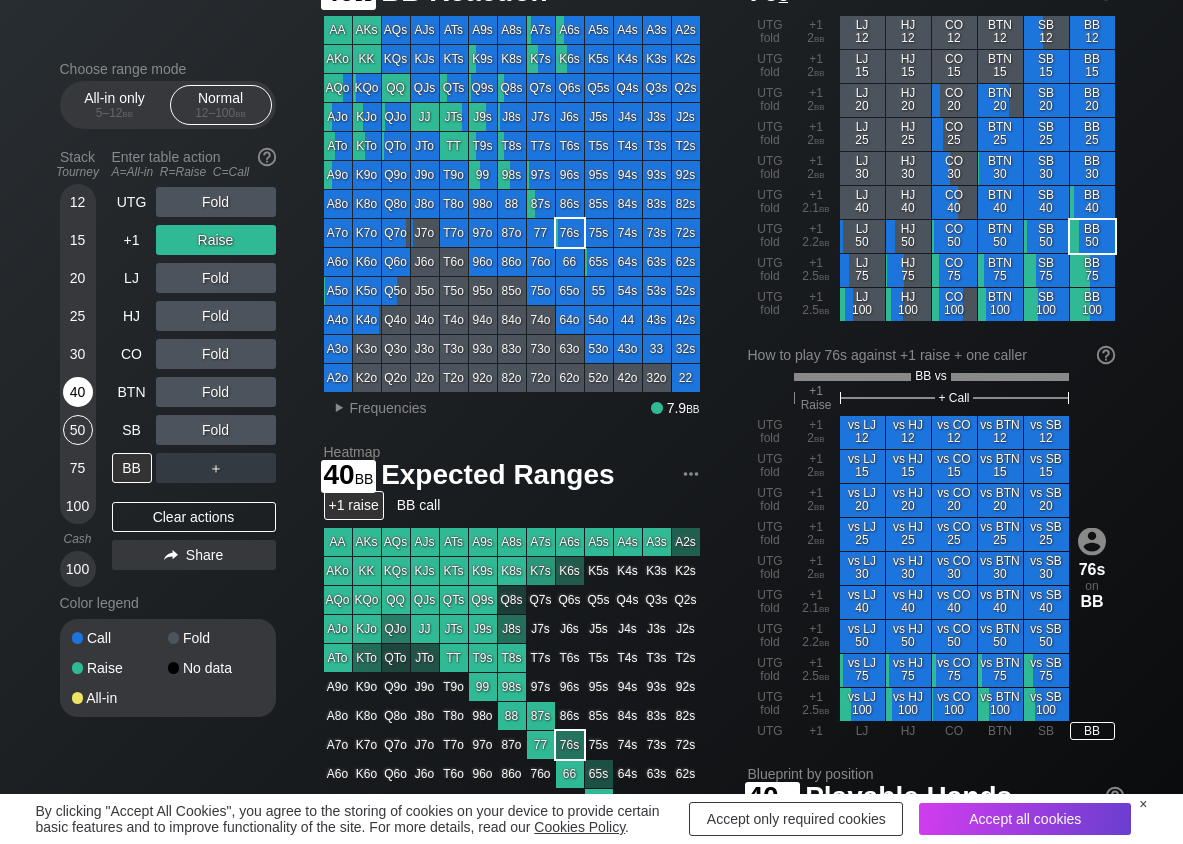 click on "40" at bounding box center [78, 392] 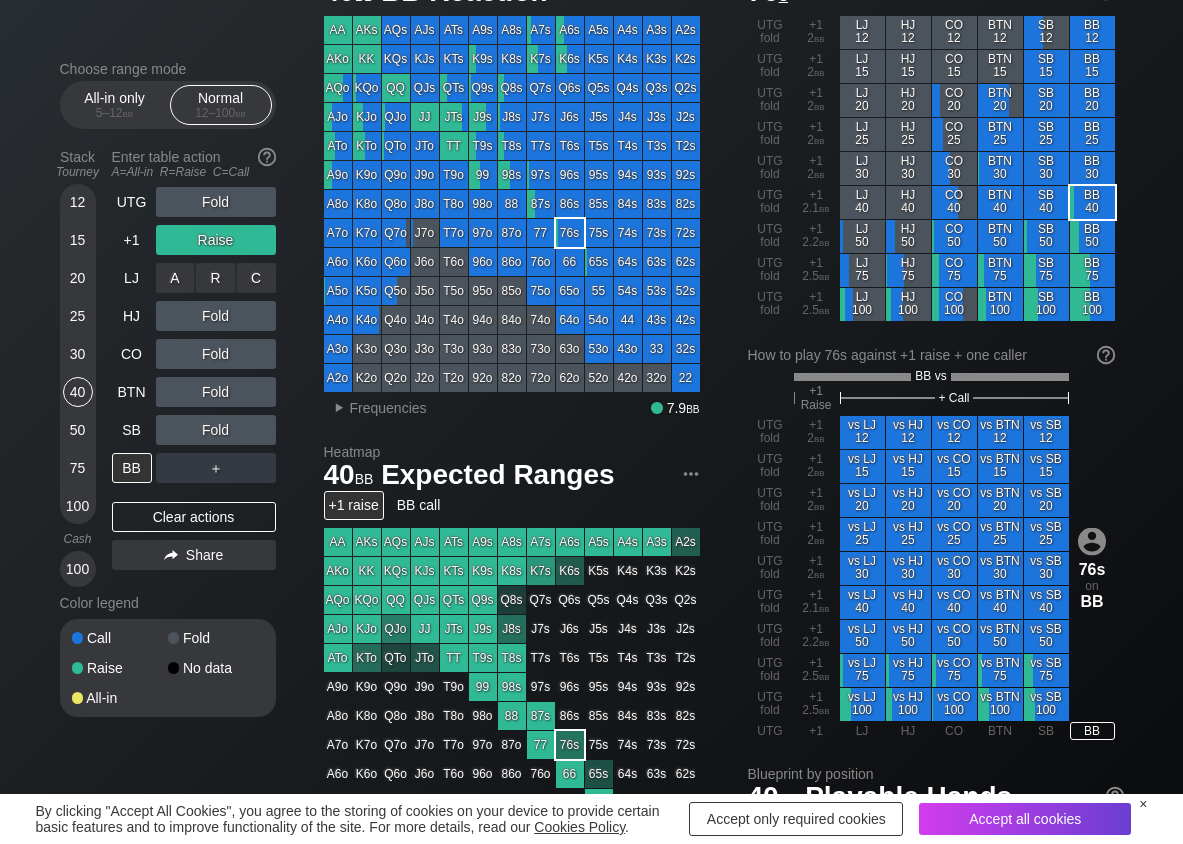 click on "C ✕" at bounding box center [256, 278] 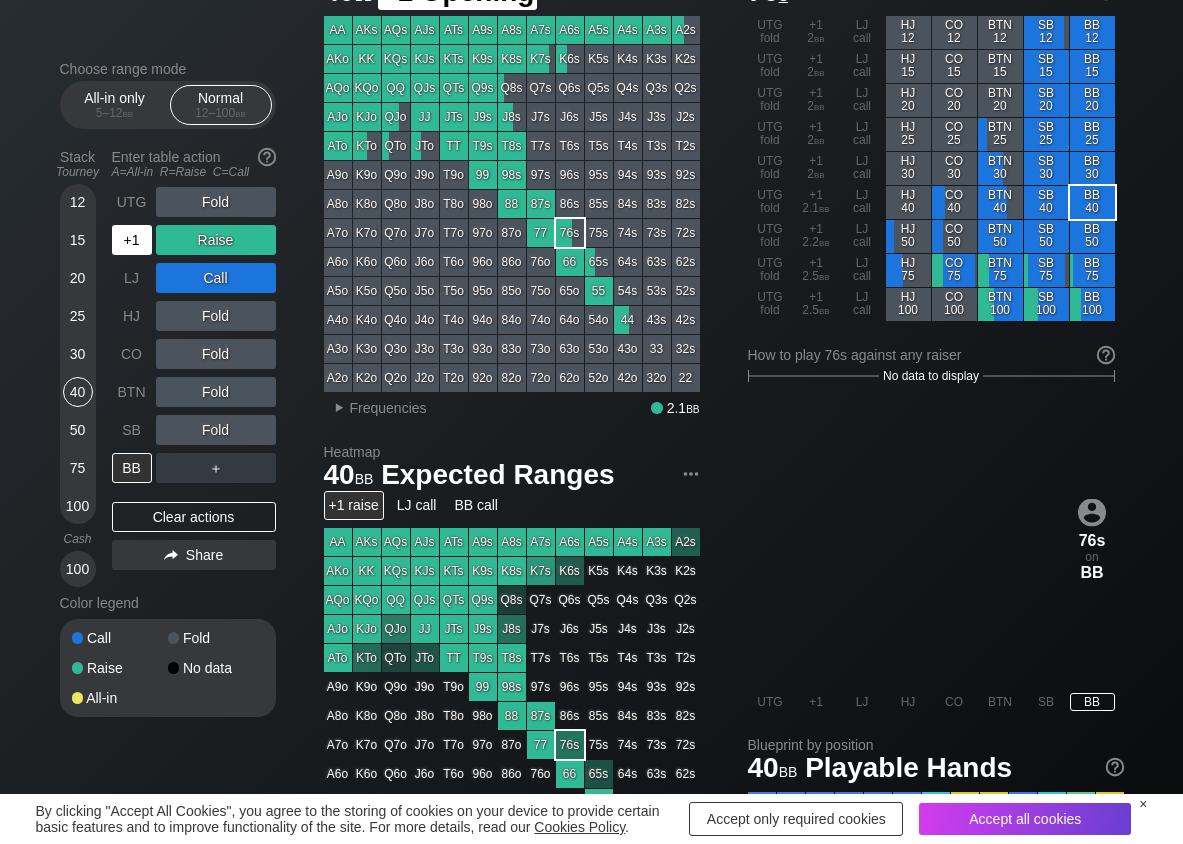 click on "+1" at bounding box center (132, 240) 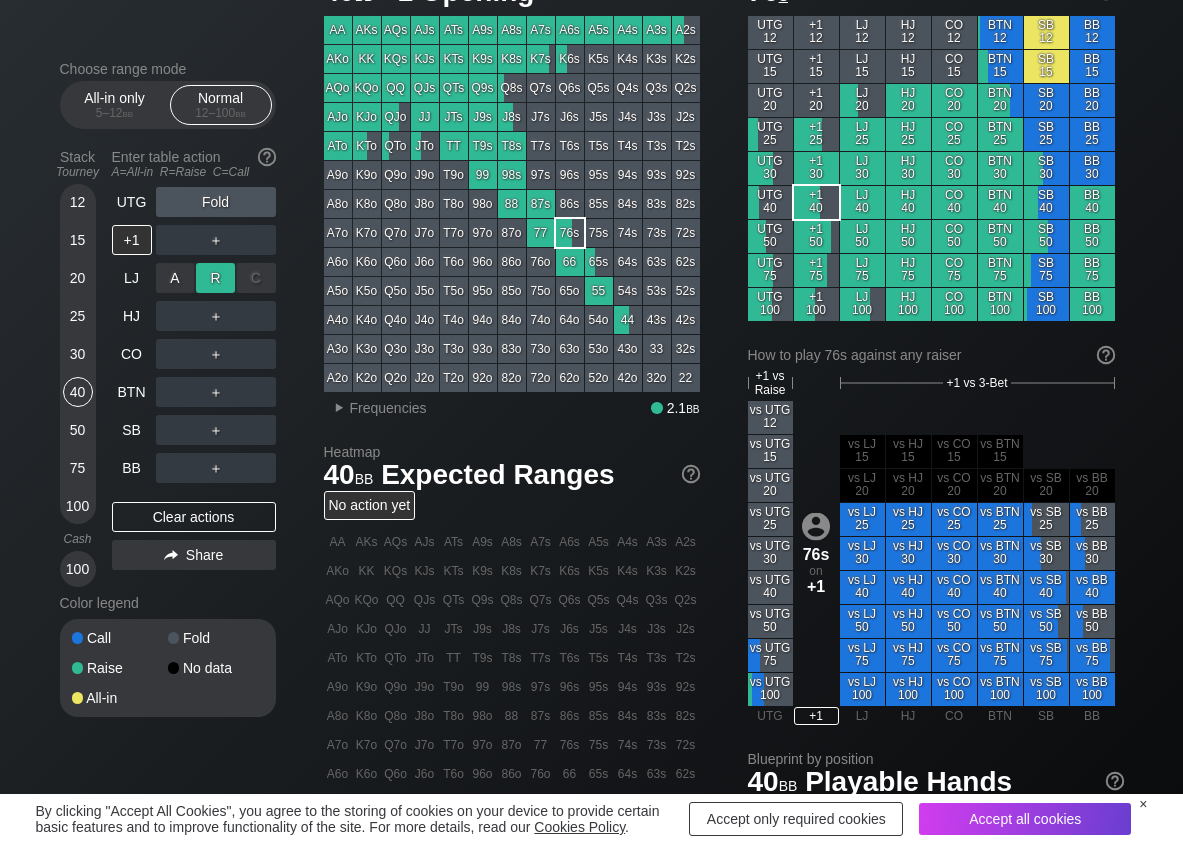 click on "R ✕" at bounding box center (215, 278) 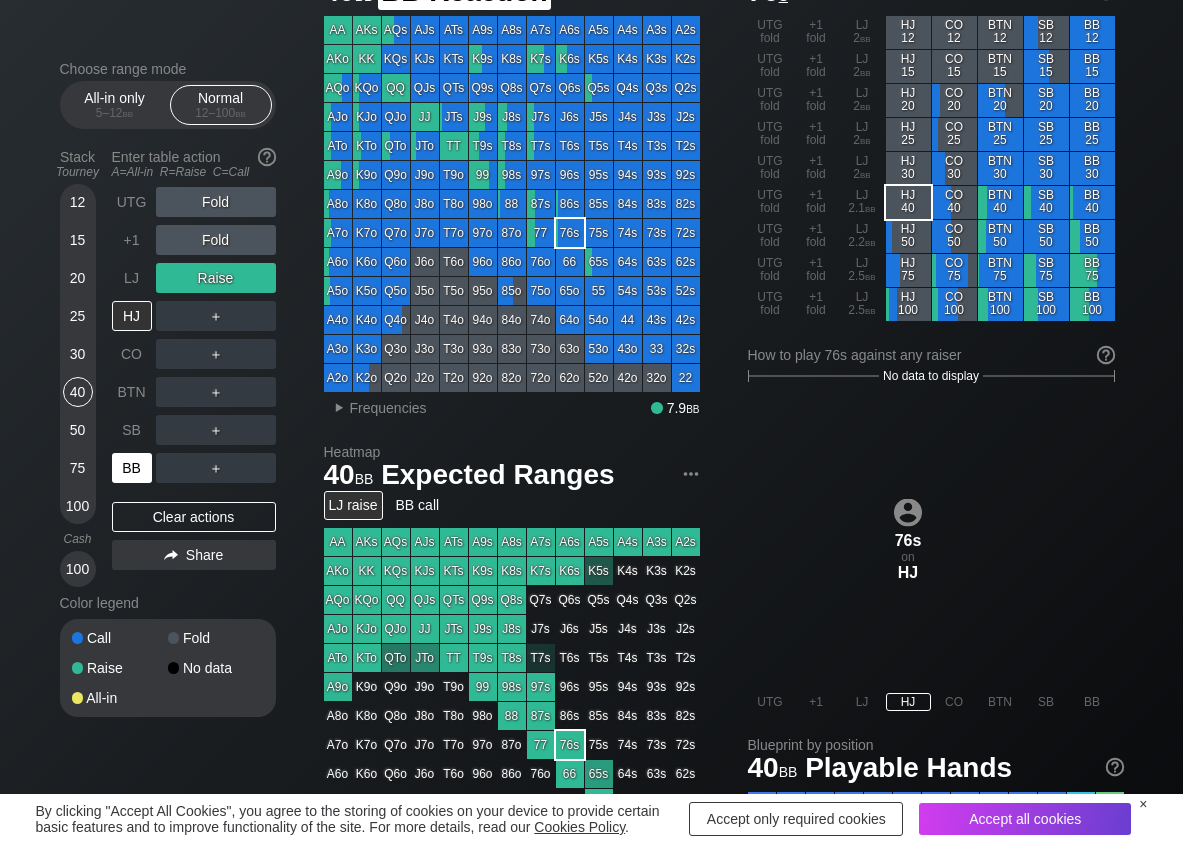 click on "BB" at bounding box center [132, 468] 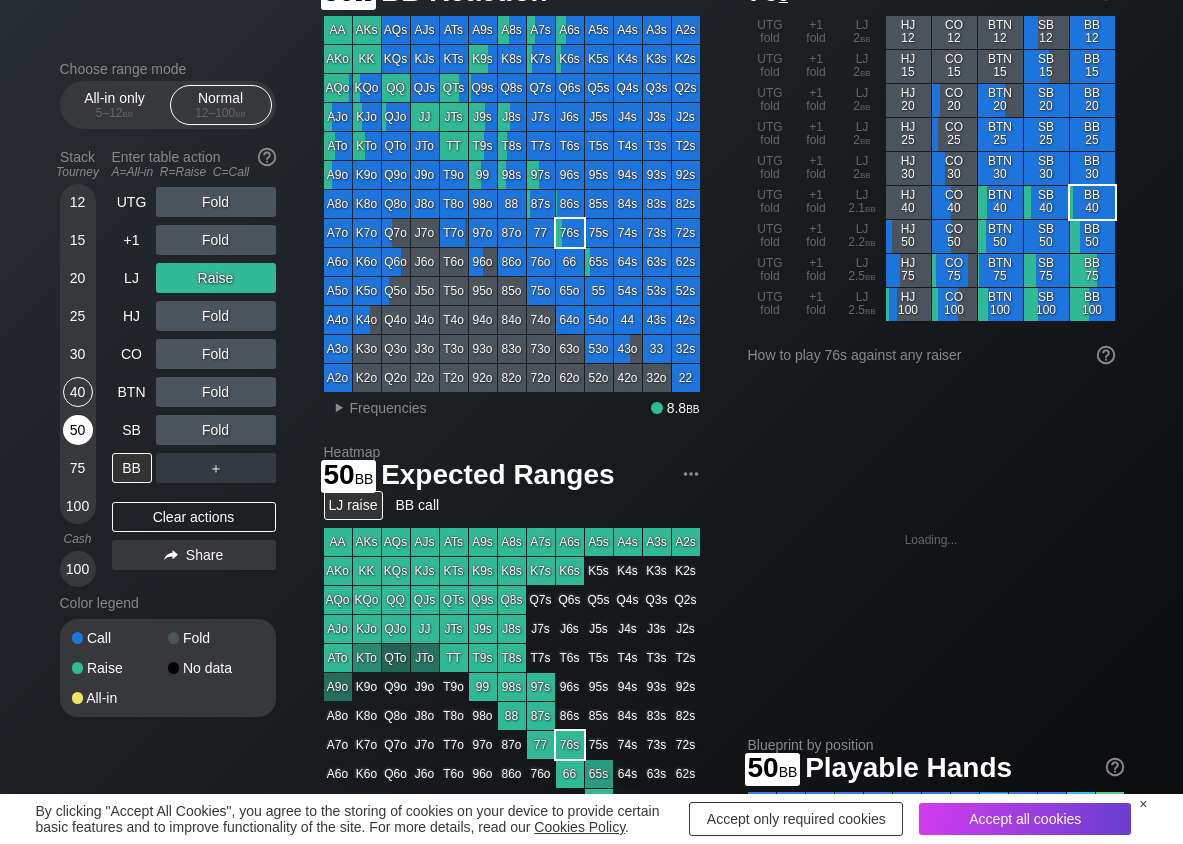 click on "50" at bounding box center (78, 430) 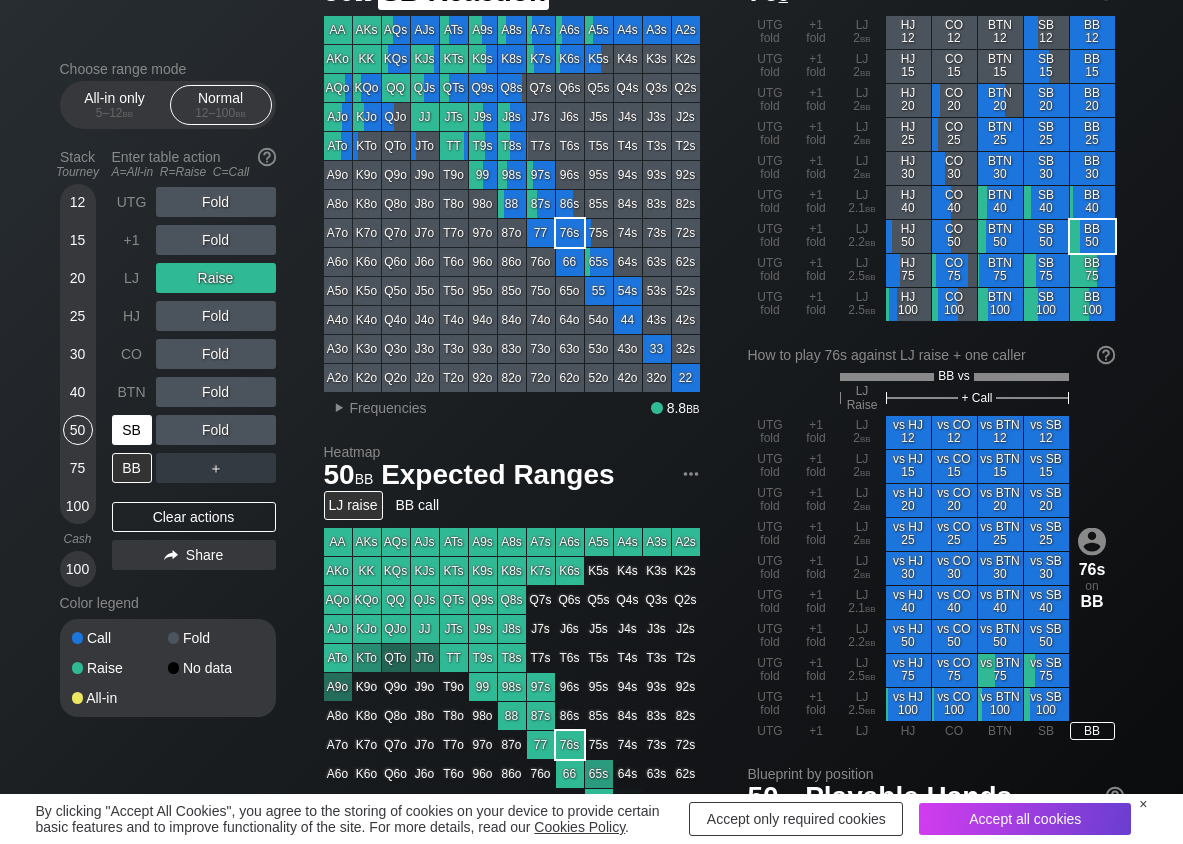 click on "SB" at bounding box center (132, 430) 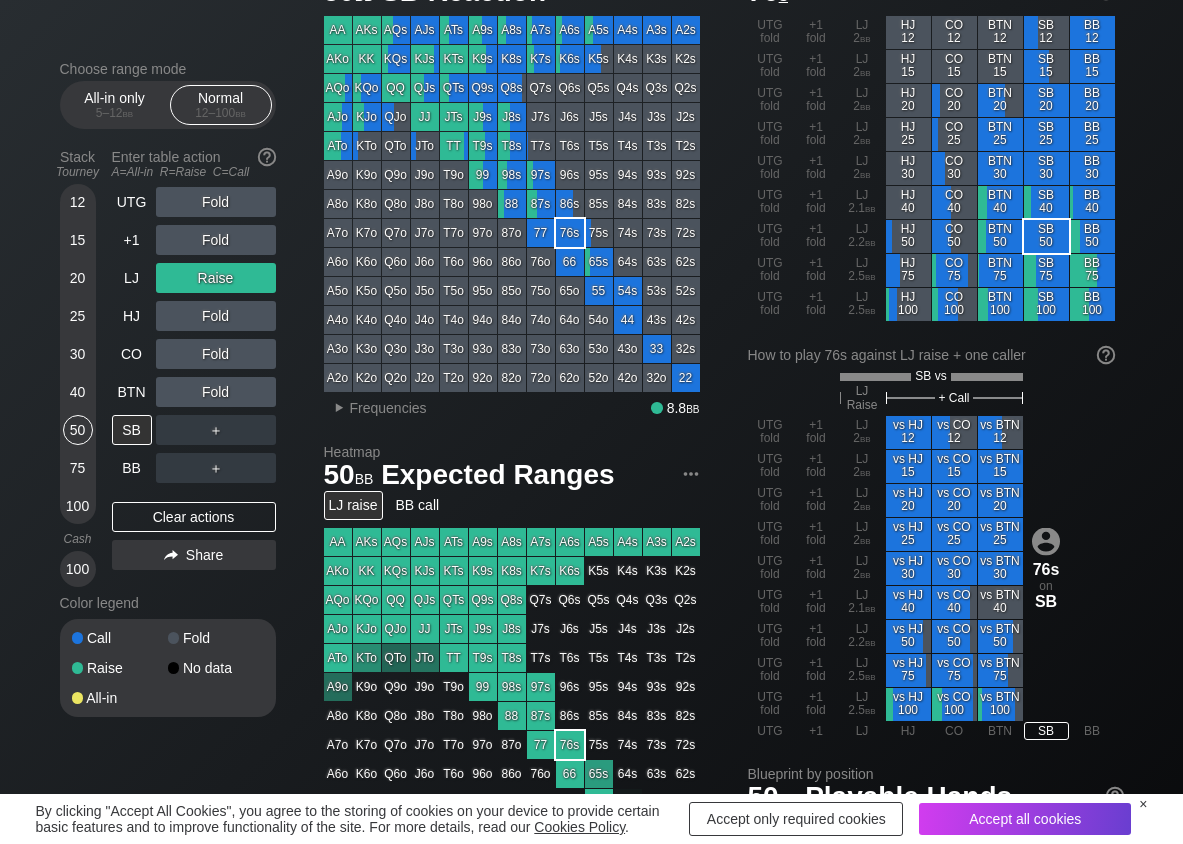 drag, startPoint x: 139, startPoint y: 513, endPoint x: 95, endPoint y: 370, distance: 149.61618 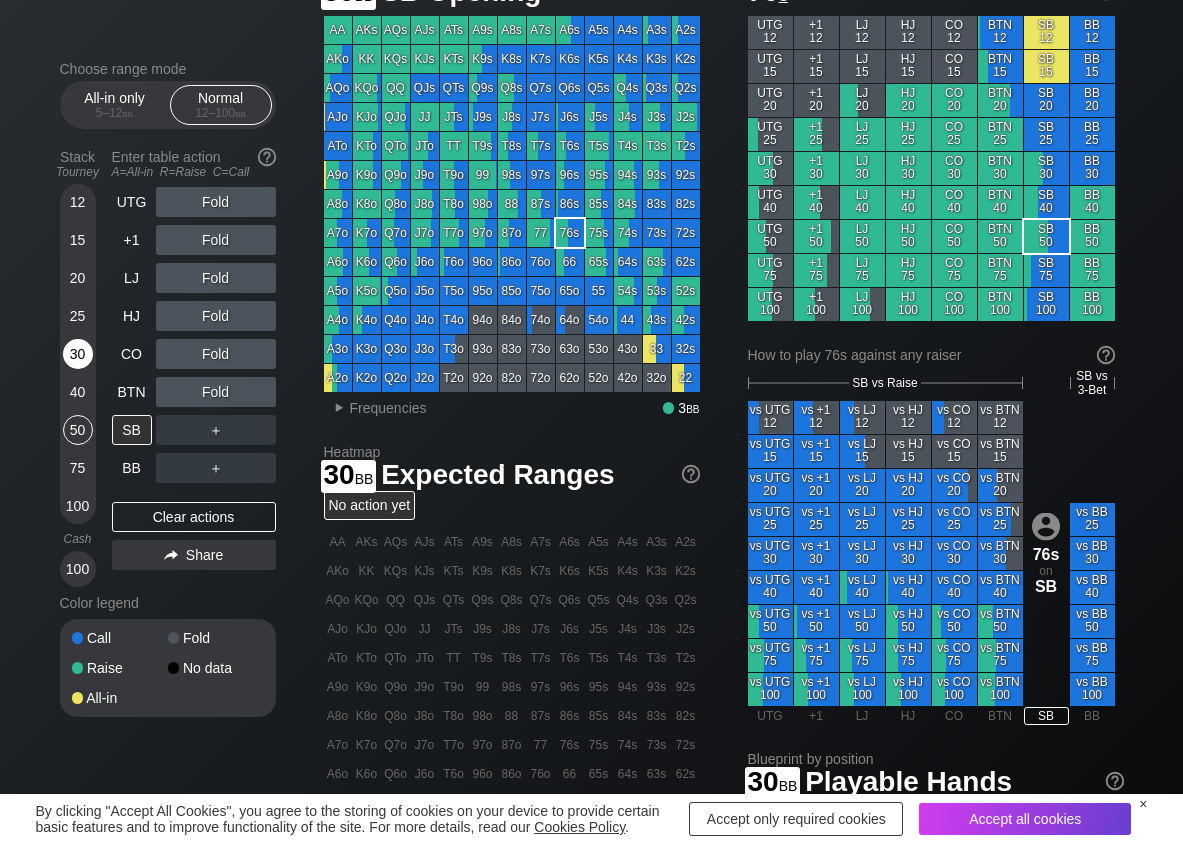 click on "30" at bounding box center [78, 354] 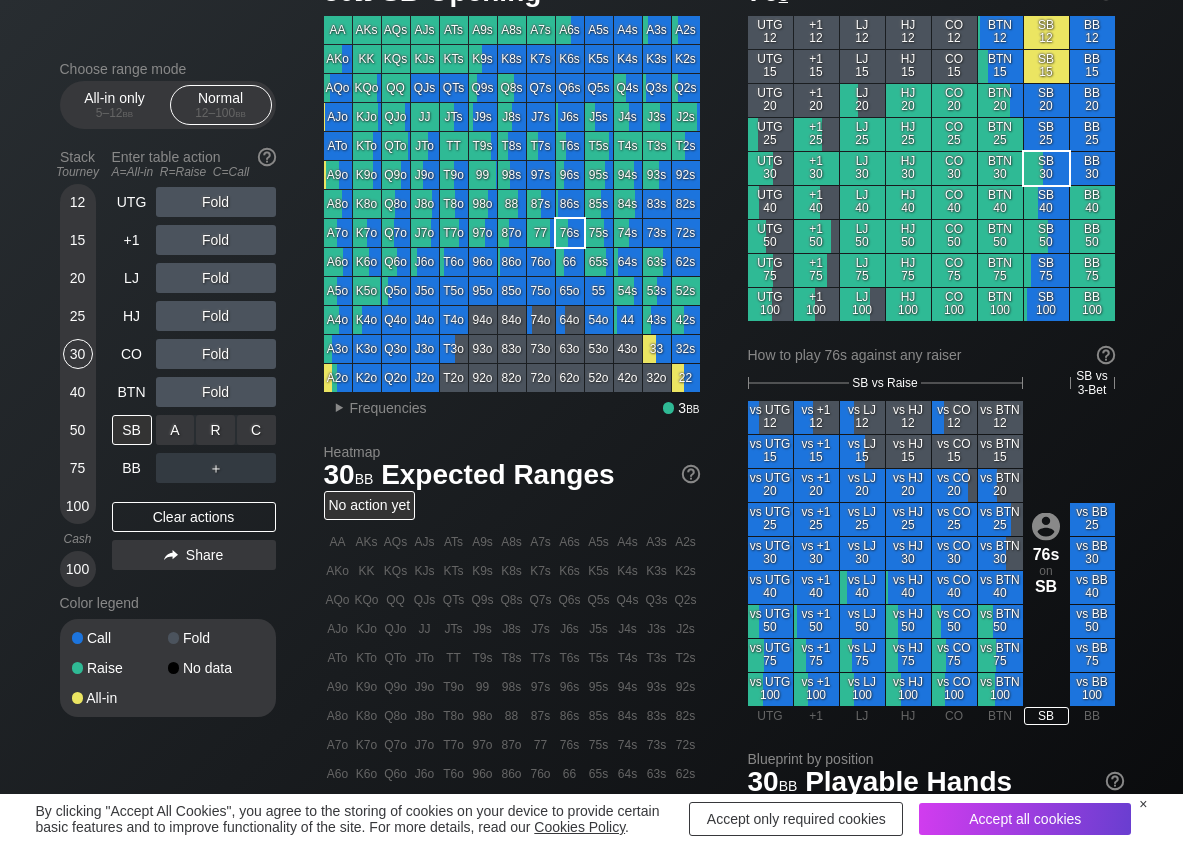 click on "A ✕ R ✕ C ✕ ＋" at bounding box center (216, 430) 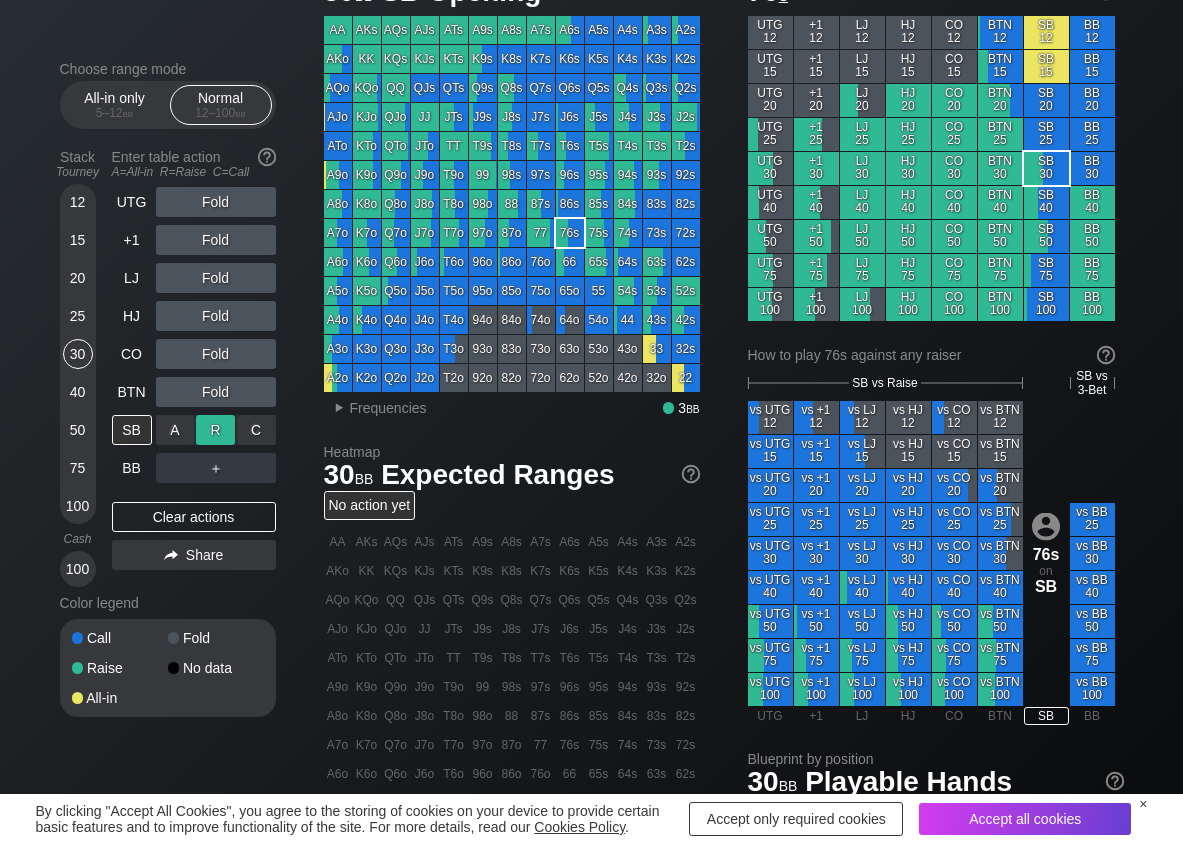 click on "R ✕" at bounding box center [215, 430] 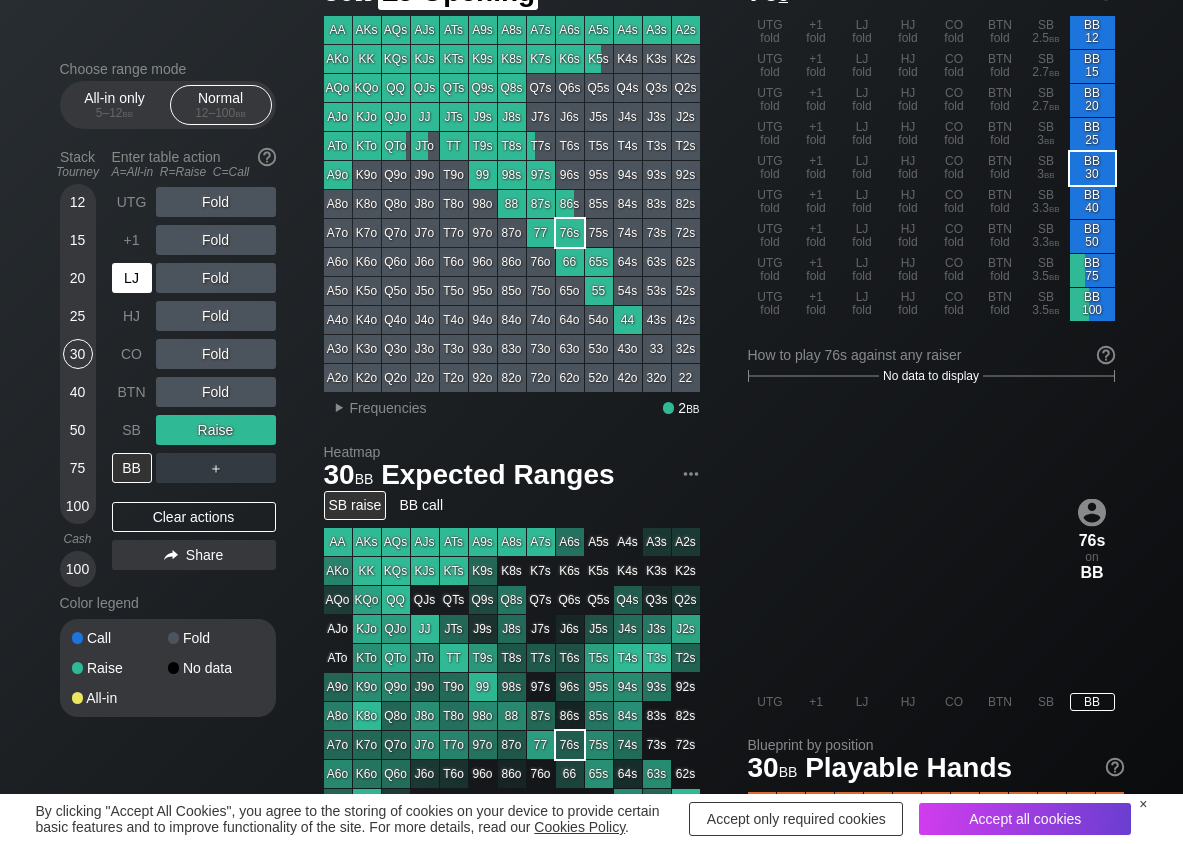 drag, startPoint x: 130, startPoint y: 282, endPoint x: 208, endPoint y: 247, distance: 85.49269 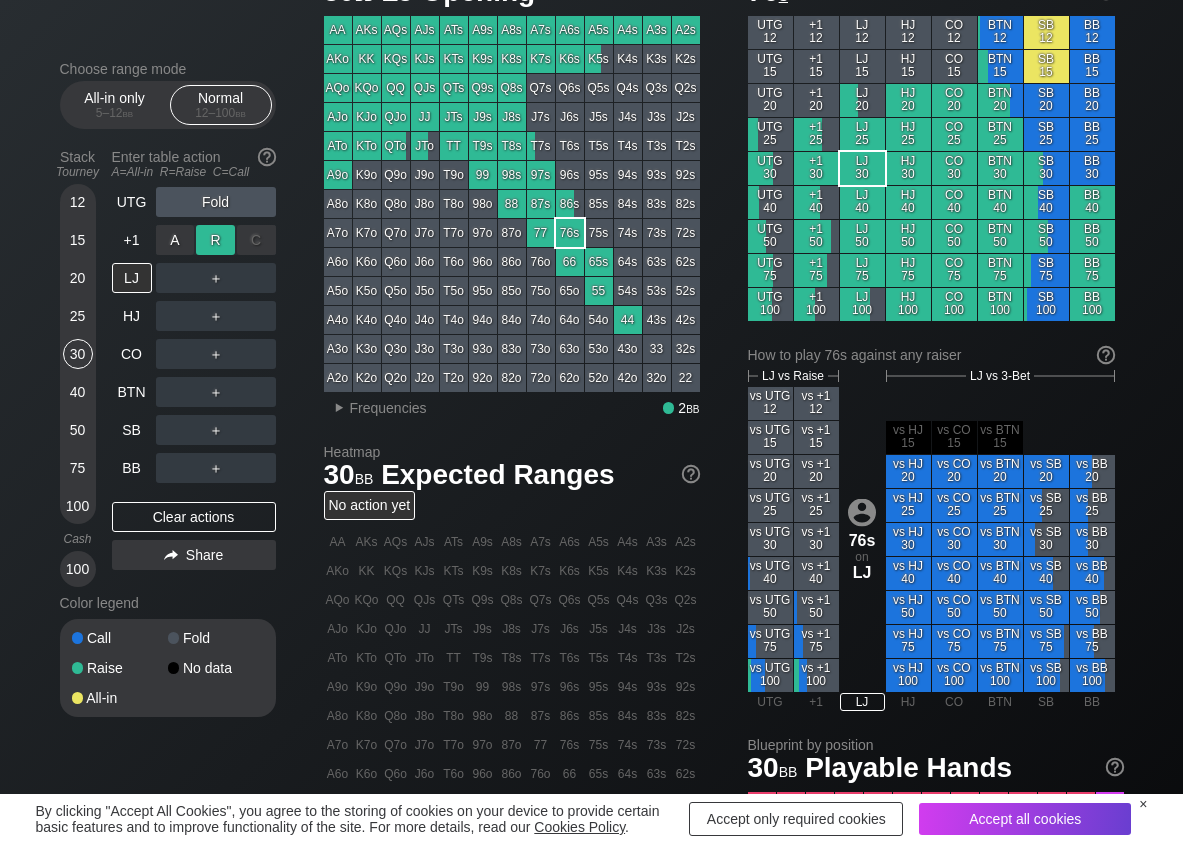 click on "R ✕" at bounding box center [215, 240] 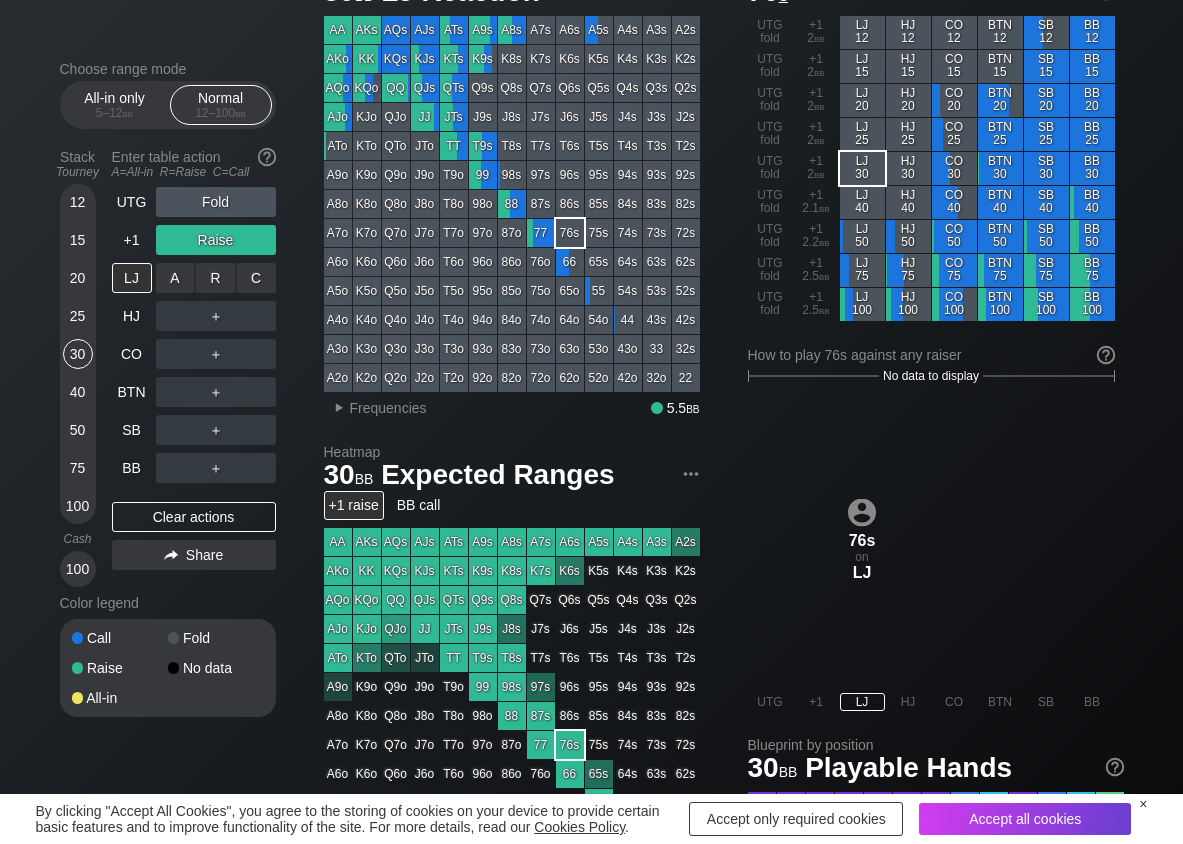 click on "R ✕" at bounding box center (215, 278) 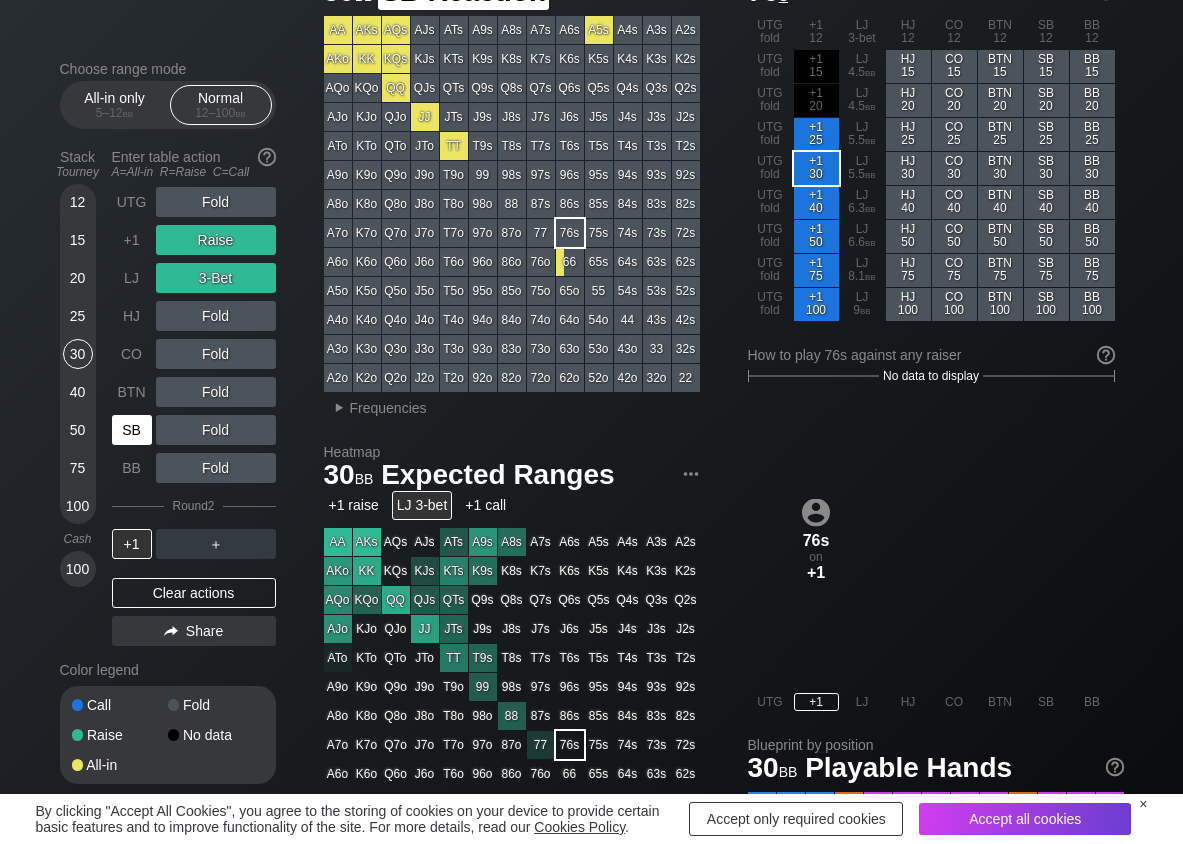 click on "SB" at bounding box center (132, 430) 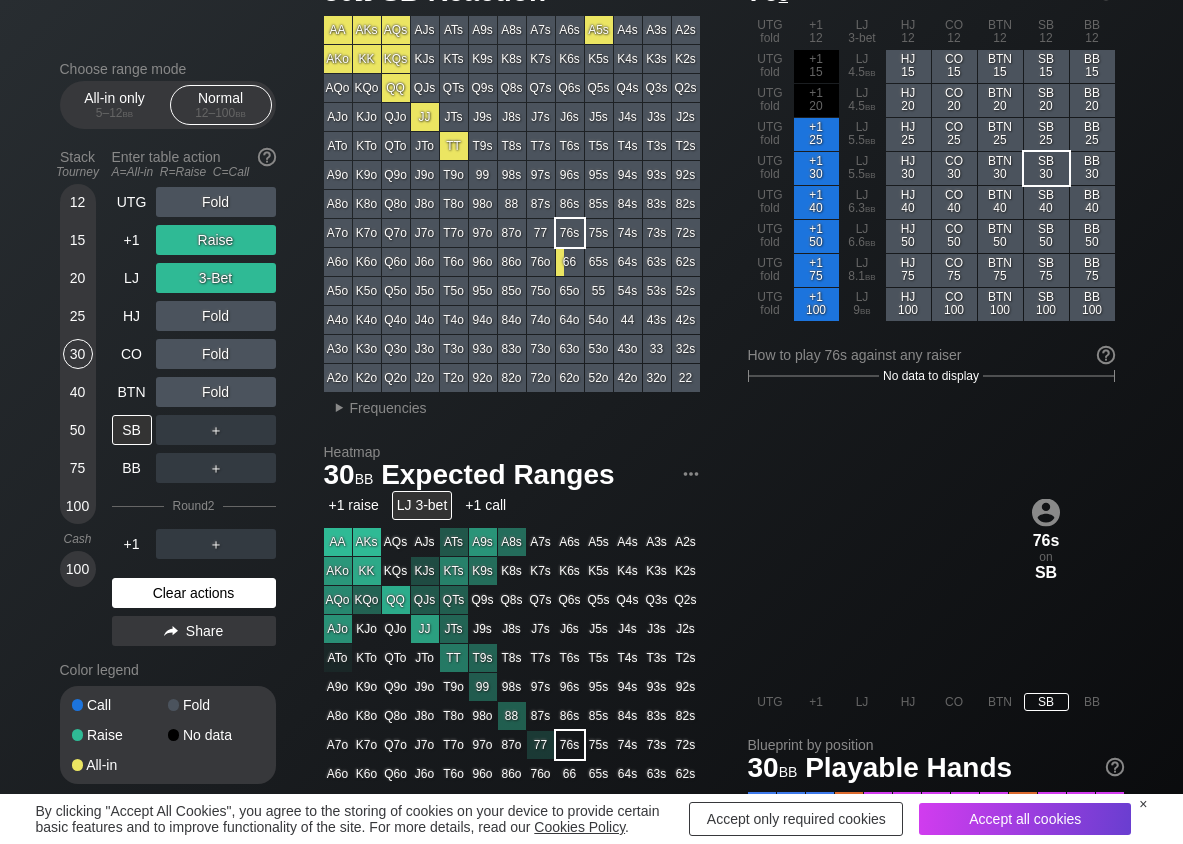click on "Clear actions" at bounding box center [194, 593] 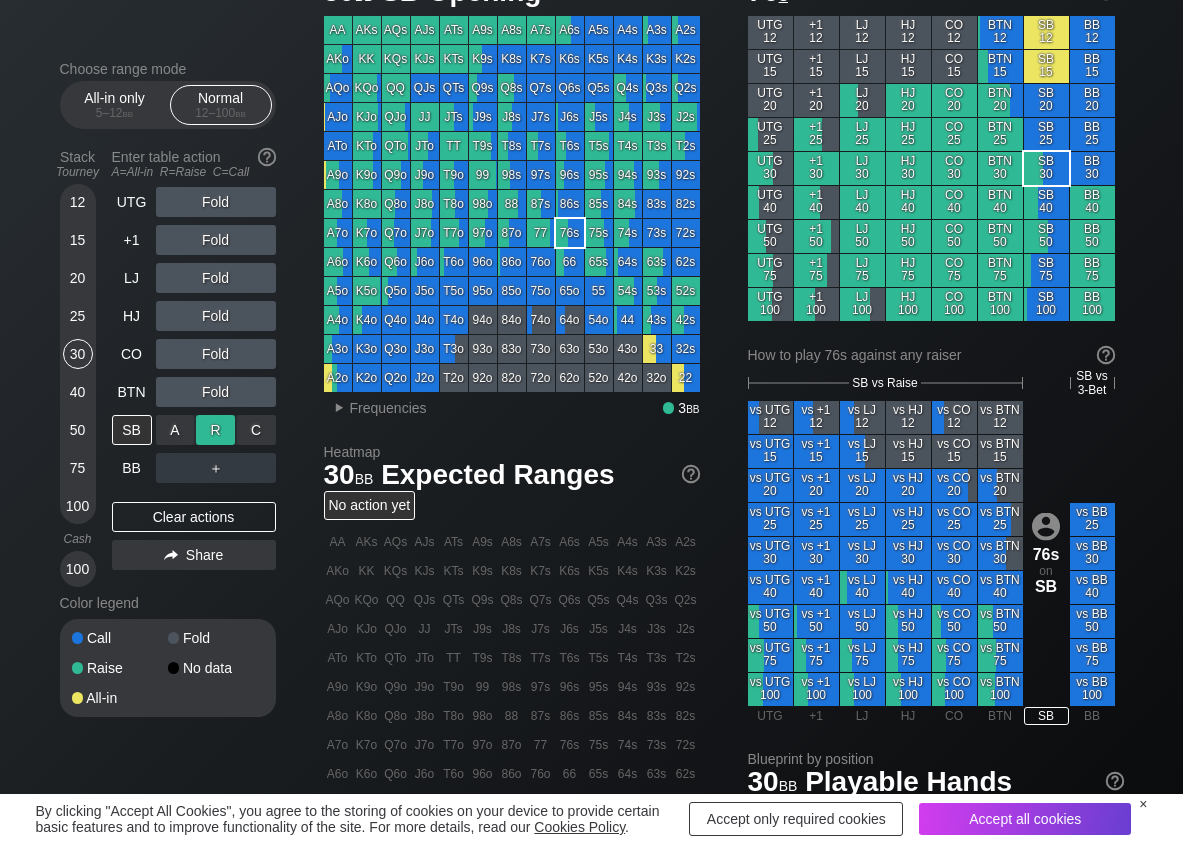 click on "R ✕" at bounding box center [215, 430] 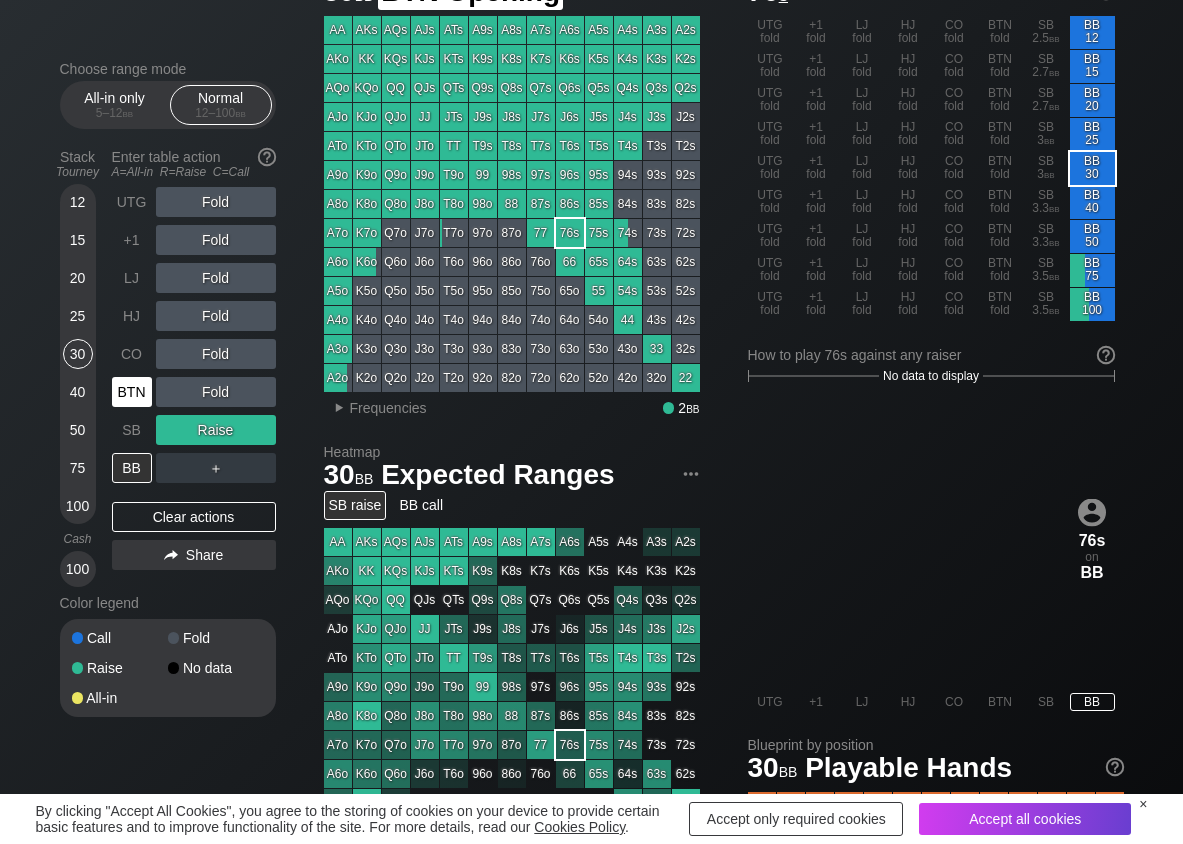 click on "BTN" at bounding box center (132, 392) 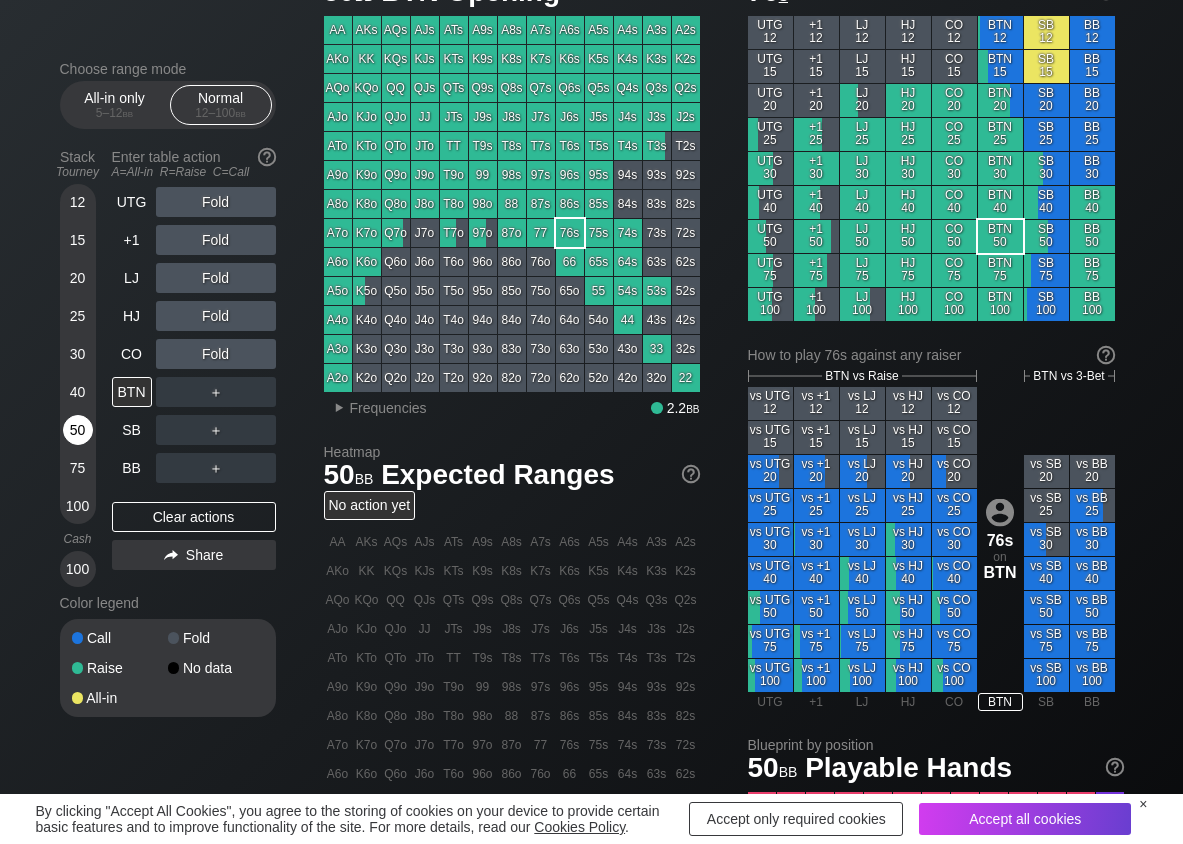 click on "50" at bounding box center [78, 430] 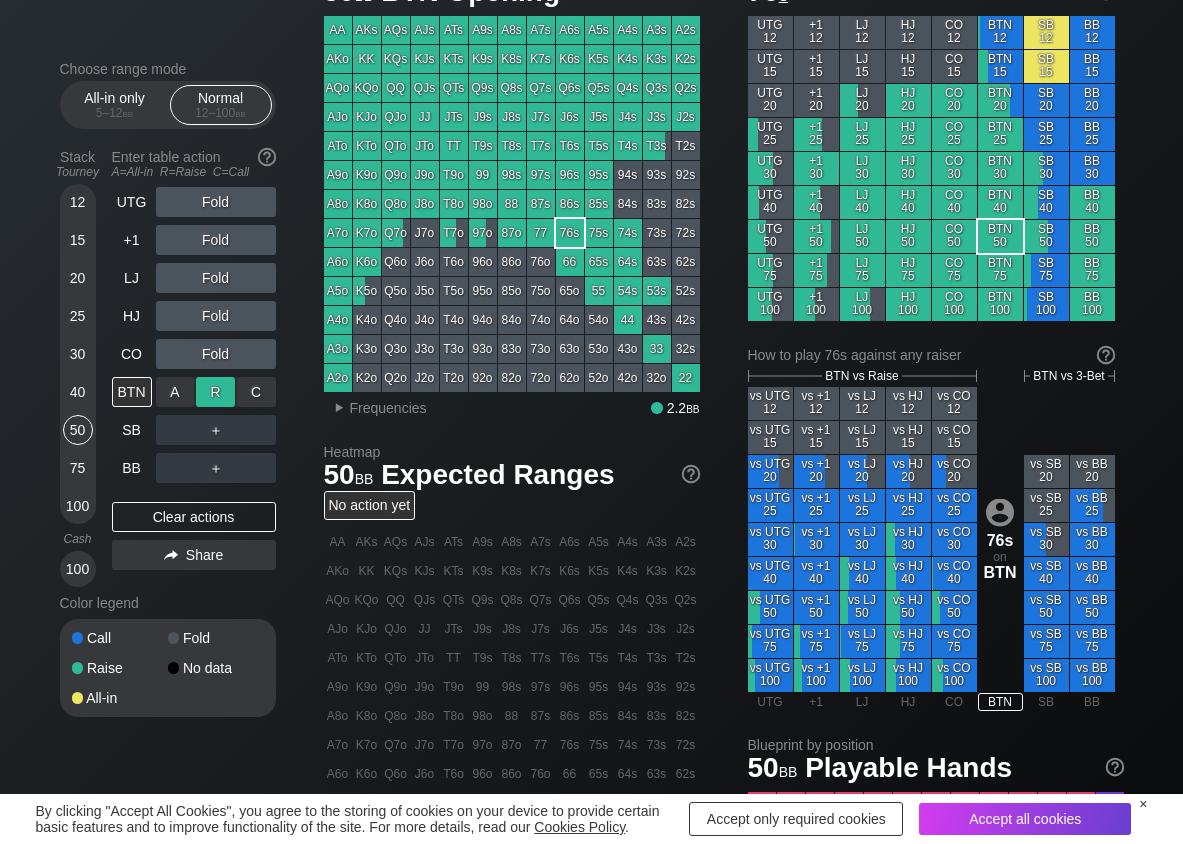 drag, startPoint x: 228, startPoint y: 400, endPoint x: 205, endPoint y: 383, distance: 28.600698 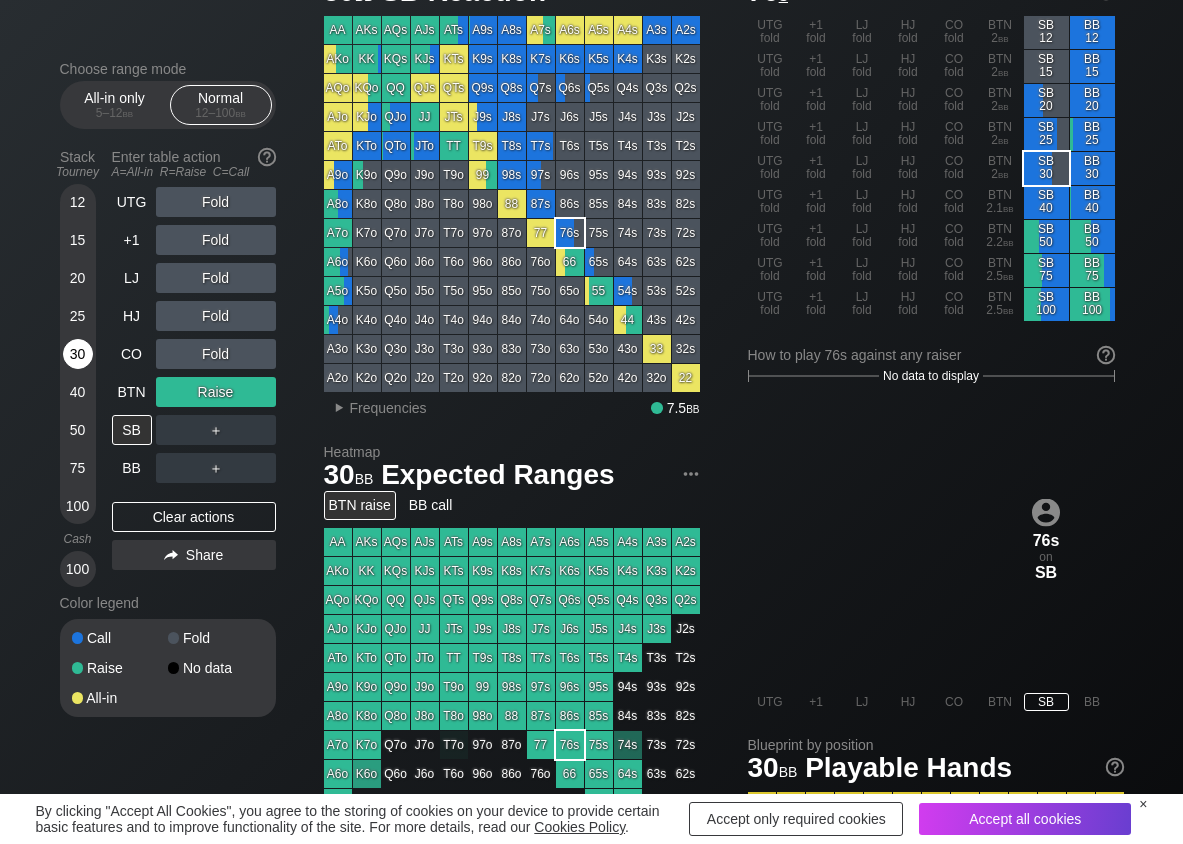 click on "30" at bounding box center [78, 354] 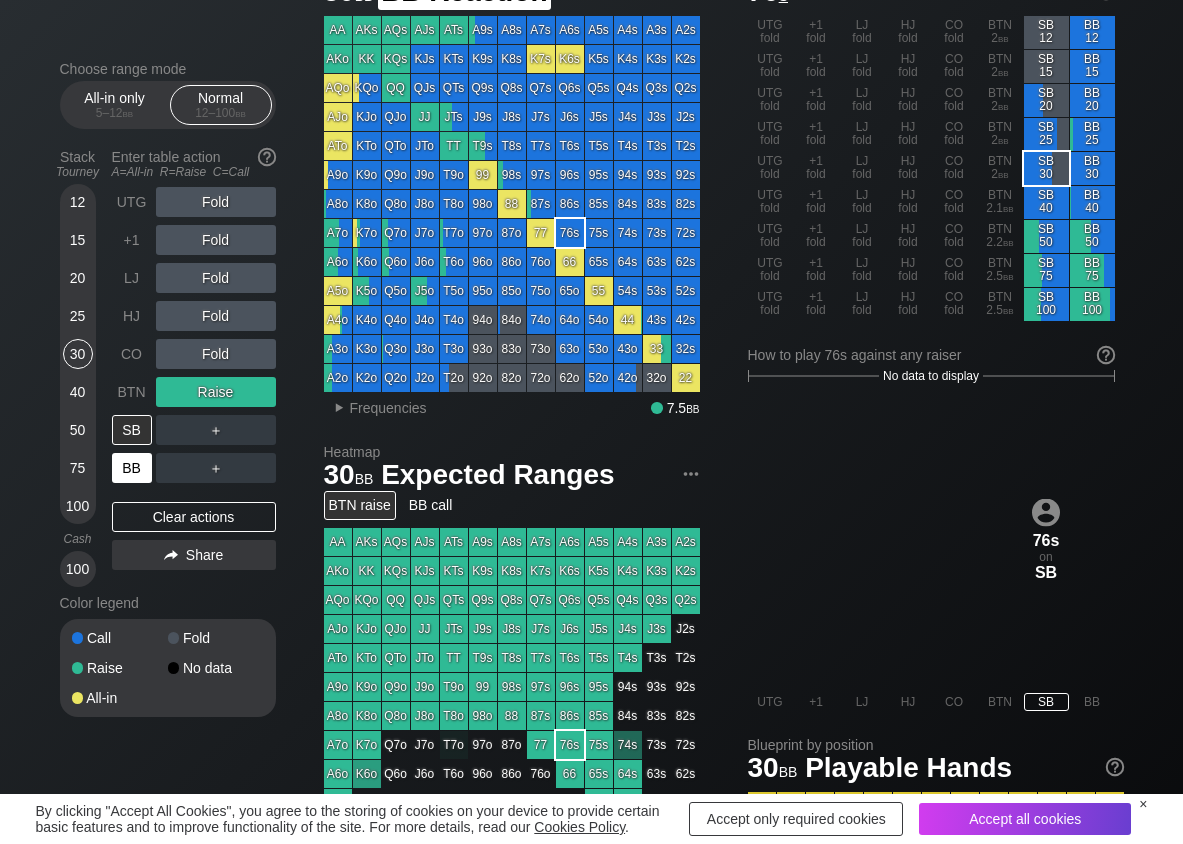 click on "BB" at bounding box center [132, 468] 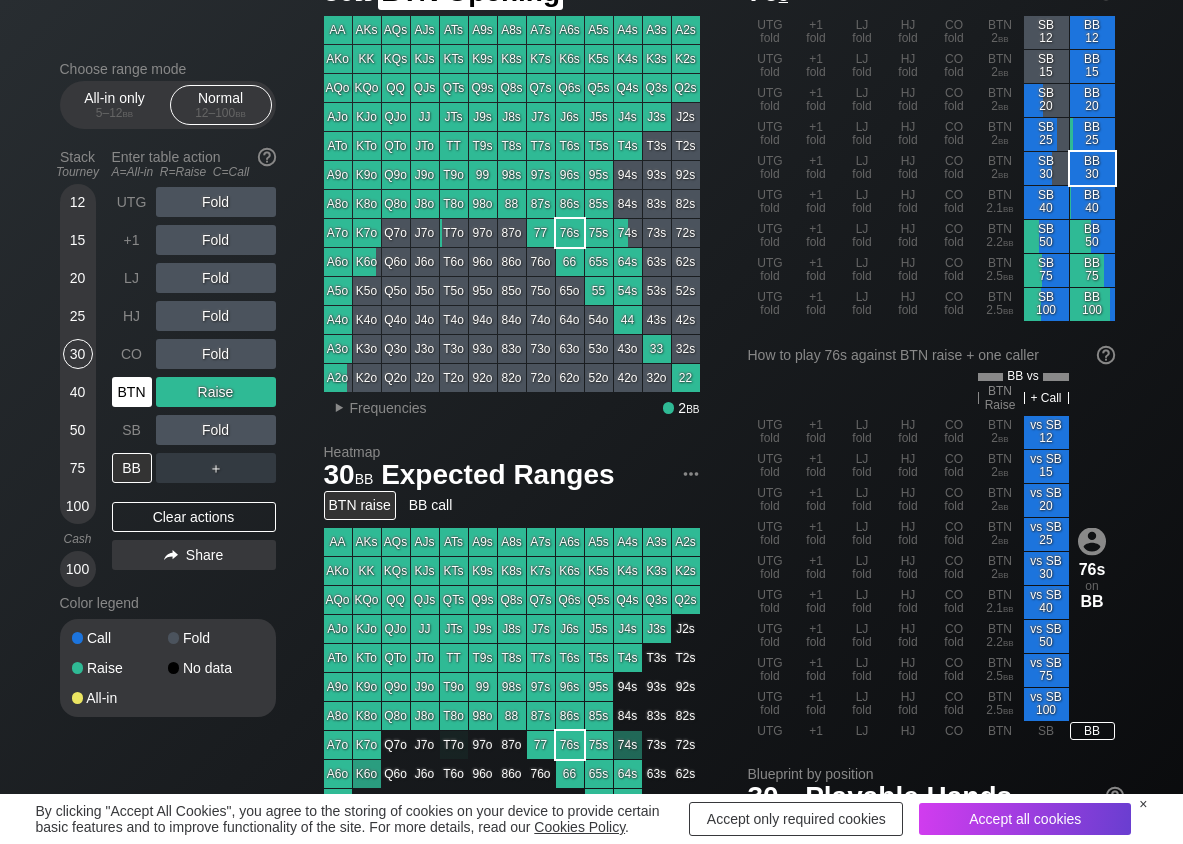 click on "BTN" at bounding box center [132, 392] 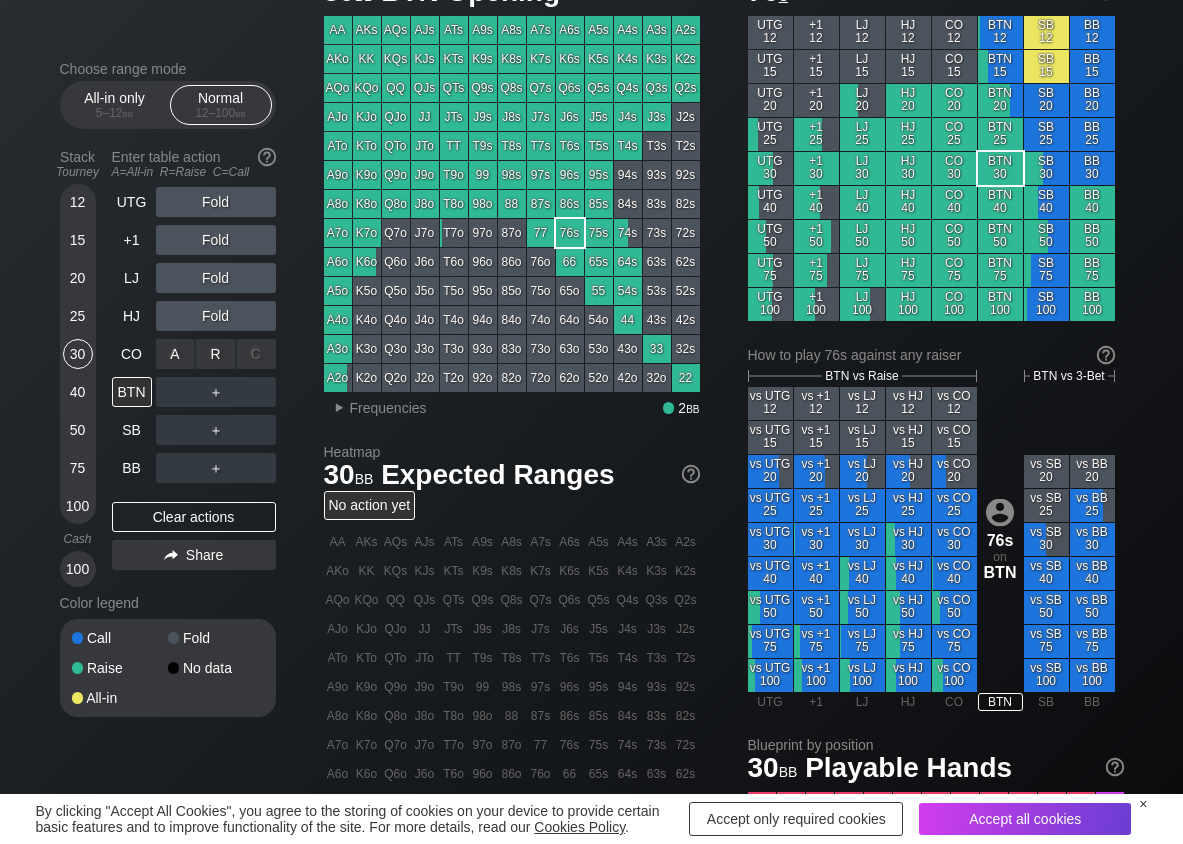 click on "A ✕ R ✕ C ✕ Fold" at bounding box center (216, 354) 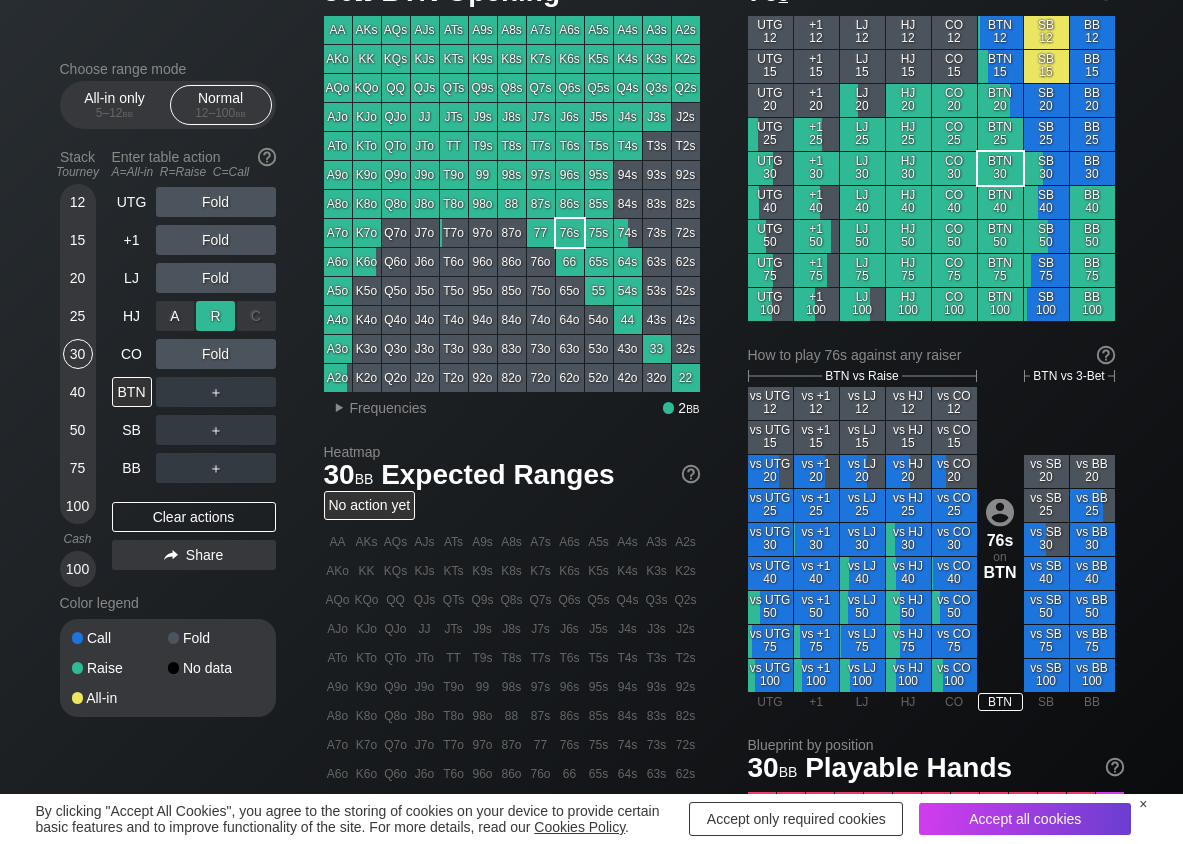 click on "R ✕" at bounding box center (215, 316) 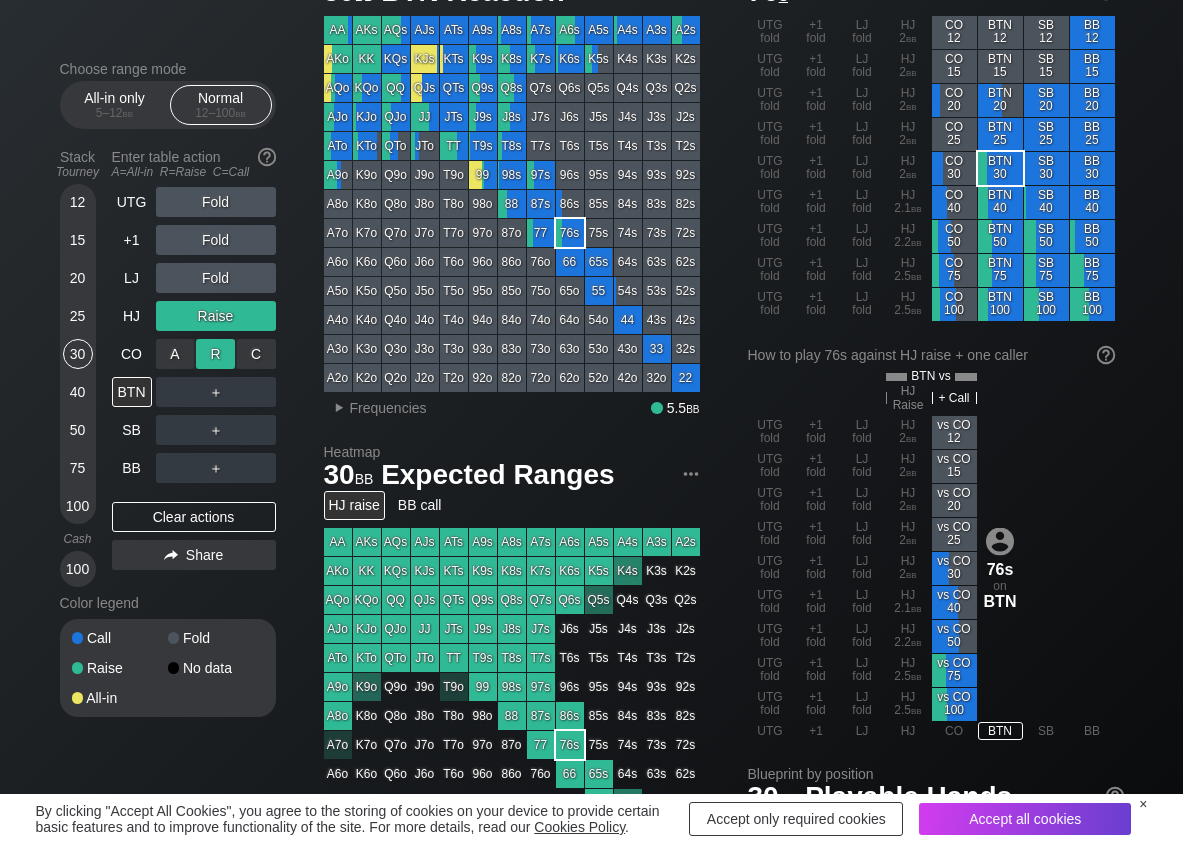 click on "R ✕" at bounding box center [215, 354] 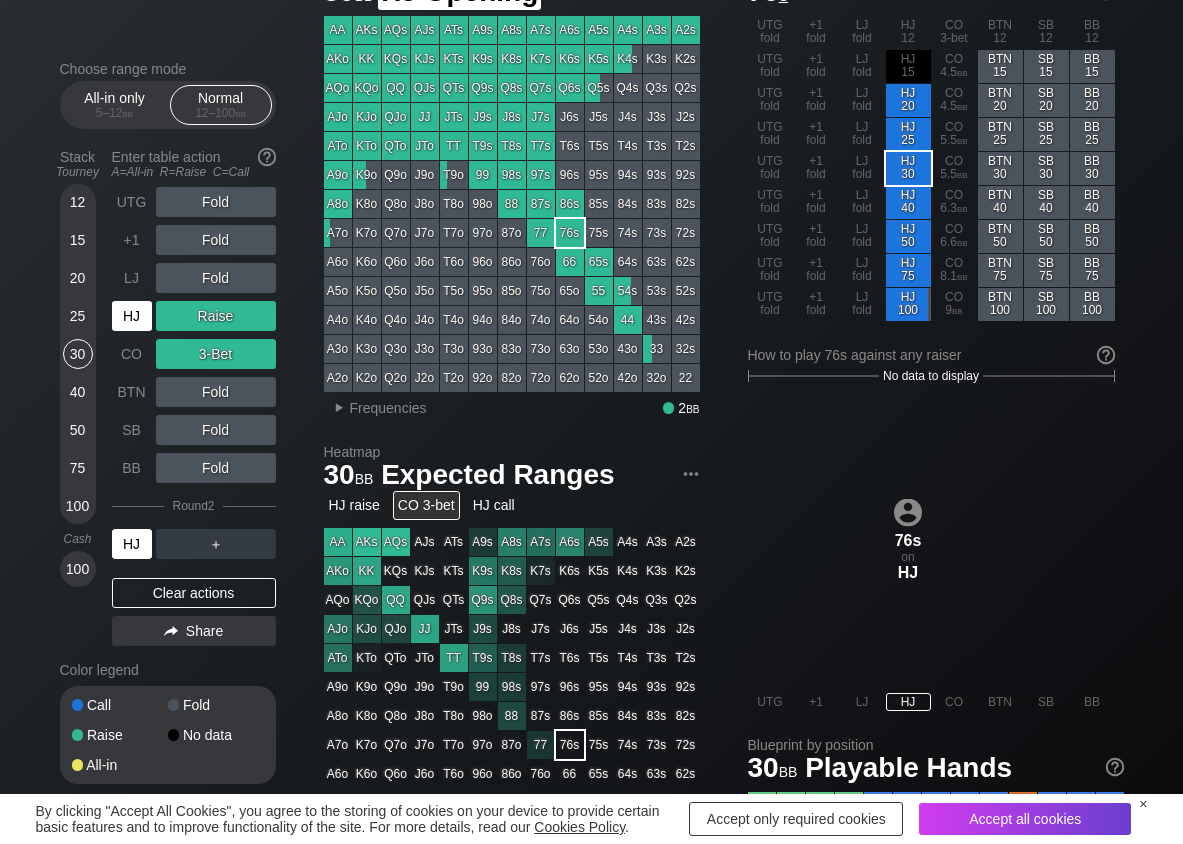 click on "HJ" at bounding box center [132, 316] 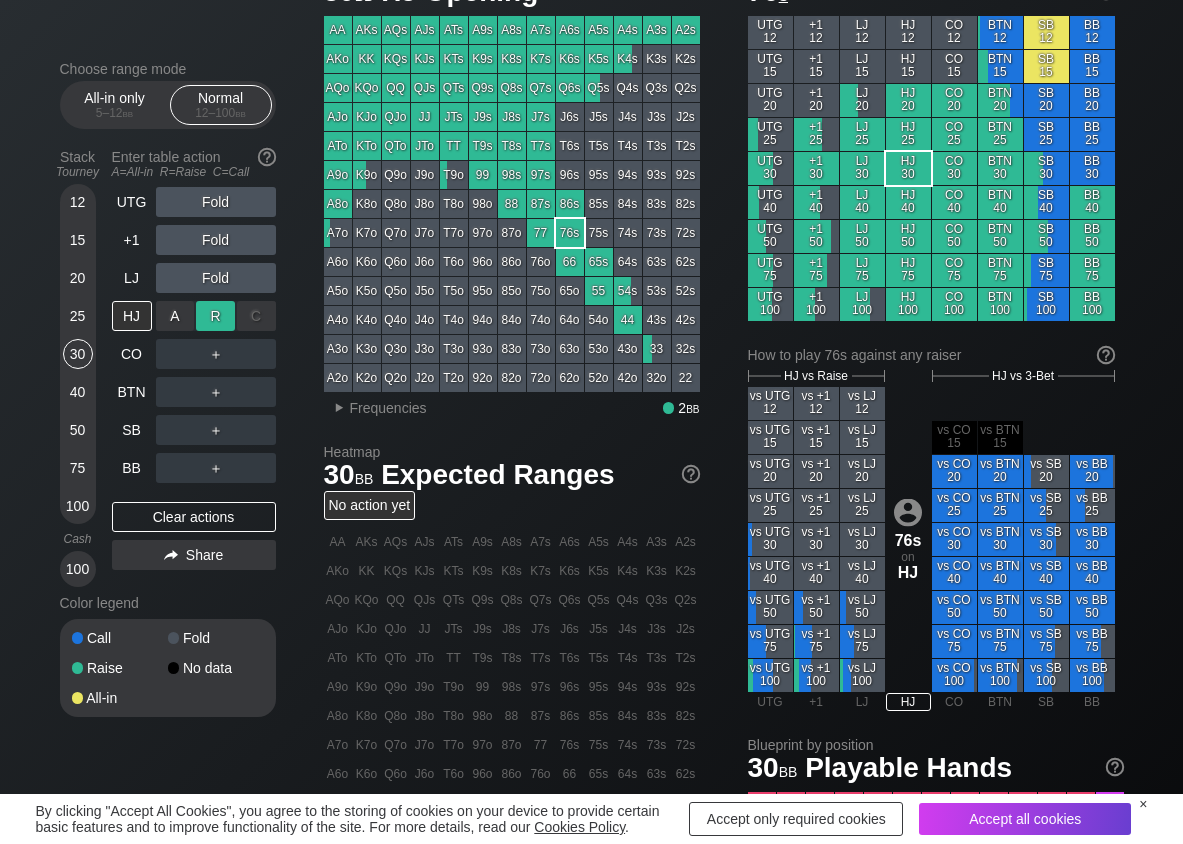 click on "R ✕" at bounding box center [215, 316] 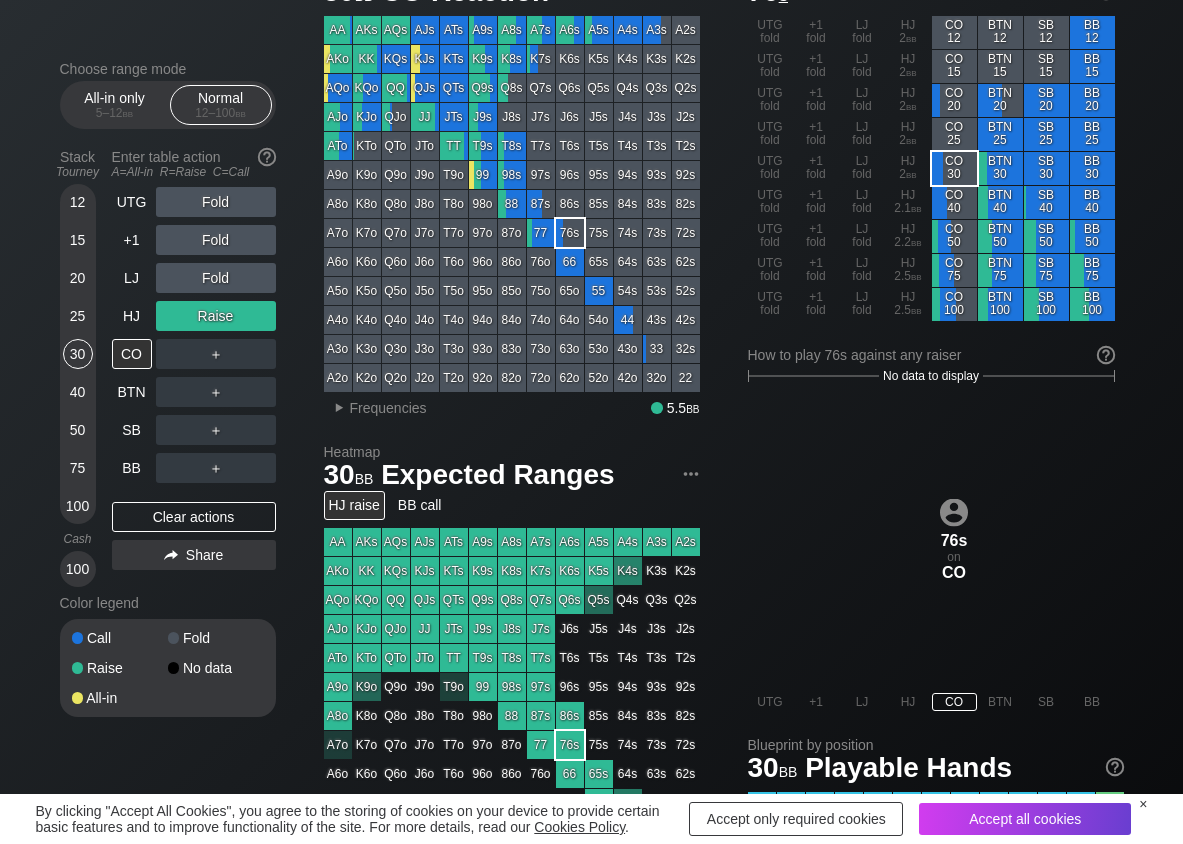 click on "UTG Fold +1 Fold LJ Fold HJ Raise CO ＋ BTN ＋ SB ＋ BB ＋ Clear actions Share" at bounding box center [194, 387] 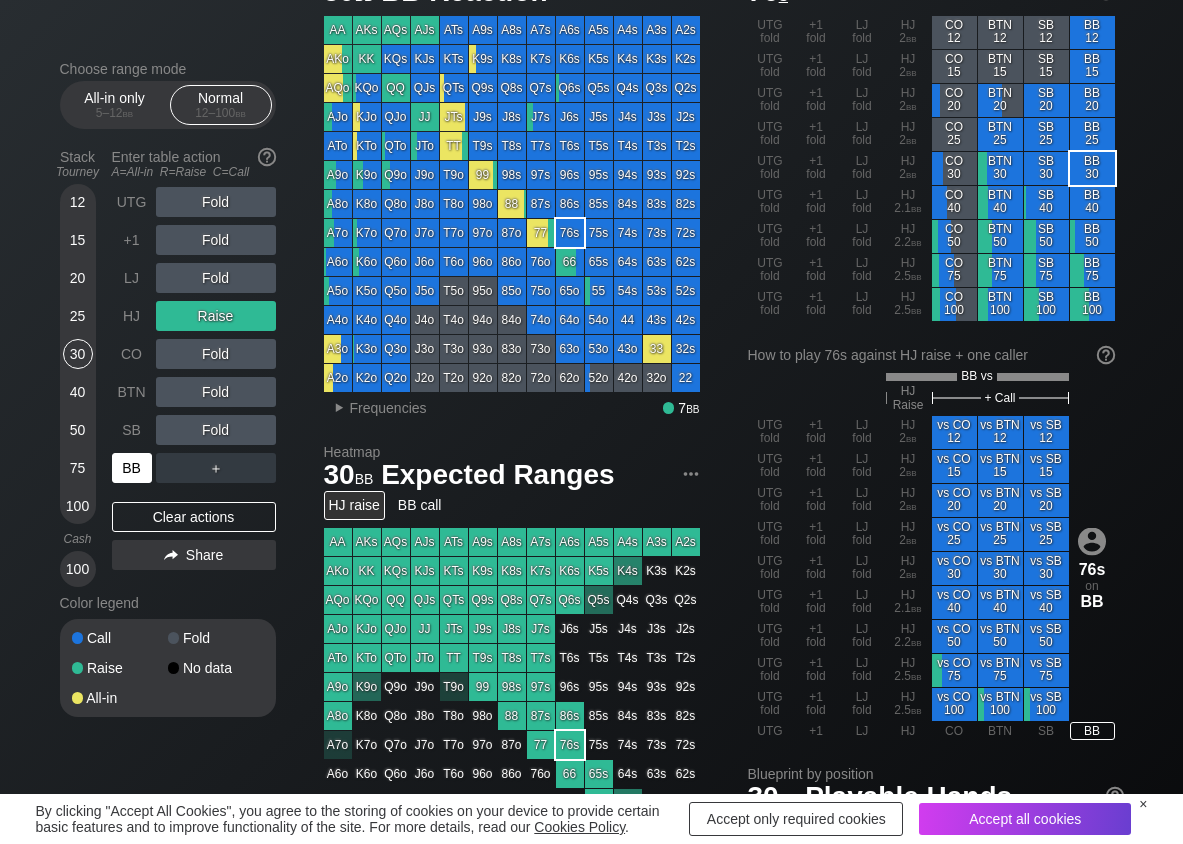 click on "BB" at bounding box center (132, 468) 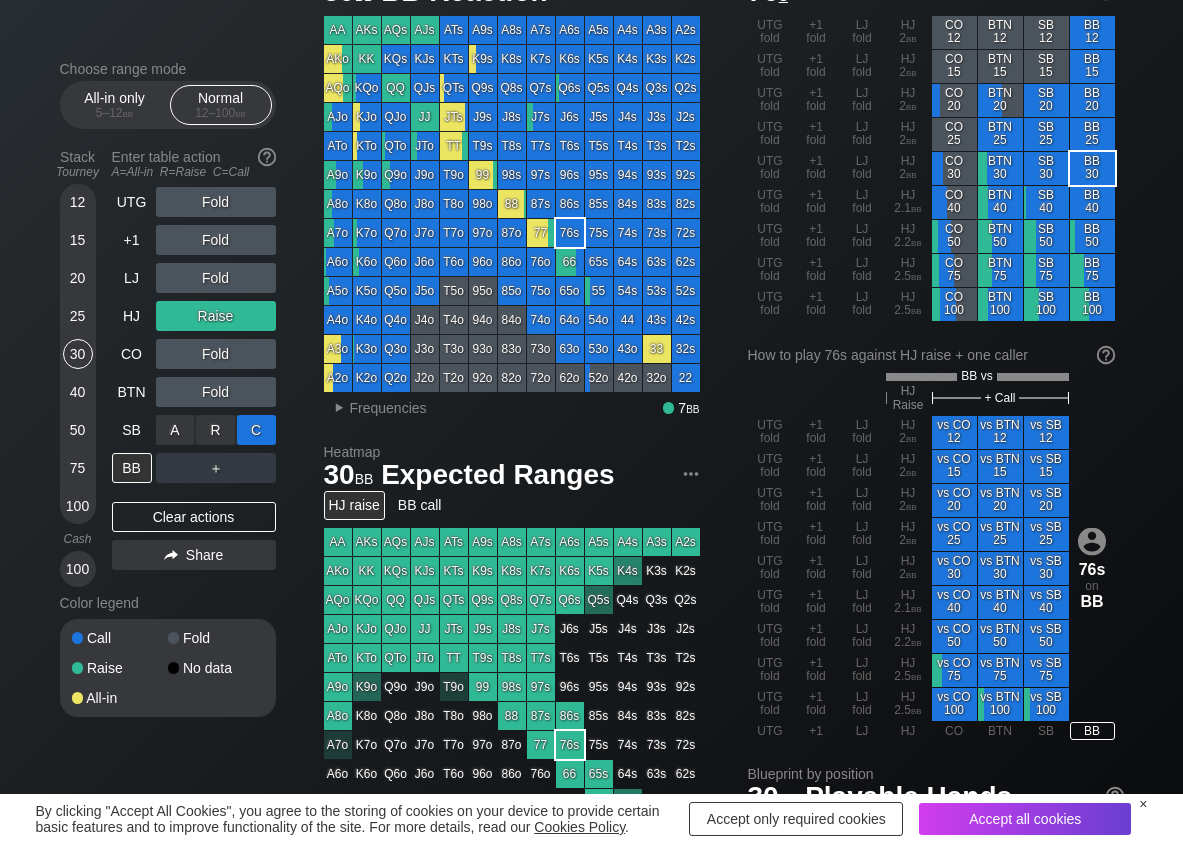 click on "C ✕" at bounding box center (256, 430) 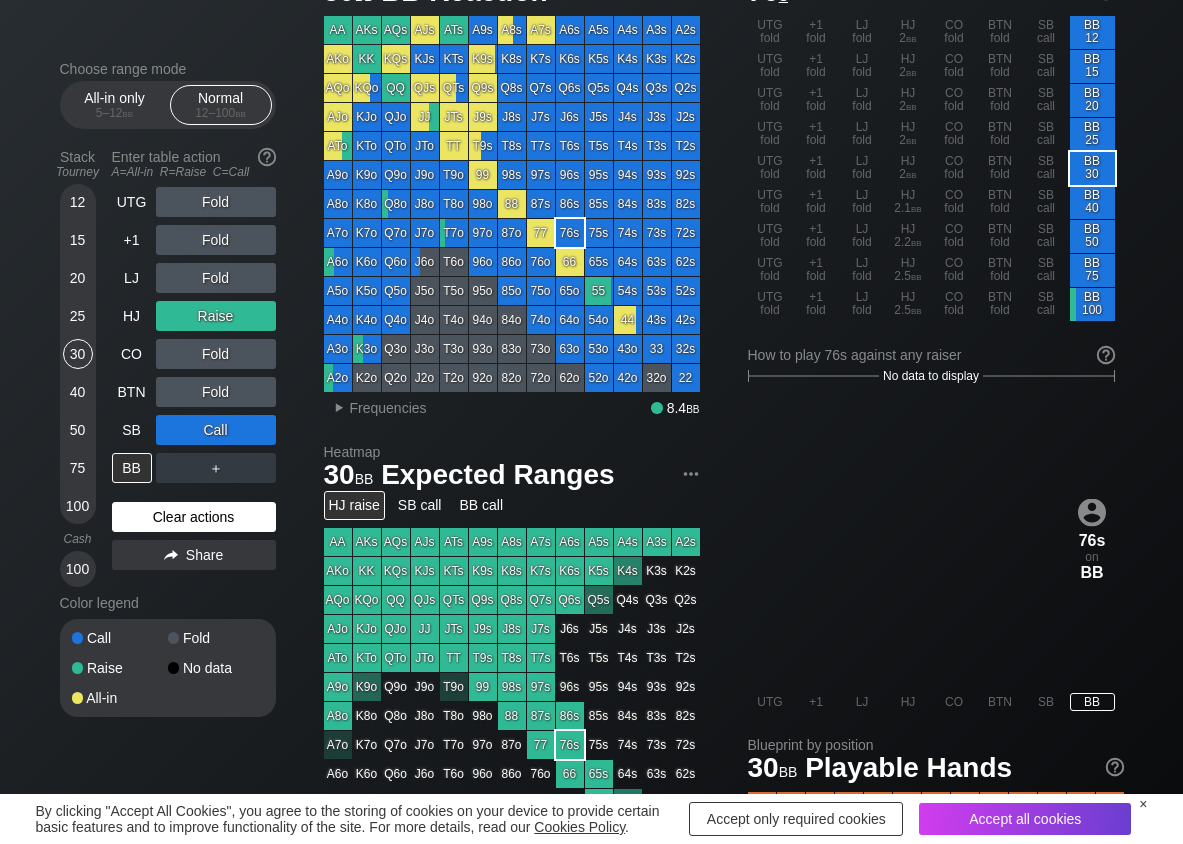 click on "Clear actions" at bounding box center (194, 517) 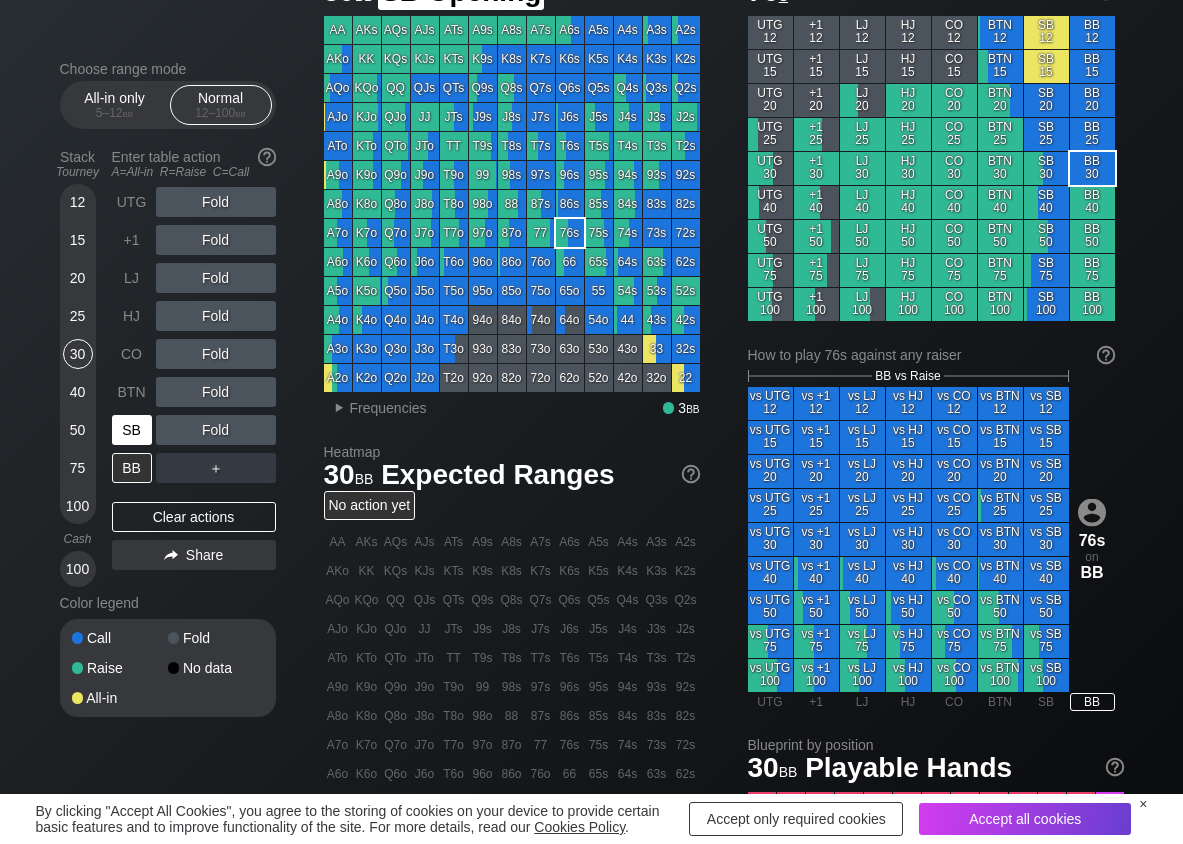 click on "SB" at bounding box center (132, 430) 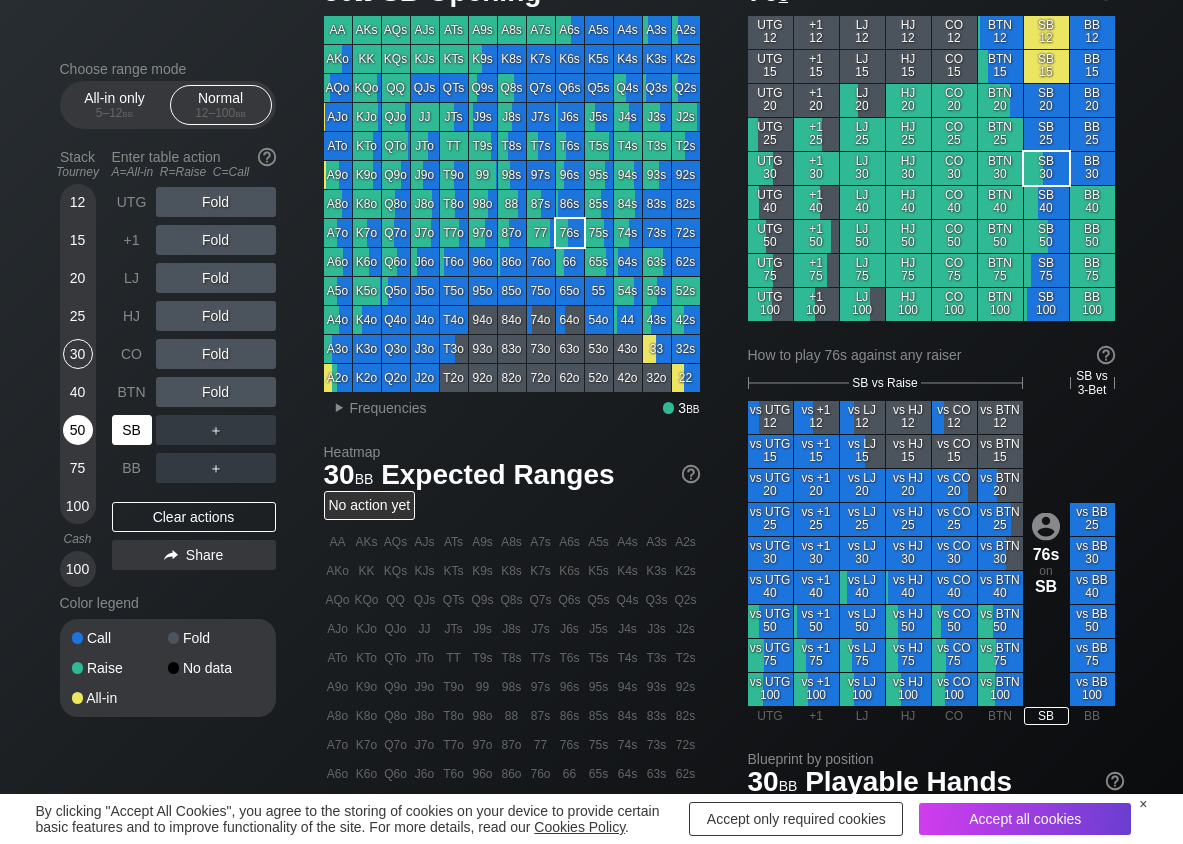 drag, startPoint x: 122, startPoint y: 425, endPoint x: 91, endPoint y: 425, distance: 31 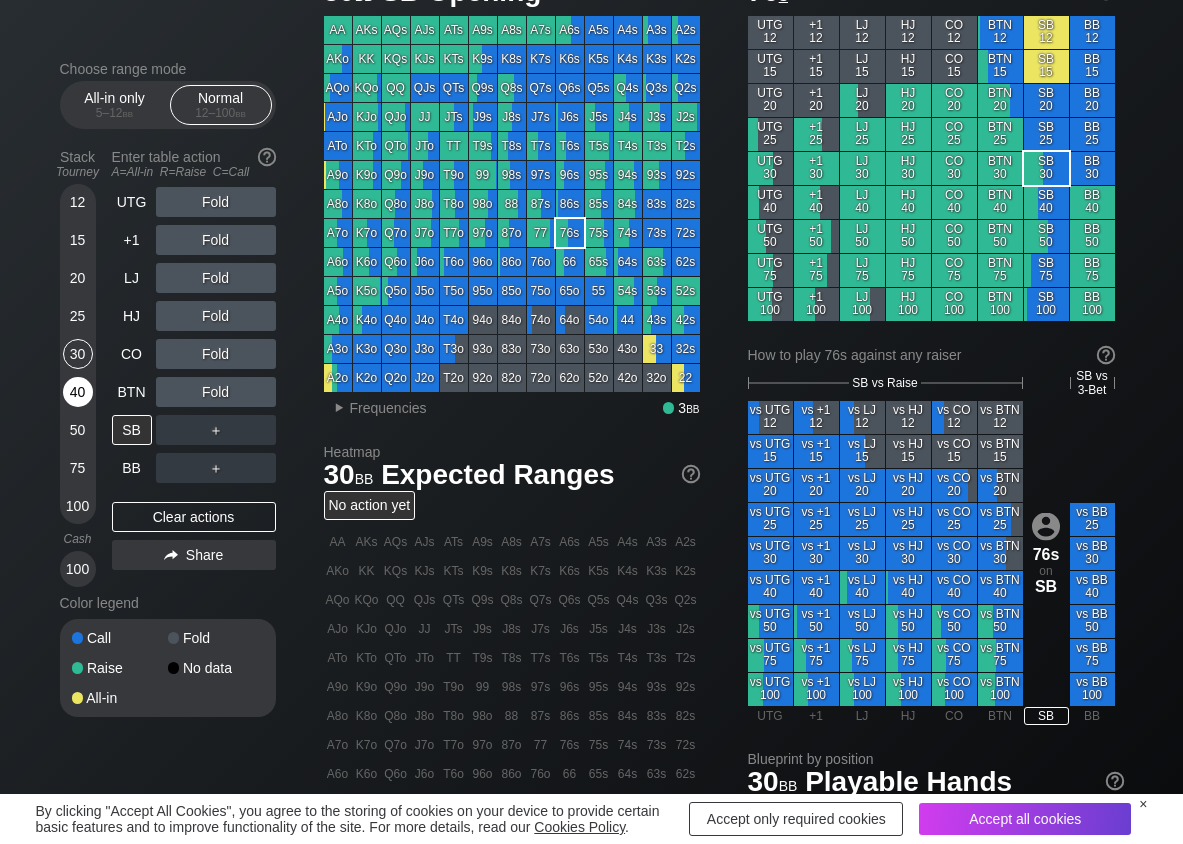 click on "40" at bounding box center [78, 392] 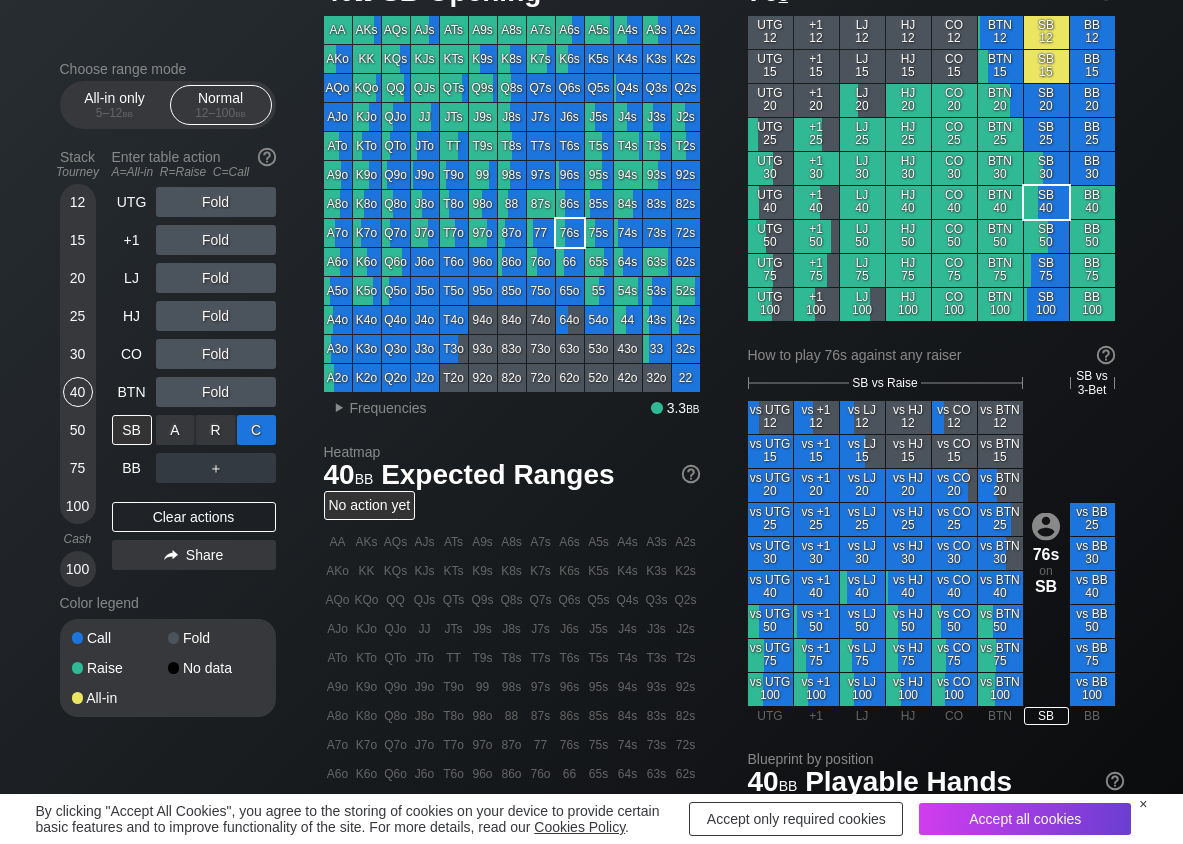 click on "C ✕" at bounding box center [256, 430] 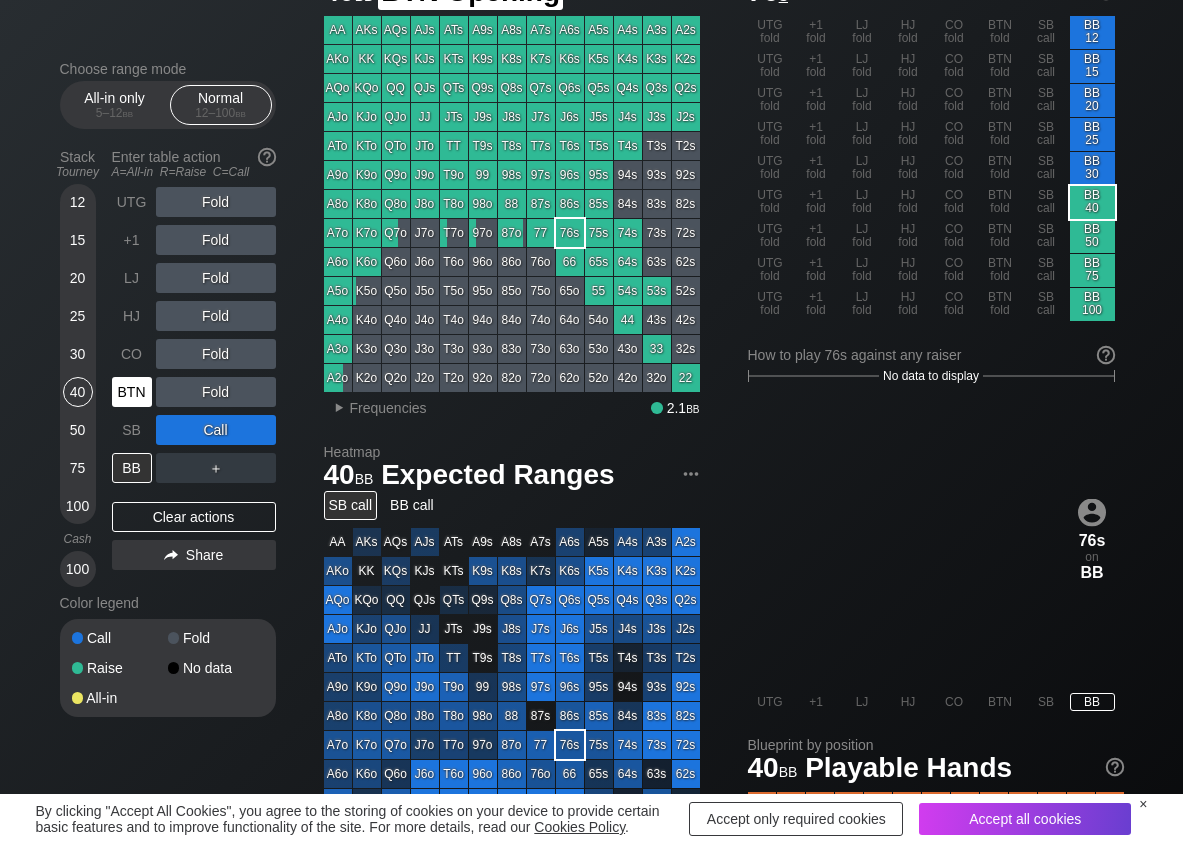 click on "CO" at bounding box center [132, 354] 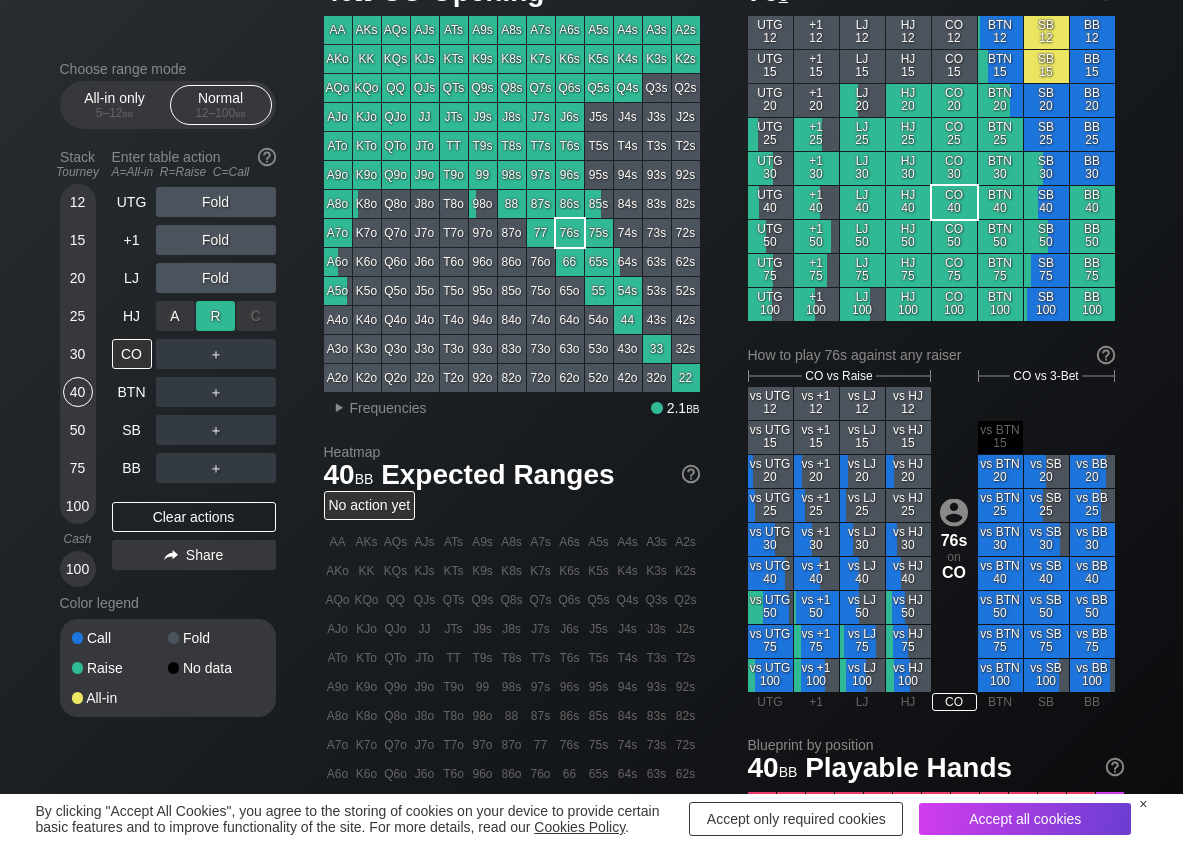click on "R ✕" at bounding box center [215, 316] 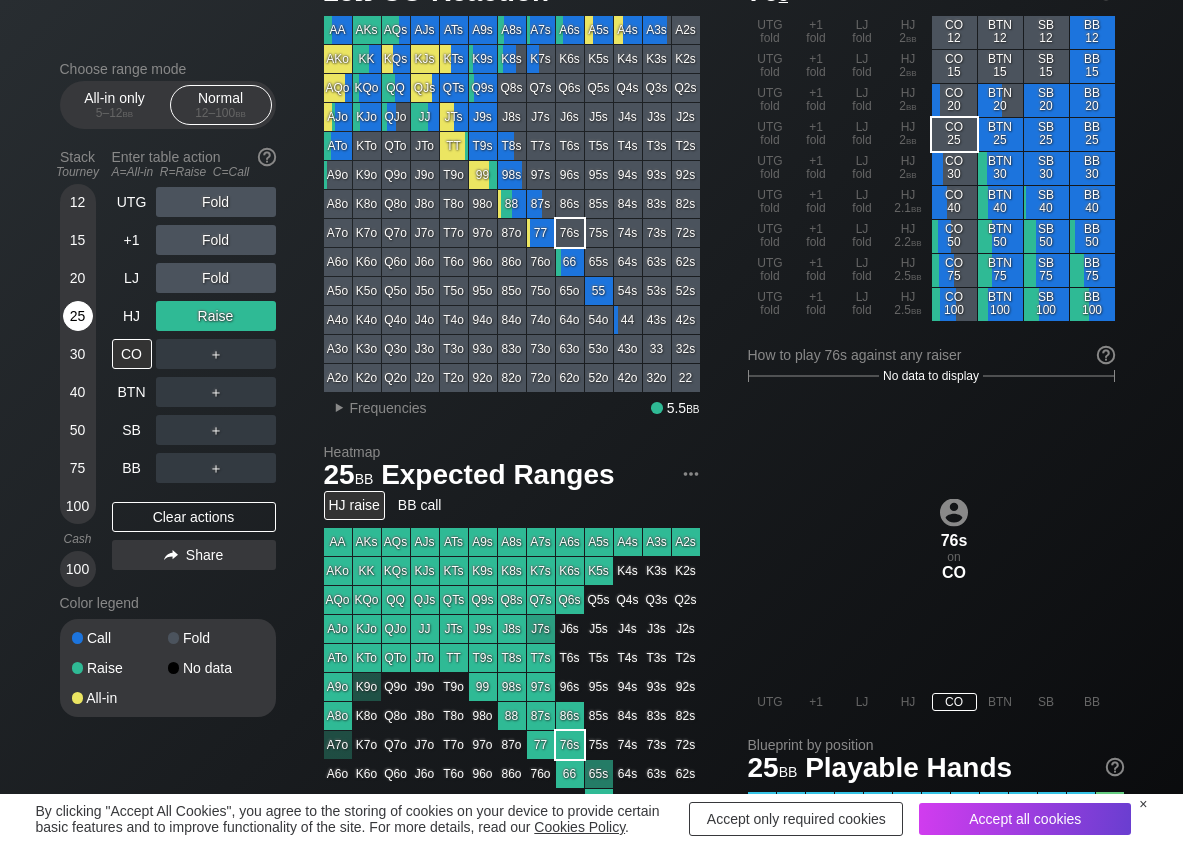 click on "25" at bounding box center [78, 316] 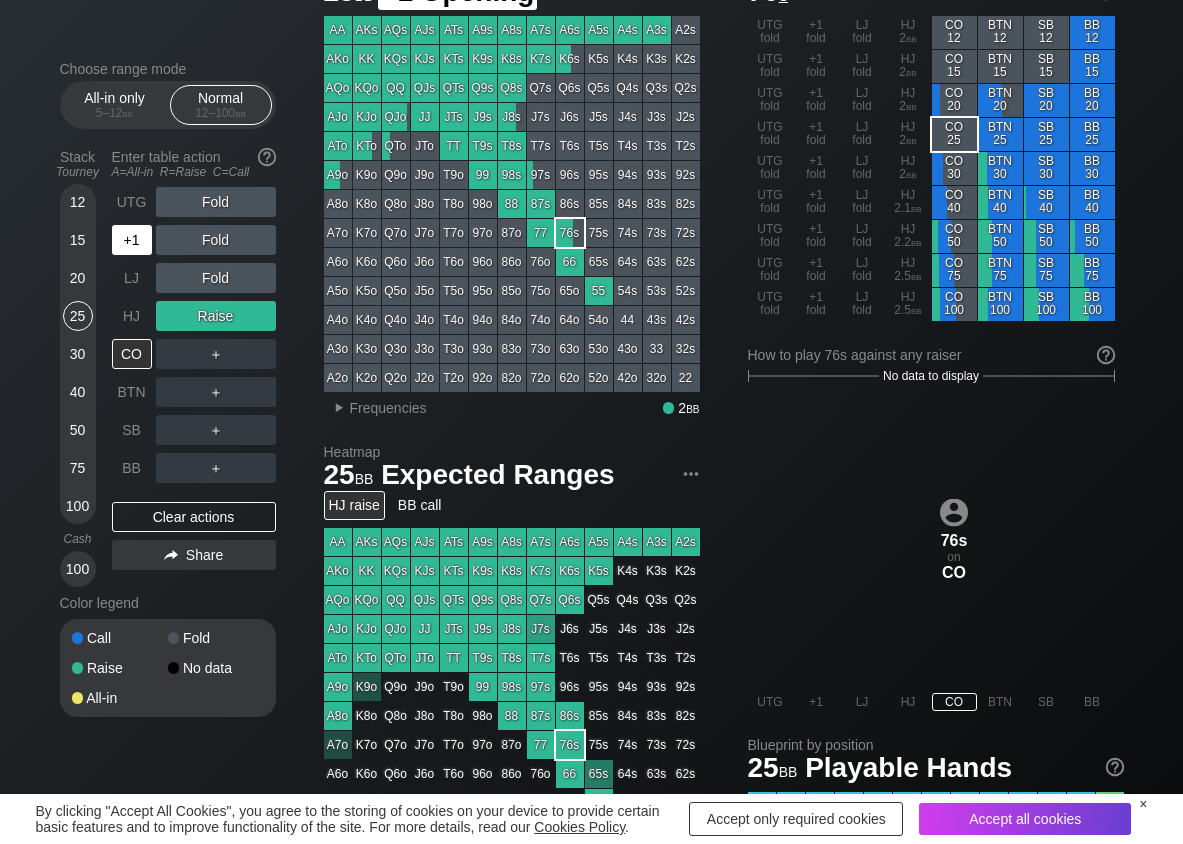 click on "+1" at bounding box center [132, 240] 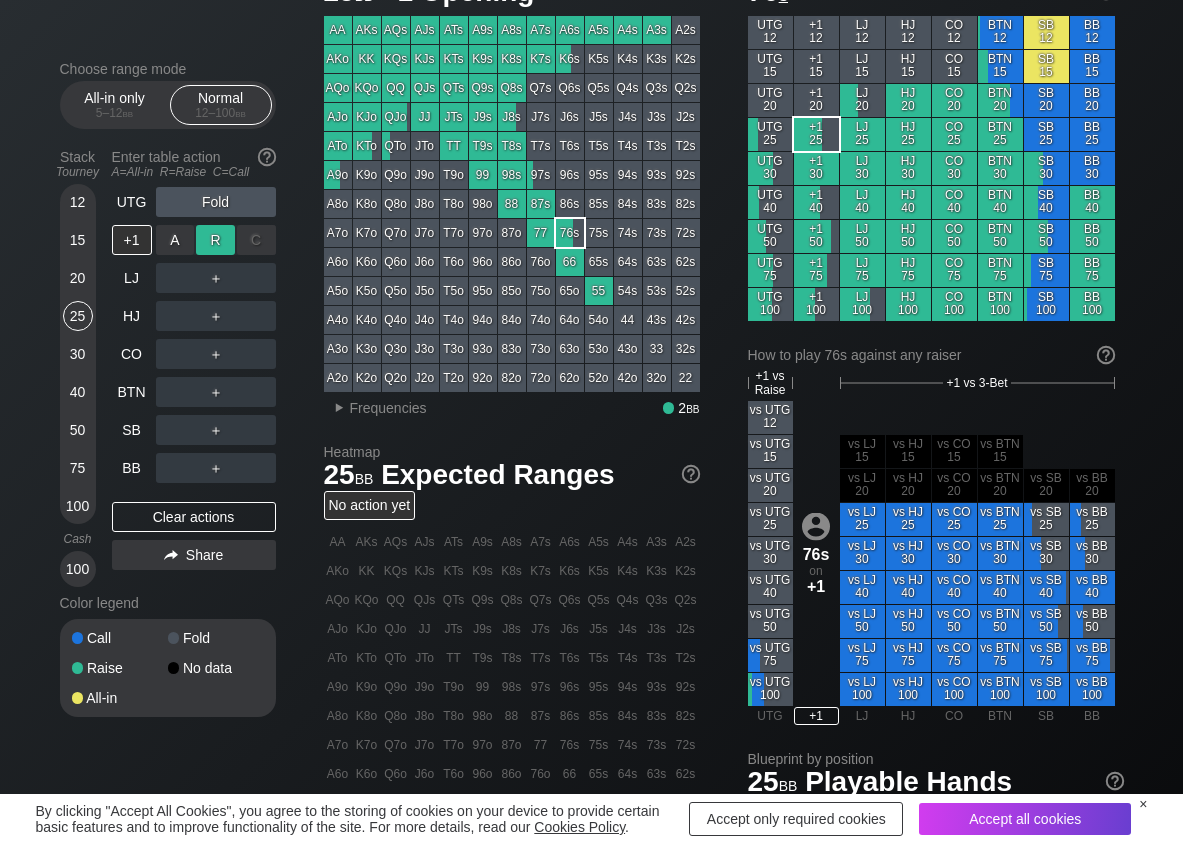 click on "R ✕" at bounding box center [215, 240] 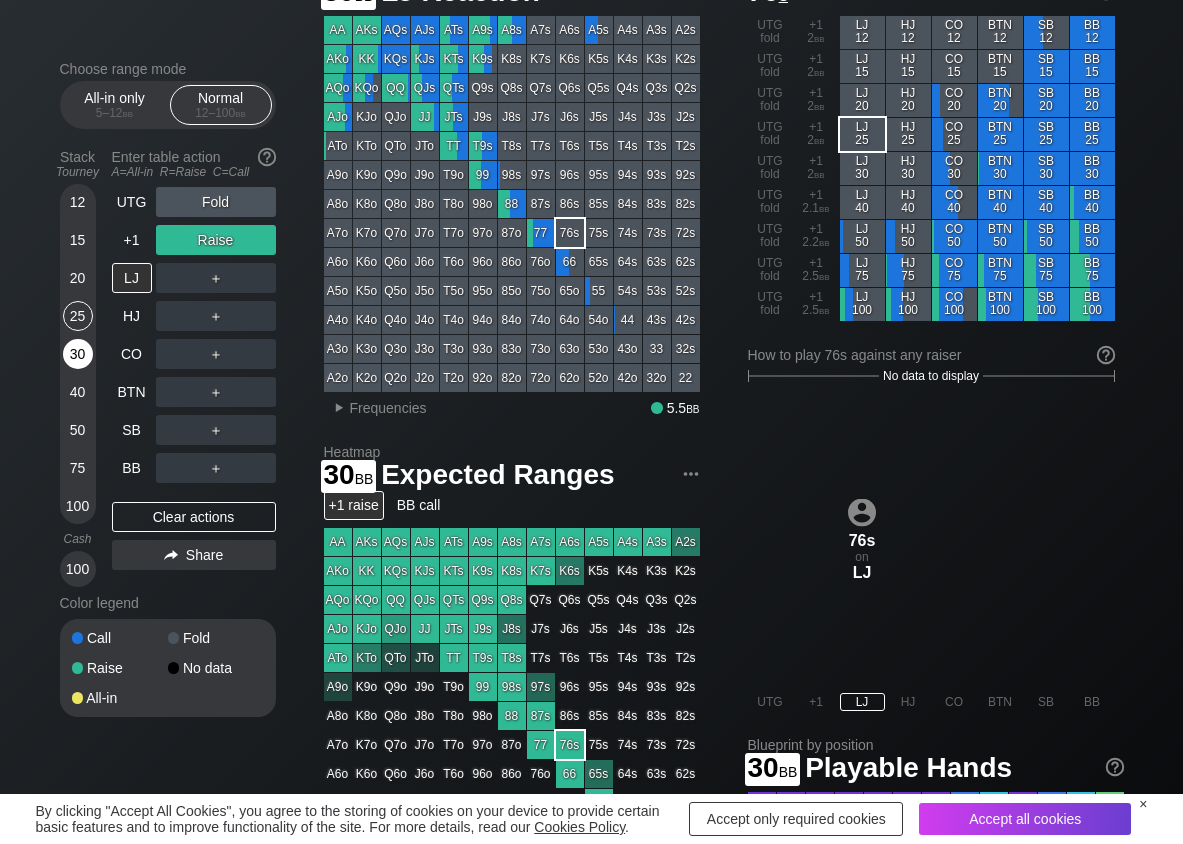 click on "30" at bounding box center (78, 354) 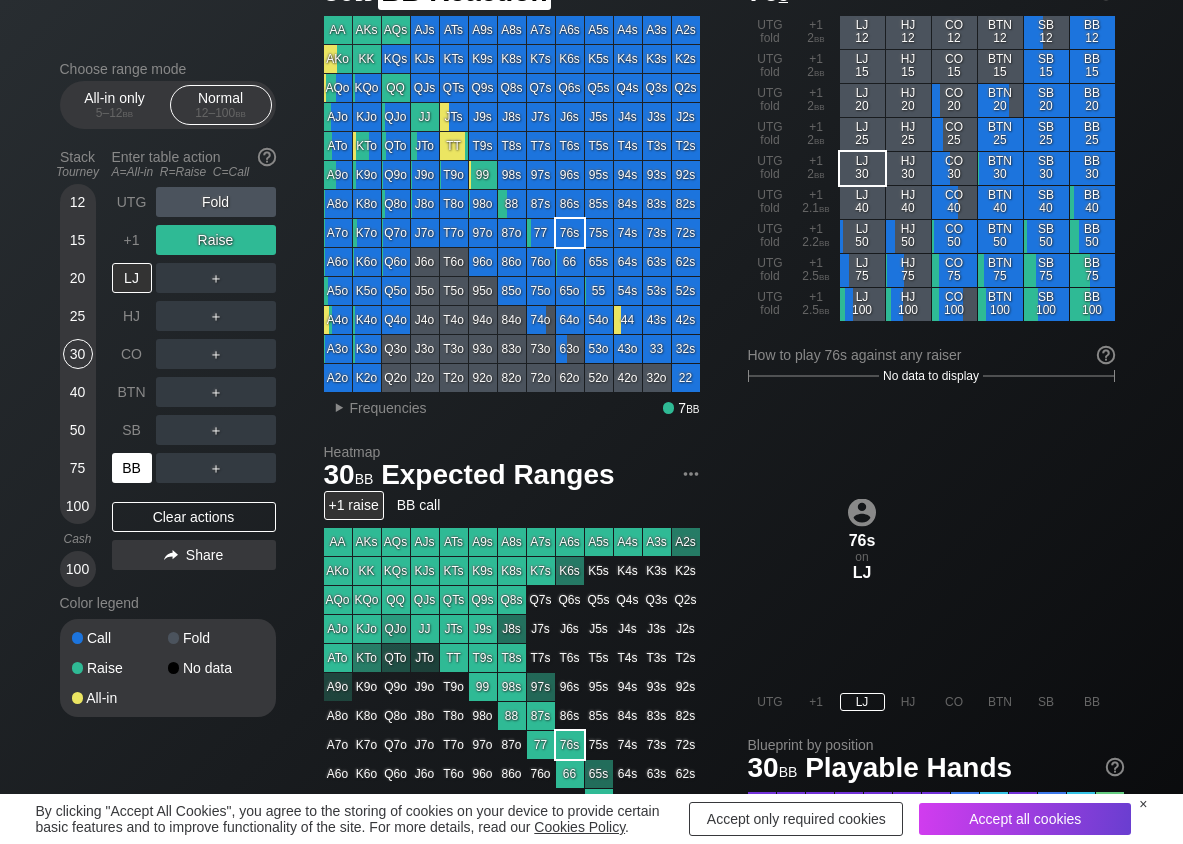 click on "BB" at bounding box center [132, 468] 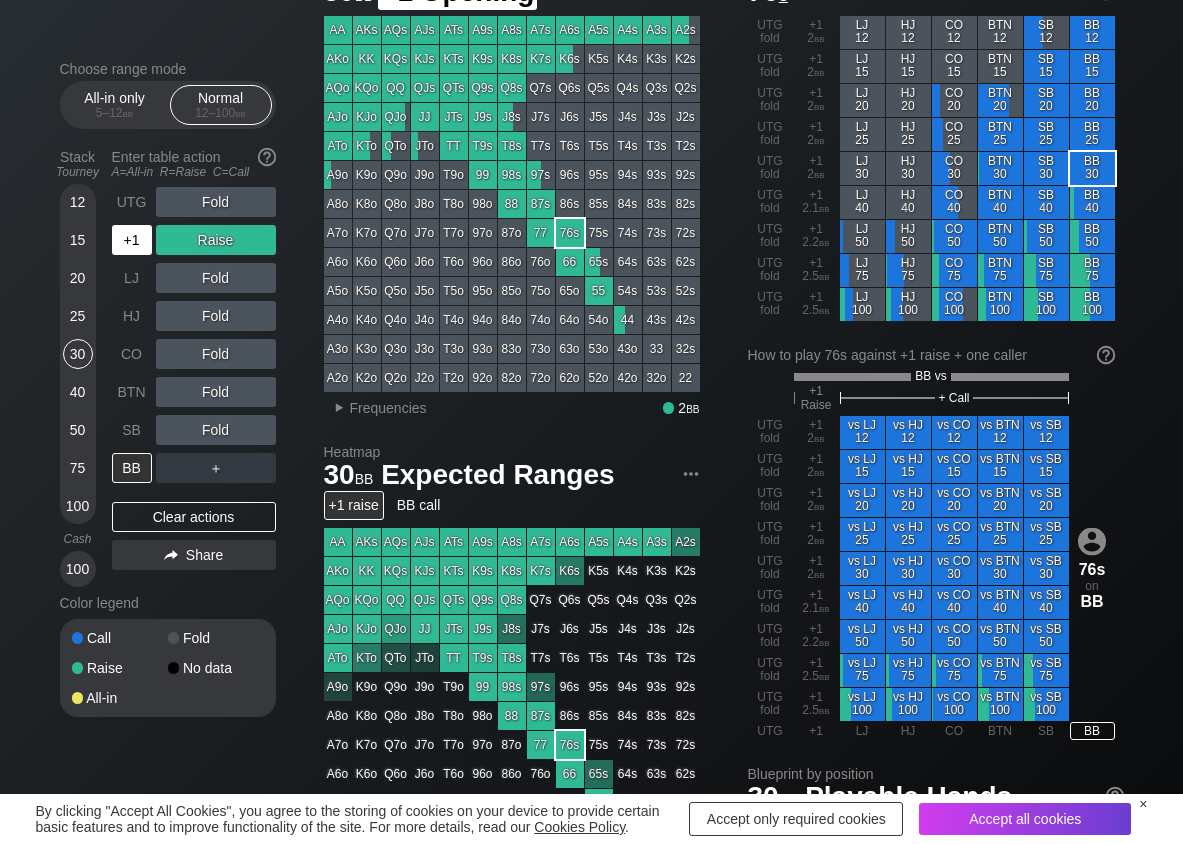 click on "+1" at bounding box center (132, 240) 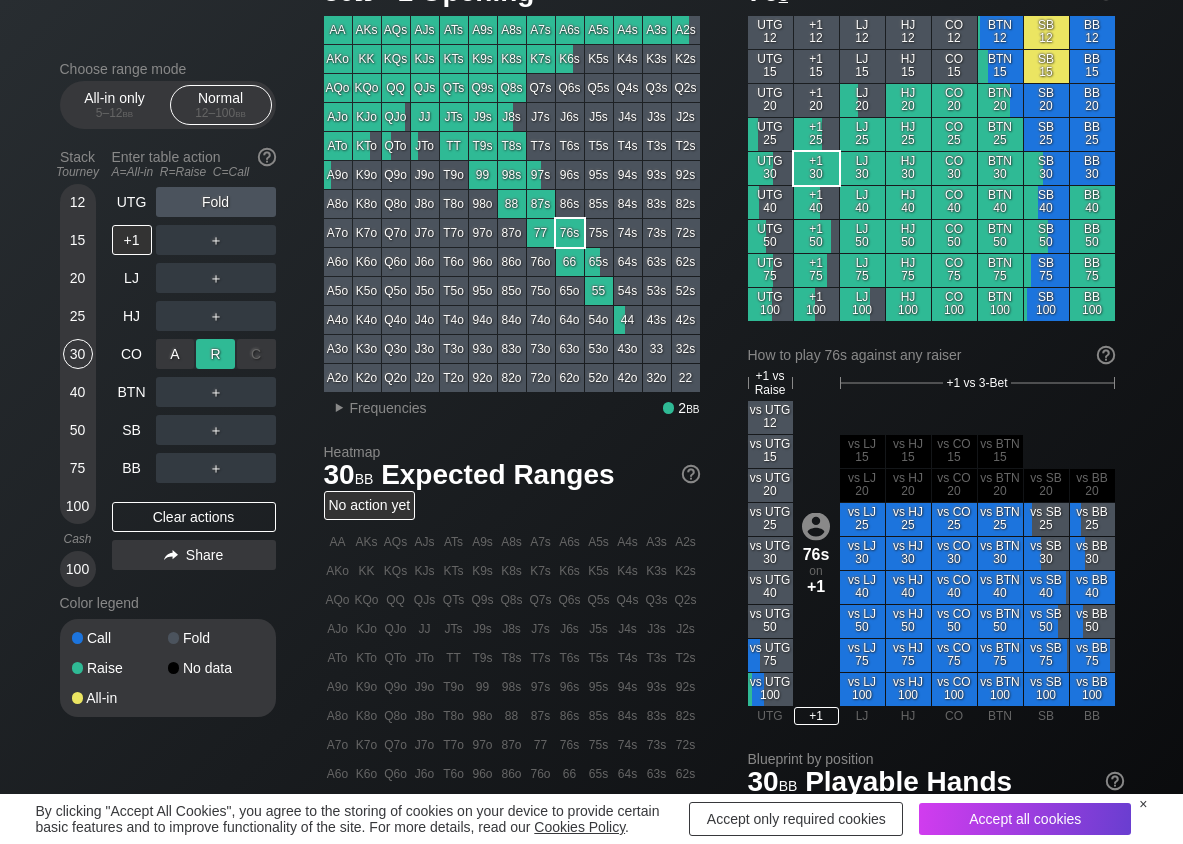 click on "R ✕" at bounding box center (215, 354) 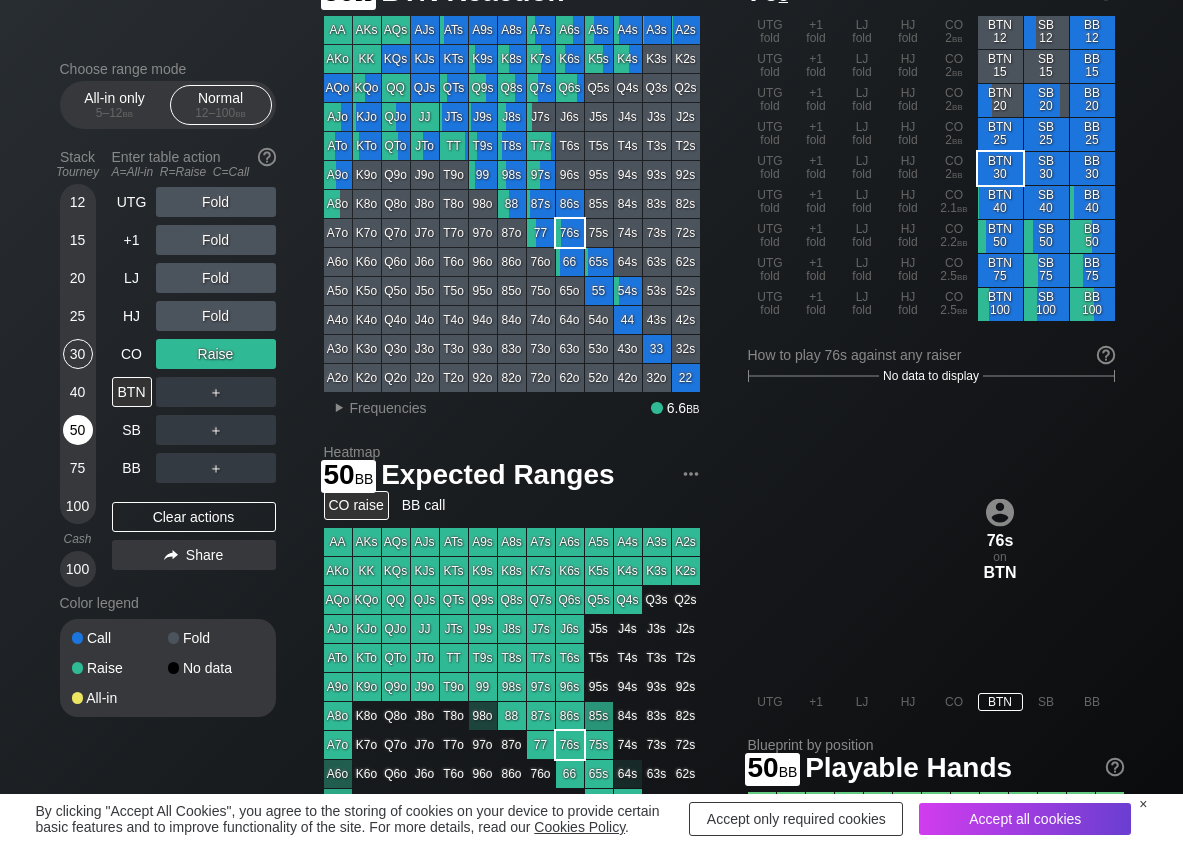 click on "50" at bounding box center [78, 430] 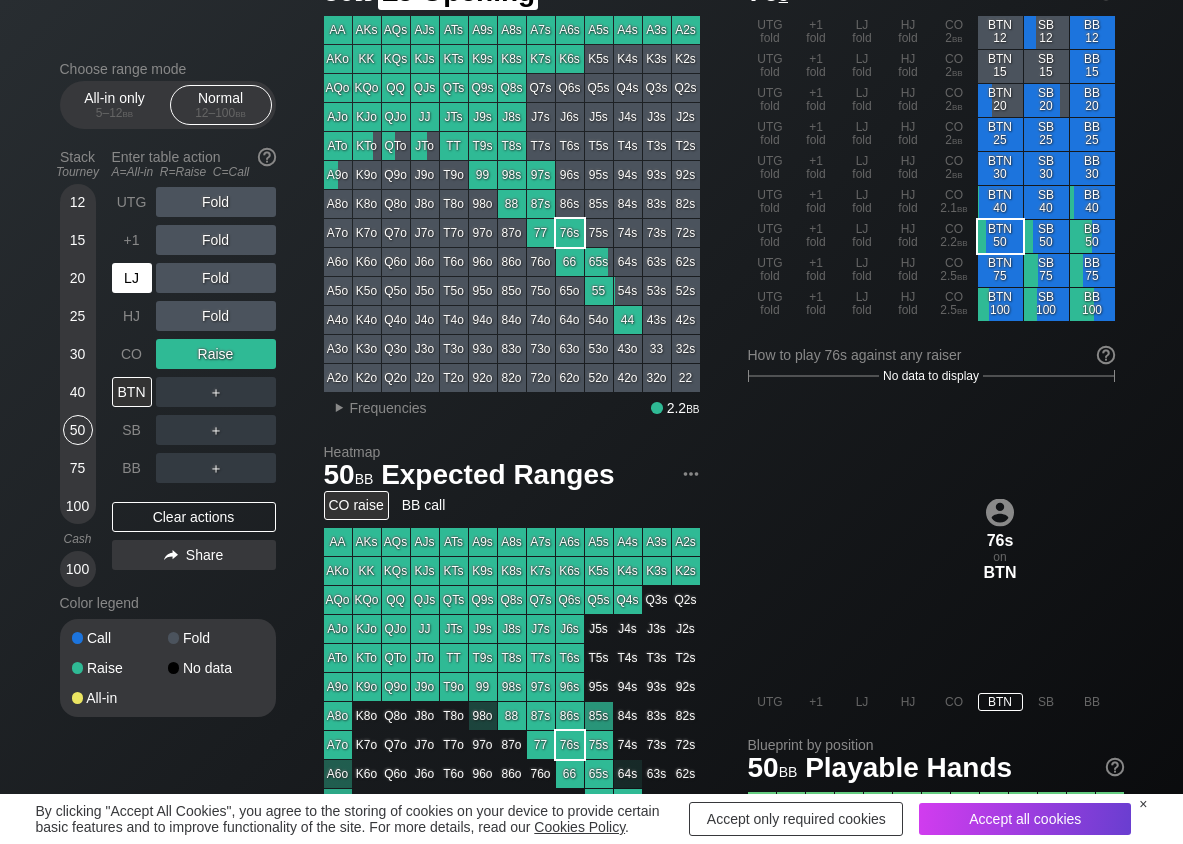 click on "LJ" at bounding box center [132, 278] 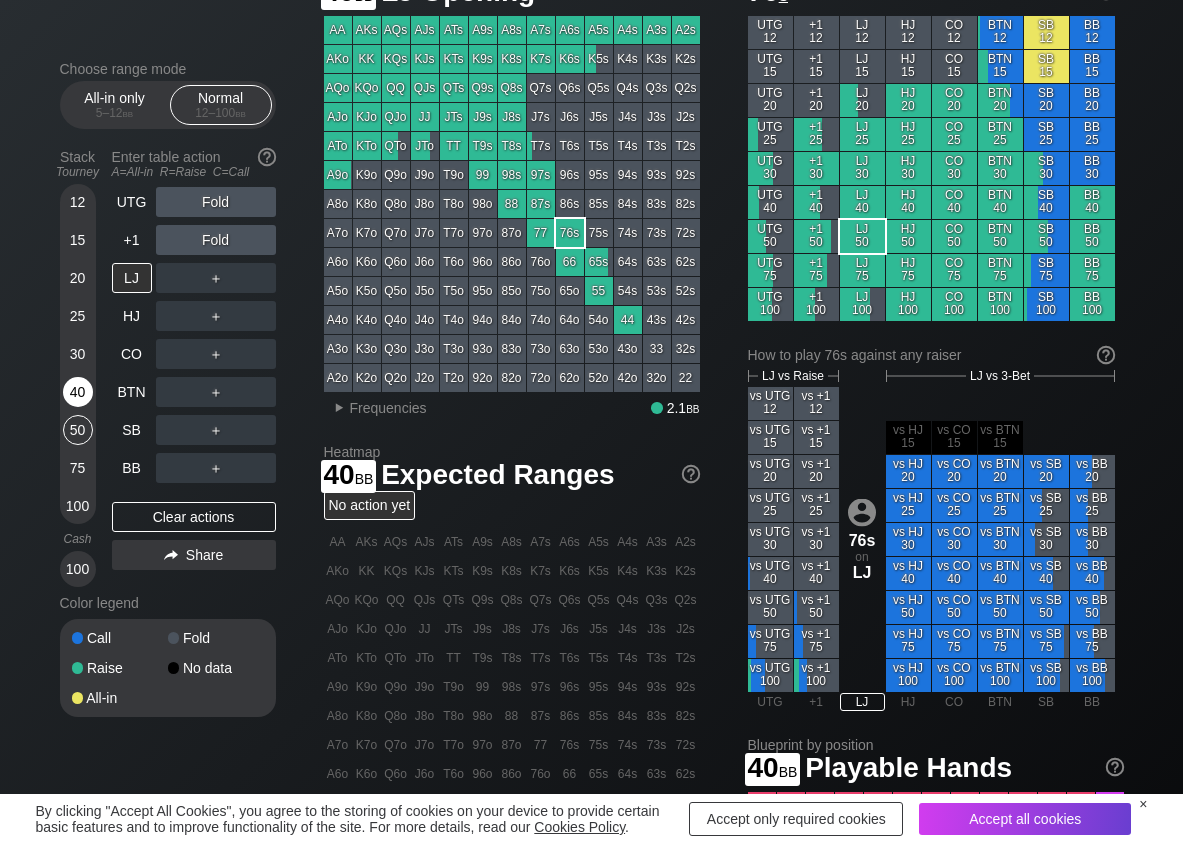 click on "40" at bounding box center [78, 392] 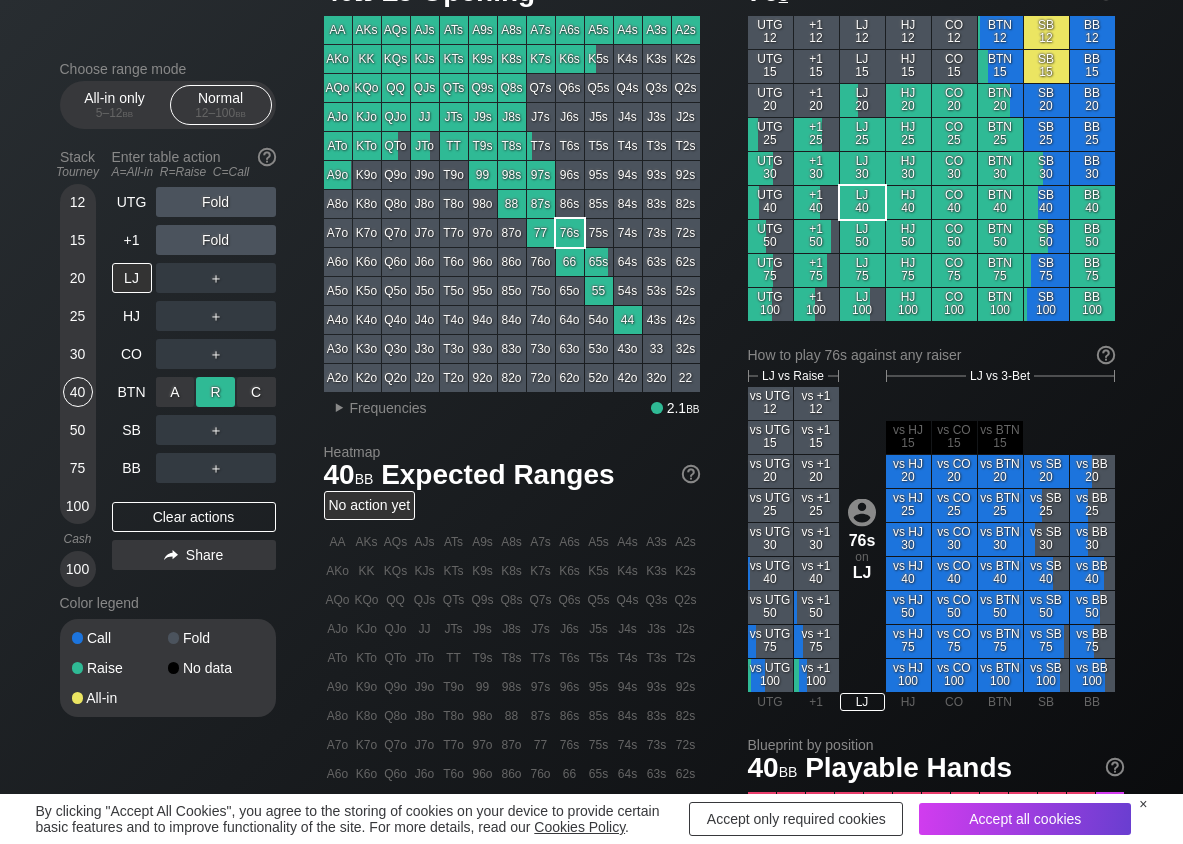click on "R ✕" at bounding box center [215, 392] 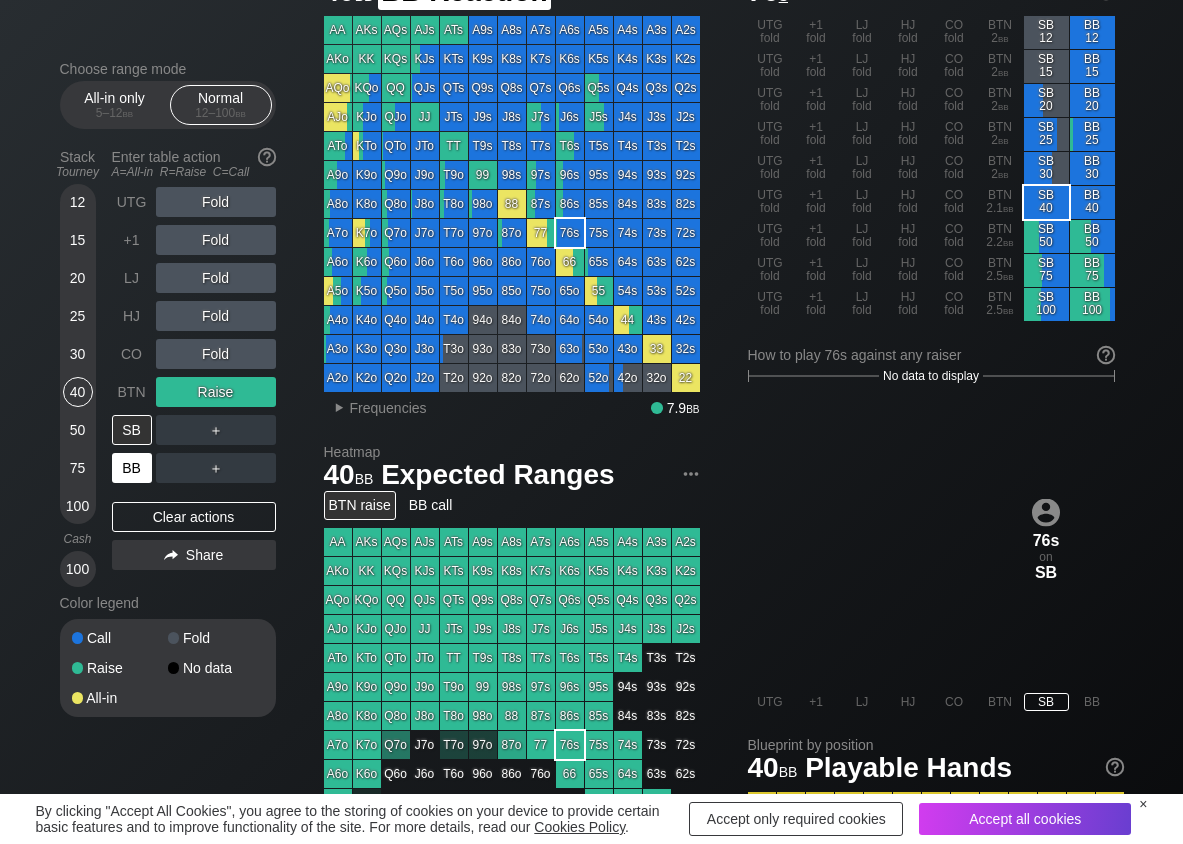 click on "BB" at bounding box center [132, 468] 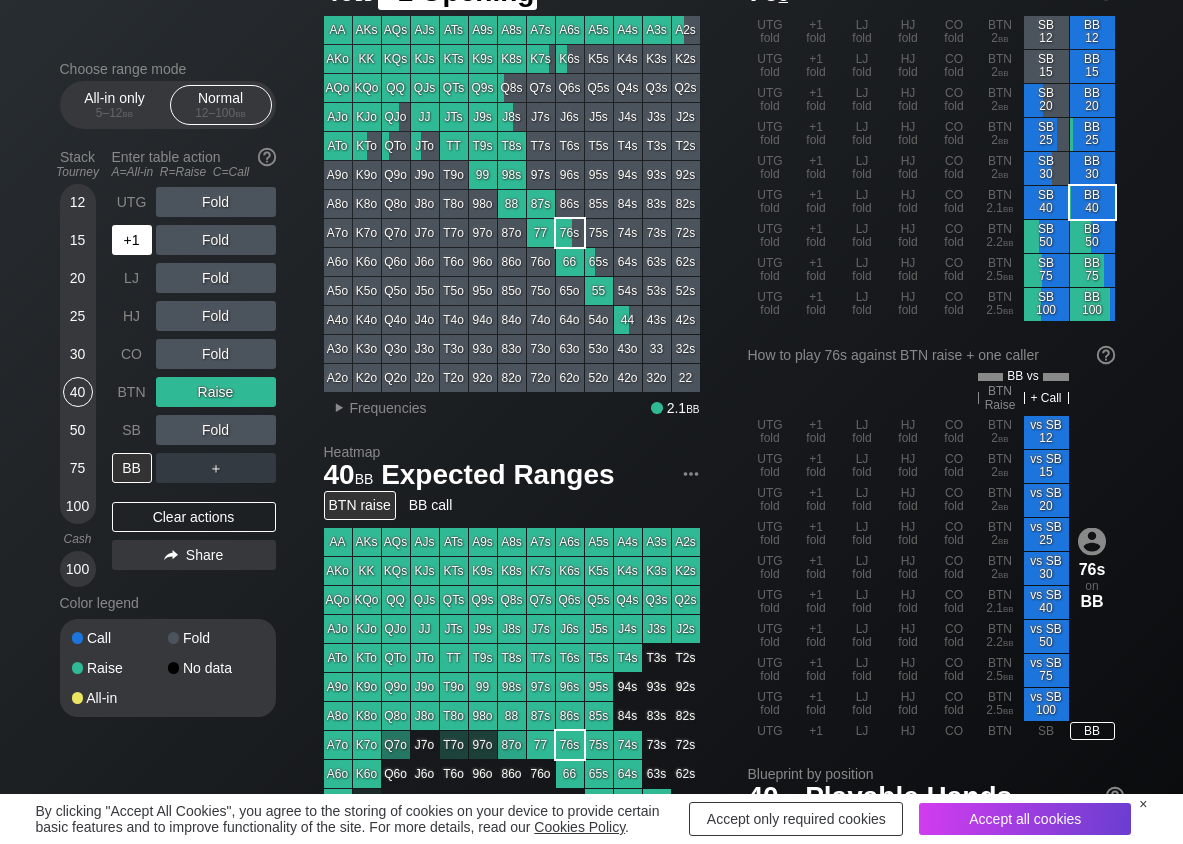 click on "+1" at bounding box center (132, 240) 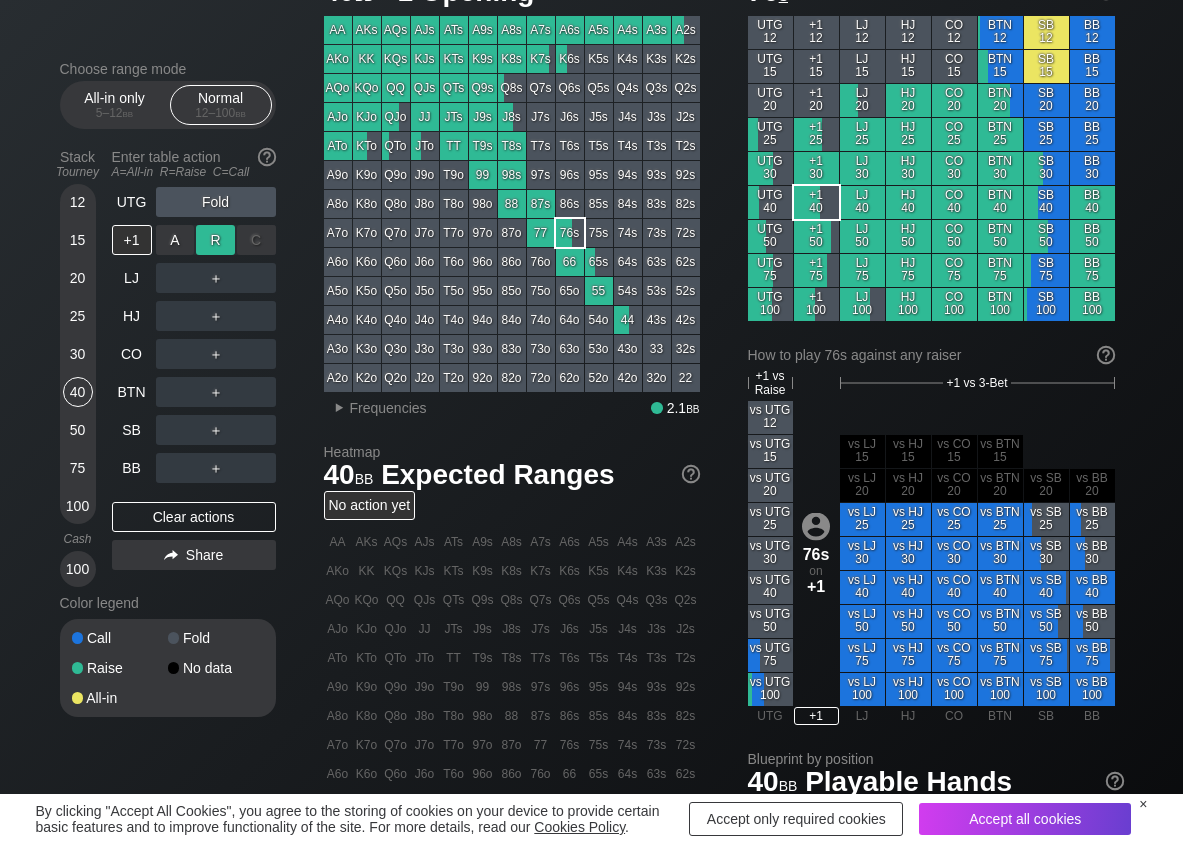 click on "R ✕" at bounding box center (215, 240) 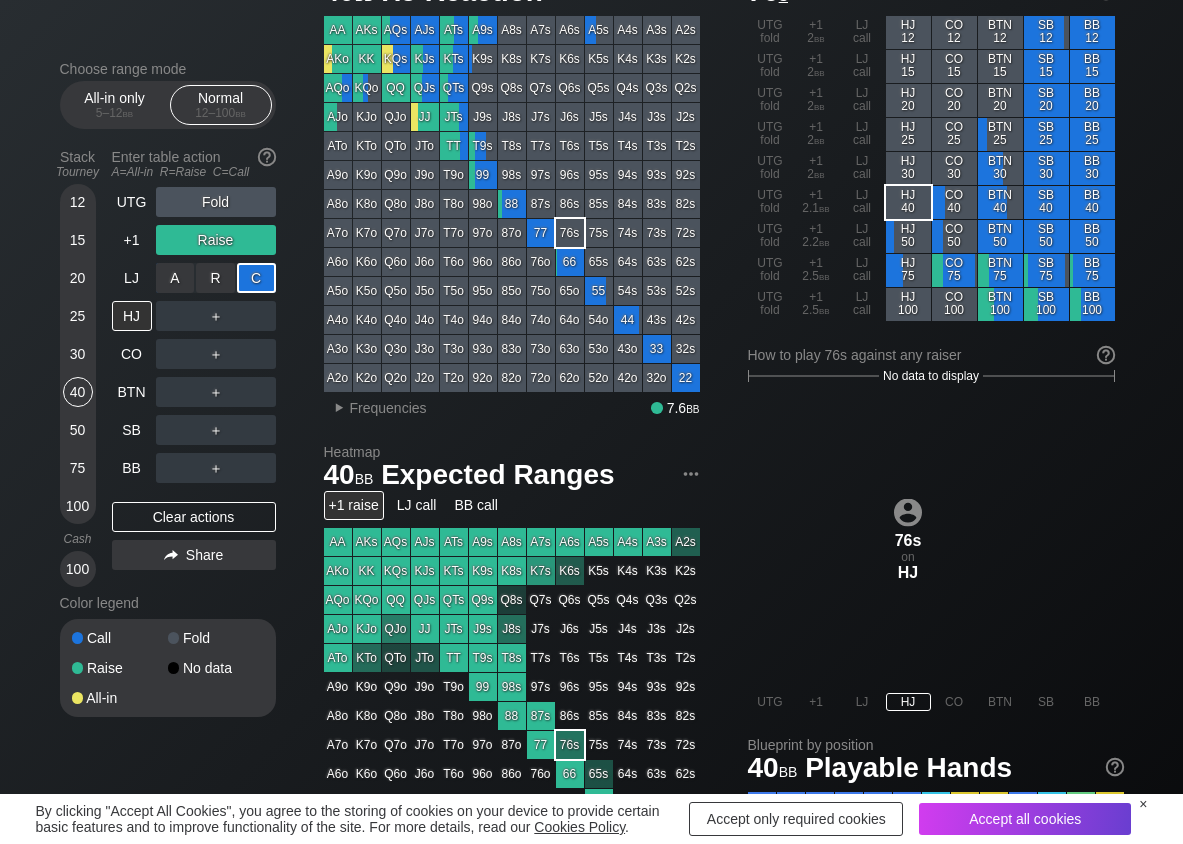 click on "C ✕" at bounding box center (256, 278) 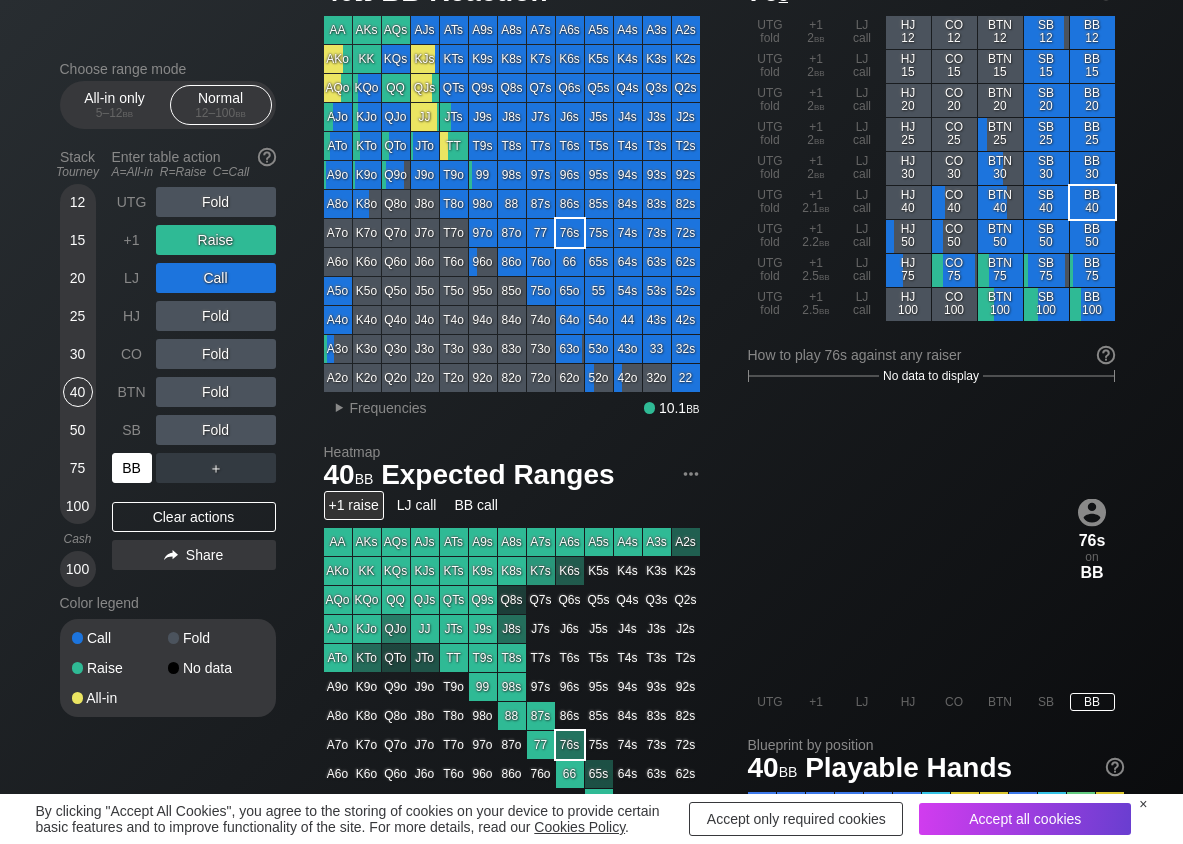 click on "BB" at bounding box center (132, 468) 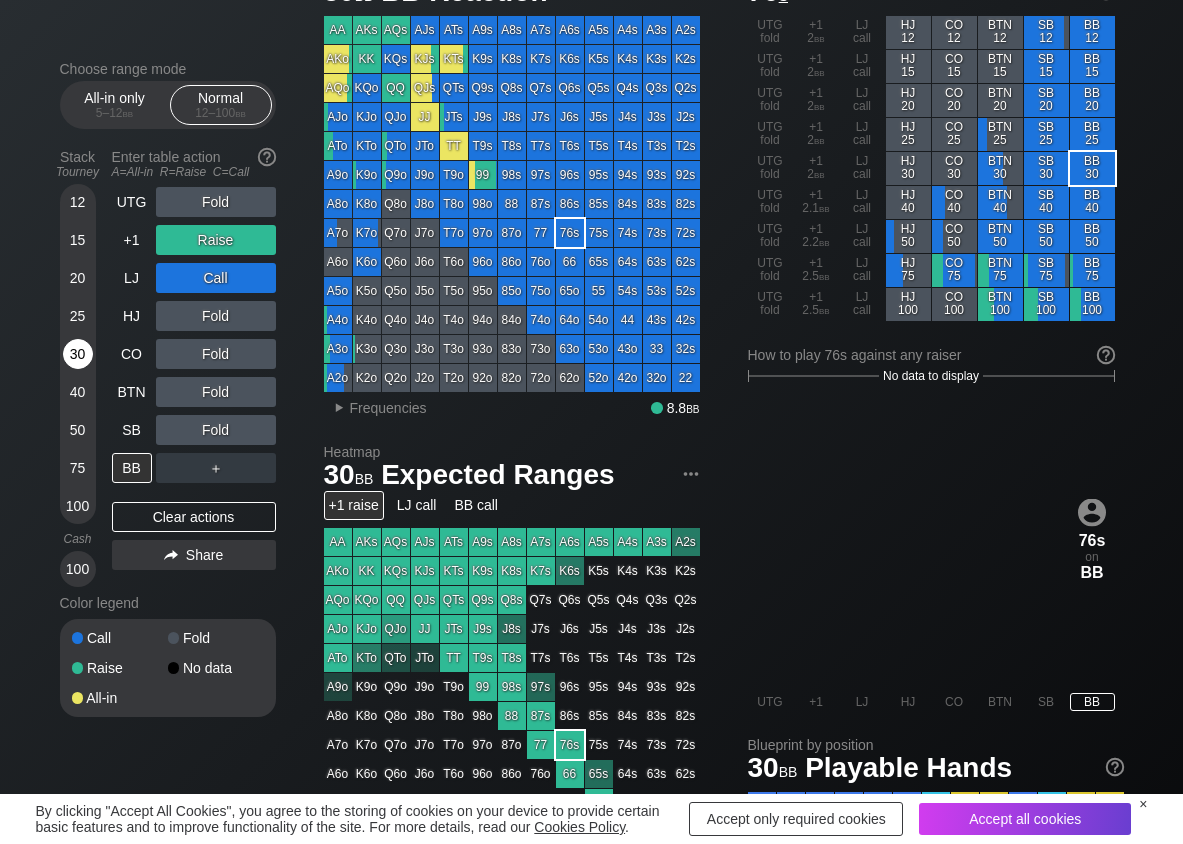 click on "30" at bounding box center [78, 354] 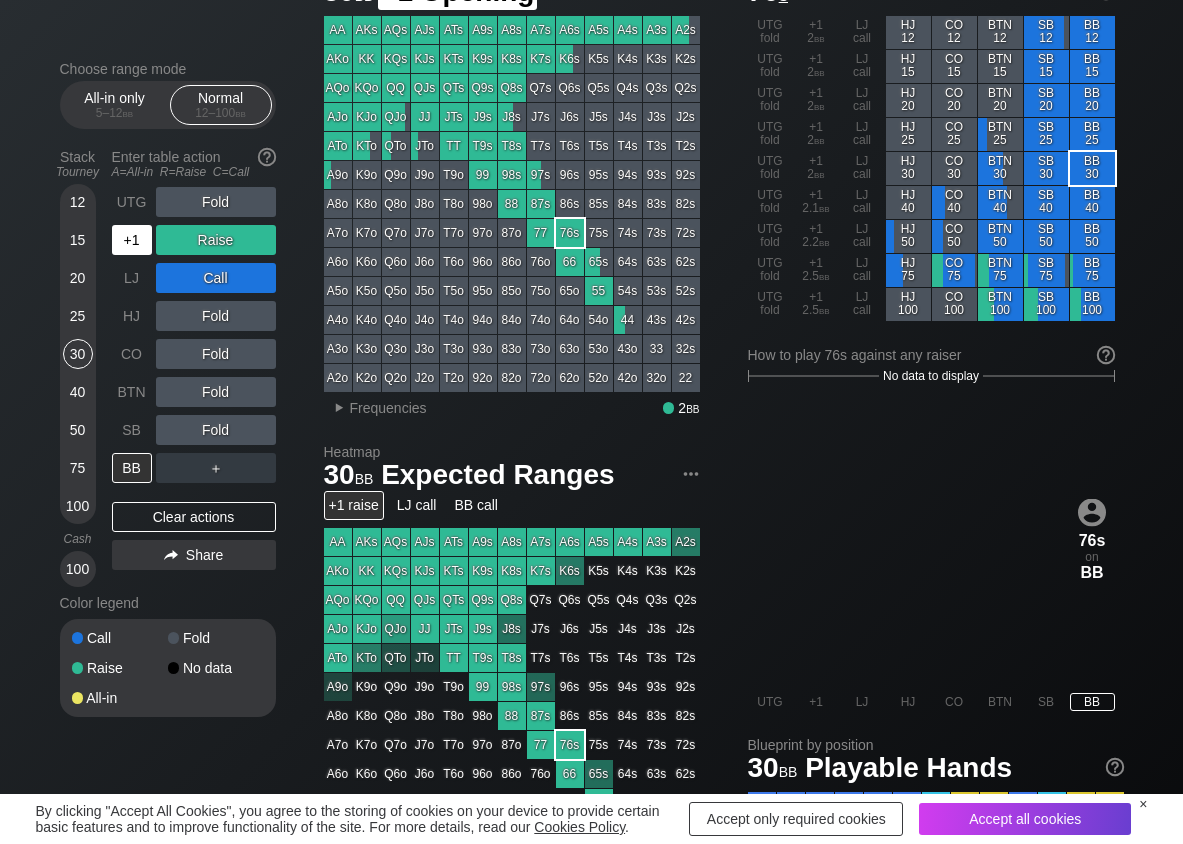 click on "+1" at bounding box center (132, 240) 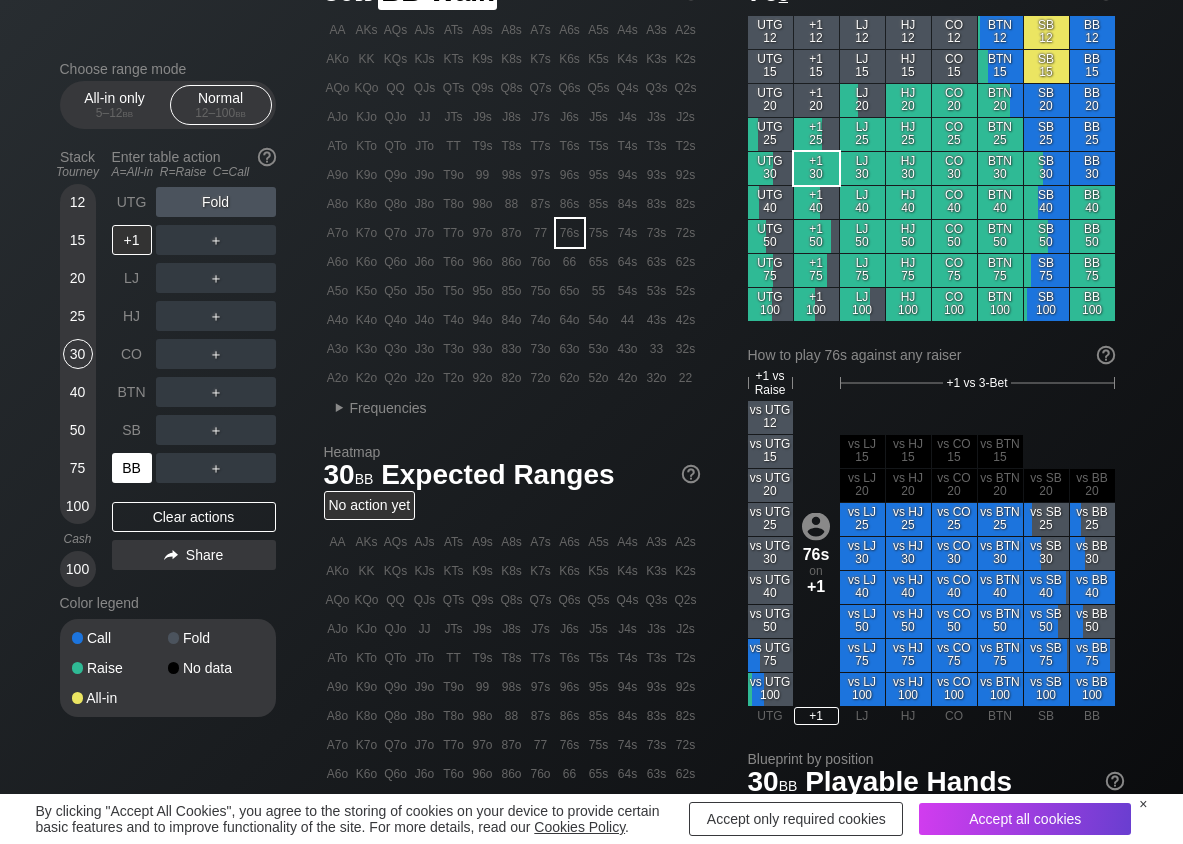 click on "BB" at bounding box center (132, 468) 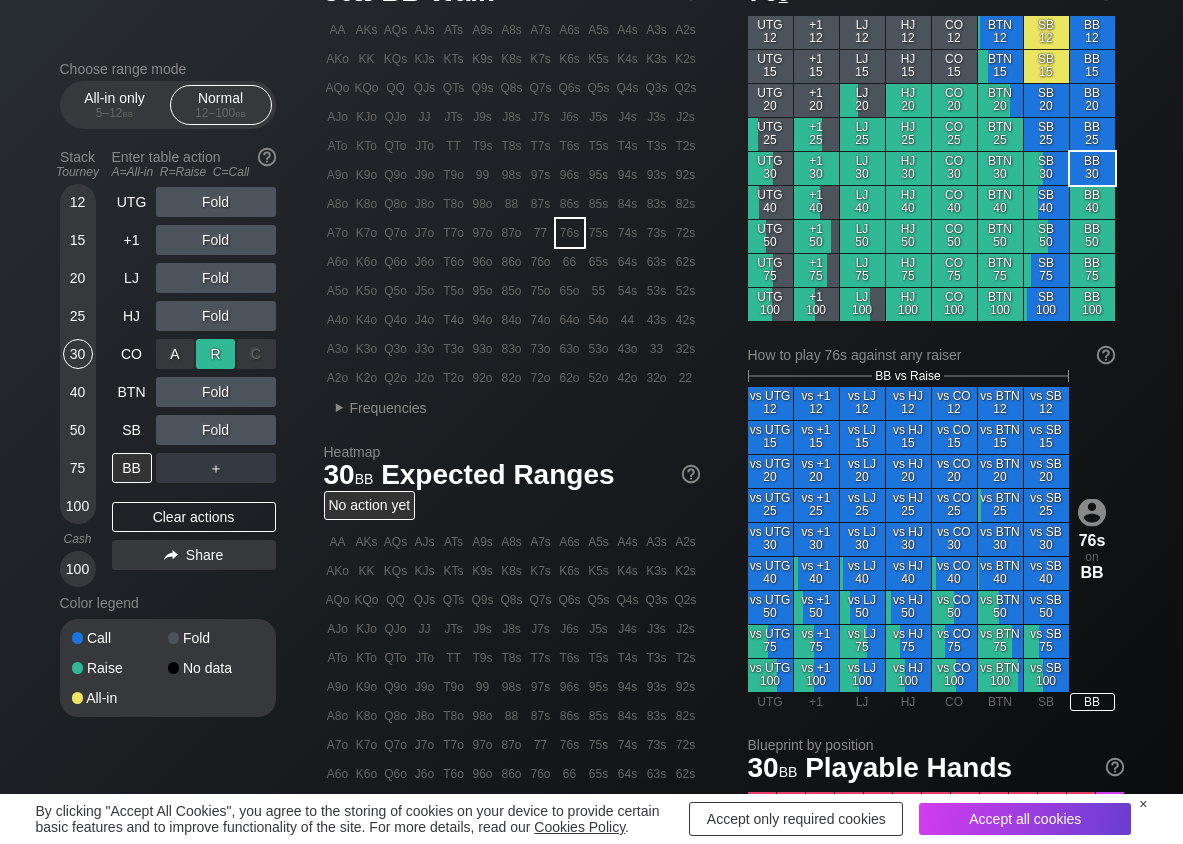 click on "R ✕" at bounding box center [215, 354] 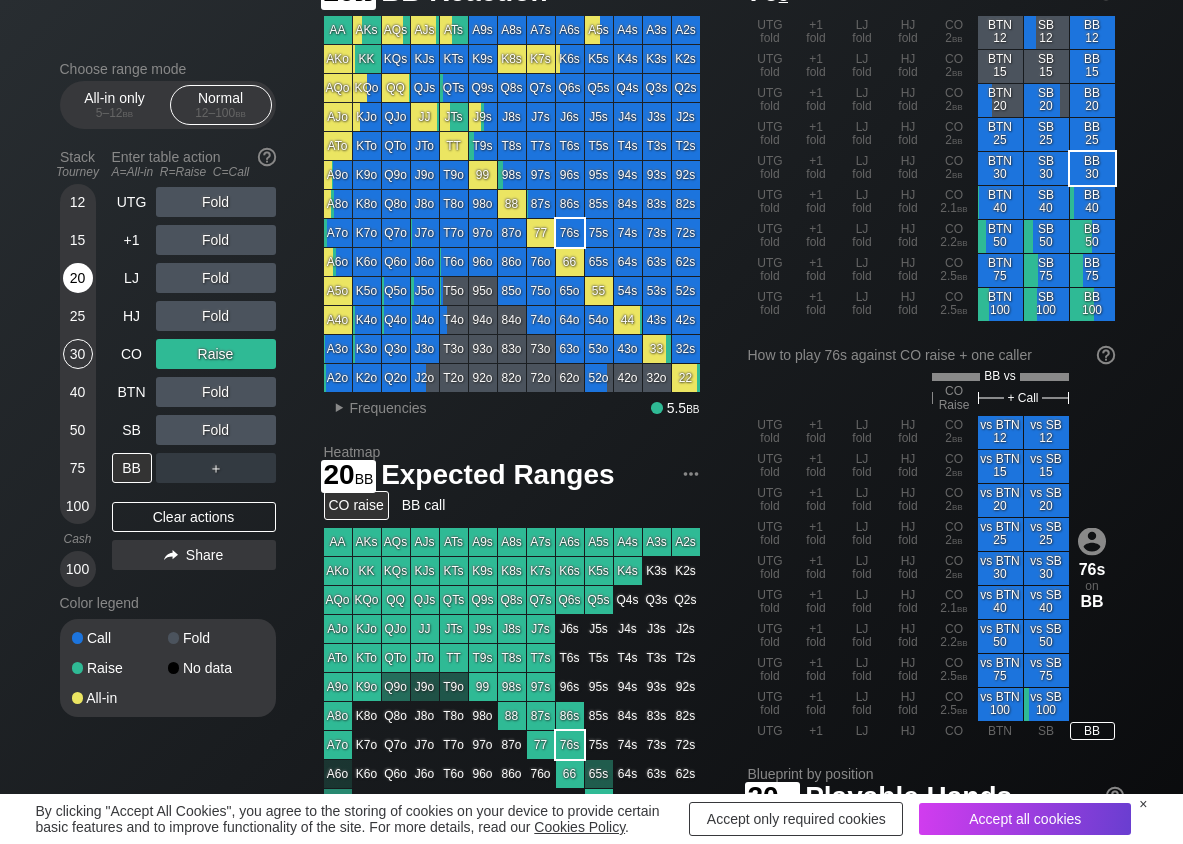 click on "20" at bounding box center [78, 278] 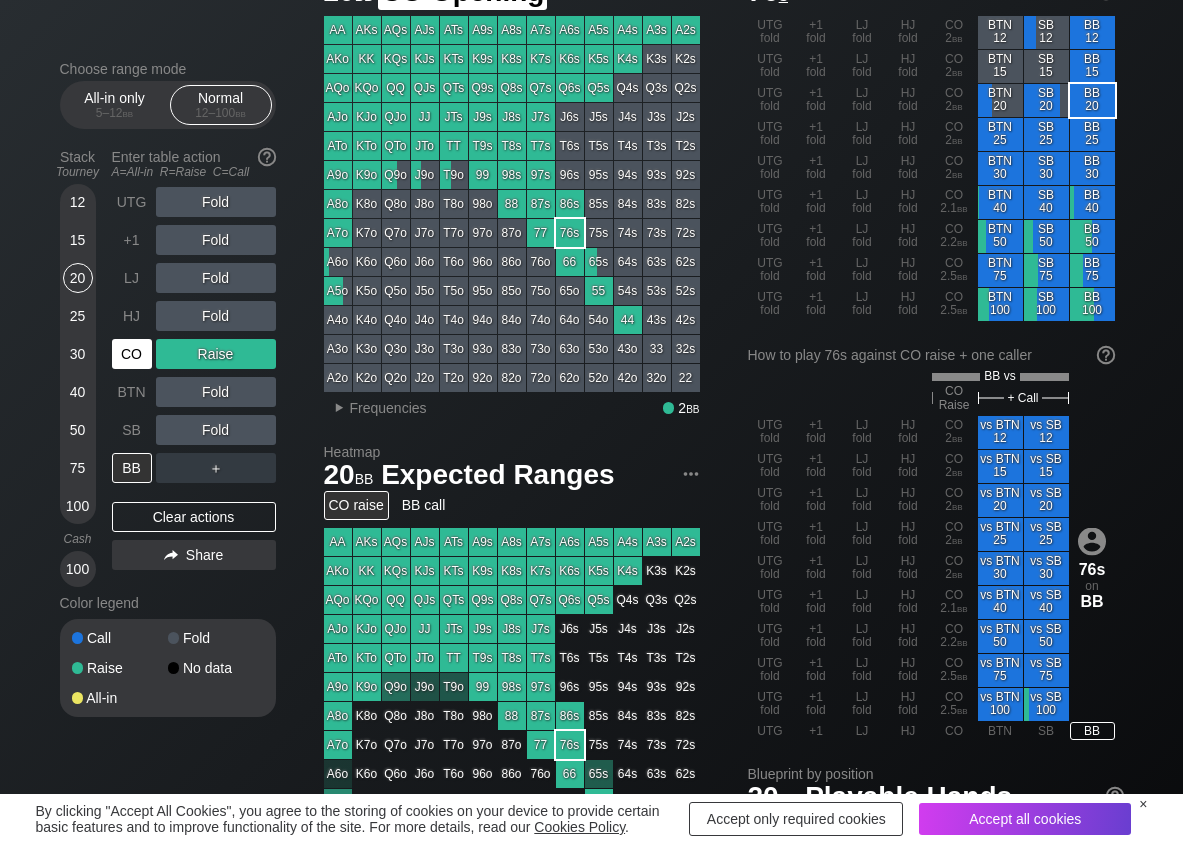 click on "CO" at bounding box center (132, 354) 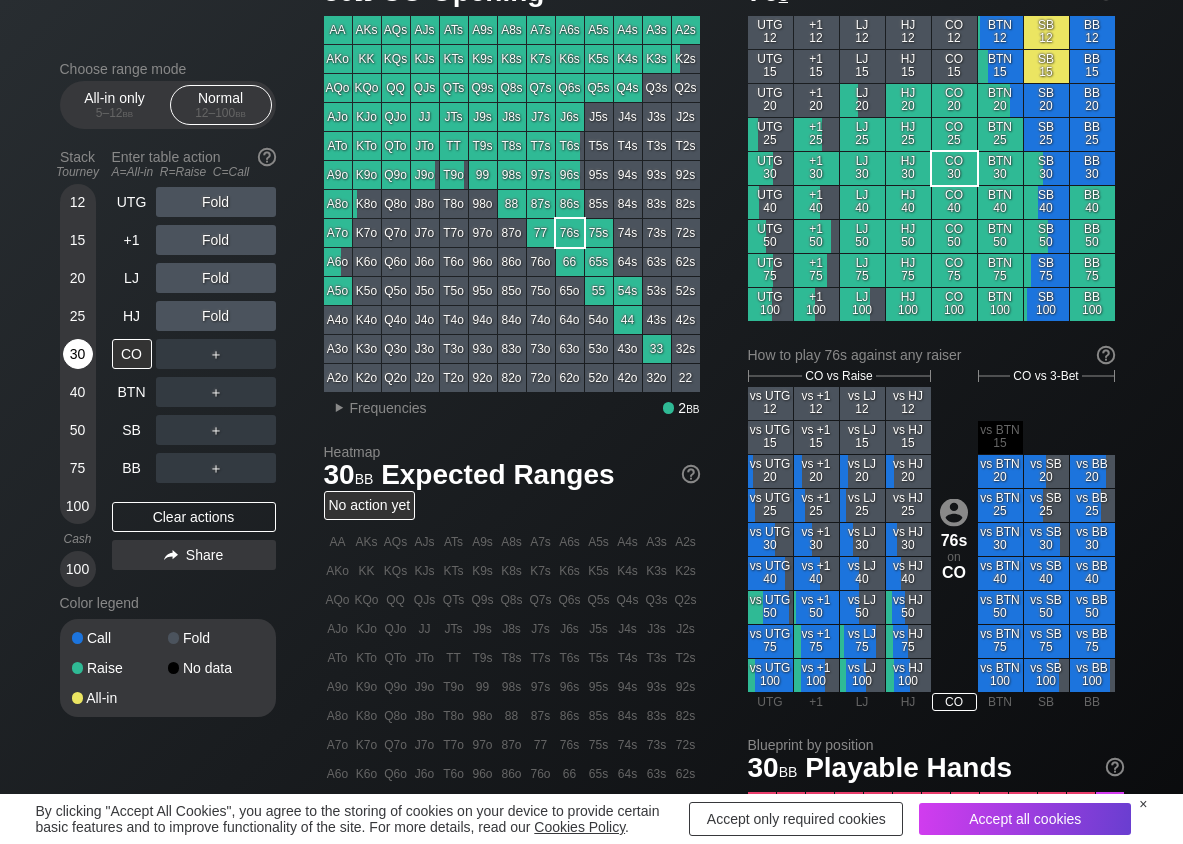 click on "30" at bounding box center [78, 354] 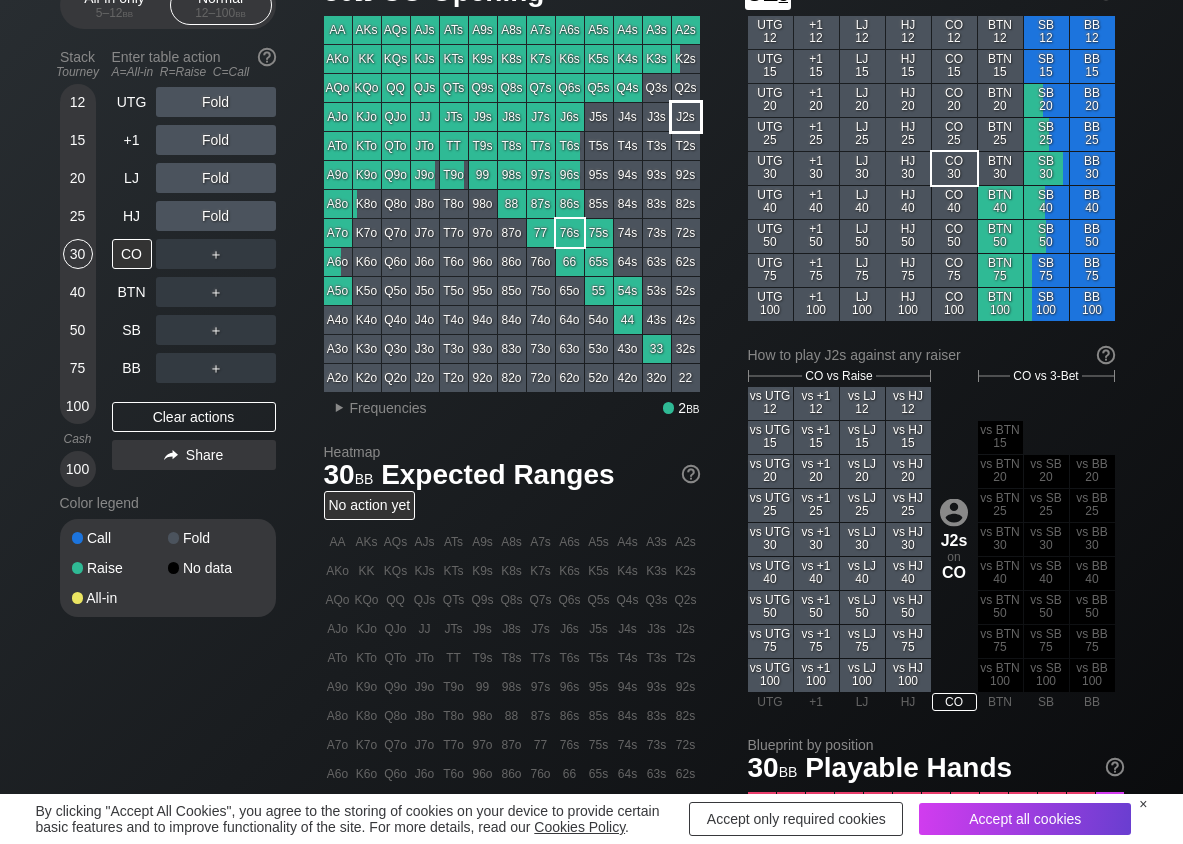 scroll, scrollTop: 0, scrollLeft: 0, axis: both 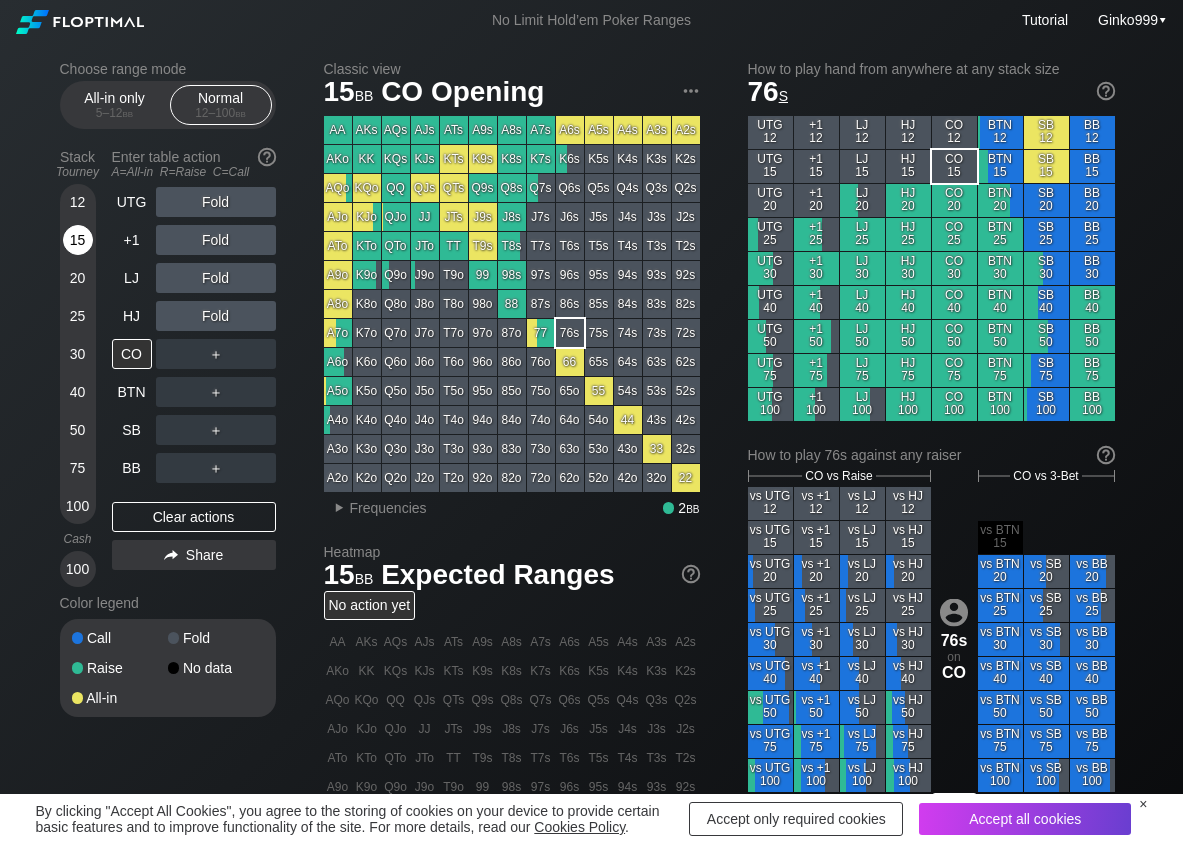 click on "15" at bounding box center (78, 240) 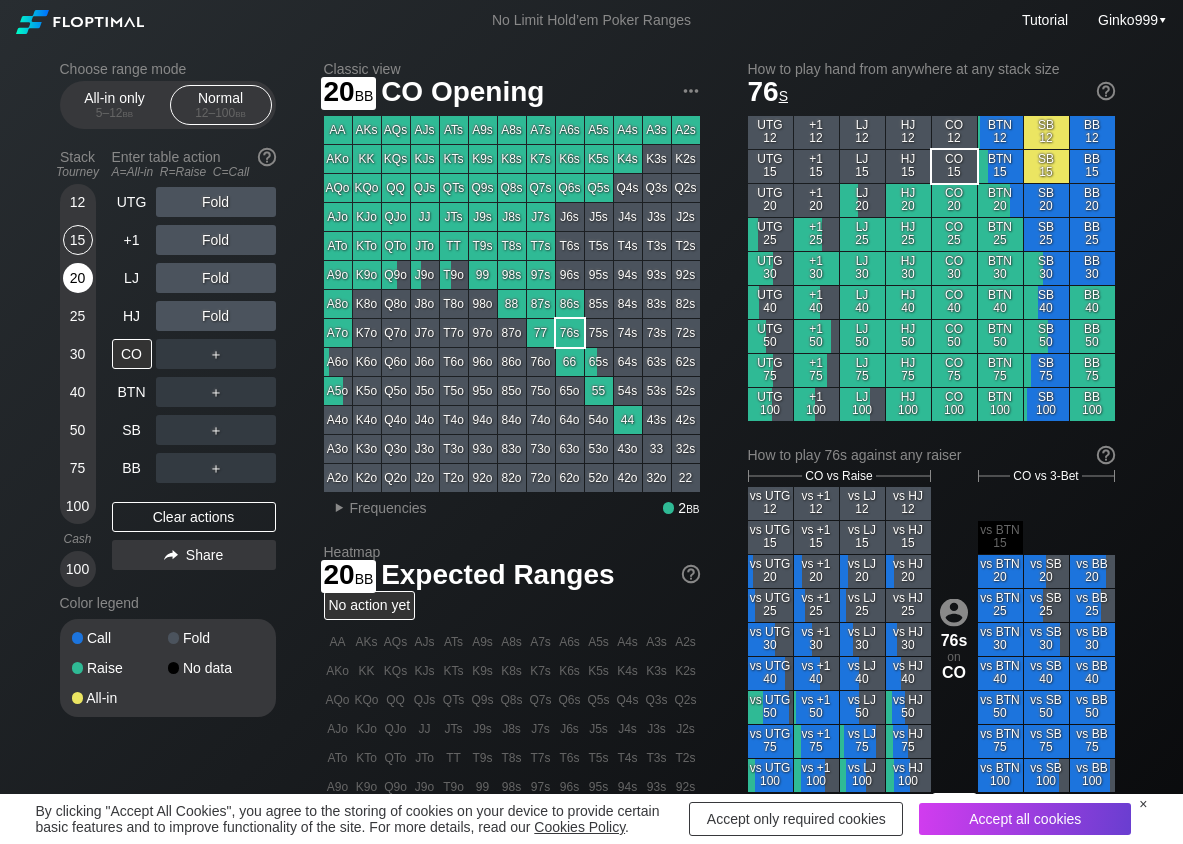 click on "20" at bounding box center [78, 278] 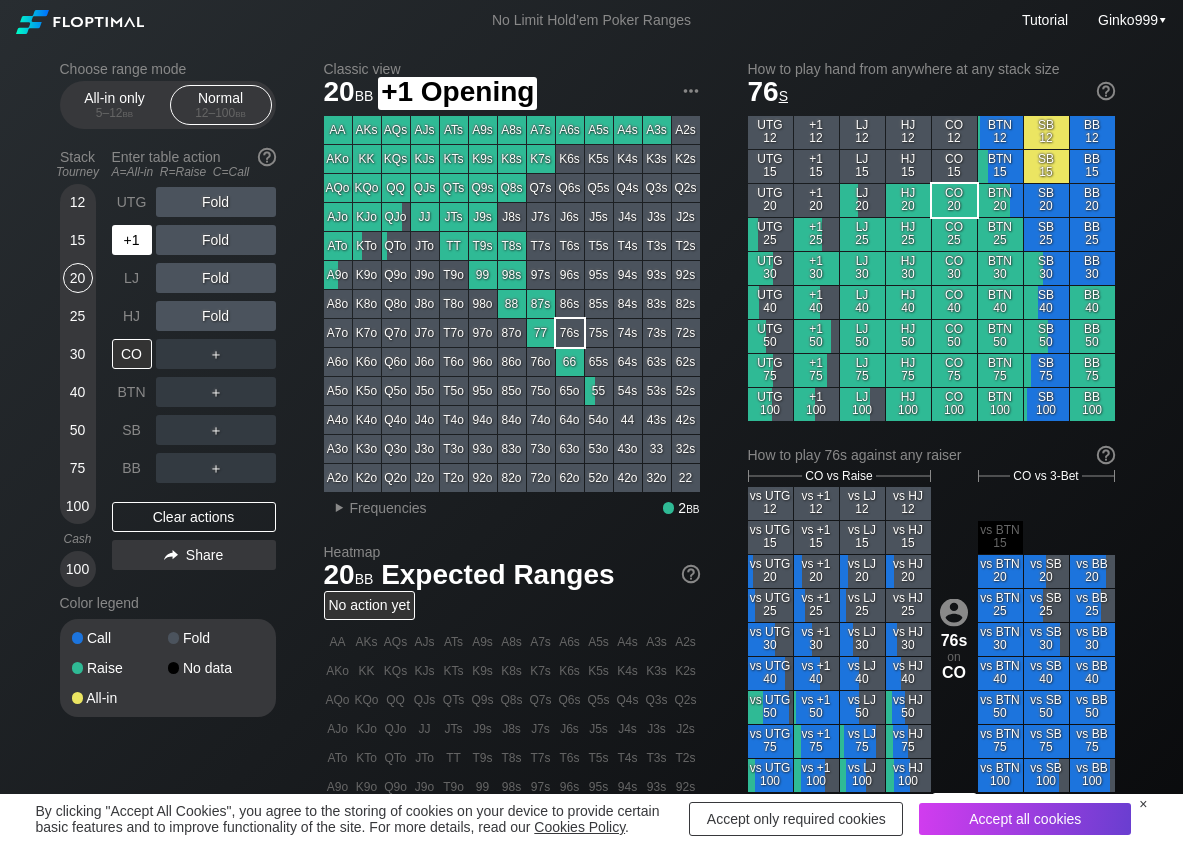 click on "+1" at bounding box center (134, 240) 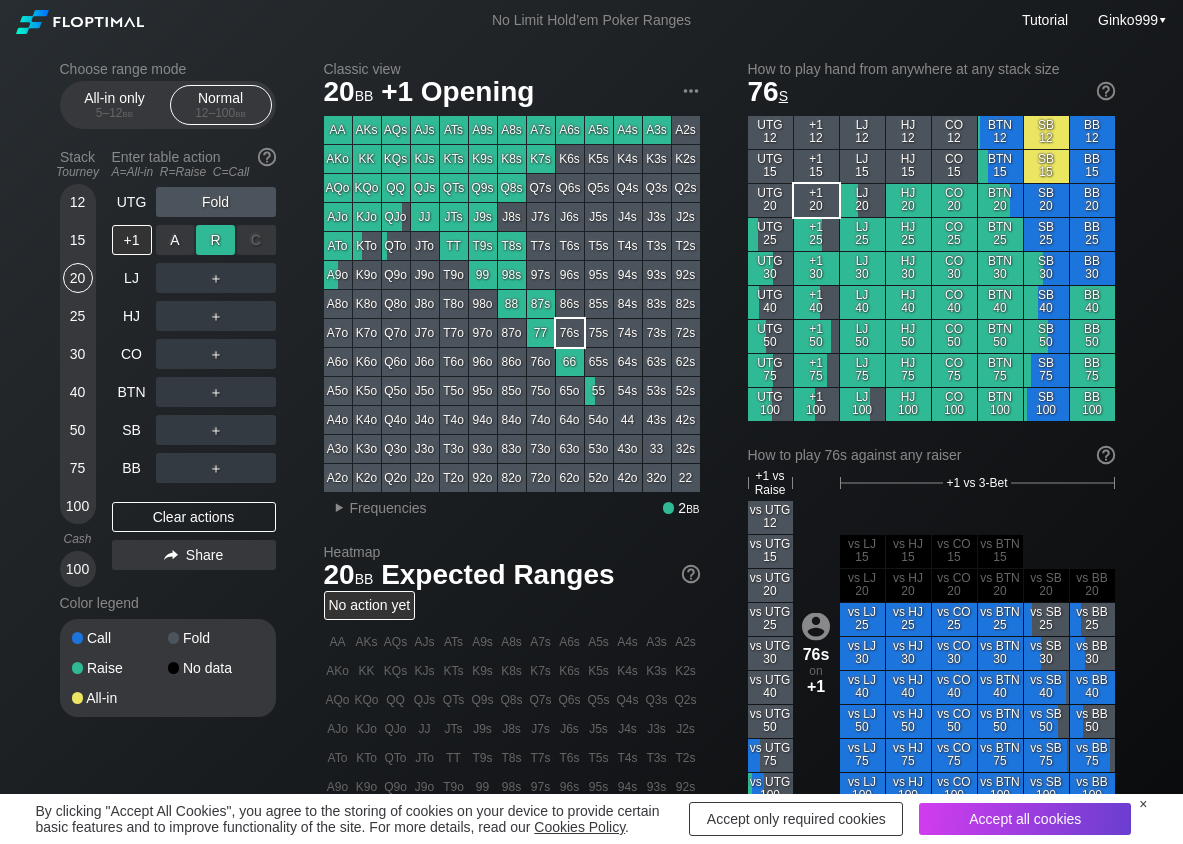 click on "R ✕" at bounding box center (215, 240) 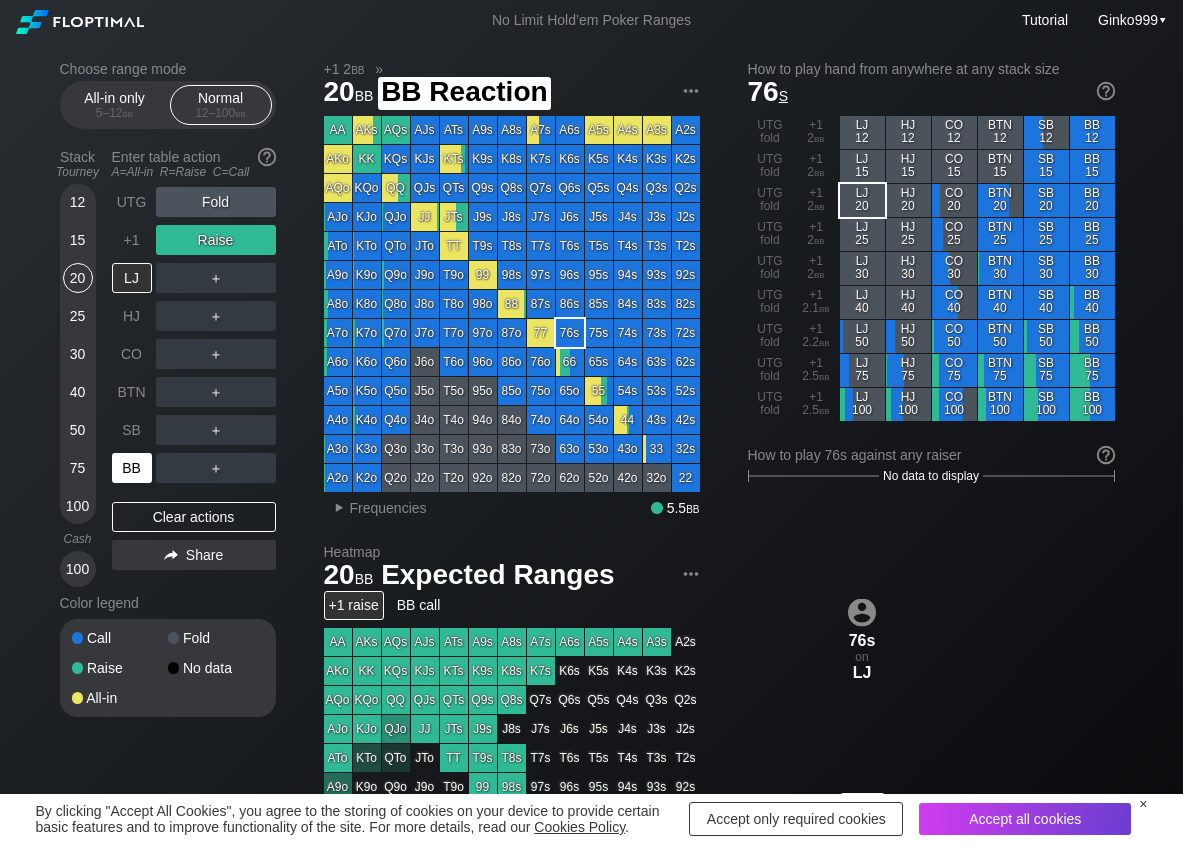click on "BB" at bounding box center (132, 468) 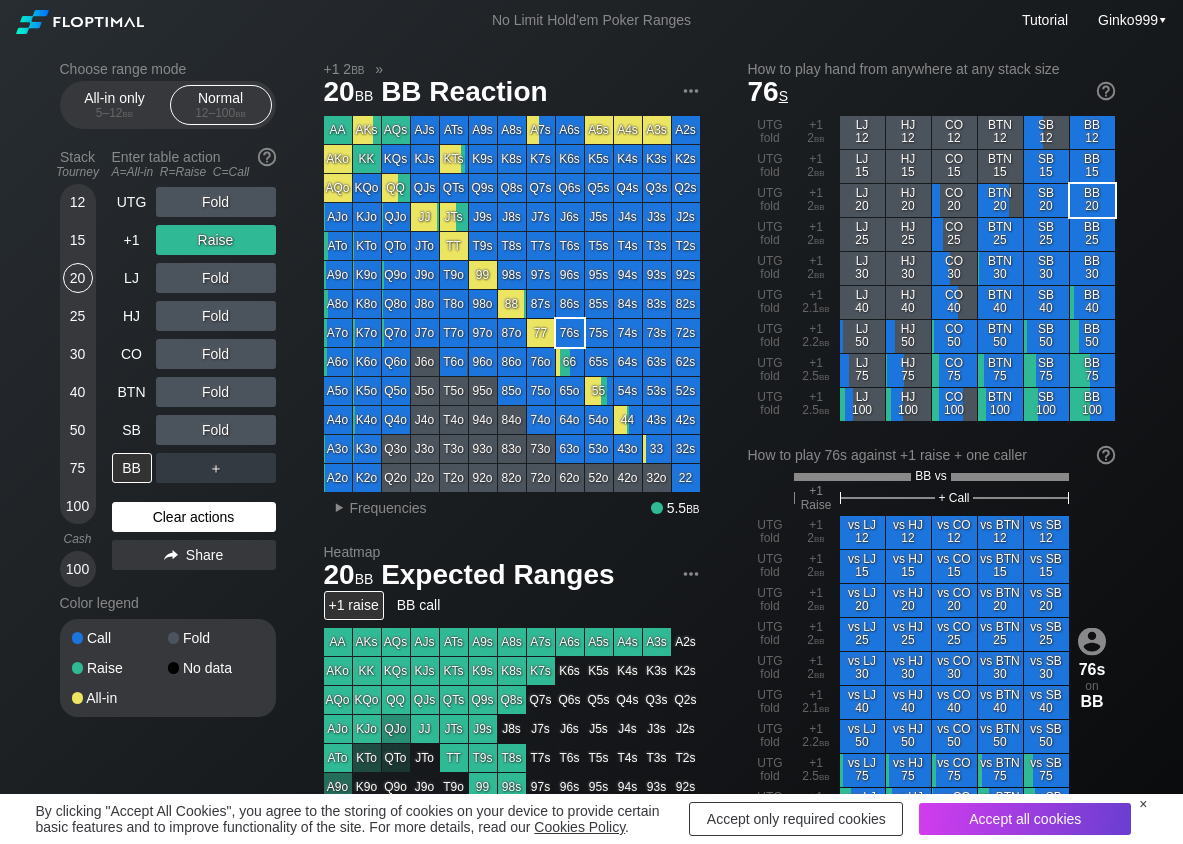 click on "Clear actions" at bounding box center [194, 517] 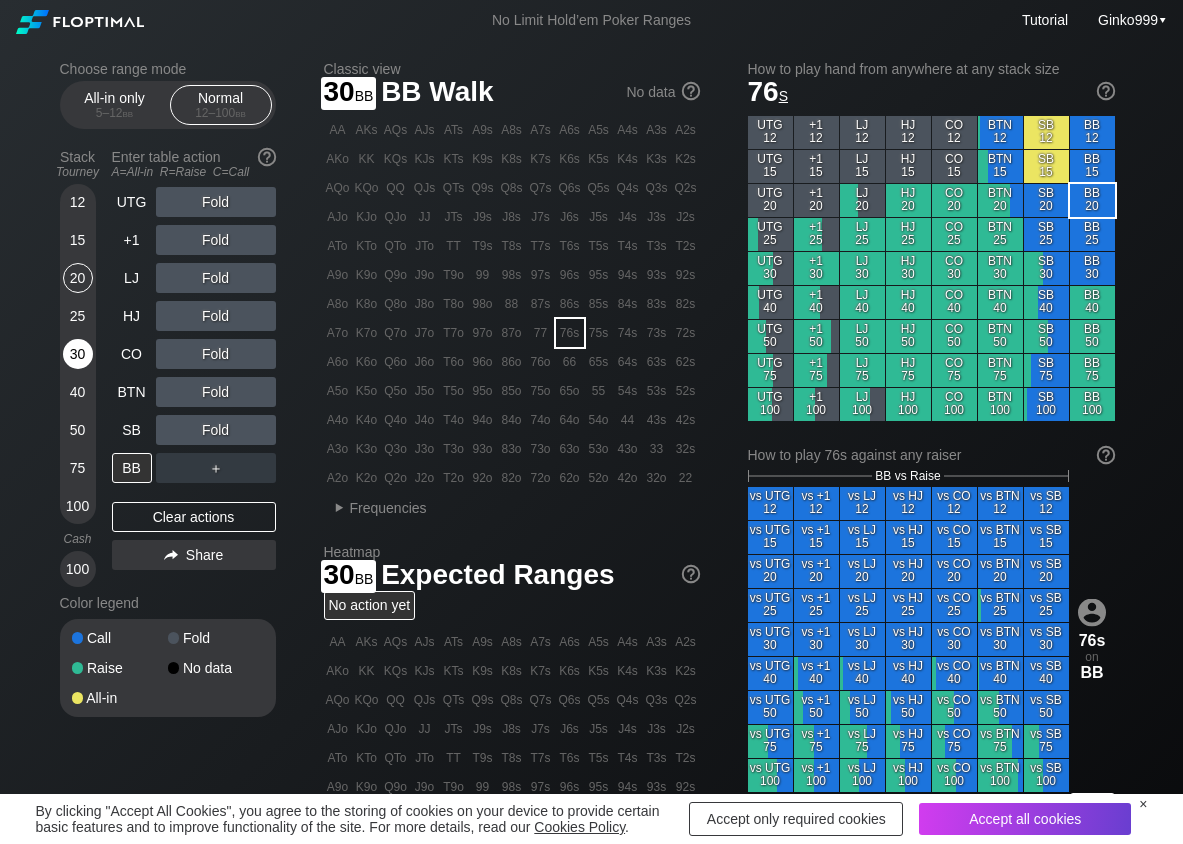 click on "30" at bounding box center [78, 354] 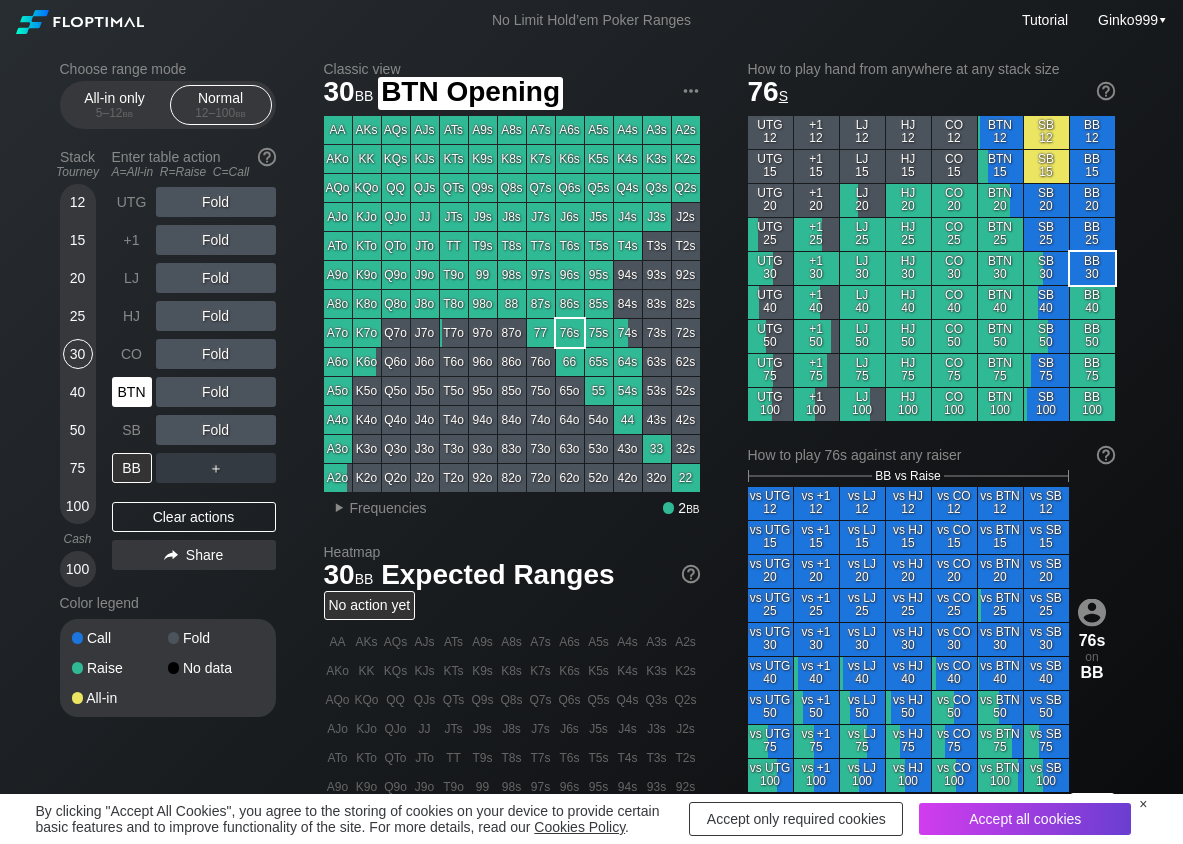 click on "BTN" at bounding box center [132, 392] 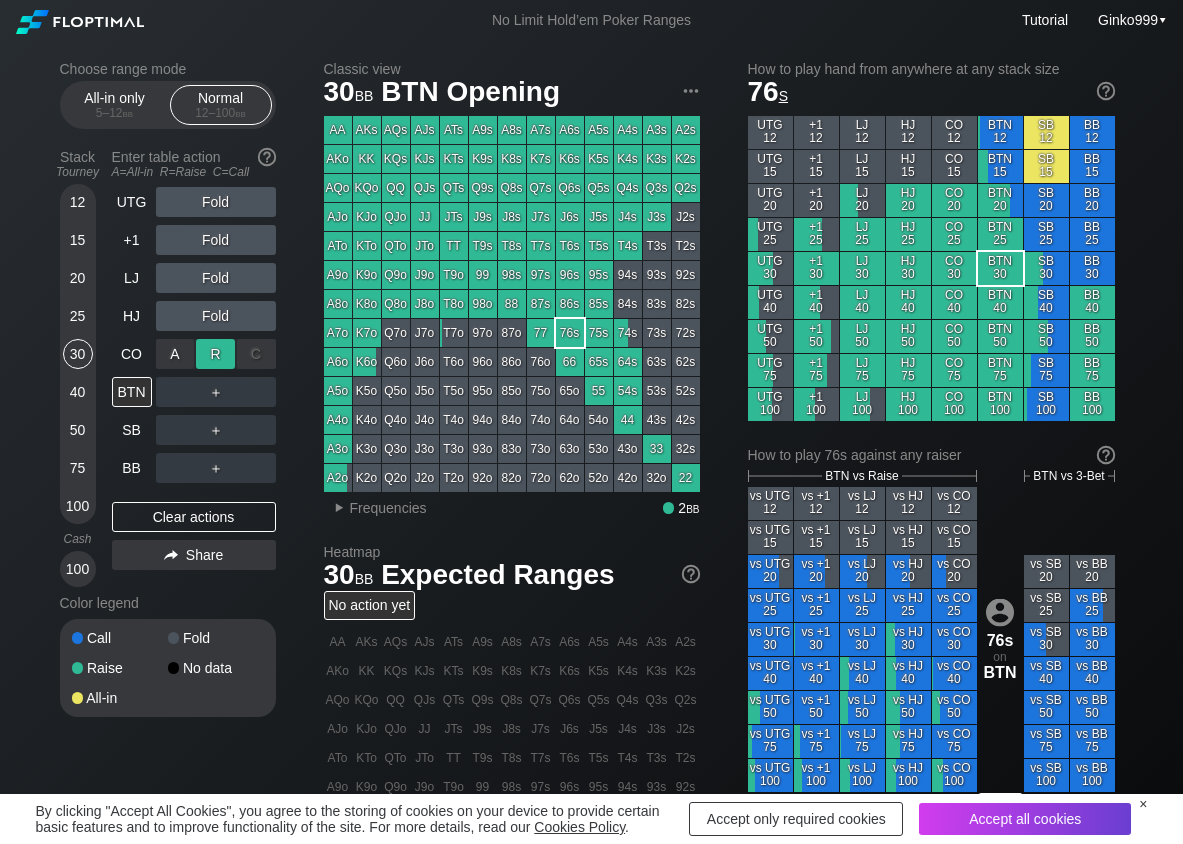 click on "R ✕" at bounding box center (215, 354) 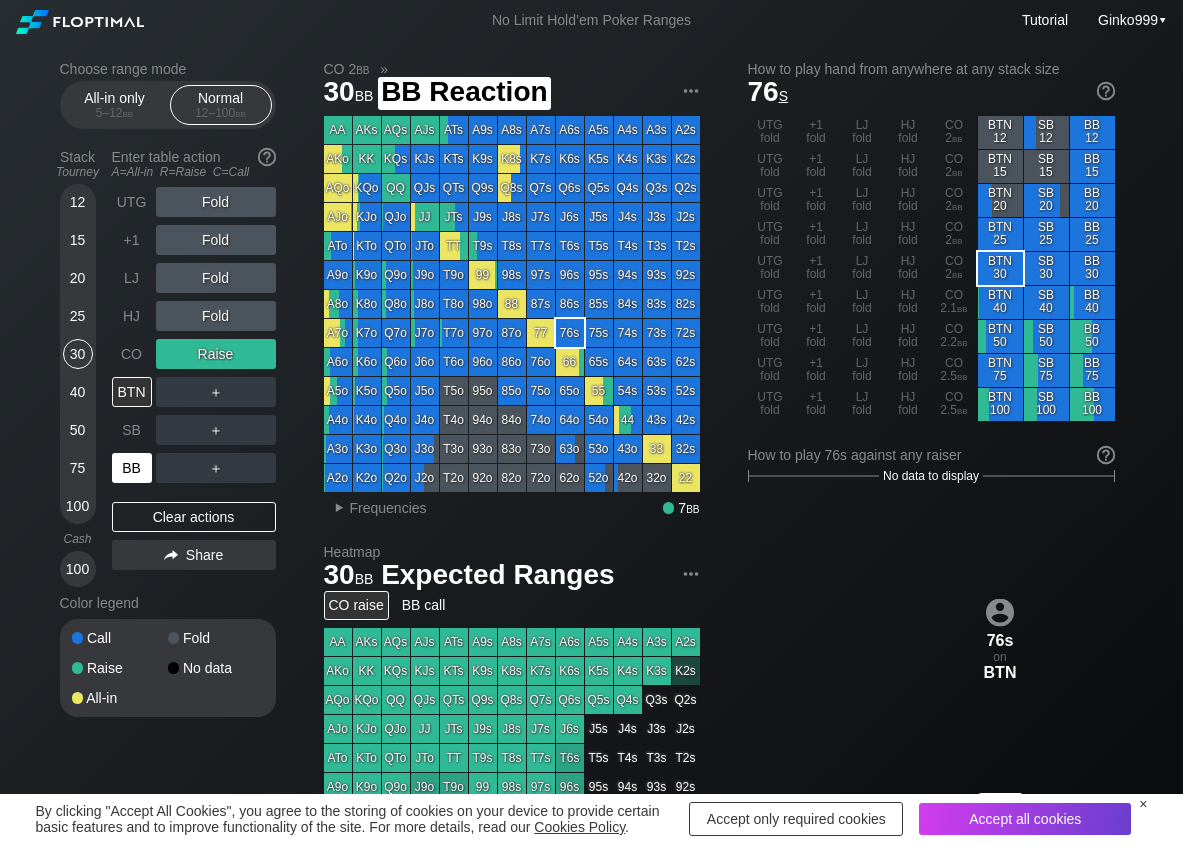 click on "BB" at bounding box center (132, 468) 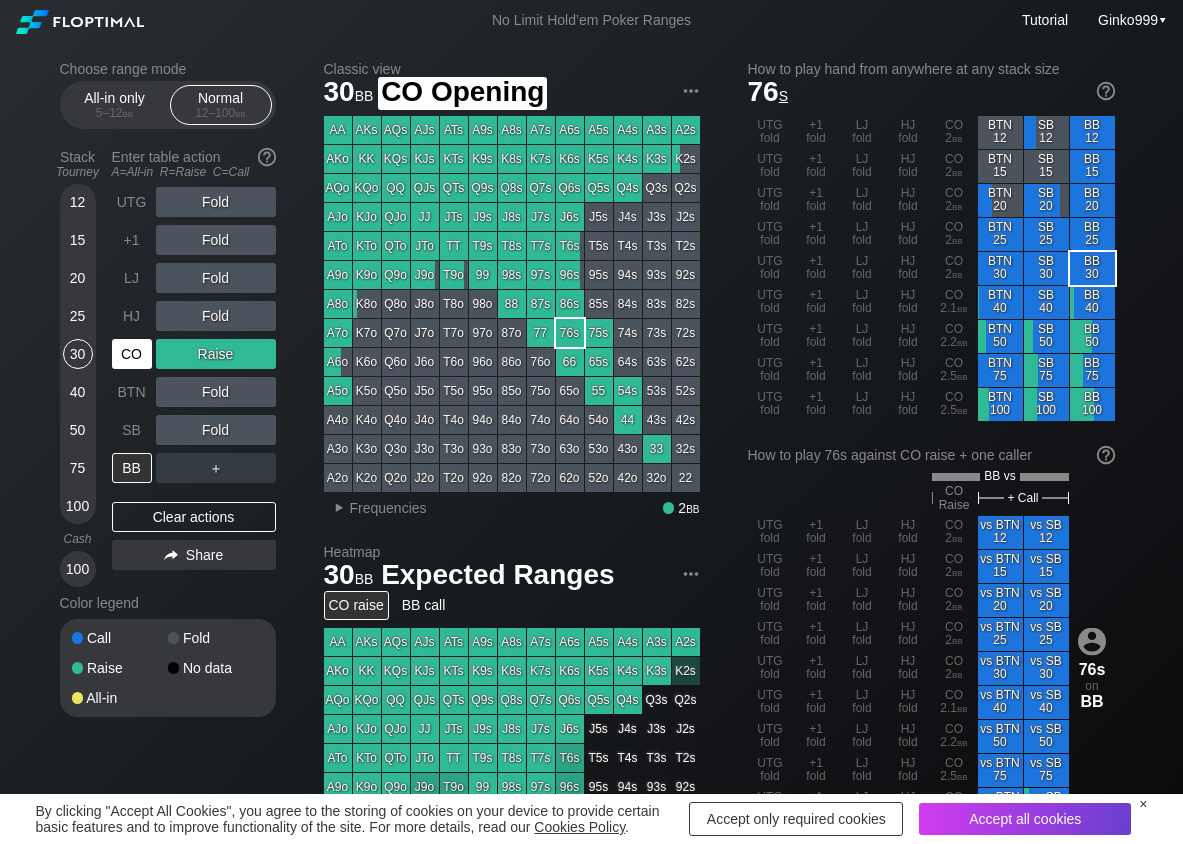 click on "CO" at bounding box center [132, 354] 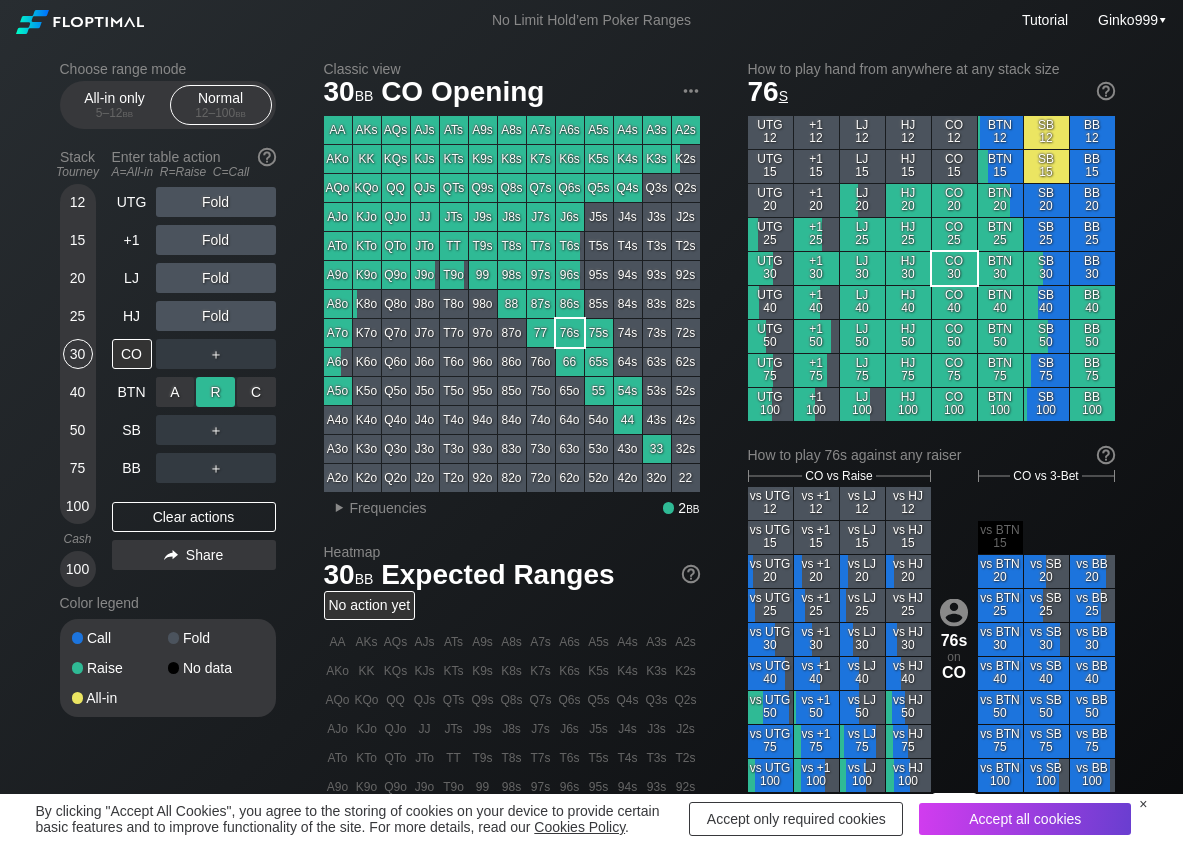 click on "R ✕" at bounding box center (215, 392) 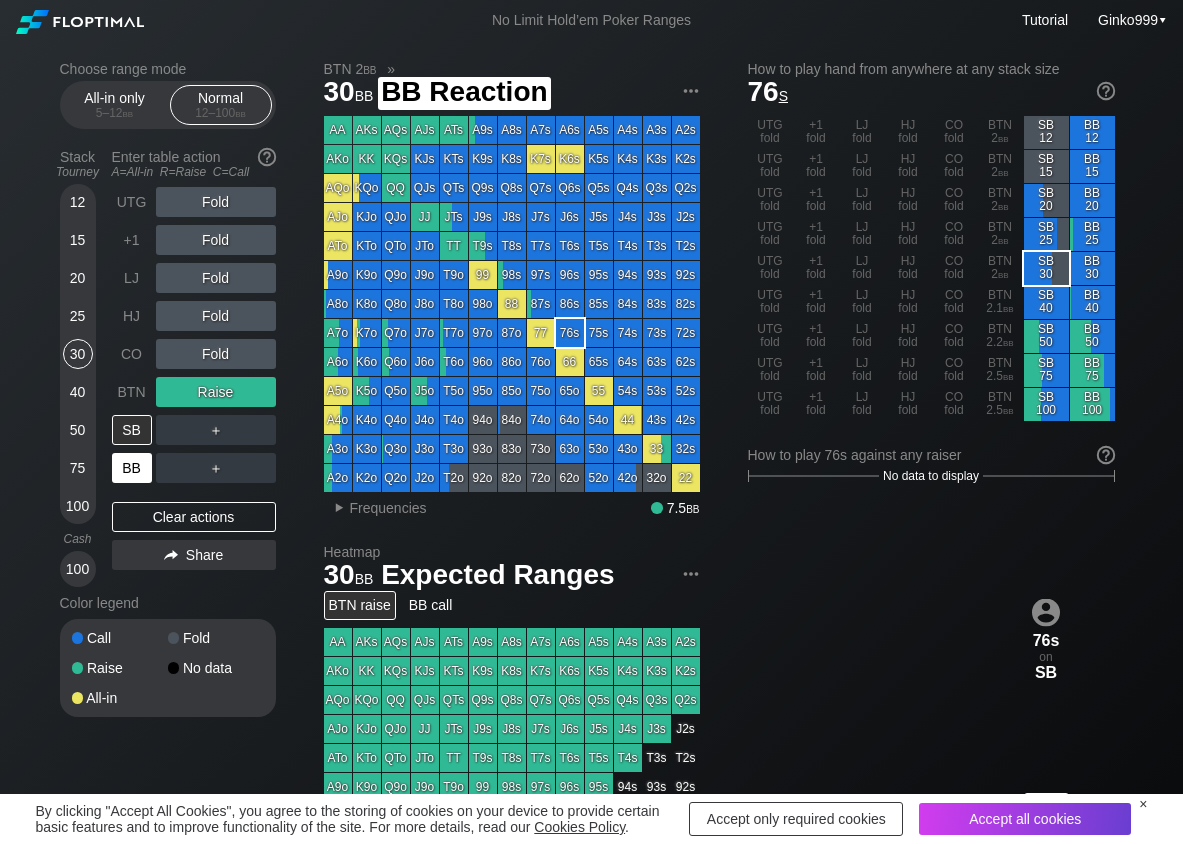 click on "BB" at bounding box center (132, 468) 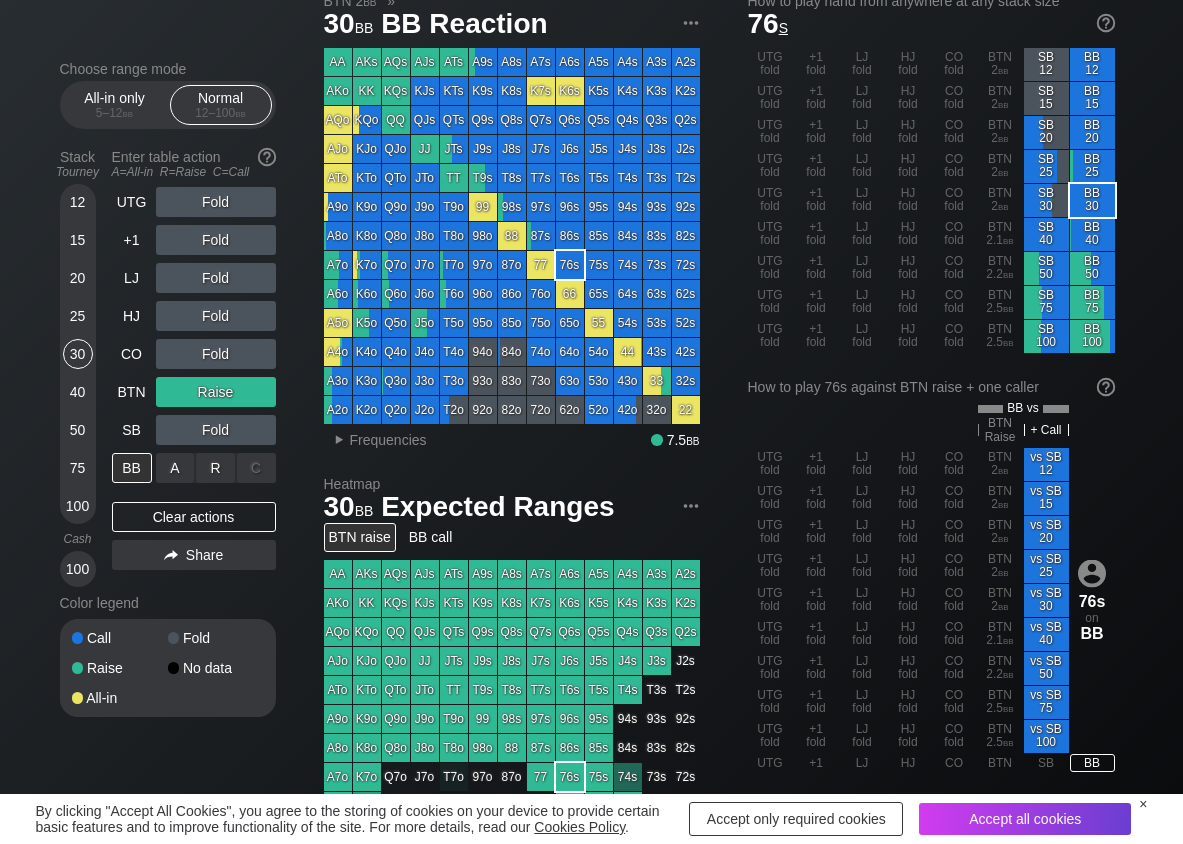 scroll, scrollTop: 100, scrollLeft: 0, axis: vertical 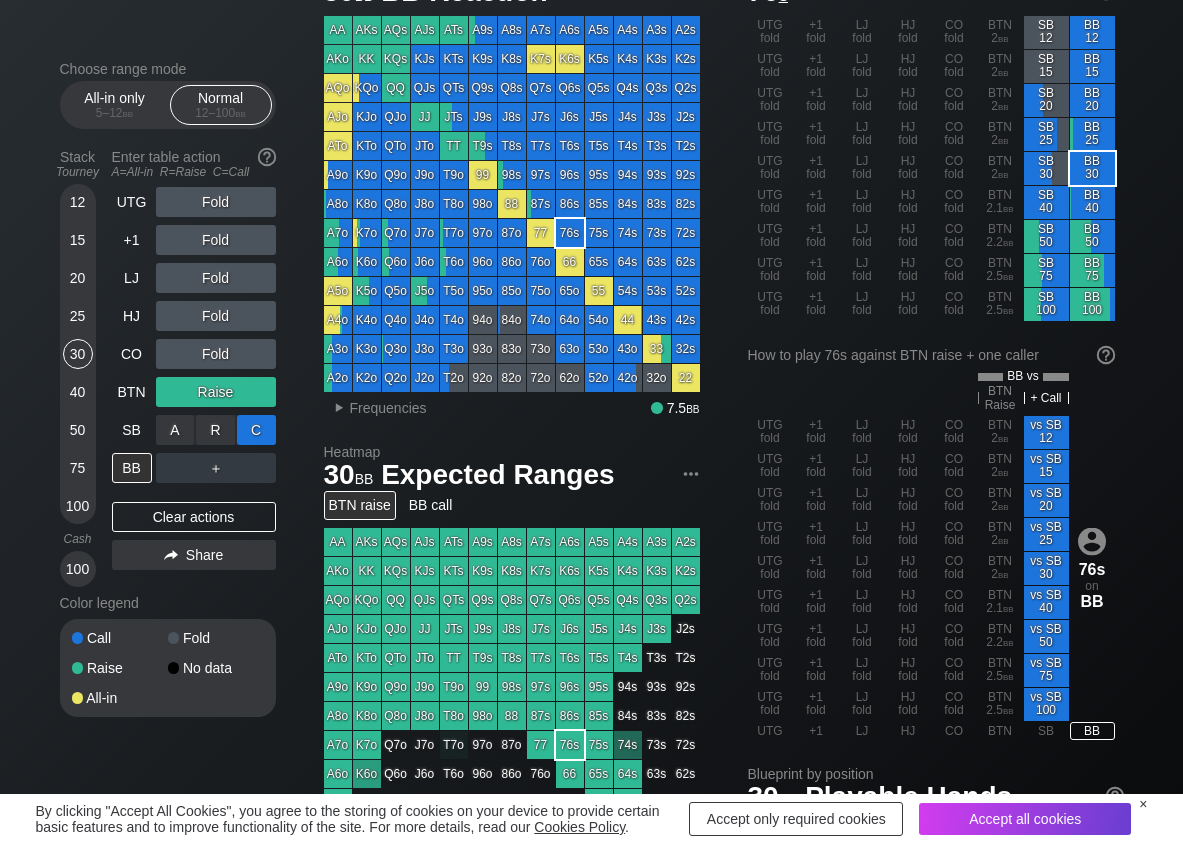 click on "C ✕" at bounding box center (256, 430) 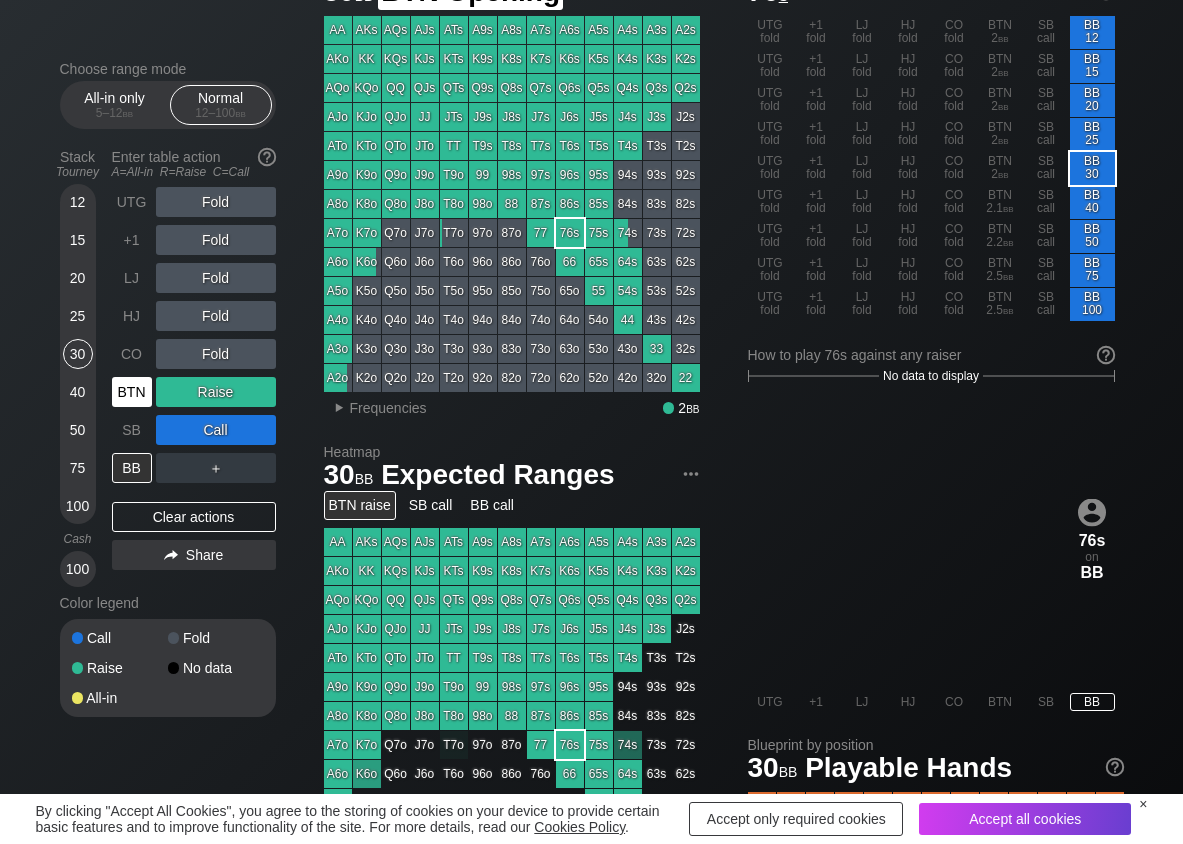 click on "BTN" at bounding box center [132, 392] 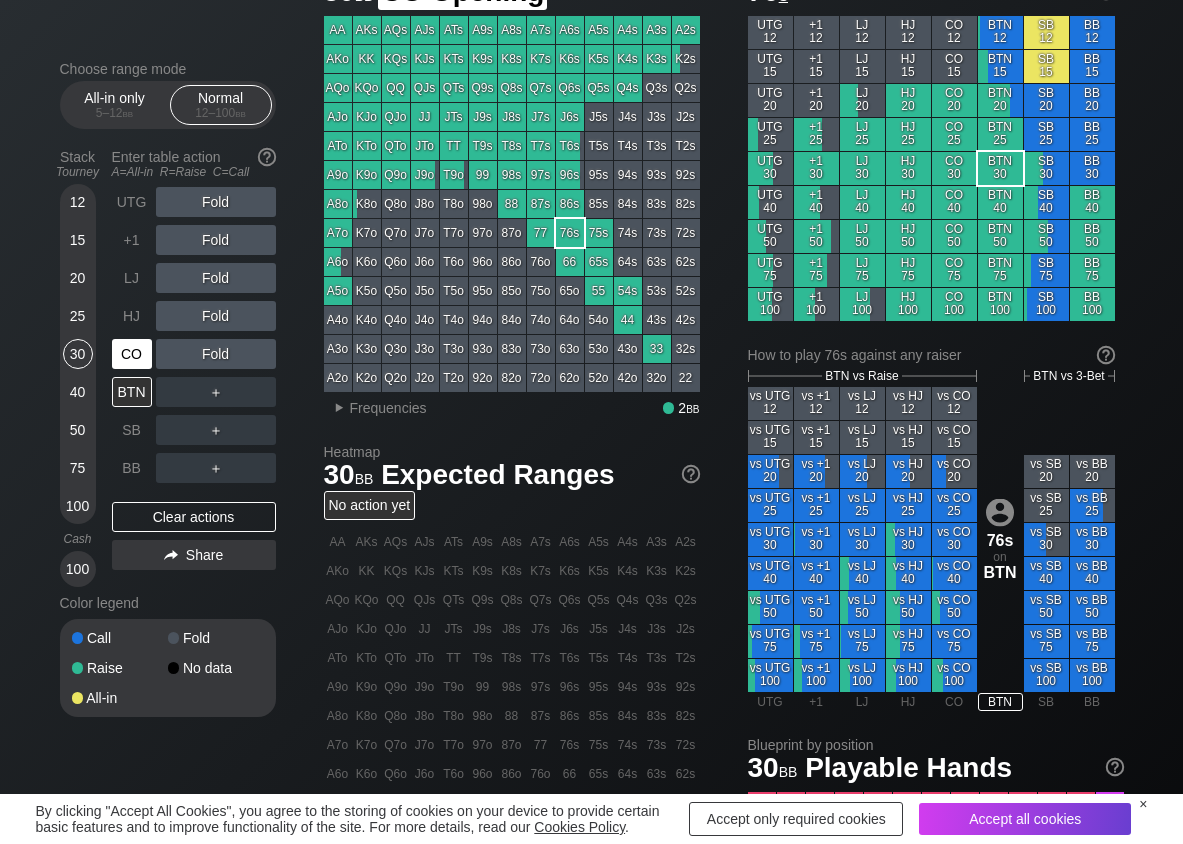 click on "CO" at bounding box center [132, 354] 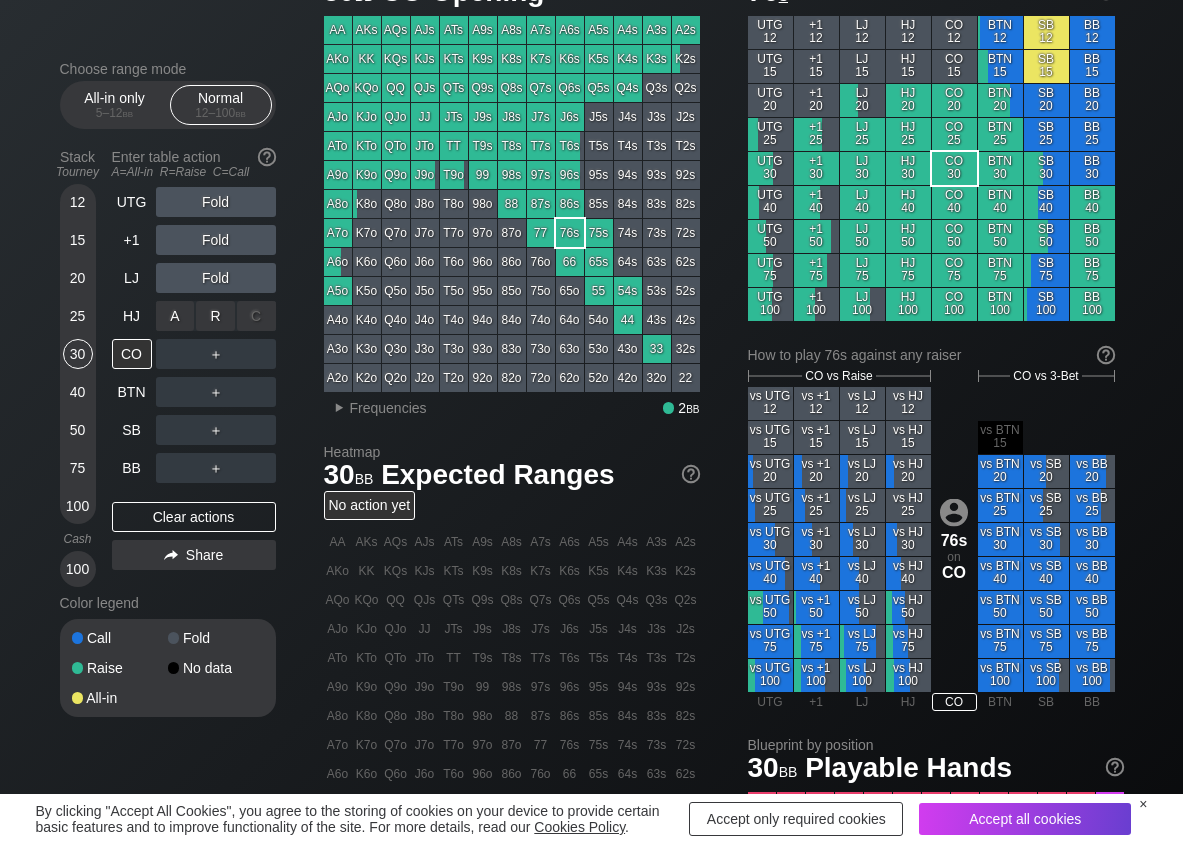 drag, startPoint x: 200, startPoint y: 309, endPoint x: 180, endPoint y: 337, distance: 34.4093 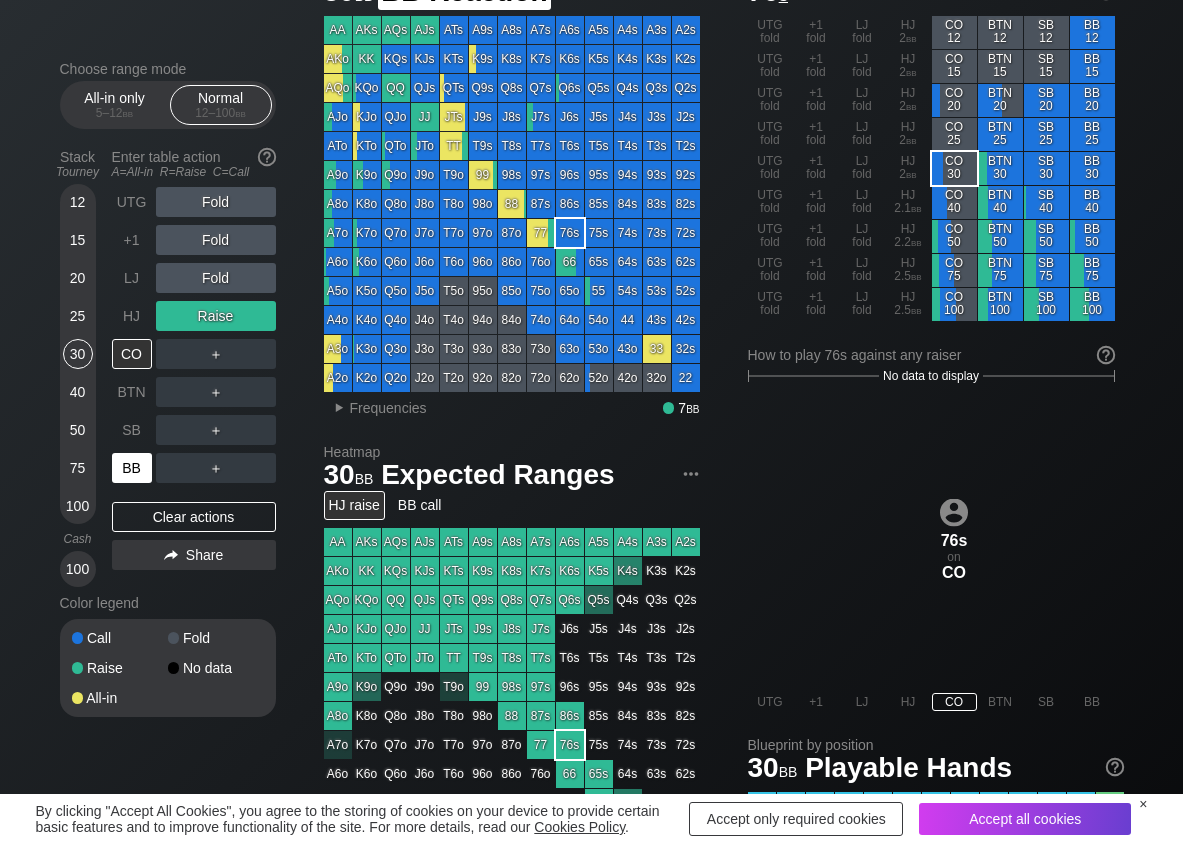 click on "BB" at bounding box center [132, 468] 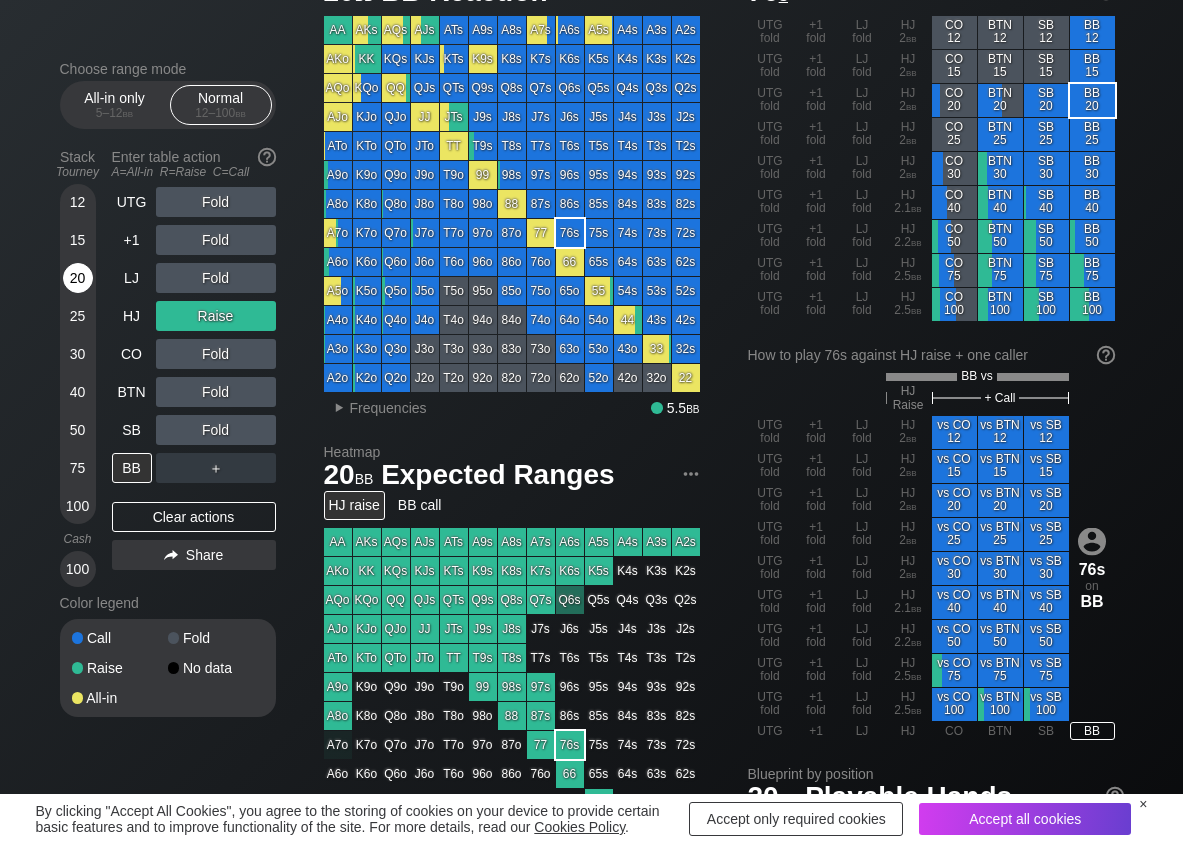 click on "20" at bounding box center [78, 278] 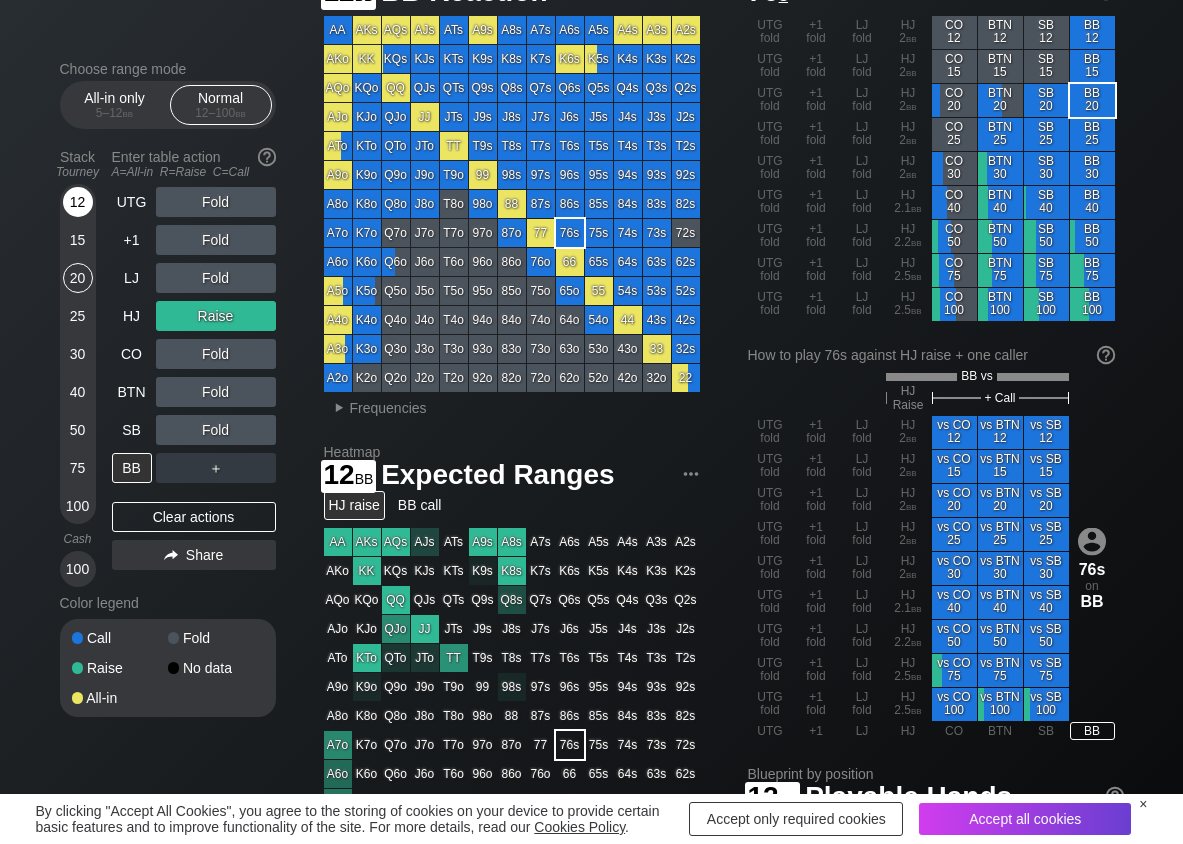 click on "12" at bounding box center [78, 202] 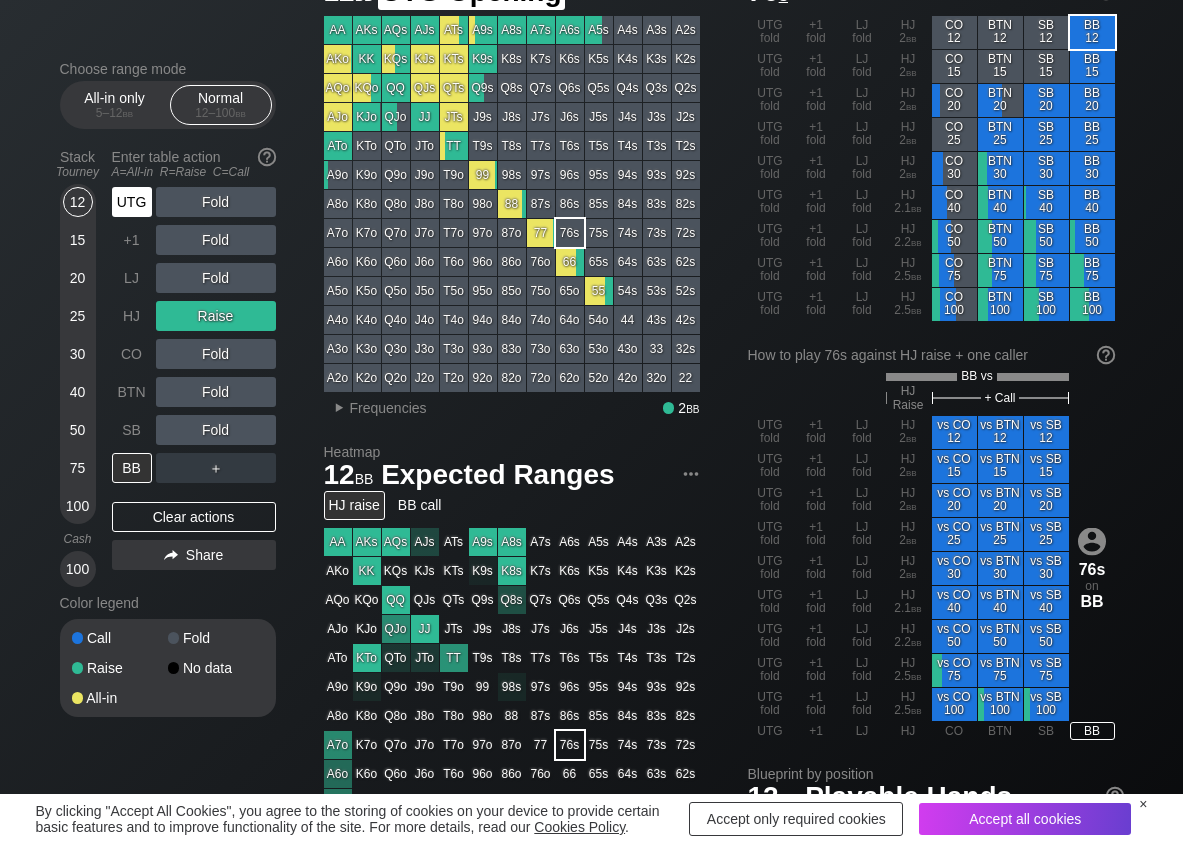 click on "UTG" at bounding box center [132, 202] 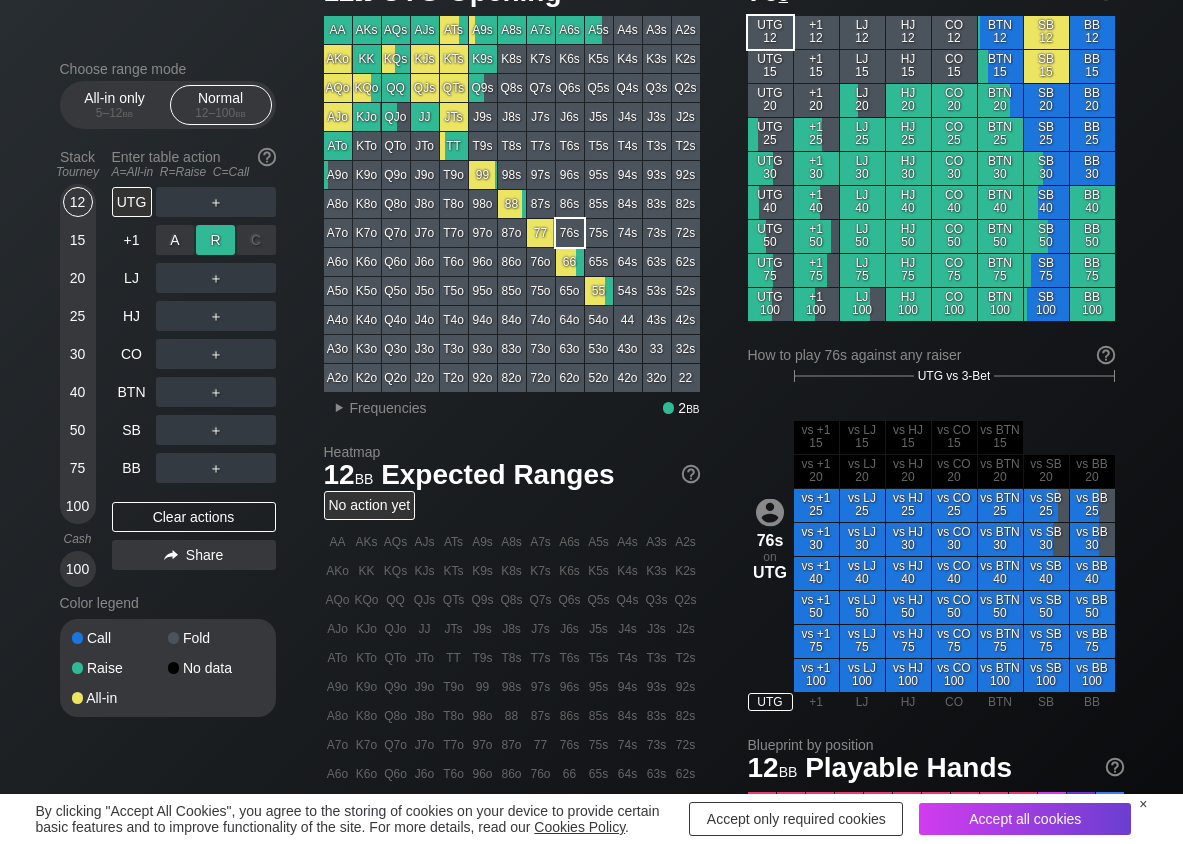 click on "R ✕" at bounding box center (215, 240) 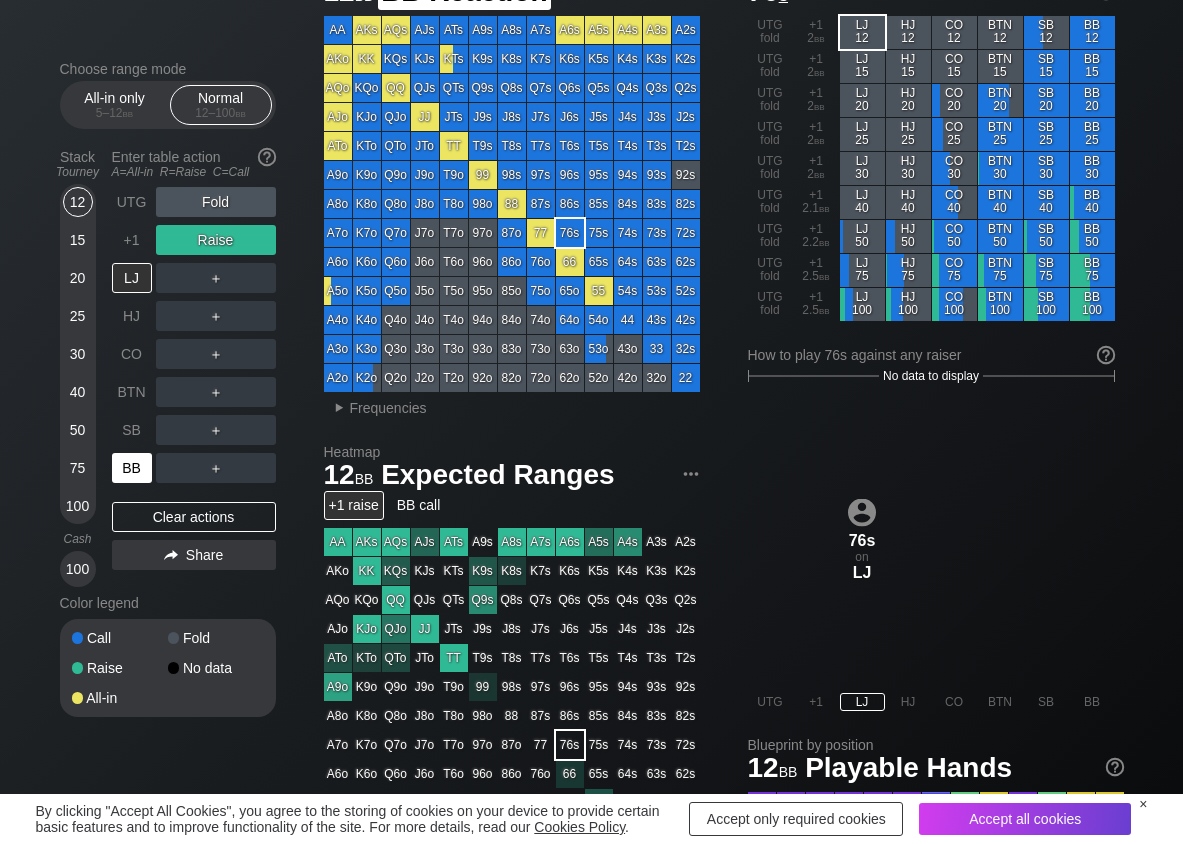click on "BB" at bounding box center (132, 468) 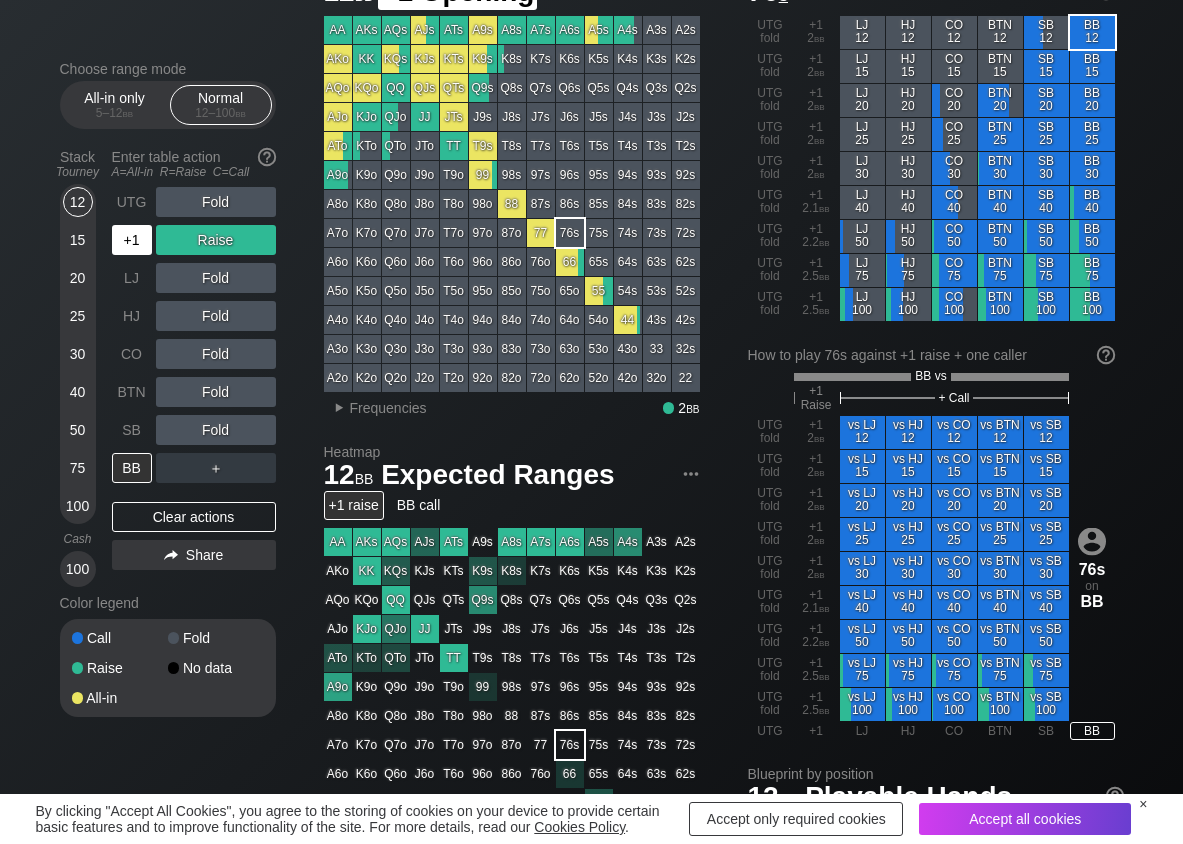 click on "+1" at bounding box center [132, 240] 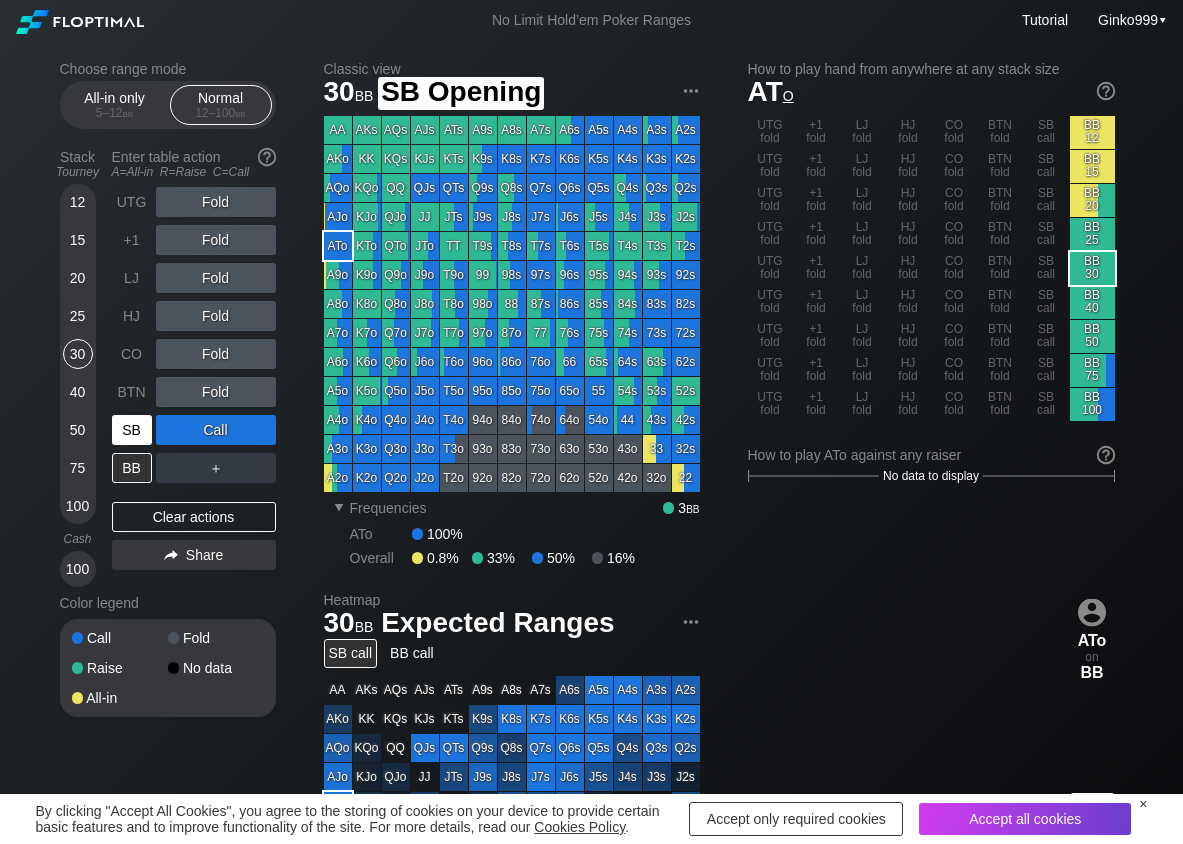 scroll, scrollTop: 100, scrollLeft: 0, axis: vertical 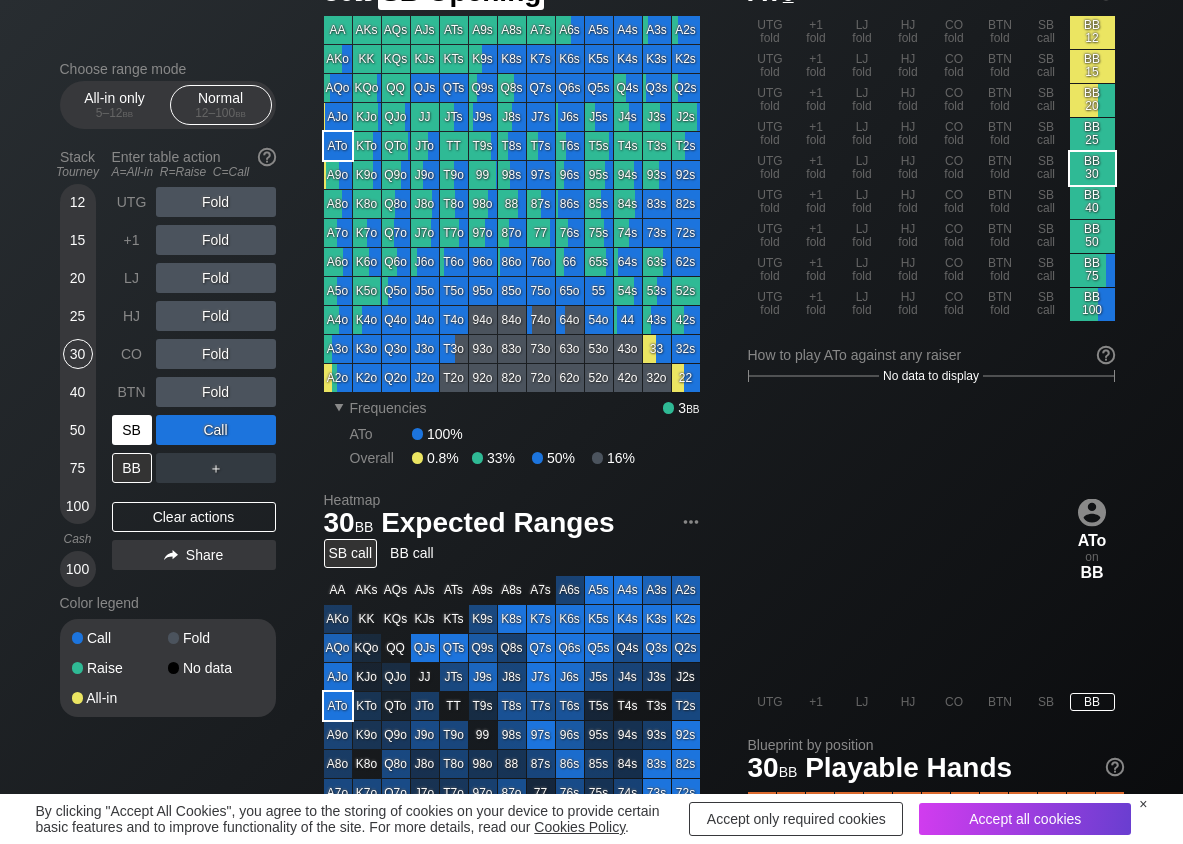 click on "SB" at bounding box center (132, 430) 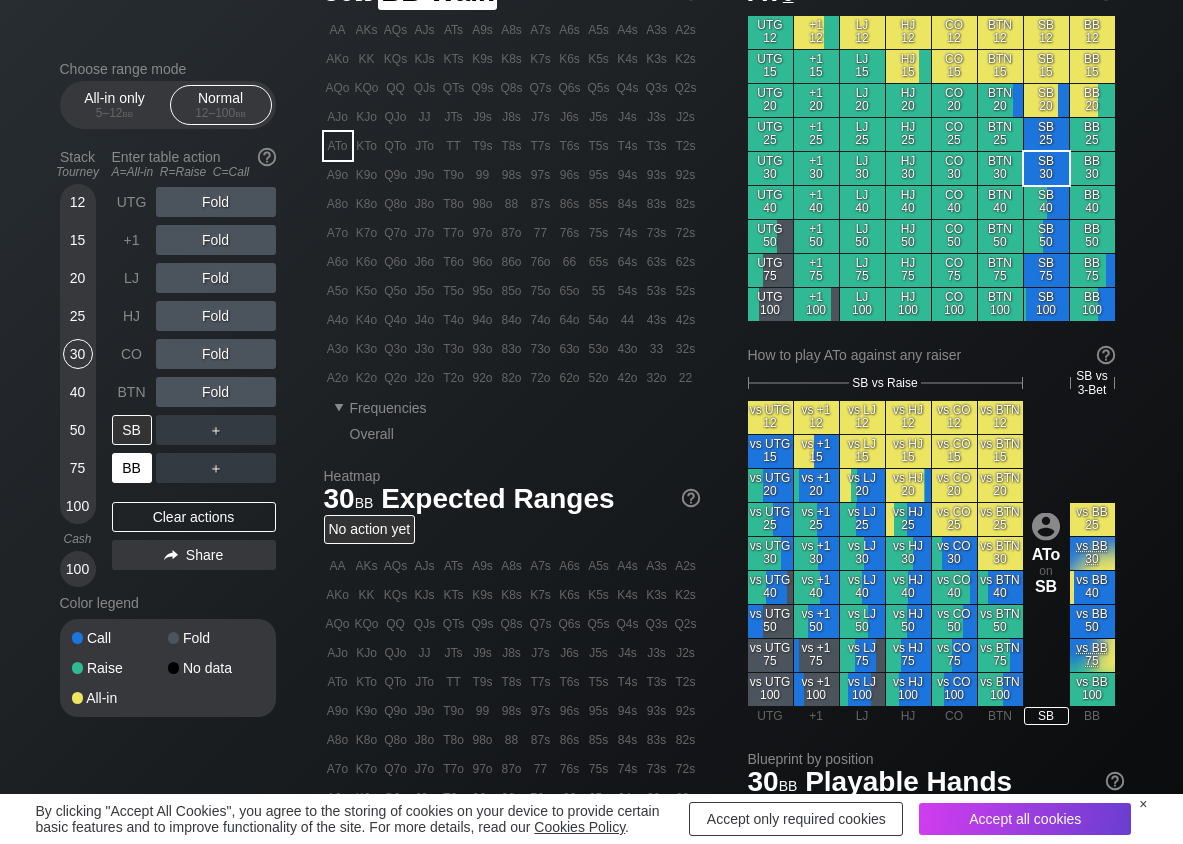 click on "BB" at bounding box center (132, 468) 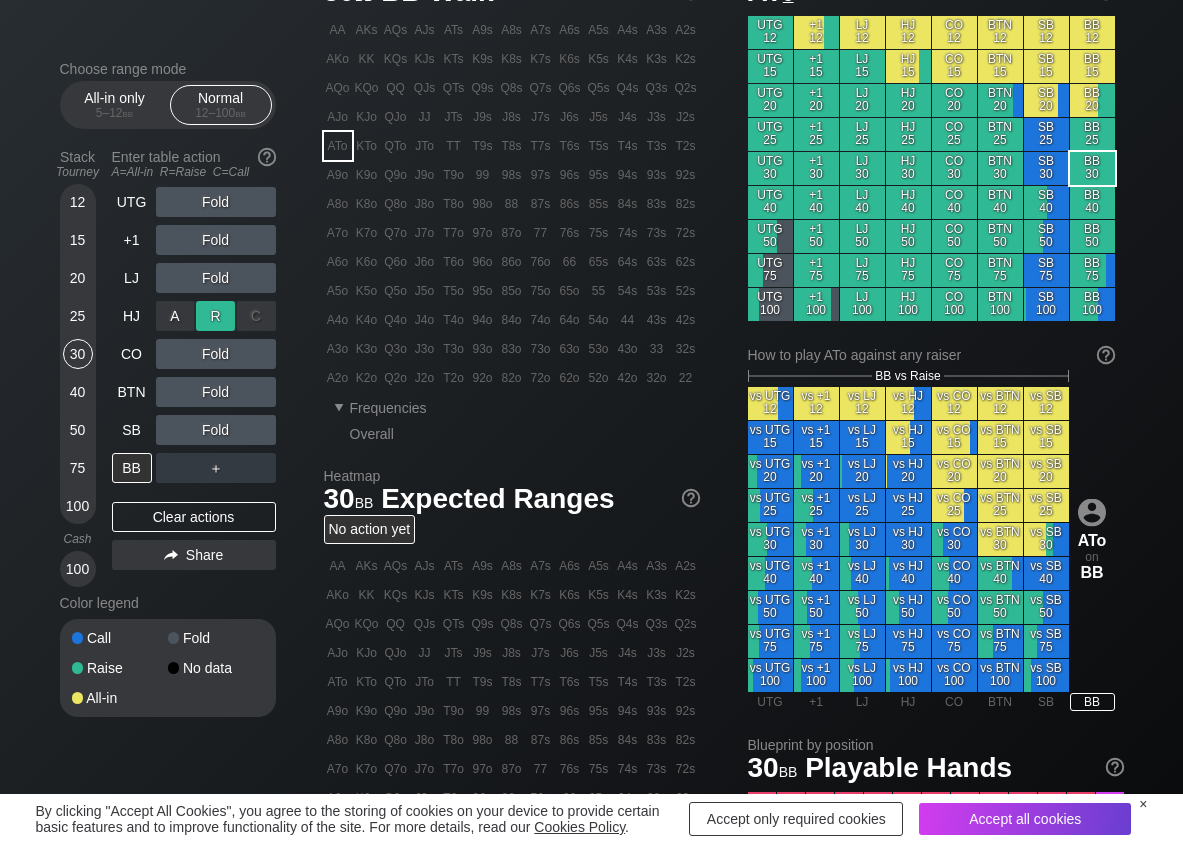 click on "R ✕" at bounding box center [215, 316] 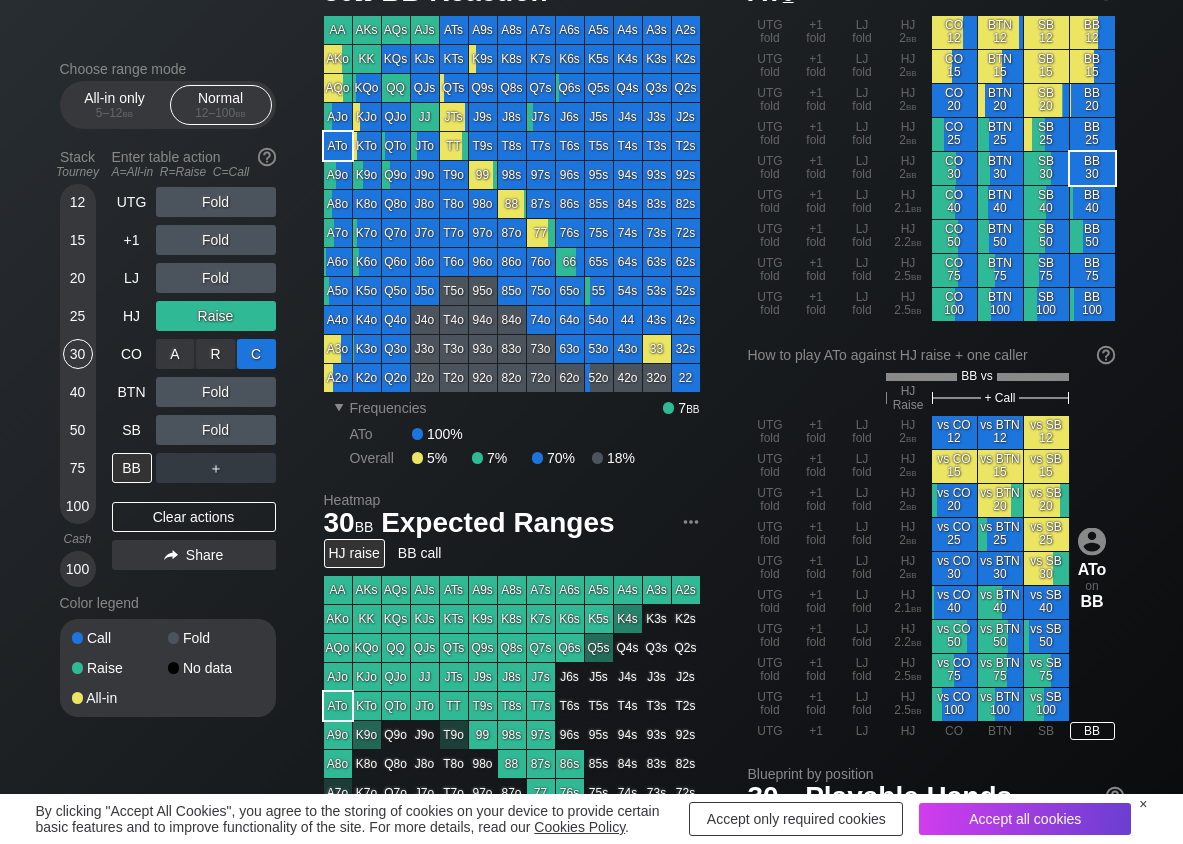 click on "C ✕" at bounding box center (256, 354) 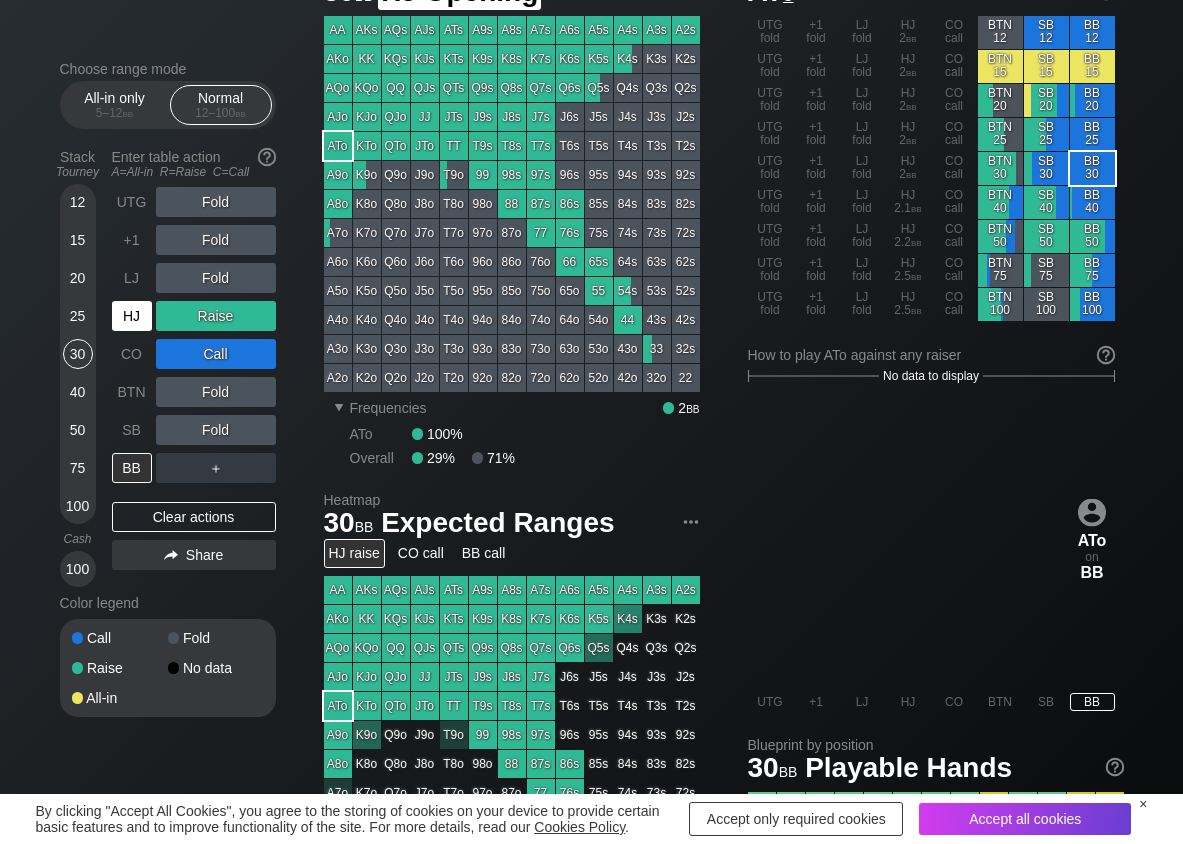click on "HJ" at bounding box center [132, 316] 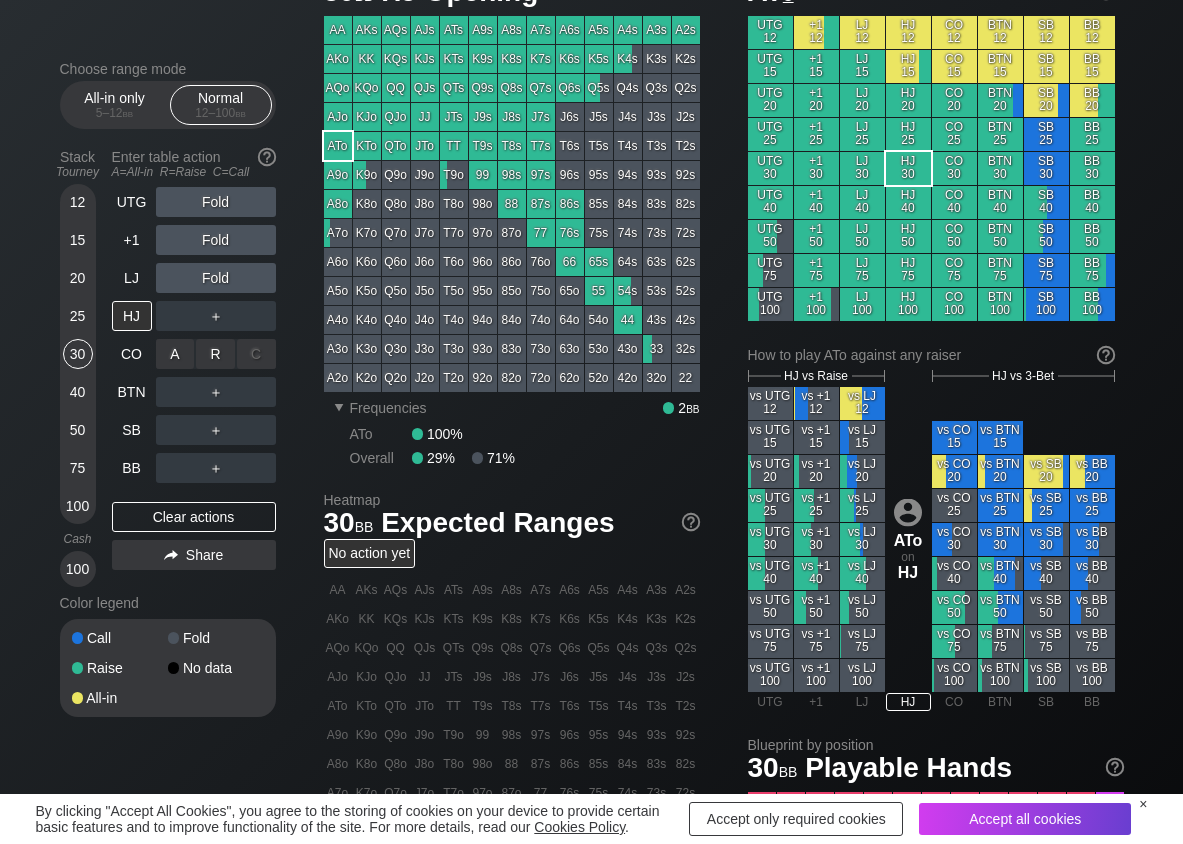 click on "R ✕" at bounding box center (215, 354) 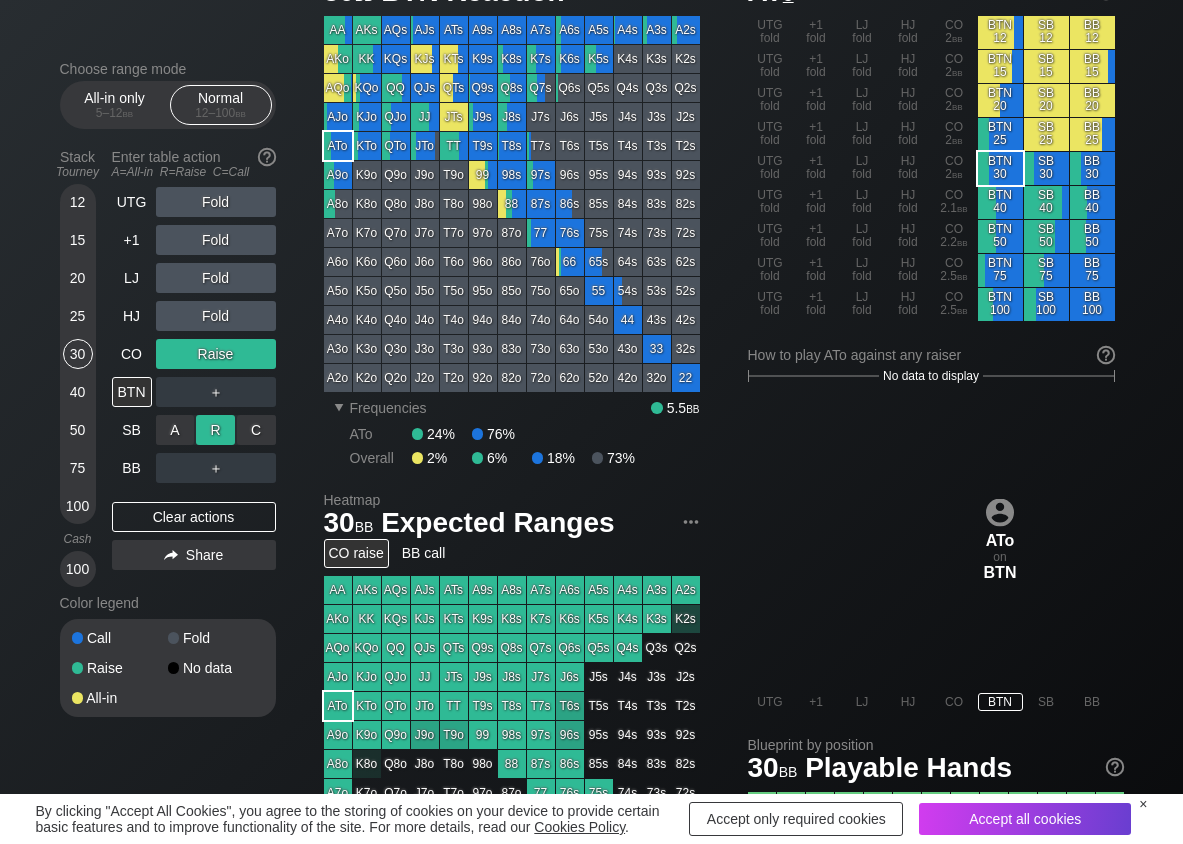 click on "R ✕" at bounding box center [215, 430] 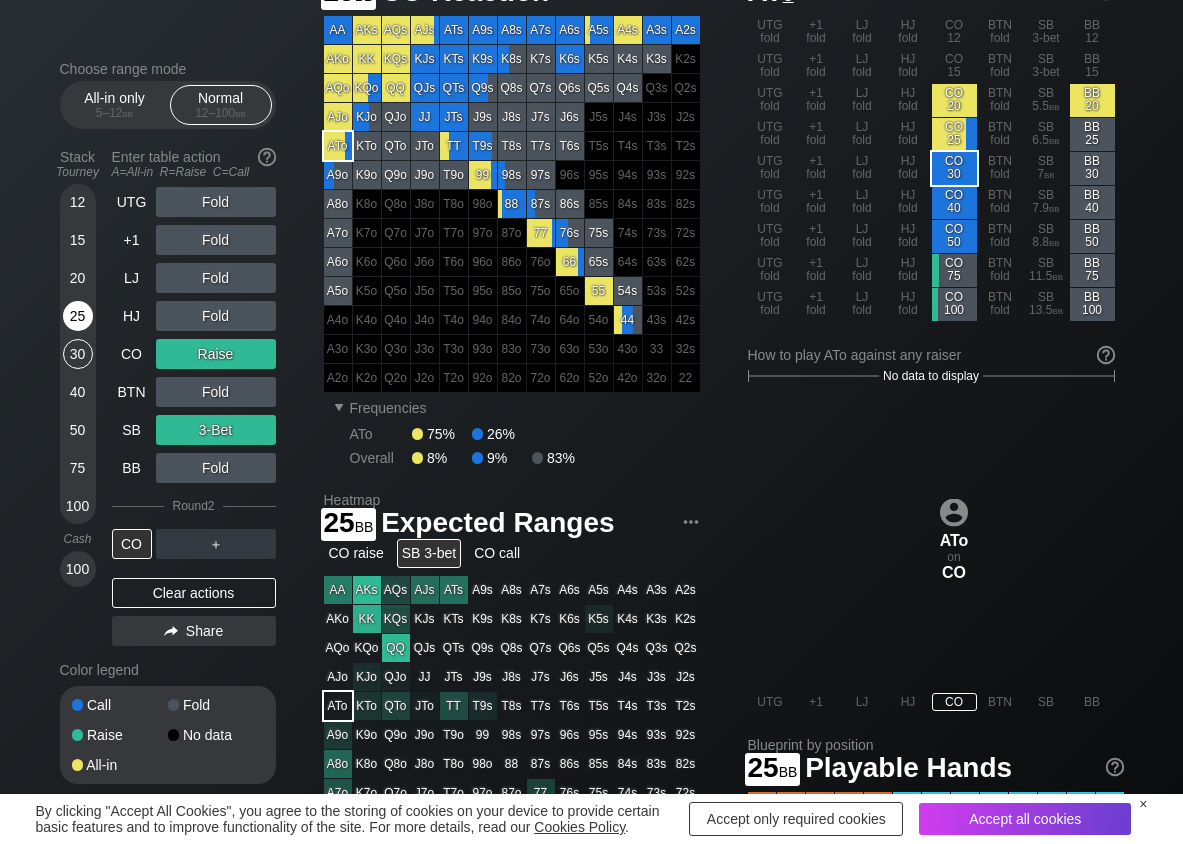 click on "25" at bounding box center (78, 316) 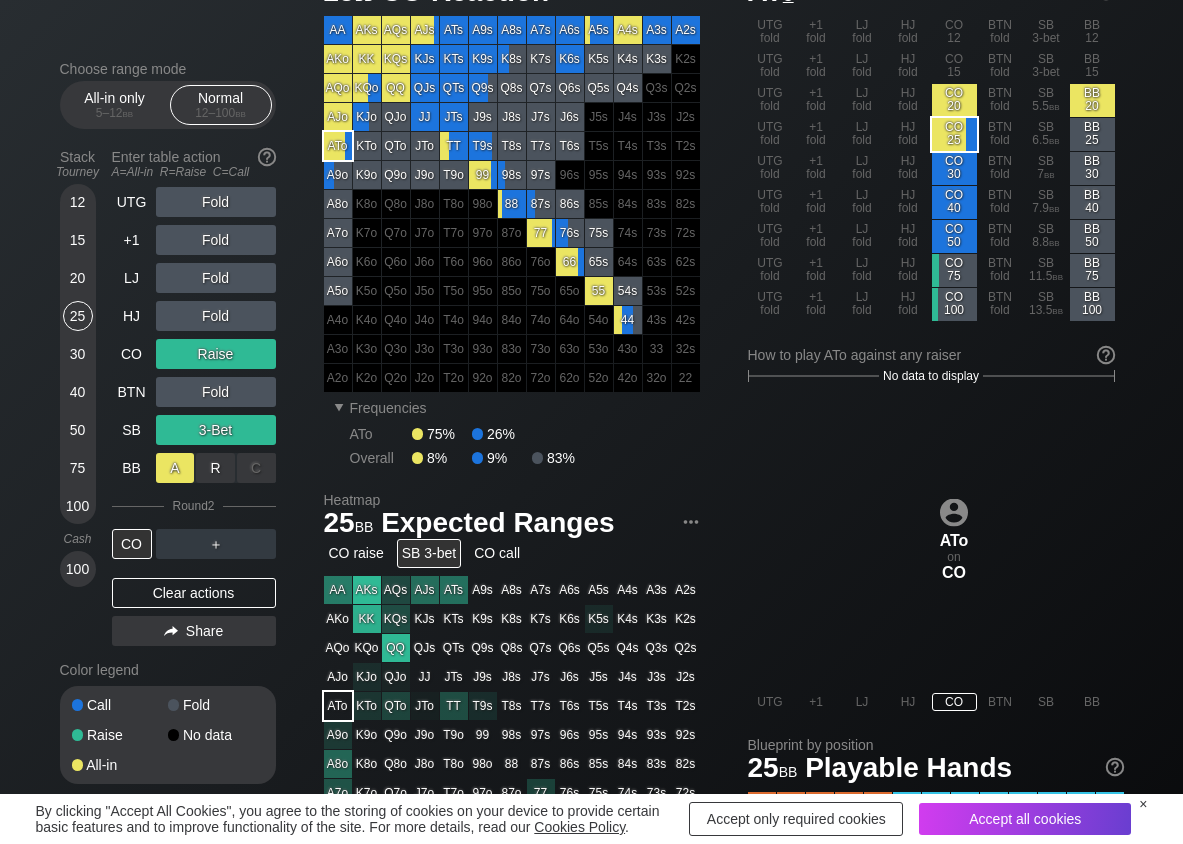 click on "A ✕" at bounding box center [175, 468] 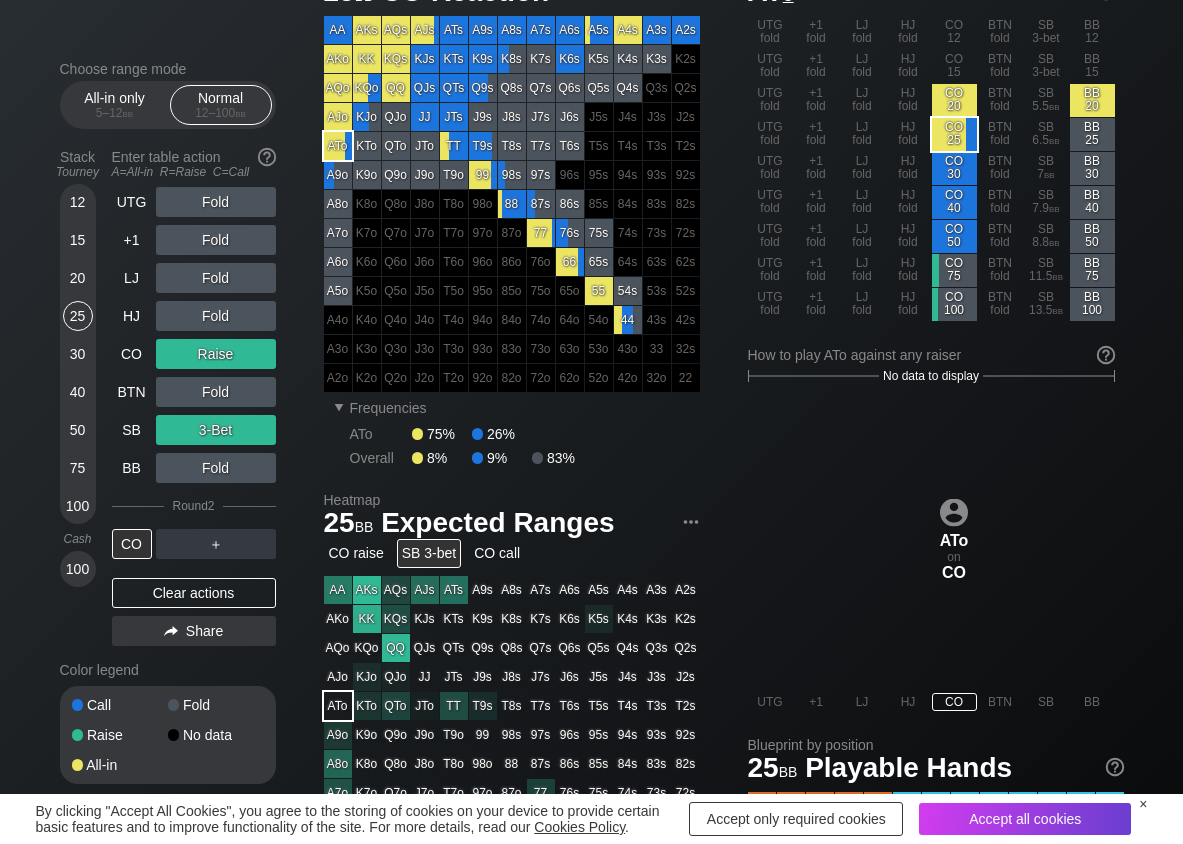 click on "12 15 20 25 30 40 50 75 100" at bounding box center [78, 354] 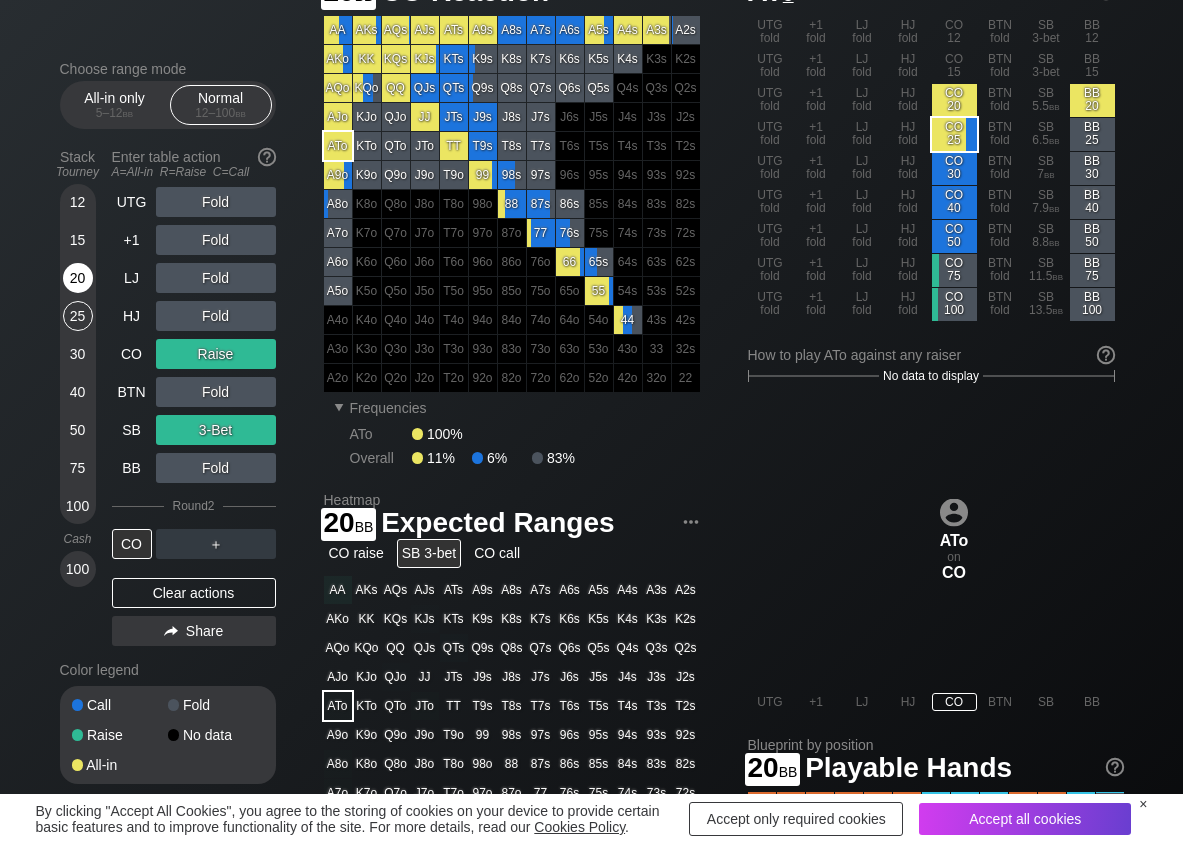 click on "20" at bounding box center [78, 278] 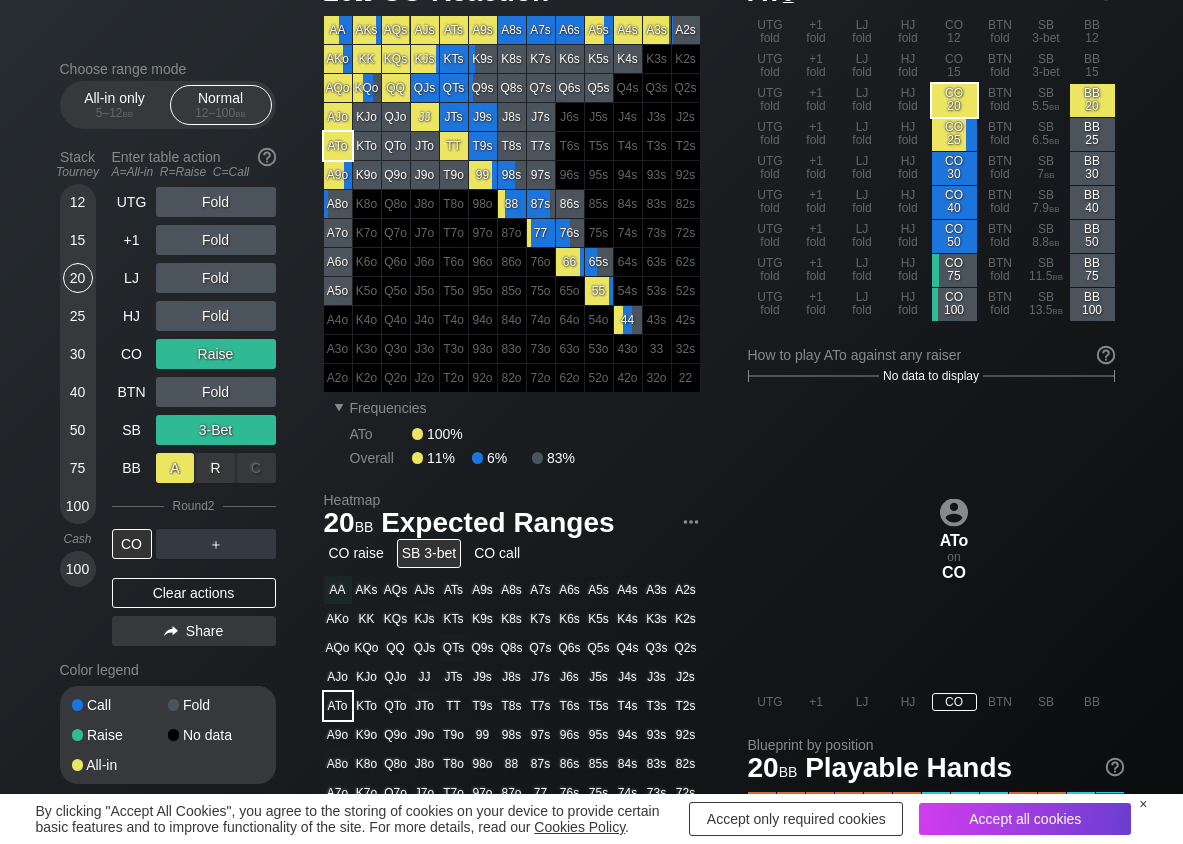 click on "A ✕" at bounding box center (175, 468) 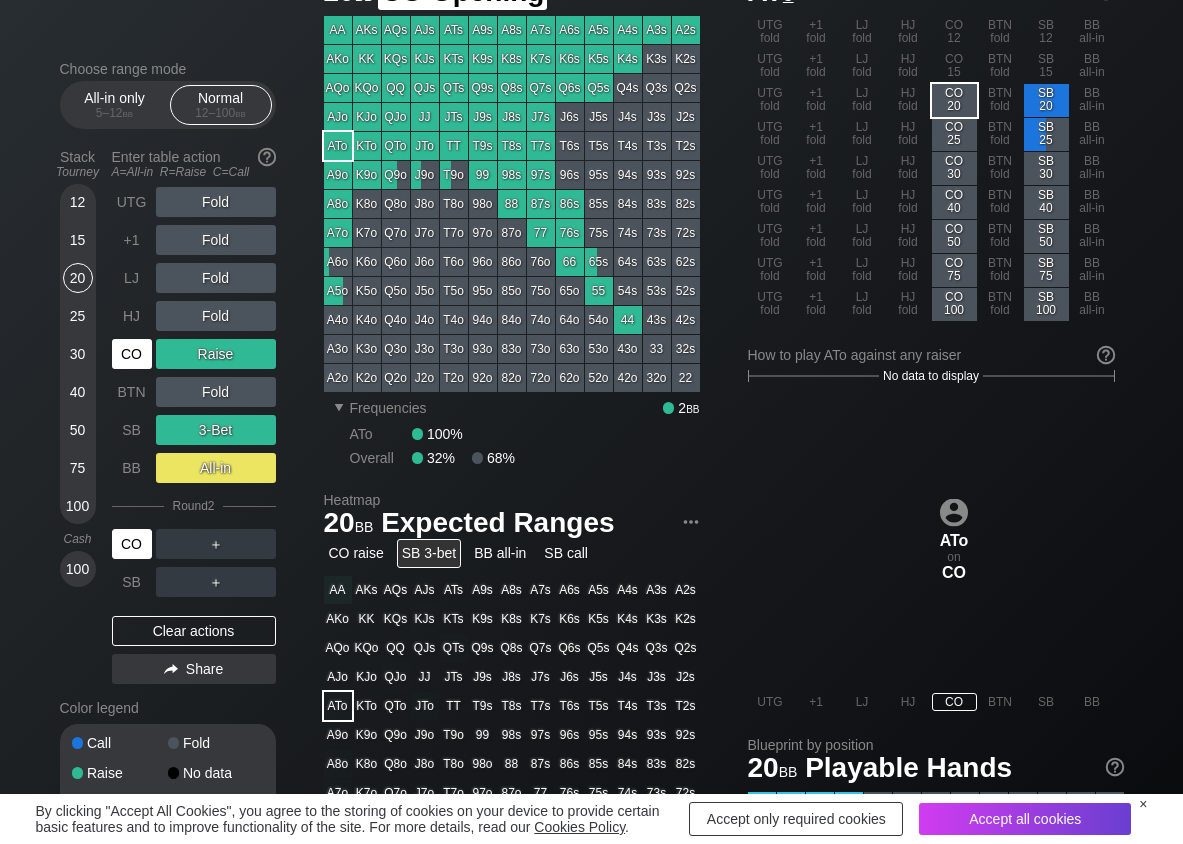 click on "CO" at bounding box center [132, 354] 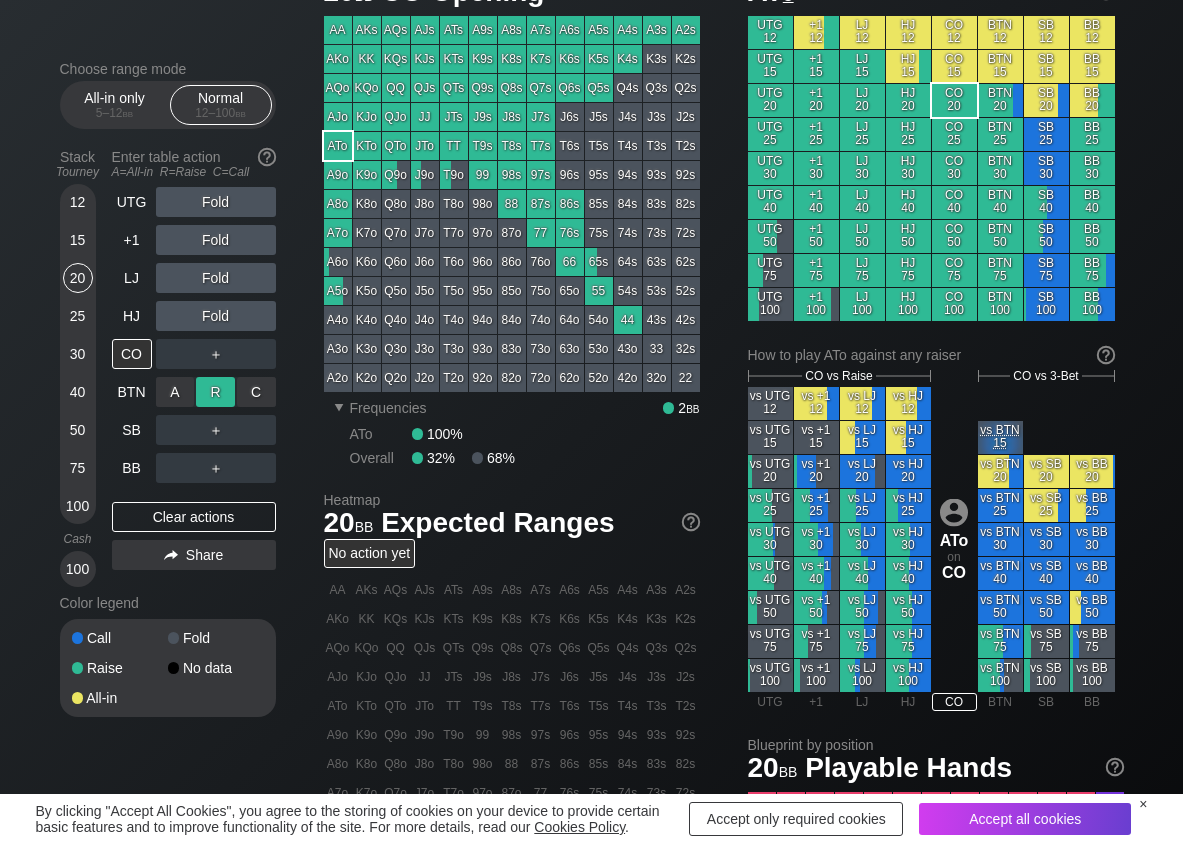click on "R ✕" at bounding box center [215, 392] 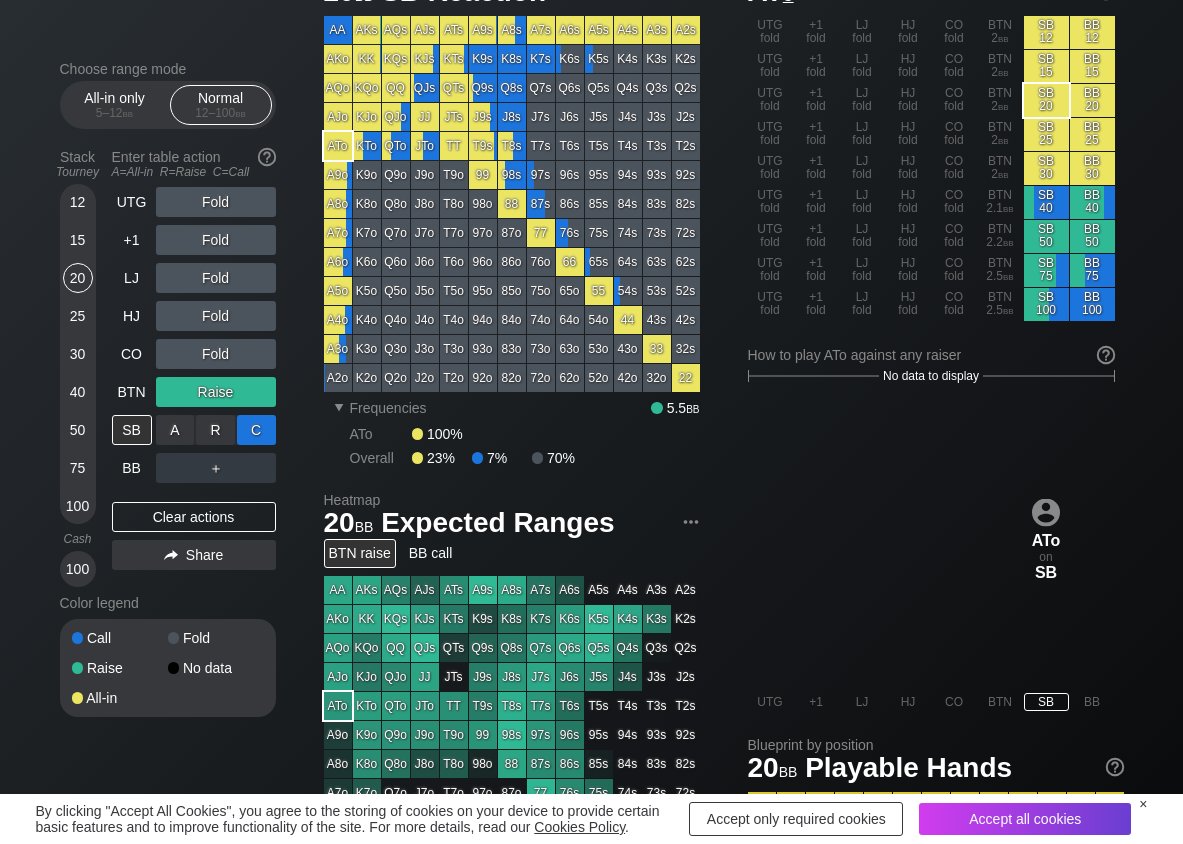 click on "C ✕" at bounding box center (256, 430) 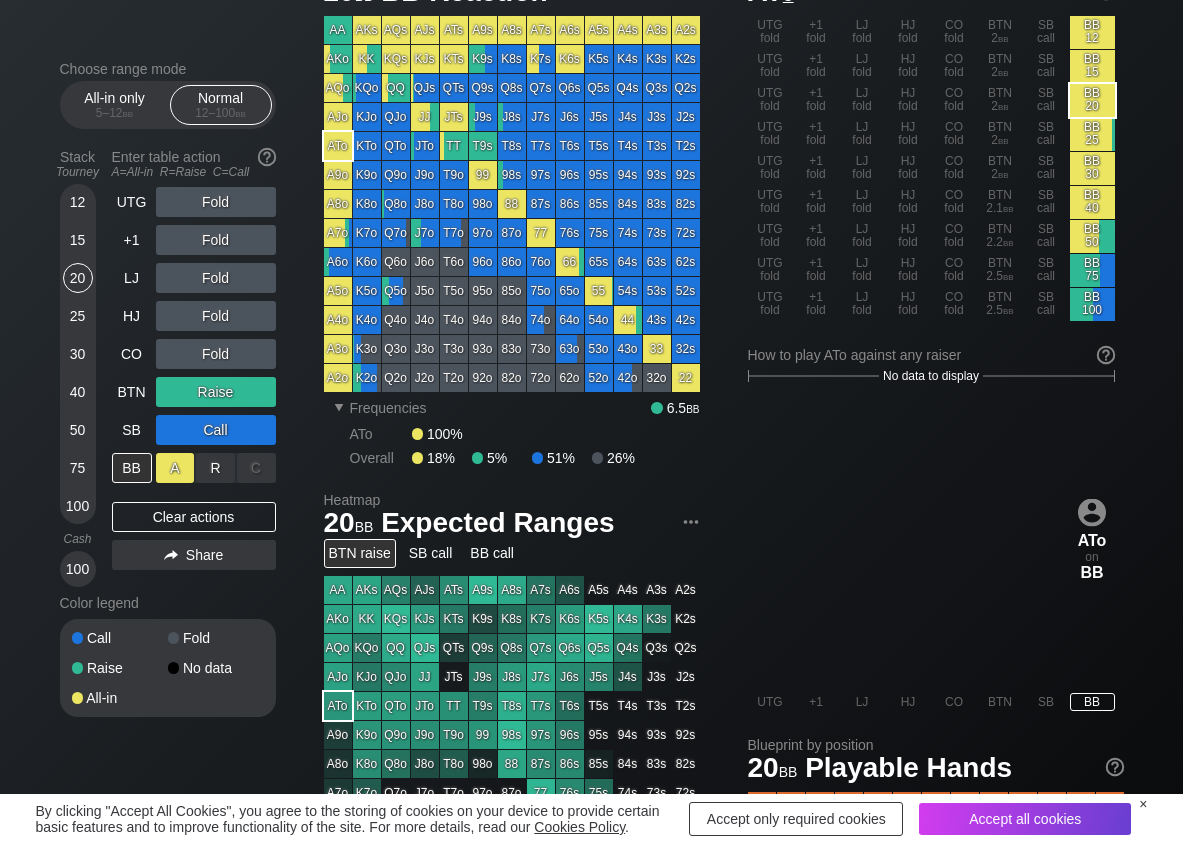 click on "A ✕" at bounding box center [175, 468] 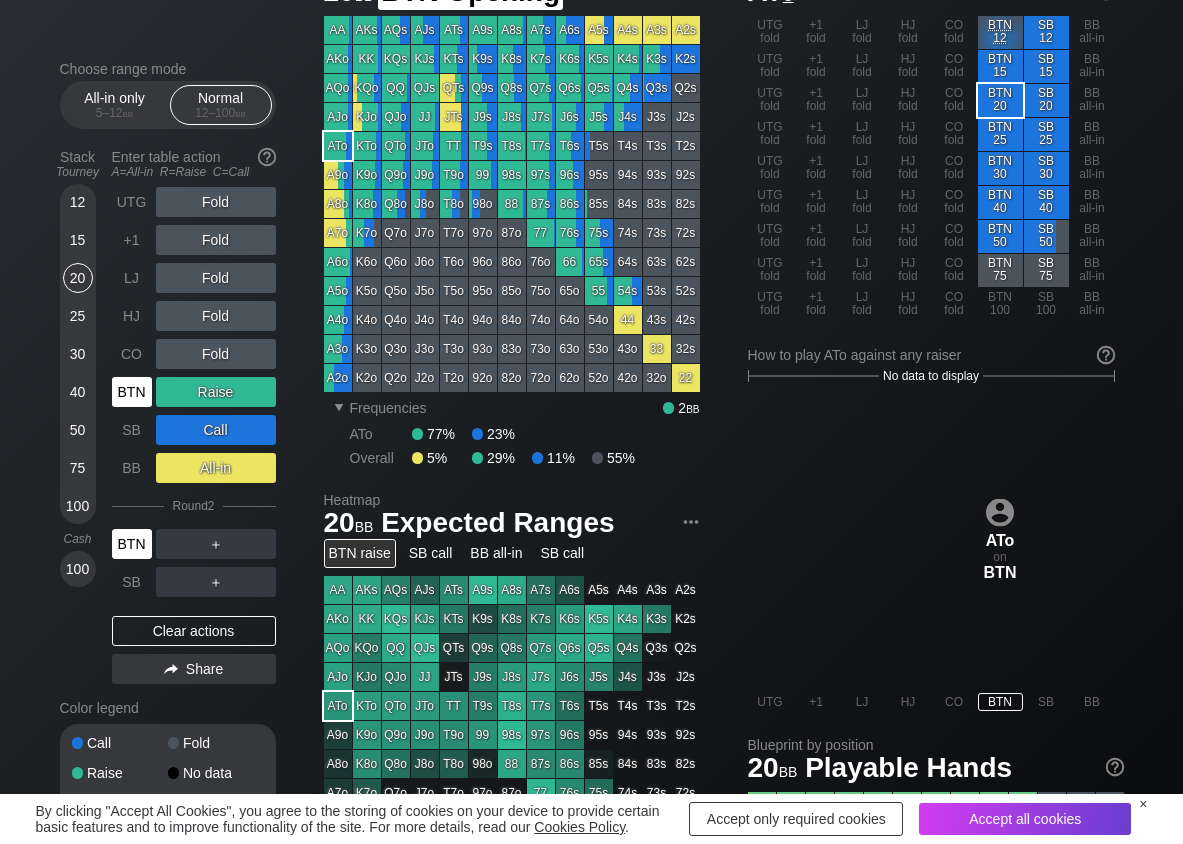 click on "BTN" at bounding box center (132, 392) 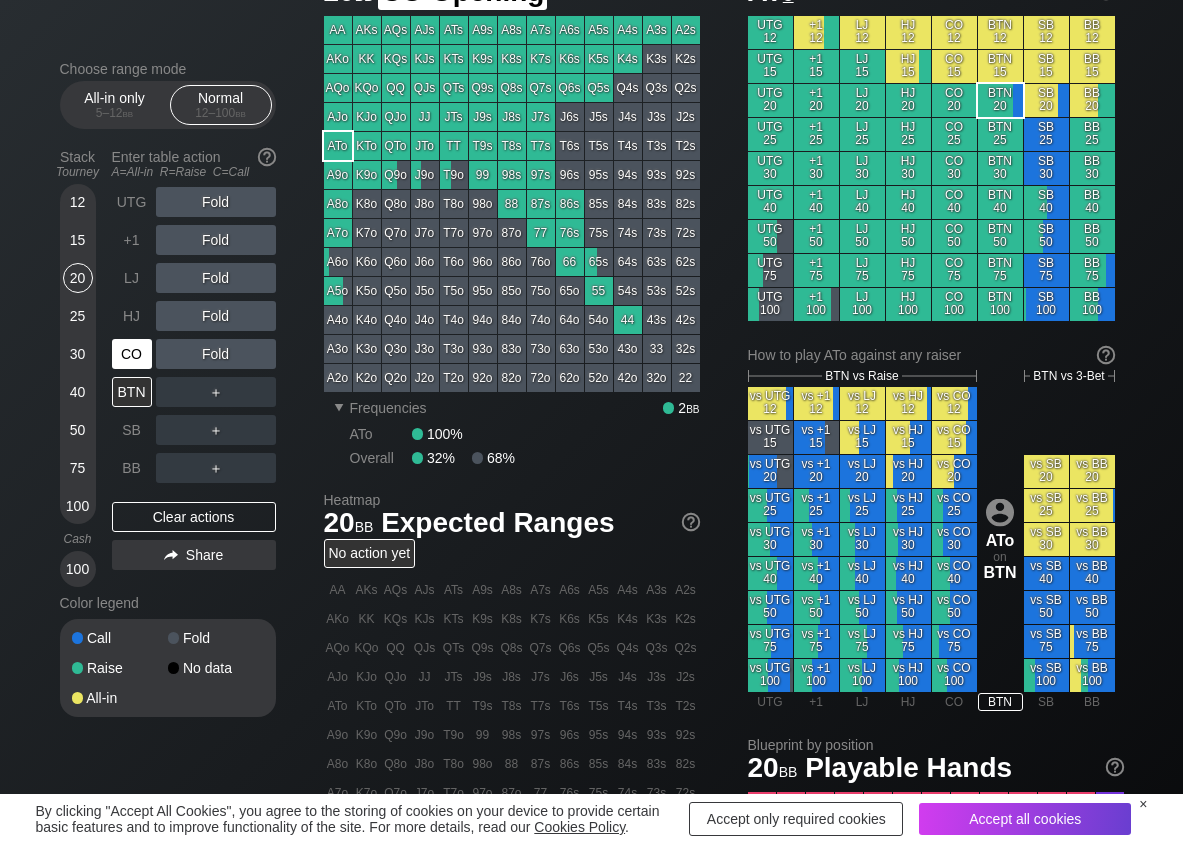 click on "CO" at bounding box center [132, 354] 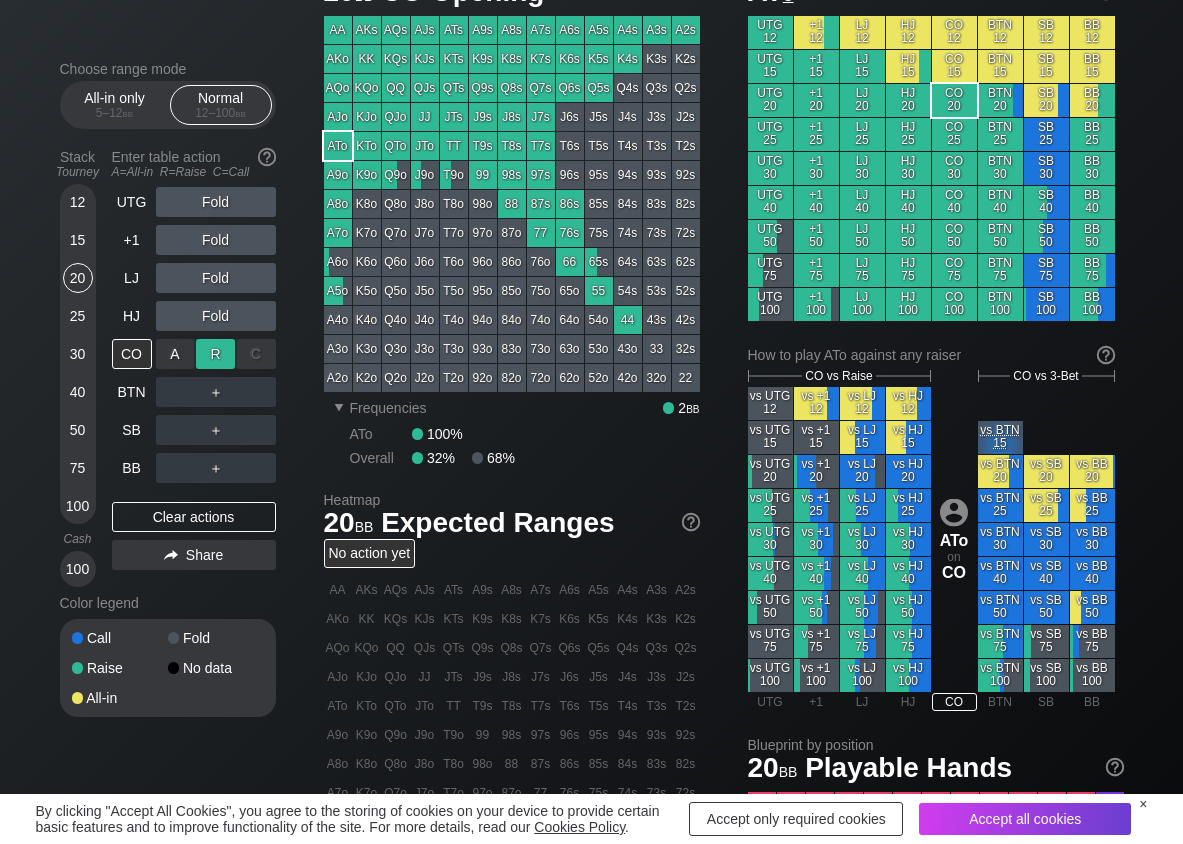 click on "R ✕" at bounding box center (215, 354) 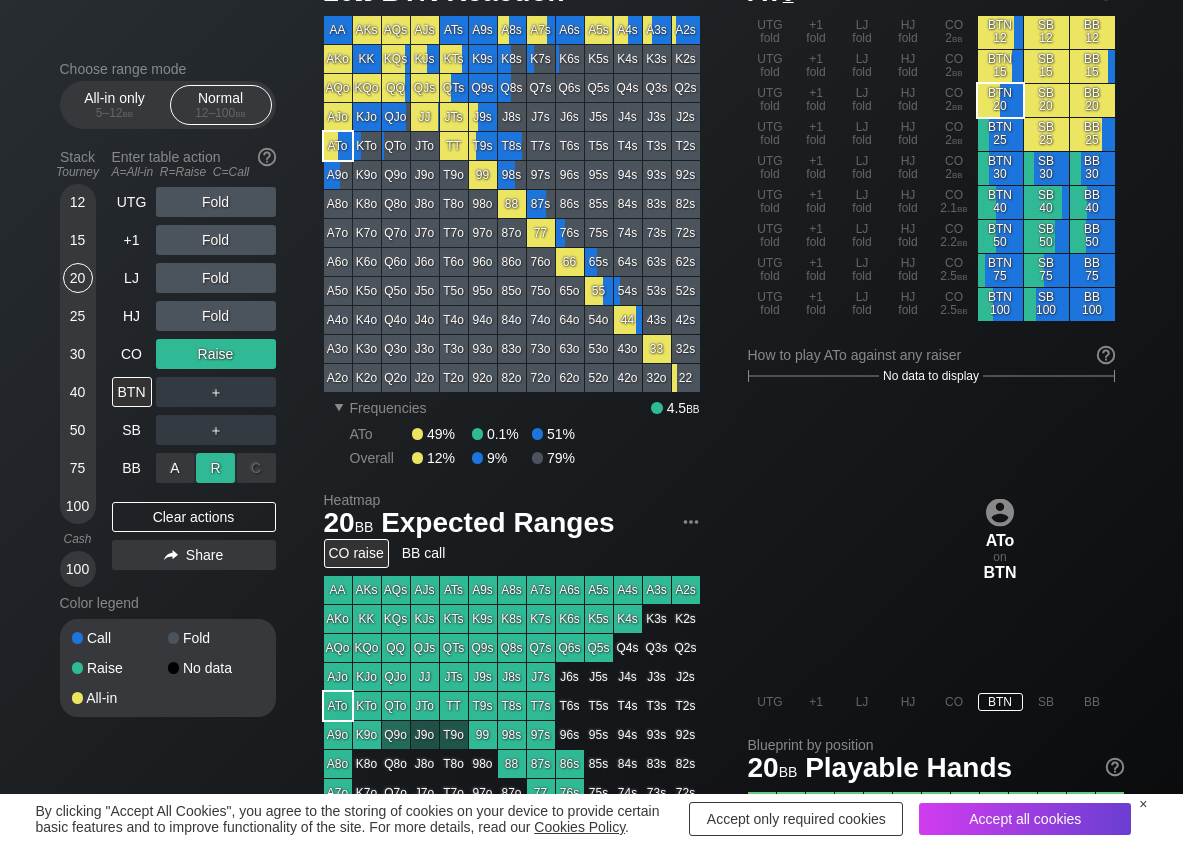 click on "R ✕" at bounding box center (215, 468) 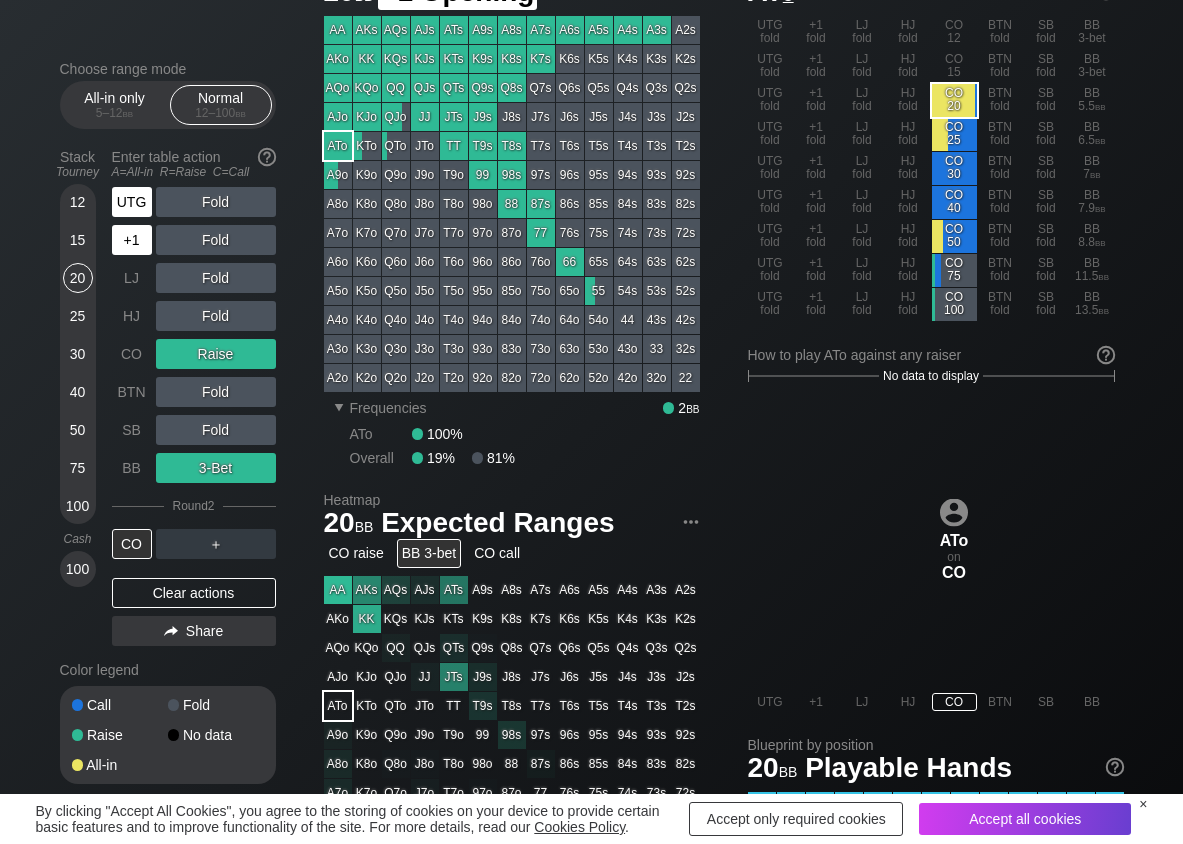 click on "UTG" at bounding box center [132, 202] 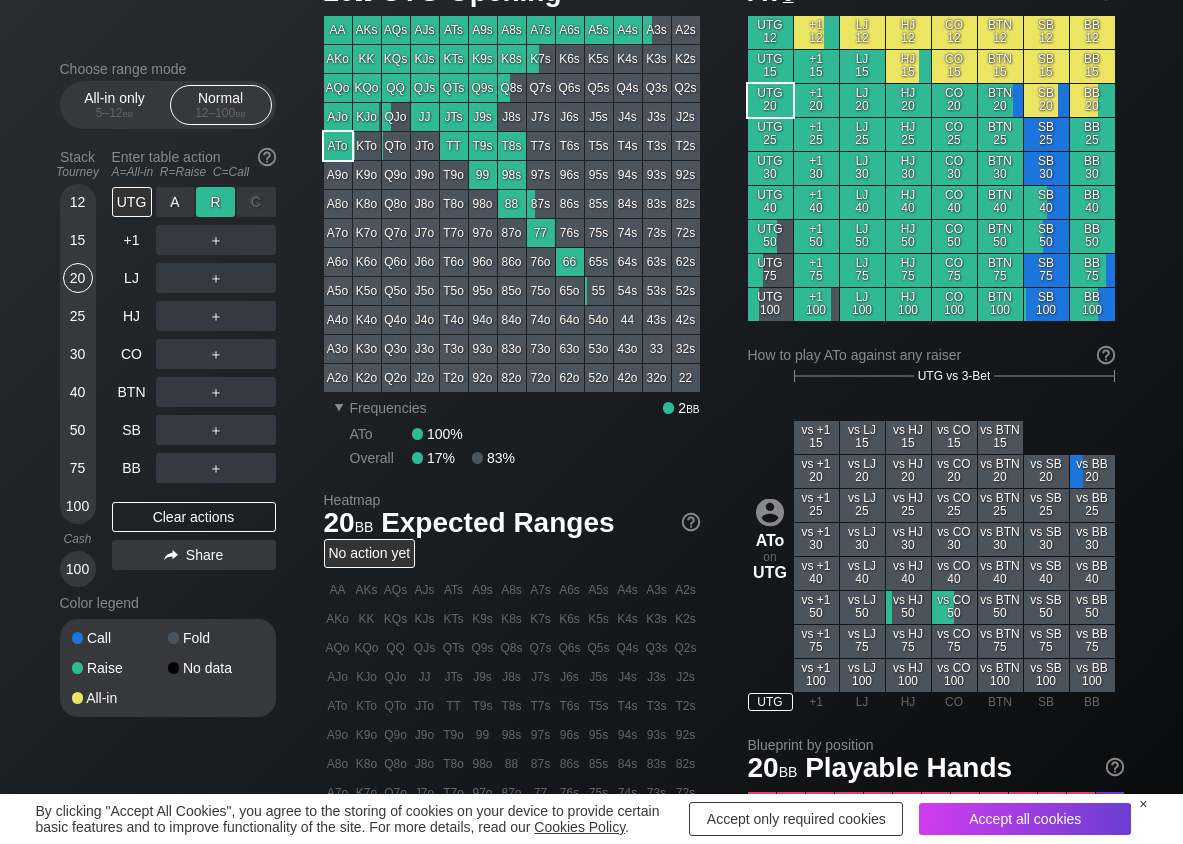 click on "R ✕" at bounding box center (215, 202) 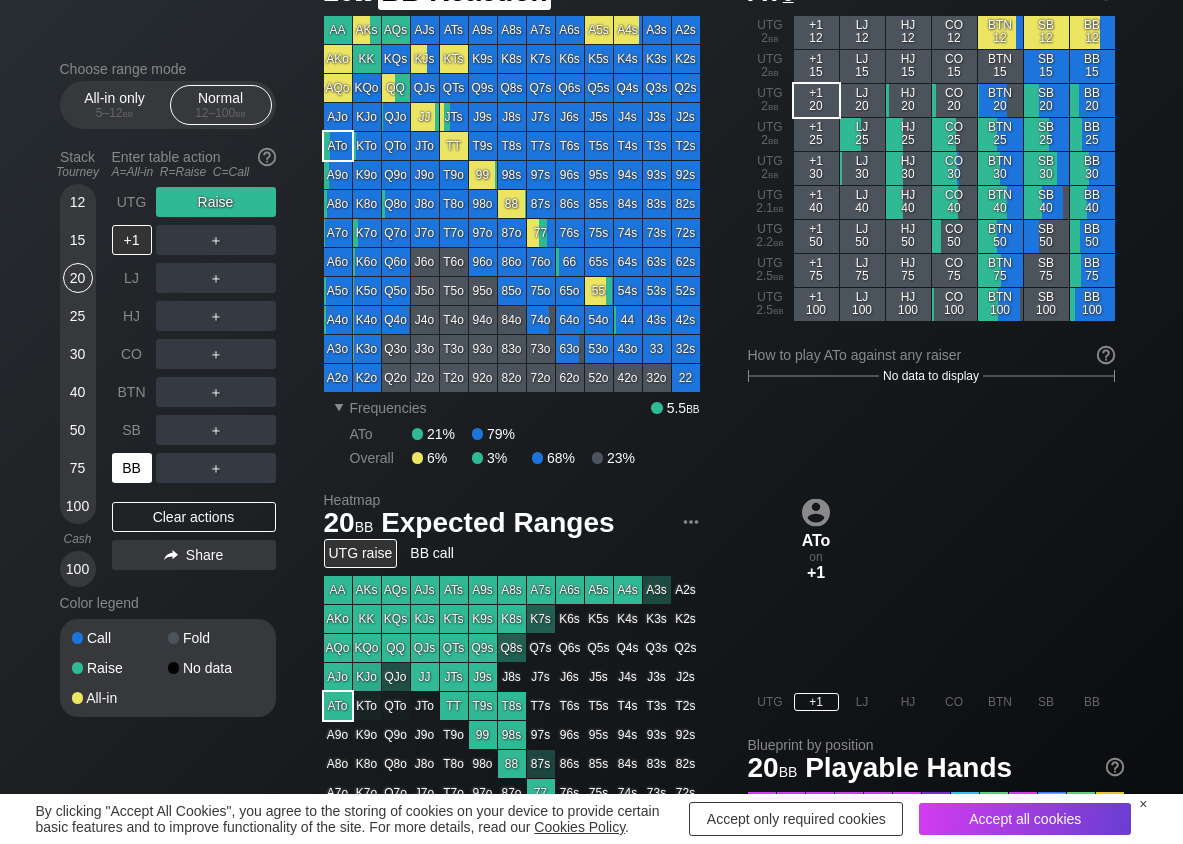 click on "BB" at bounding box center (134, 468) 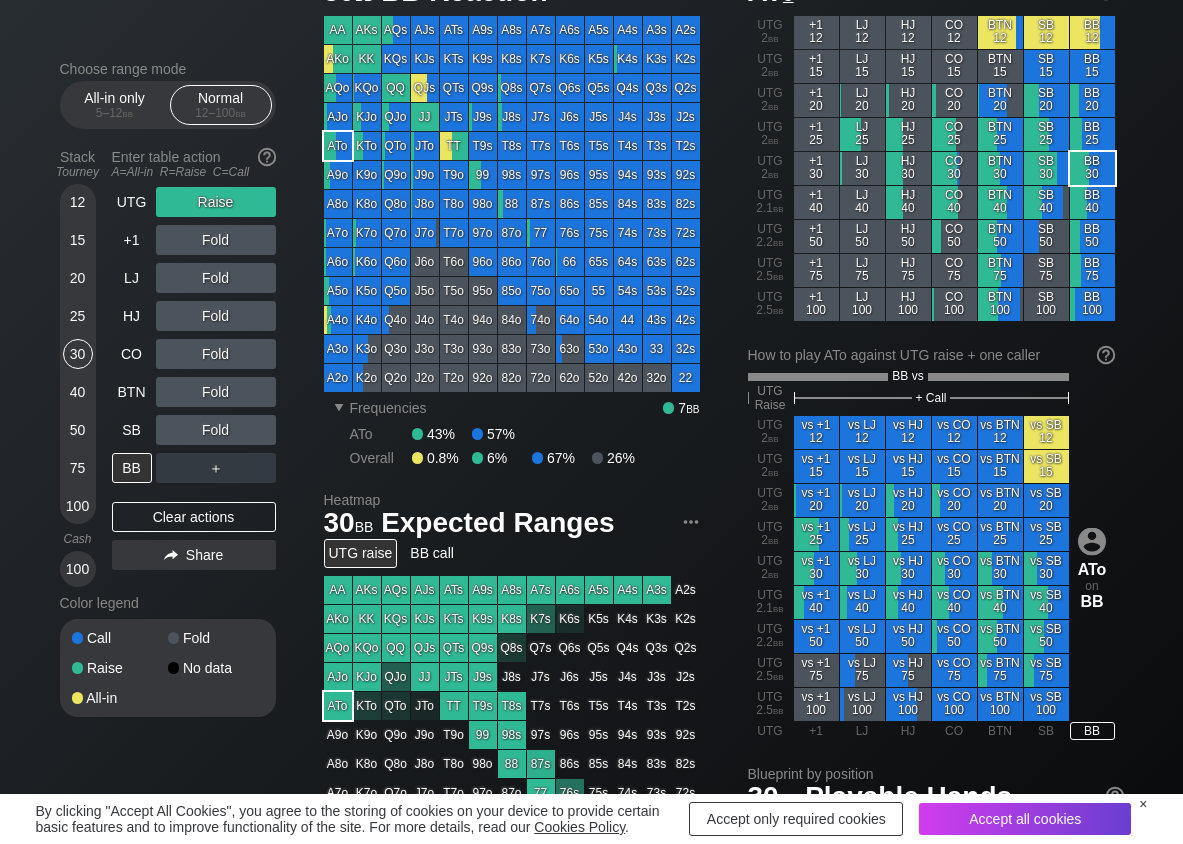 drag, startPoint x: 79, startPoint y: 358, endPoint x: 61, endPoint y: 358, distance: 18 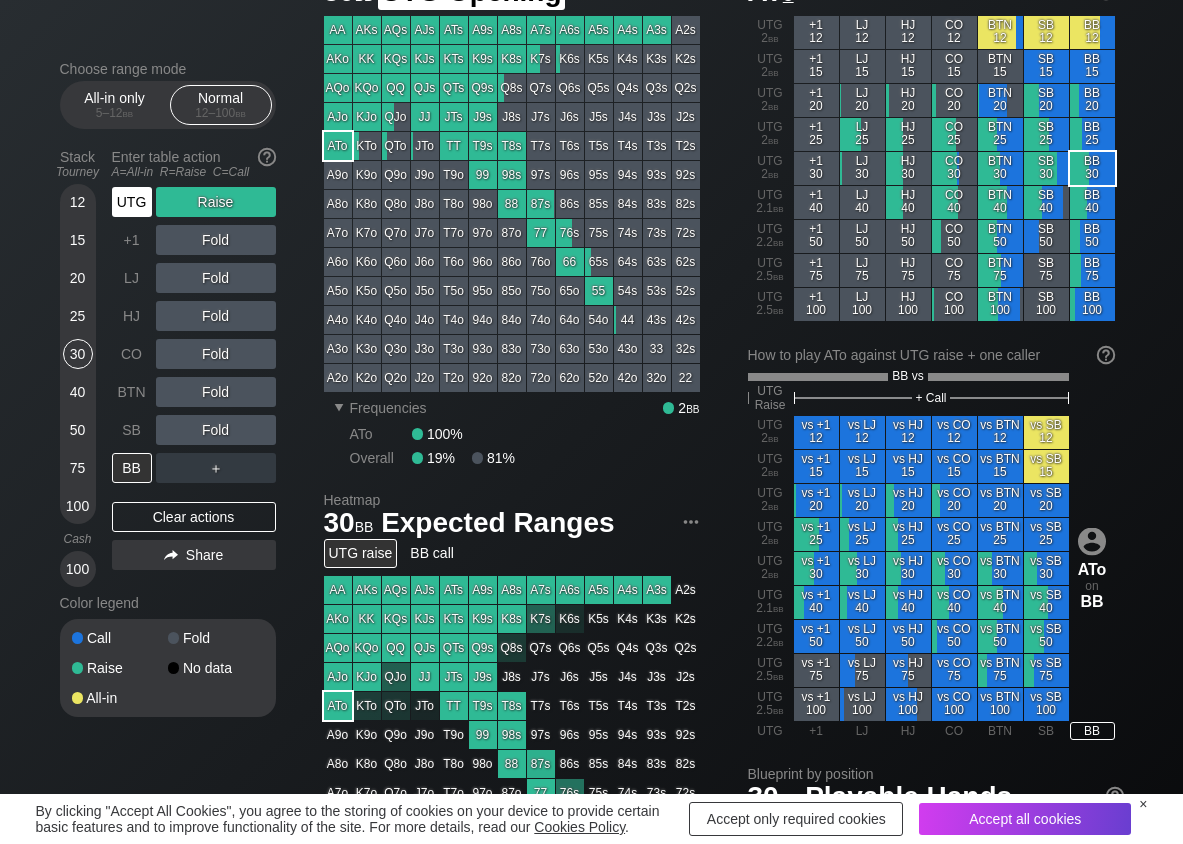 click on "UTG" at bounding box center (132, 202) 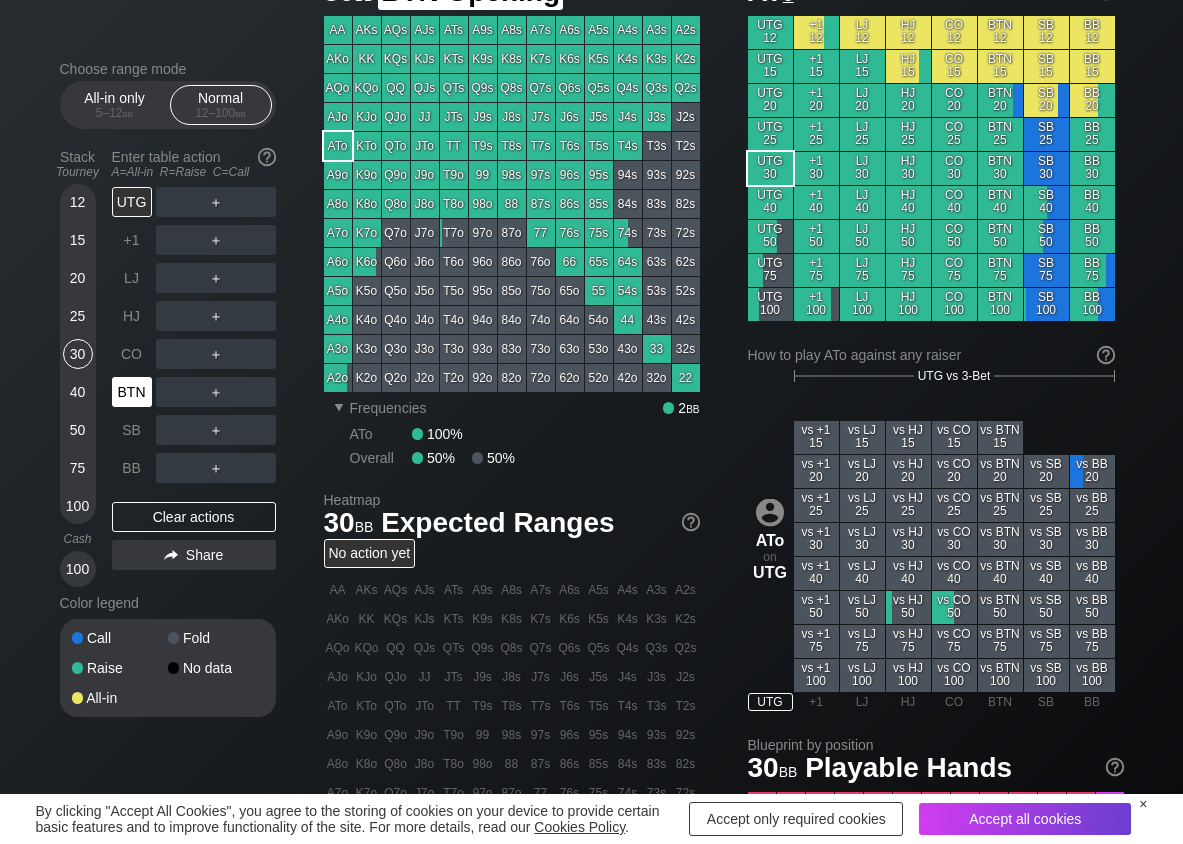 click on "BTN" at bounding box center [132, 392] 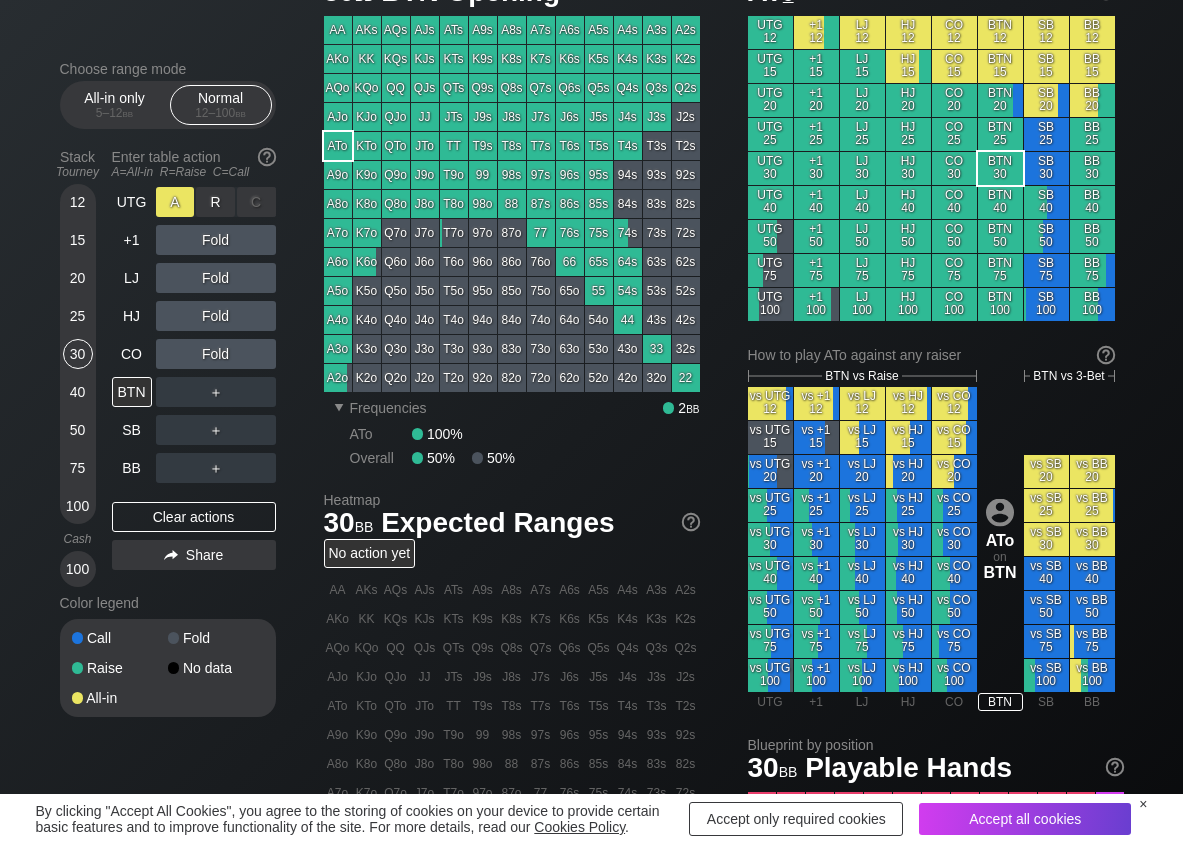 click on "A ✕" at bounding box center (175, 202) 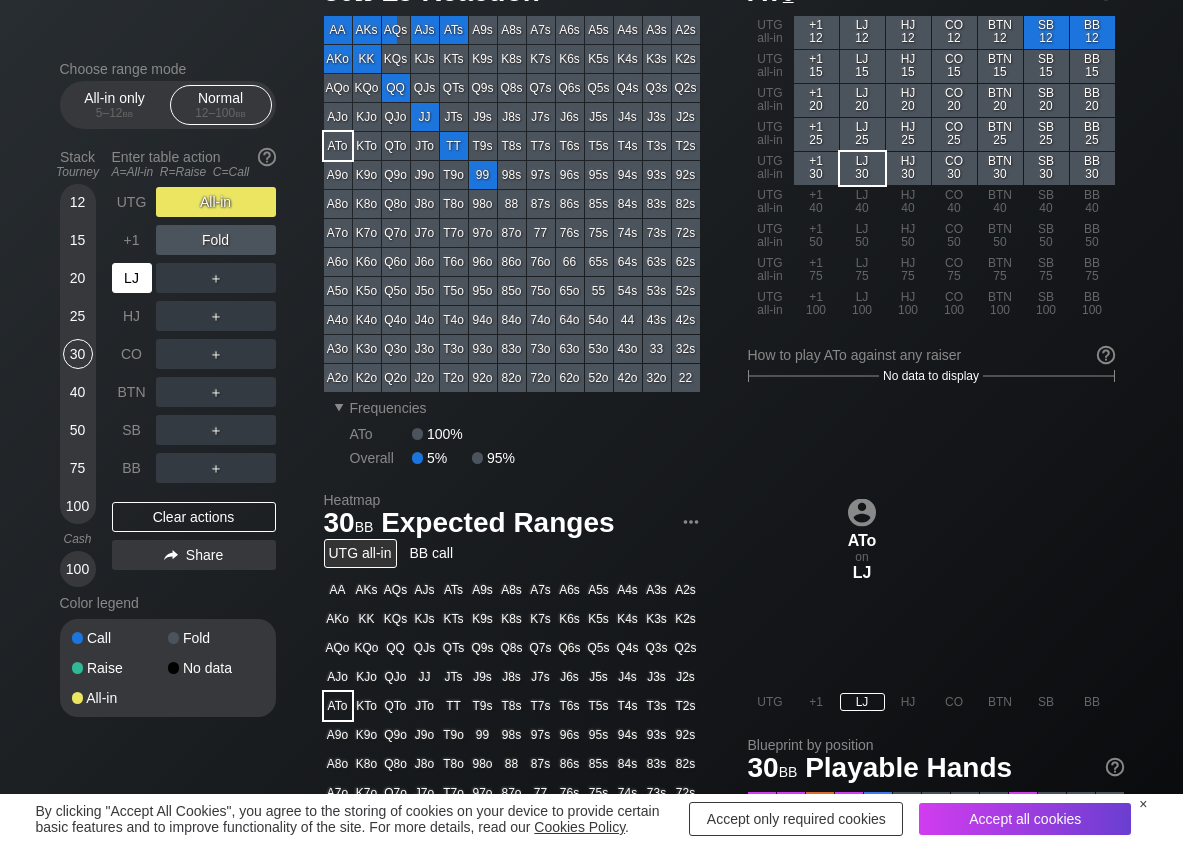 click on "LJ" at bounding box center (132, 278) 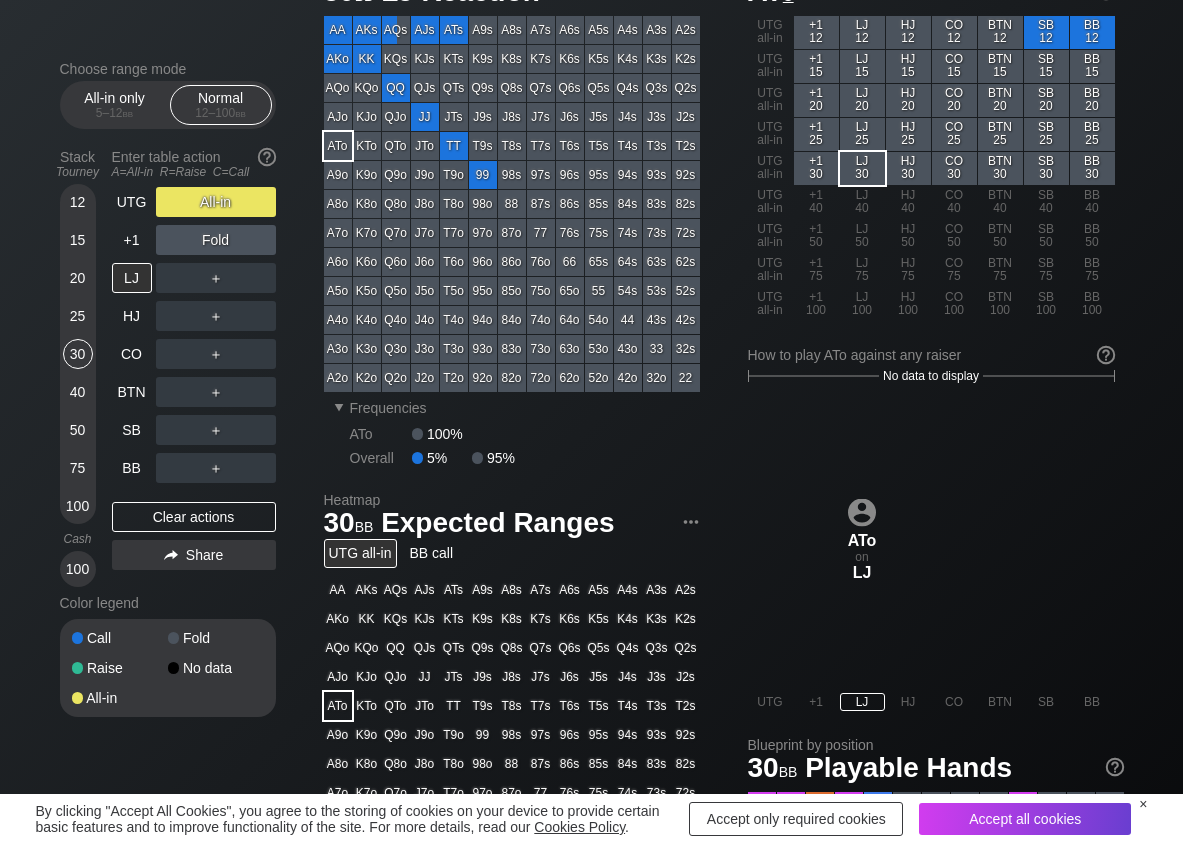 drag, startPoint x: 166, startPoint y: 526, endPoint x: 184, endPoint y: 463, distance: 65.52099 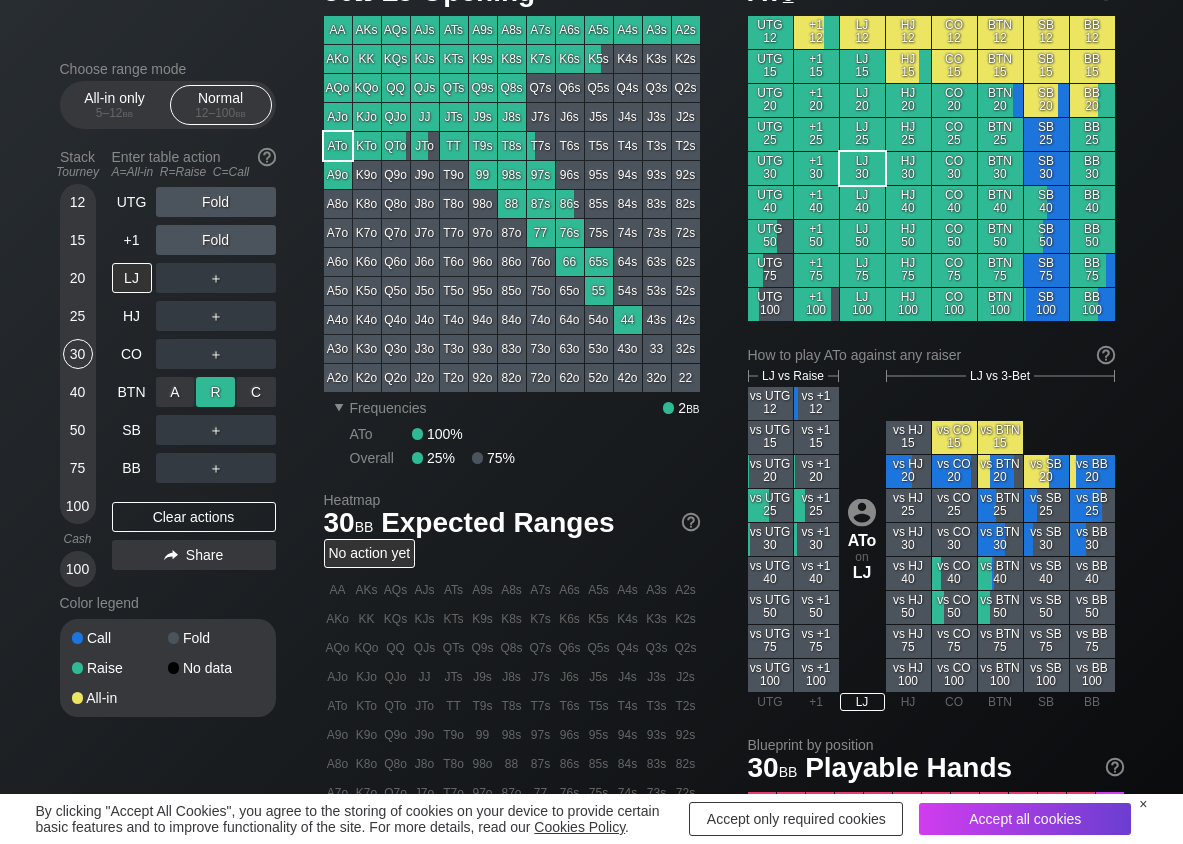 click on "R ✕" at bounding box center [215, 392] 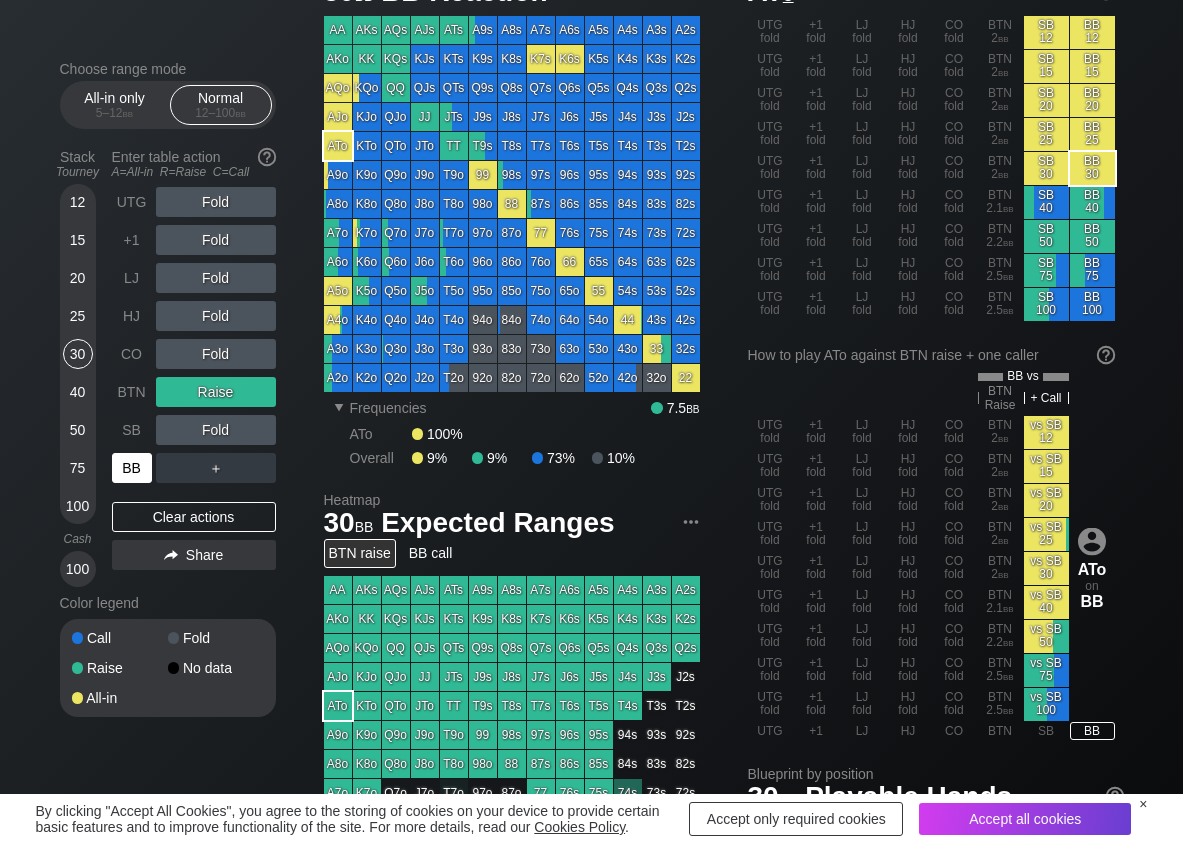 click on "BB" at bounding box center [132, 468] 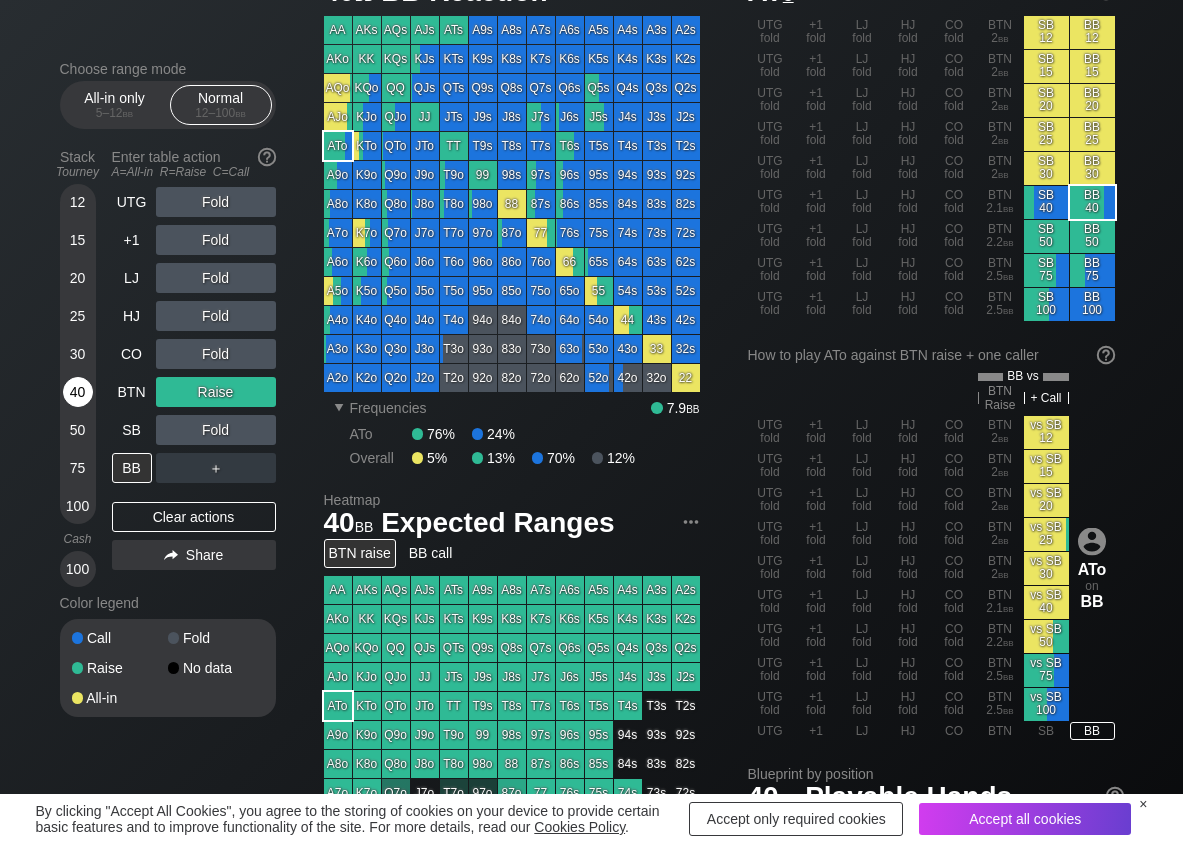 click on "40" at bounding box center (78, 392) 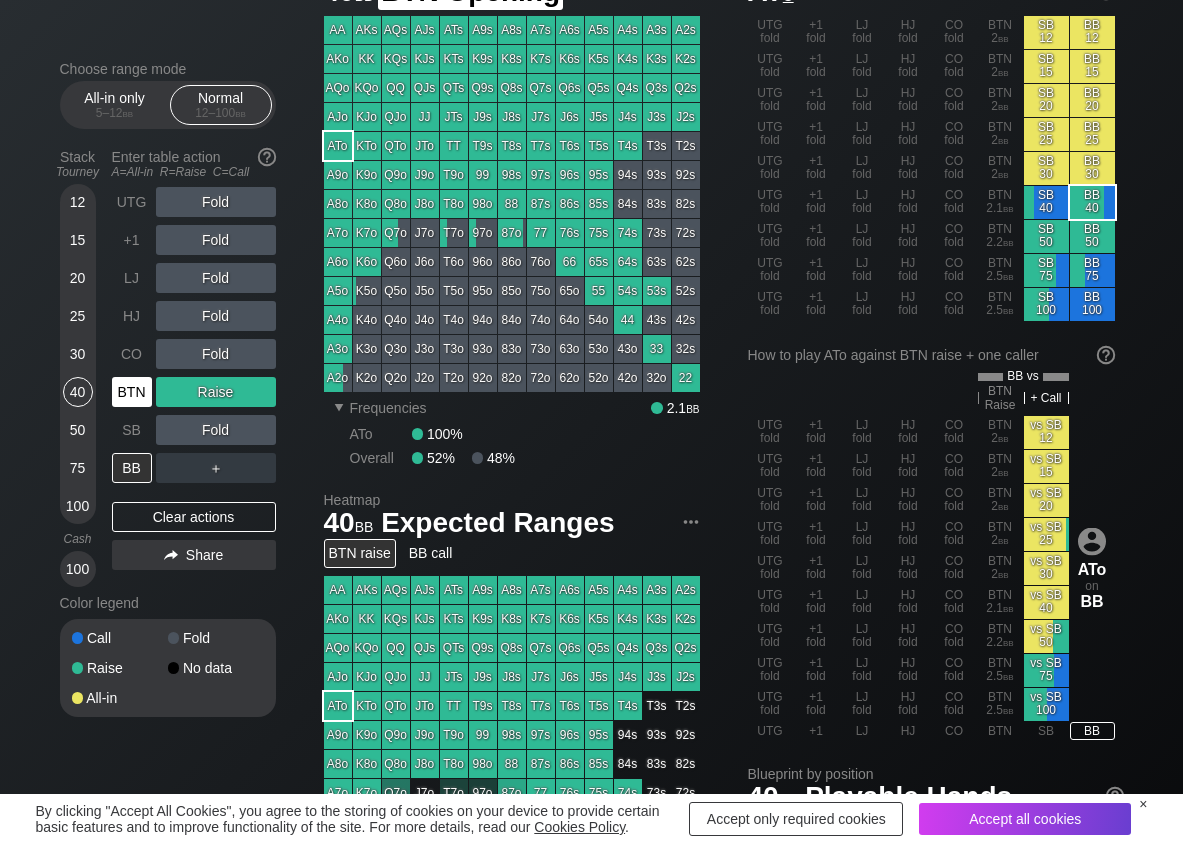 click on "BTN" at bounding box center [132, 392] 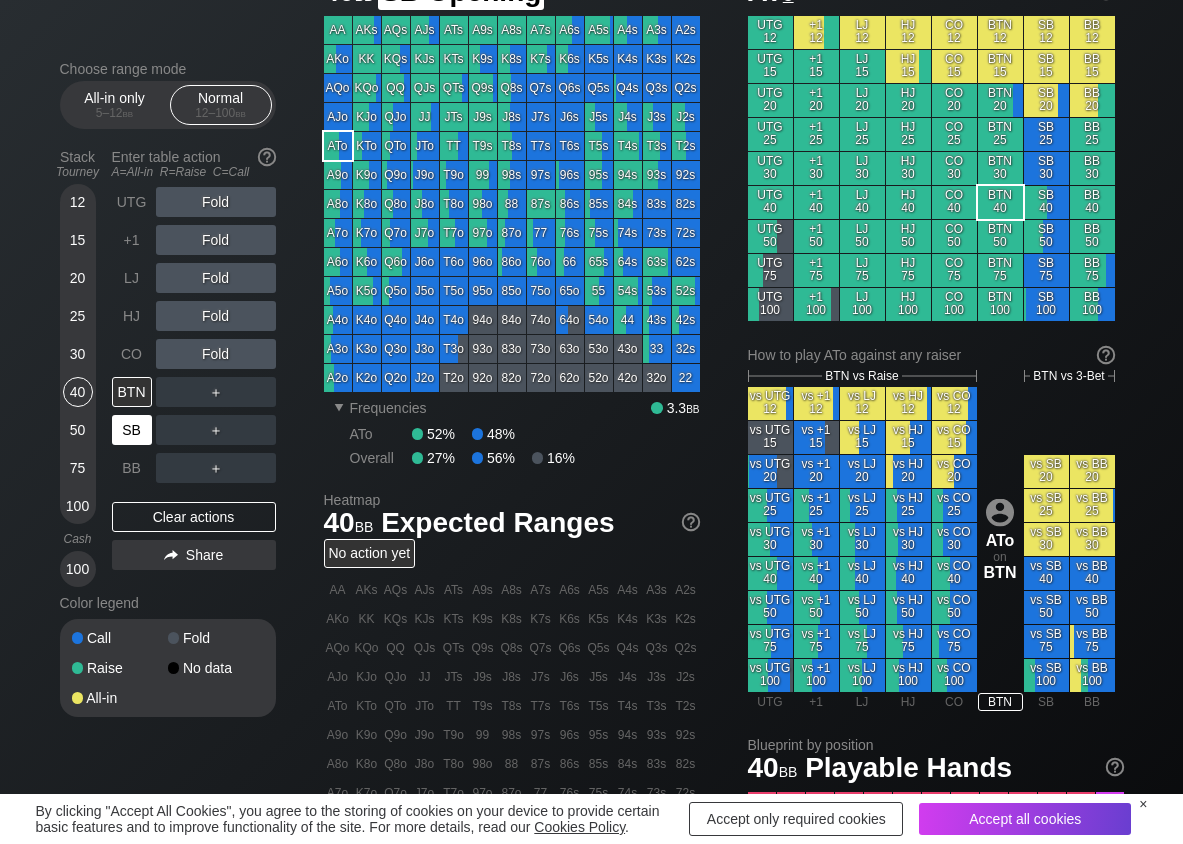 click on "SB" at bounding box center [132, 430] 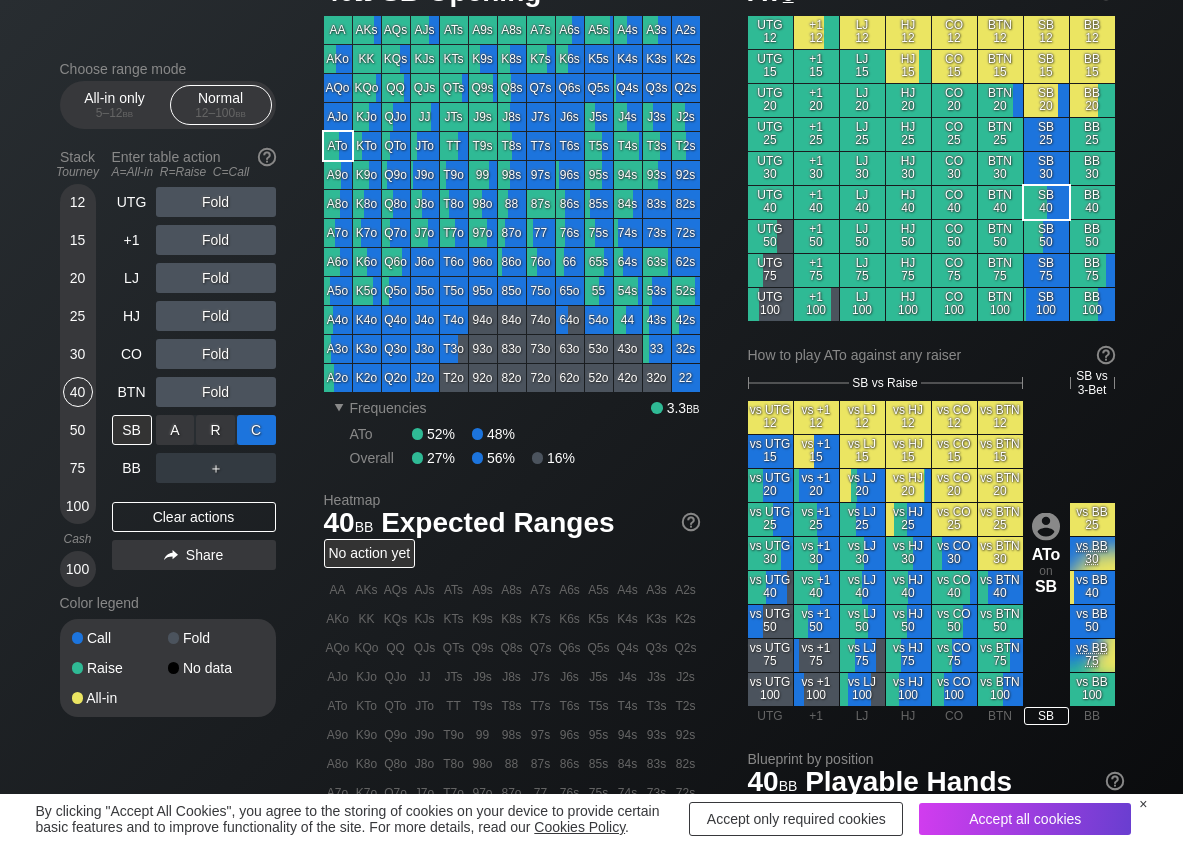 click on "C ✕" at bounding box center (256, 430) 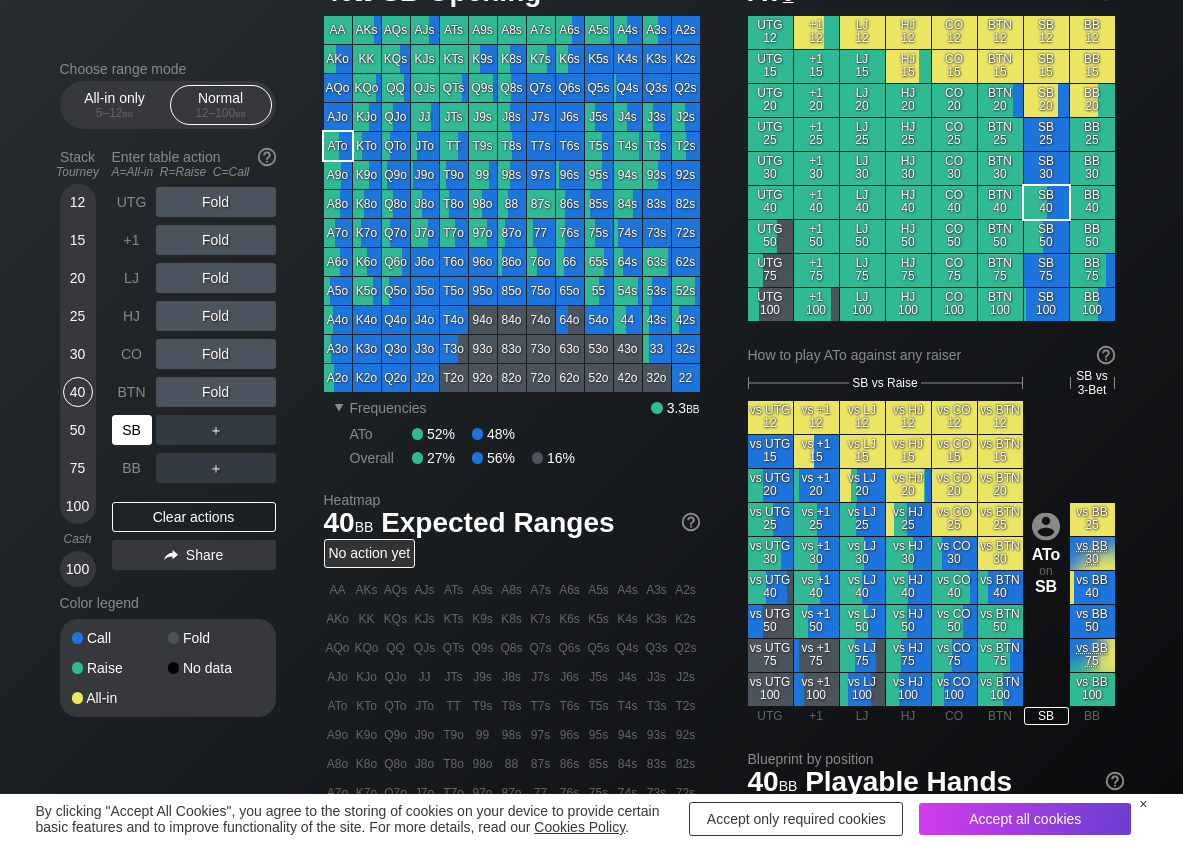 click on "SB" at bounding box center [132, 430] 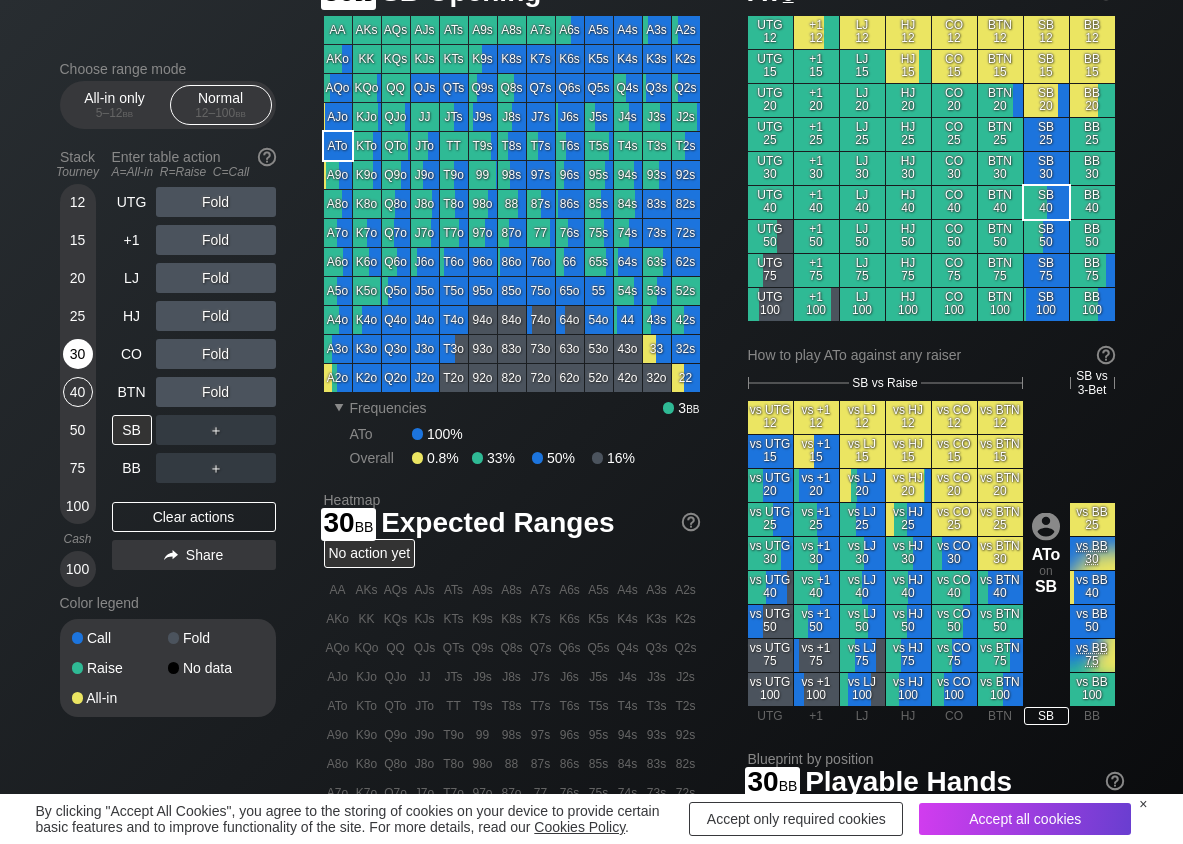click on "30" at bounding box center (78, 354) 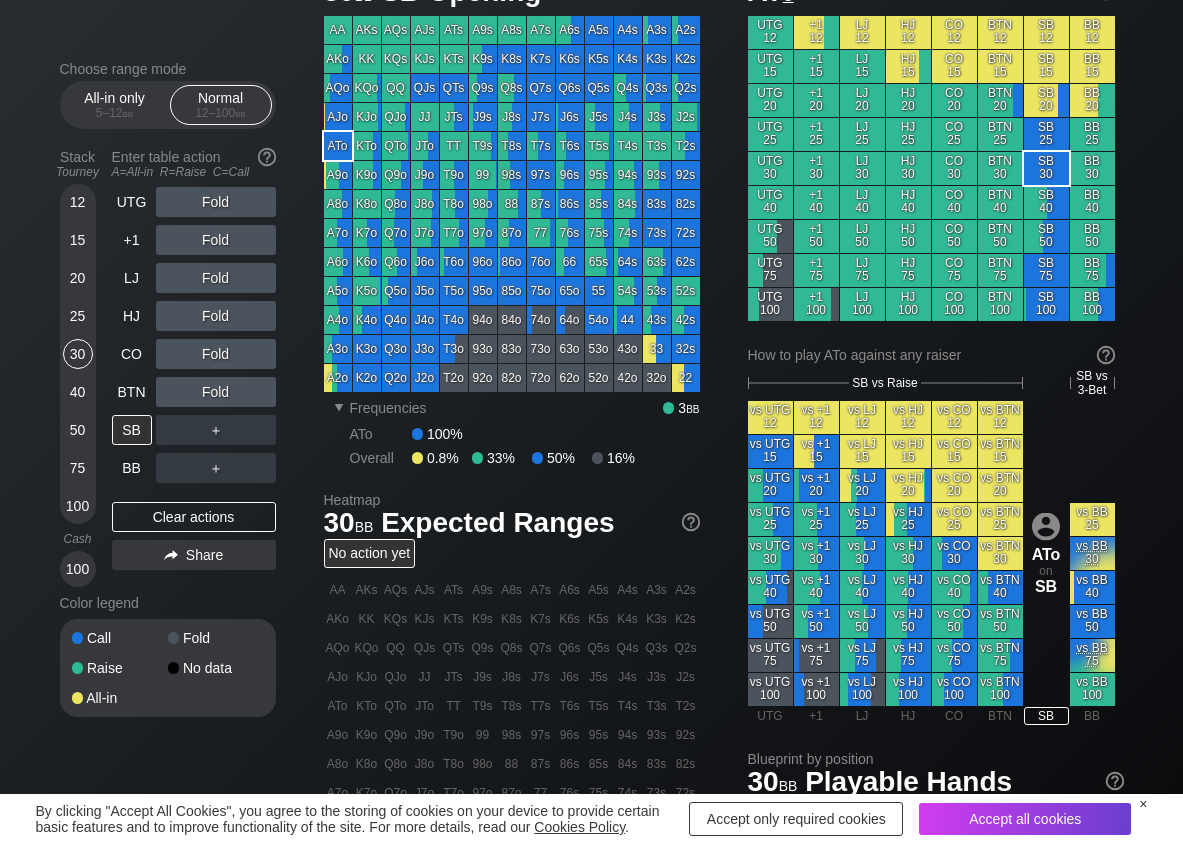 scroll, scrollTop: 0, scrollLeft: 0, axis: both 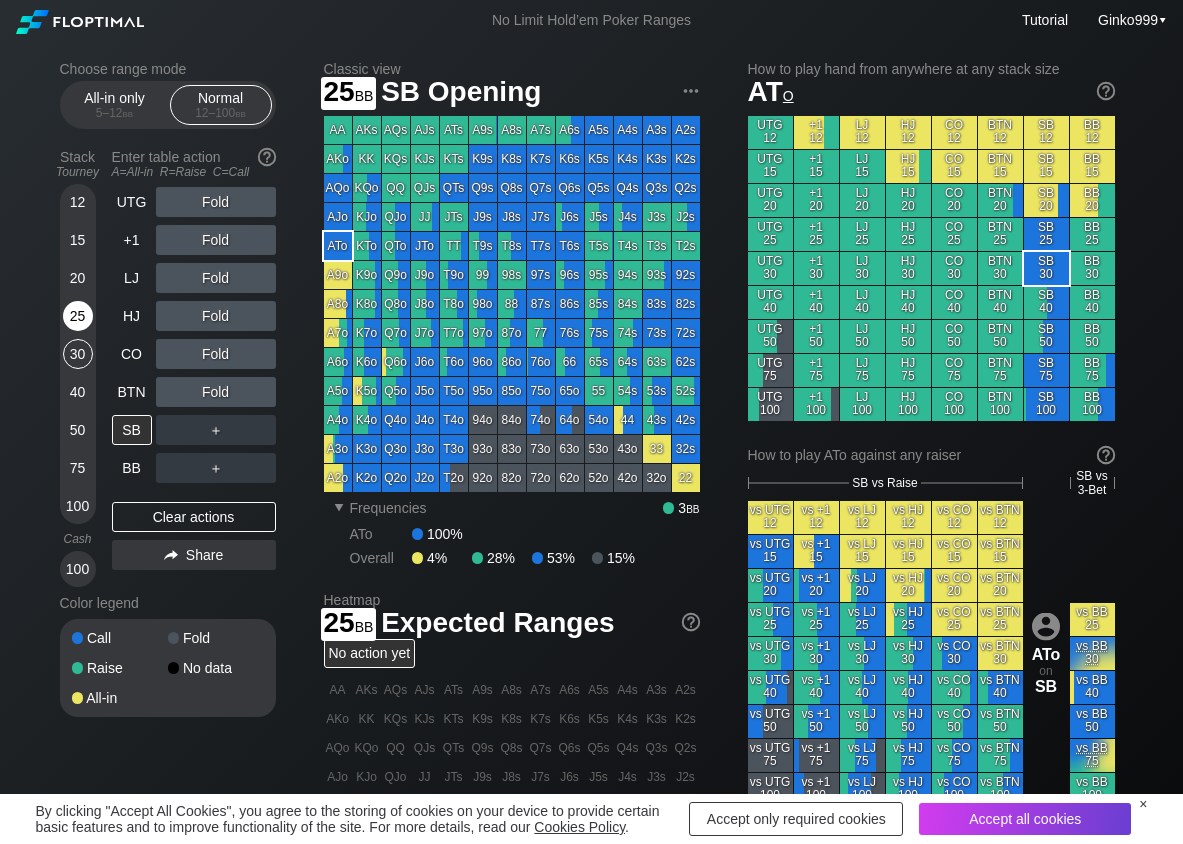 click on "25" at bounding box center (78, 316) 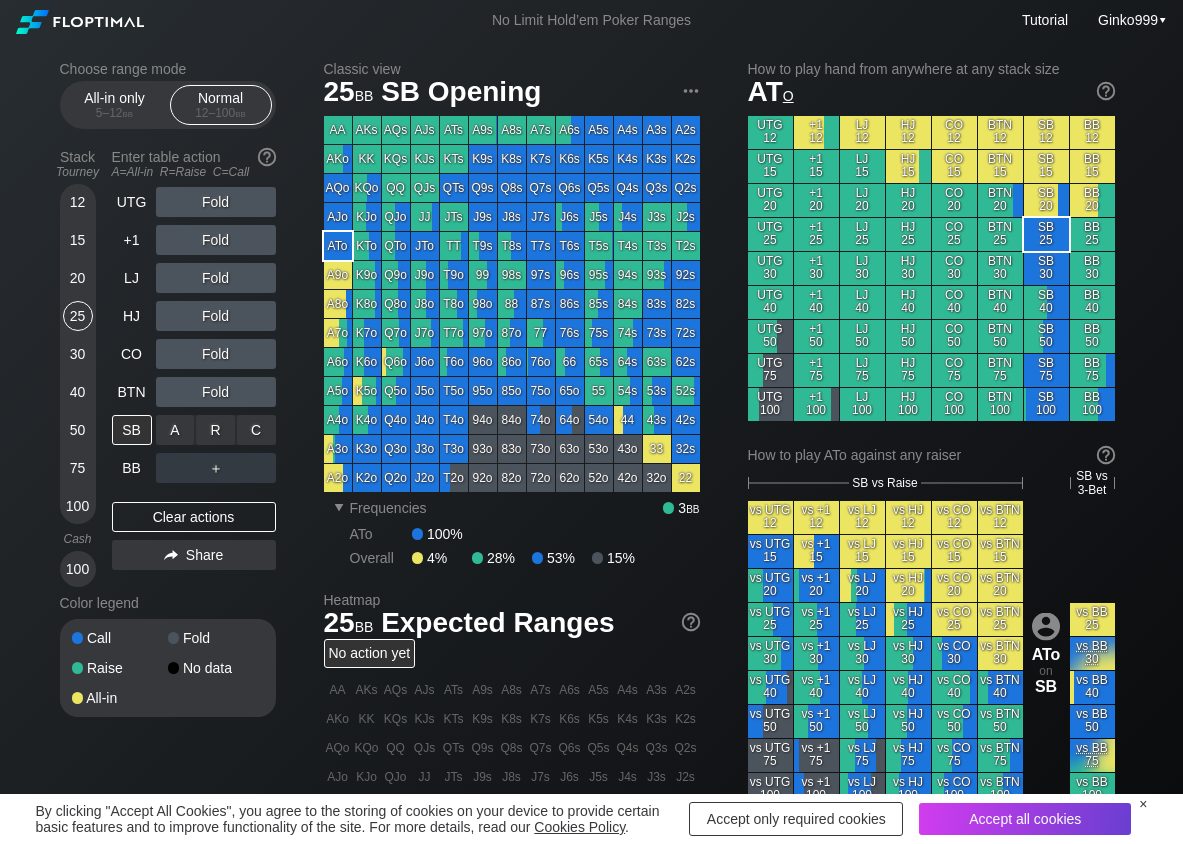 click on "C ✕" at bounding box center [256, 430] 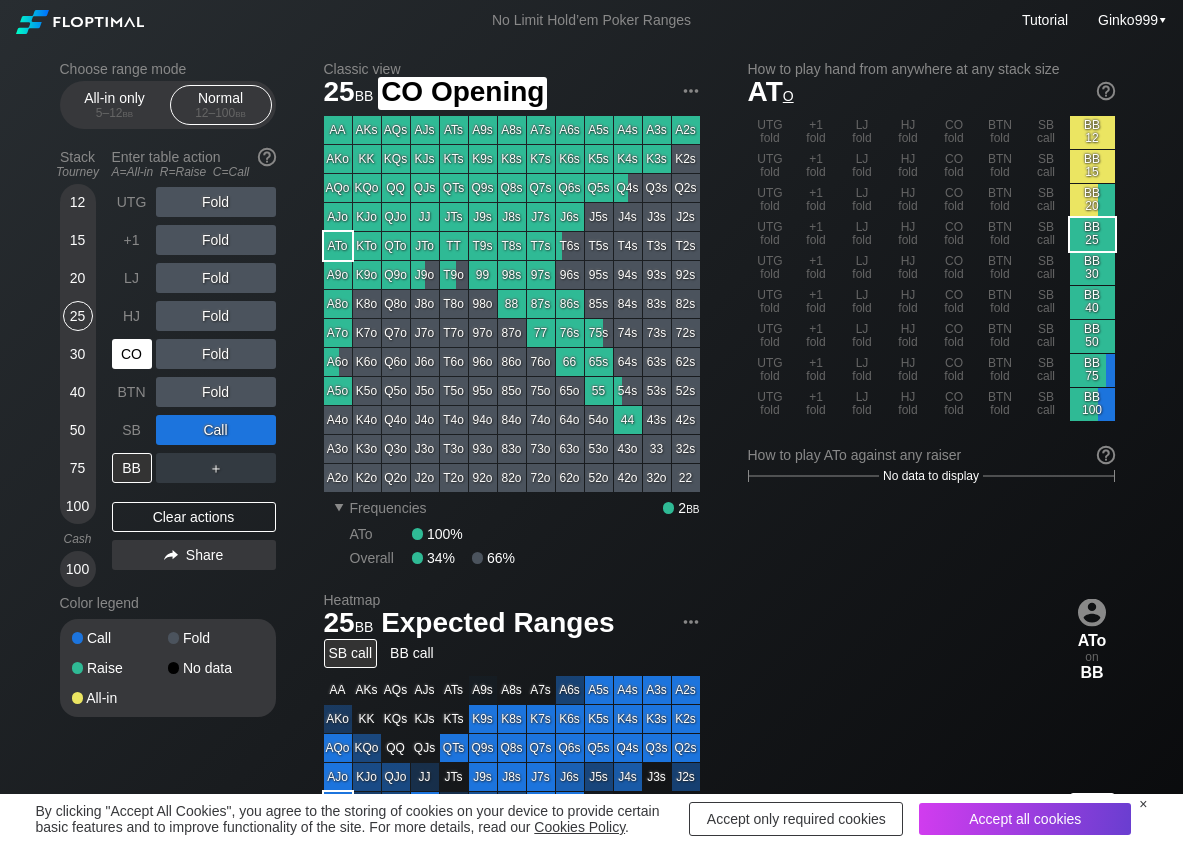 click on "CO" at bounding box center (132, 354) 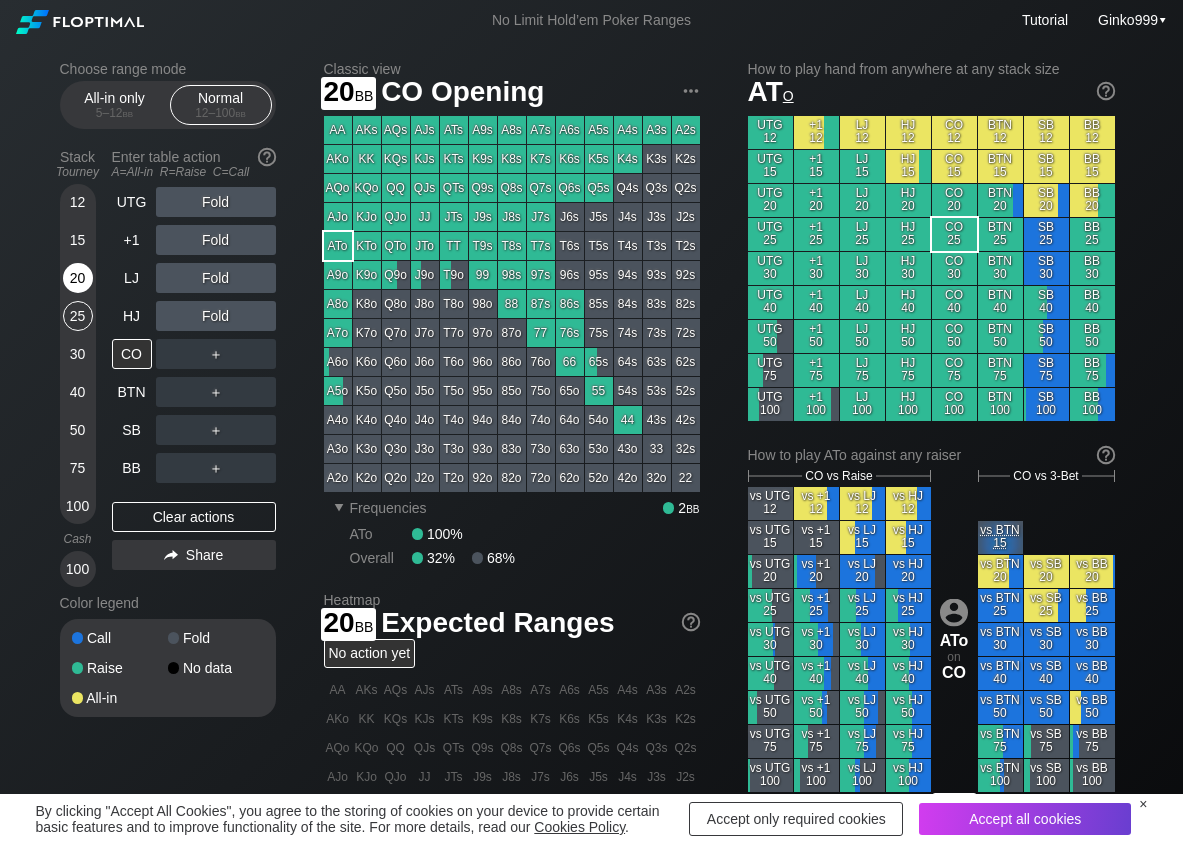 click on "20" at bounding box center [78, 278] 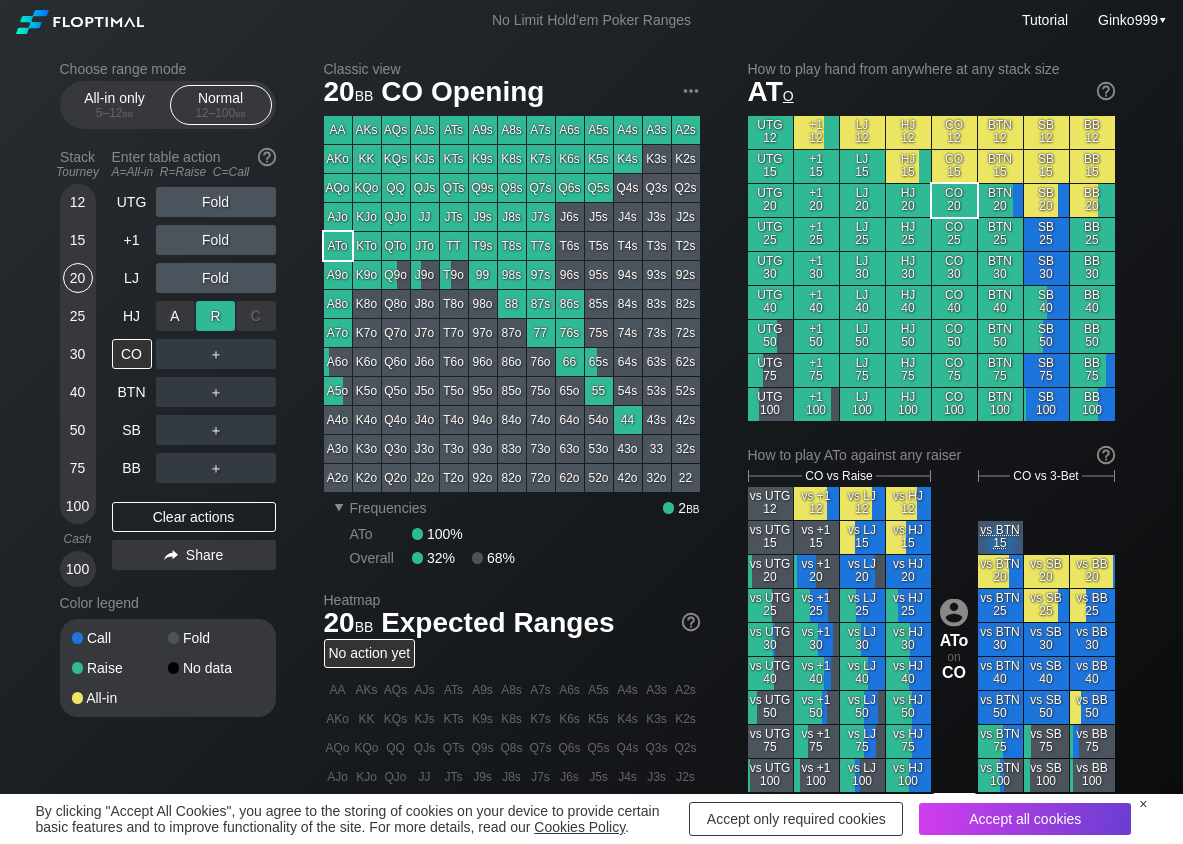 click on "R ✕" at bounding box center (215, 316) 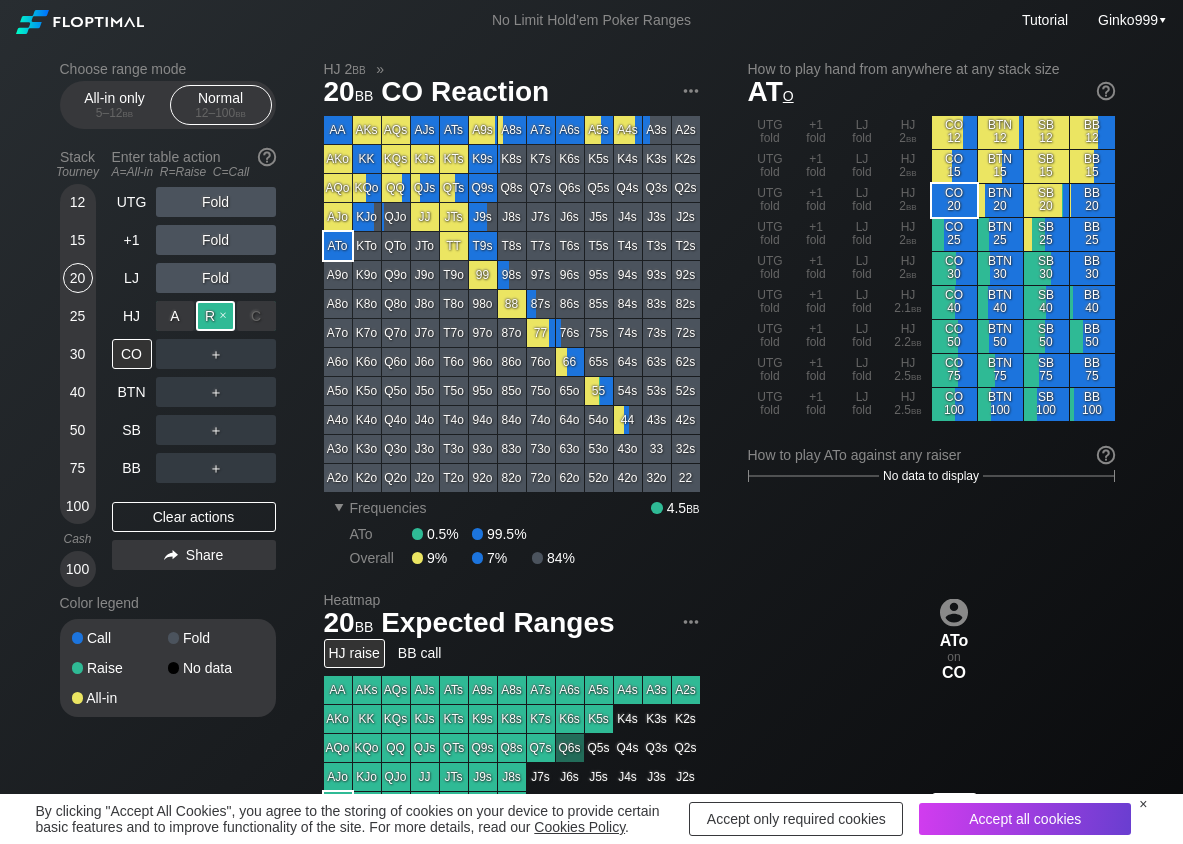 click on "R ✕" at bounding box center (215, 316) 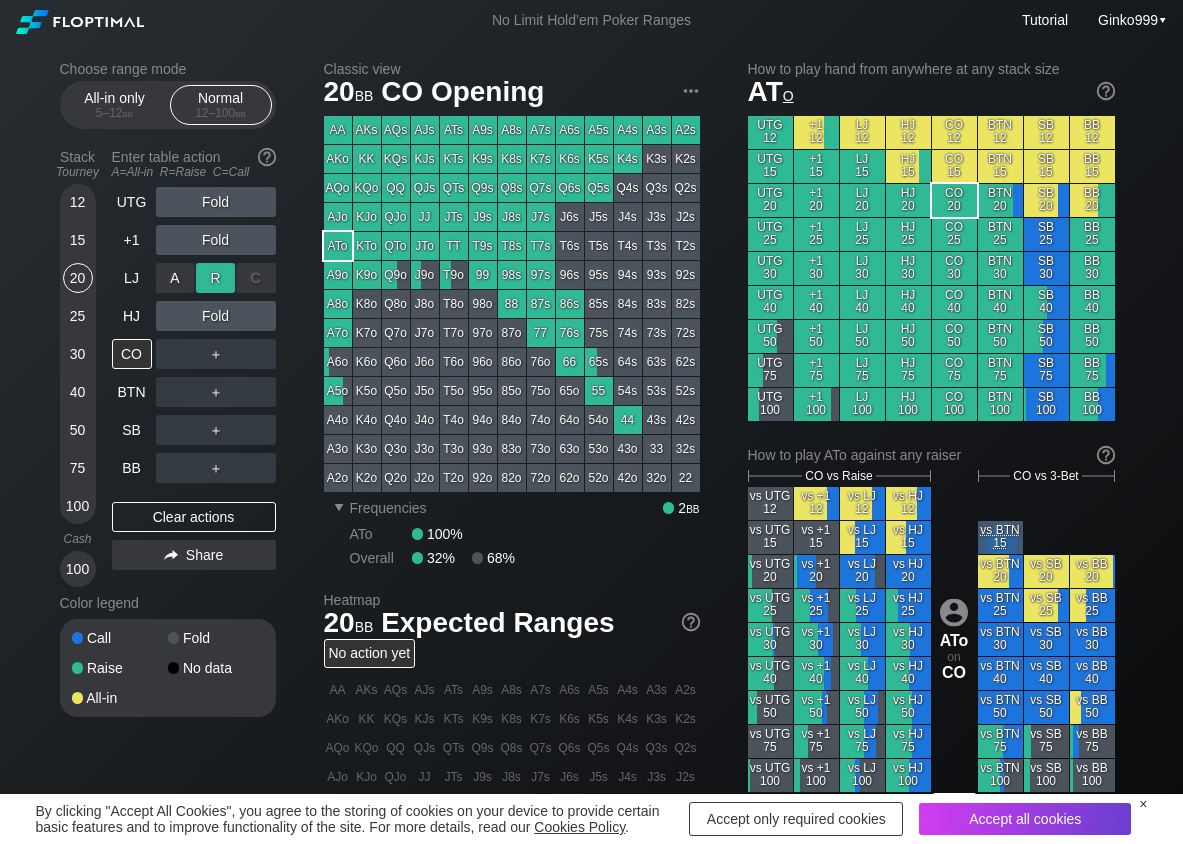 click on "R ✕" at bounding box center (215, 278) 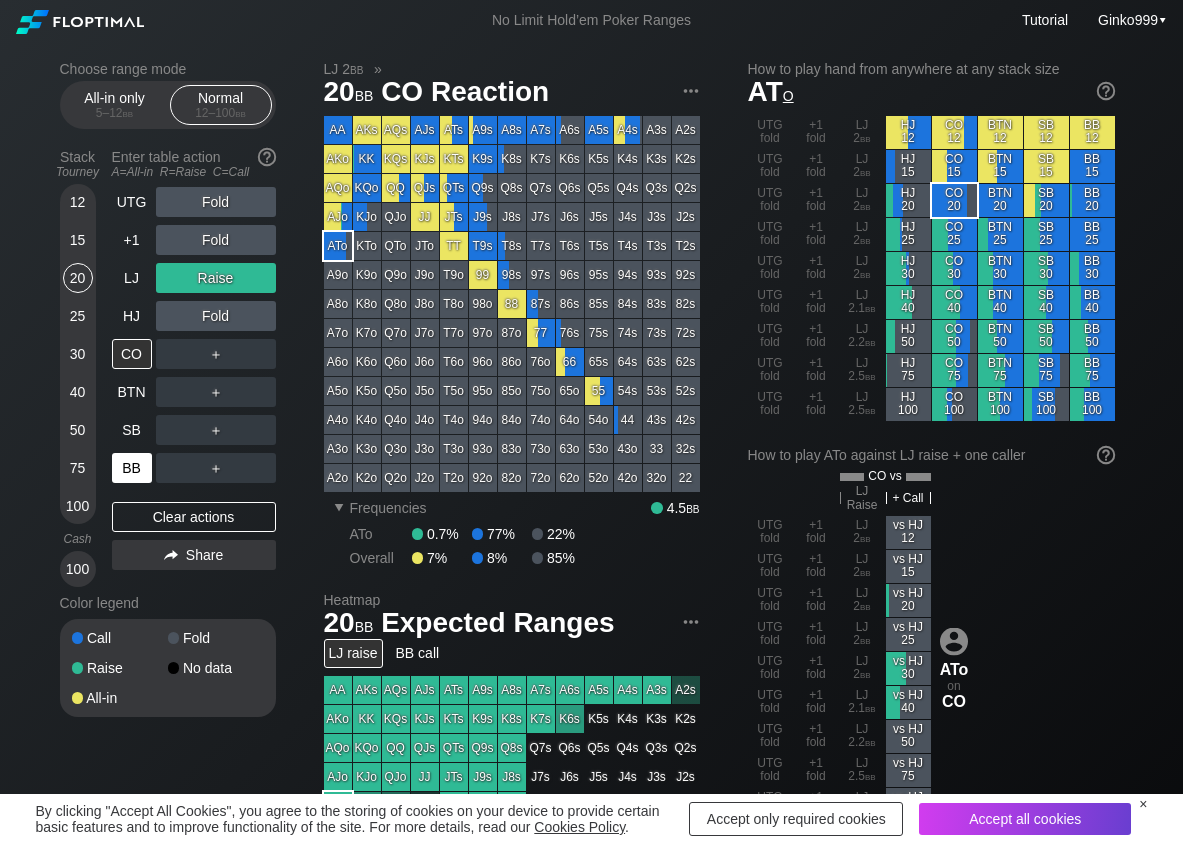 drag, startPoint x: 127, startPoint y: 490, endPoint x: 111, endPoint y: 468, distance: 27.202942 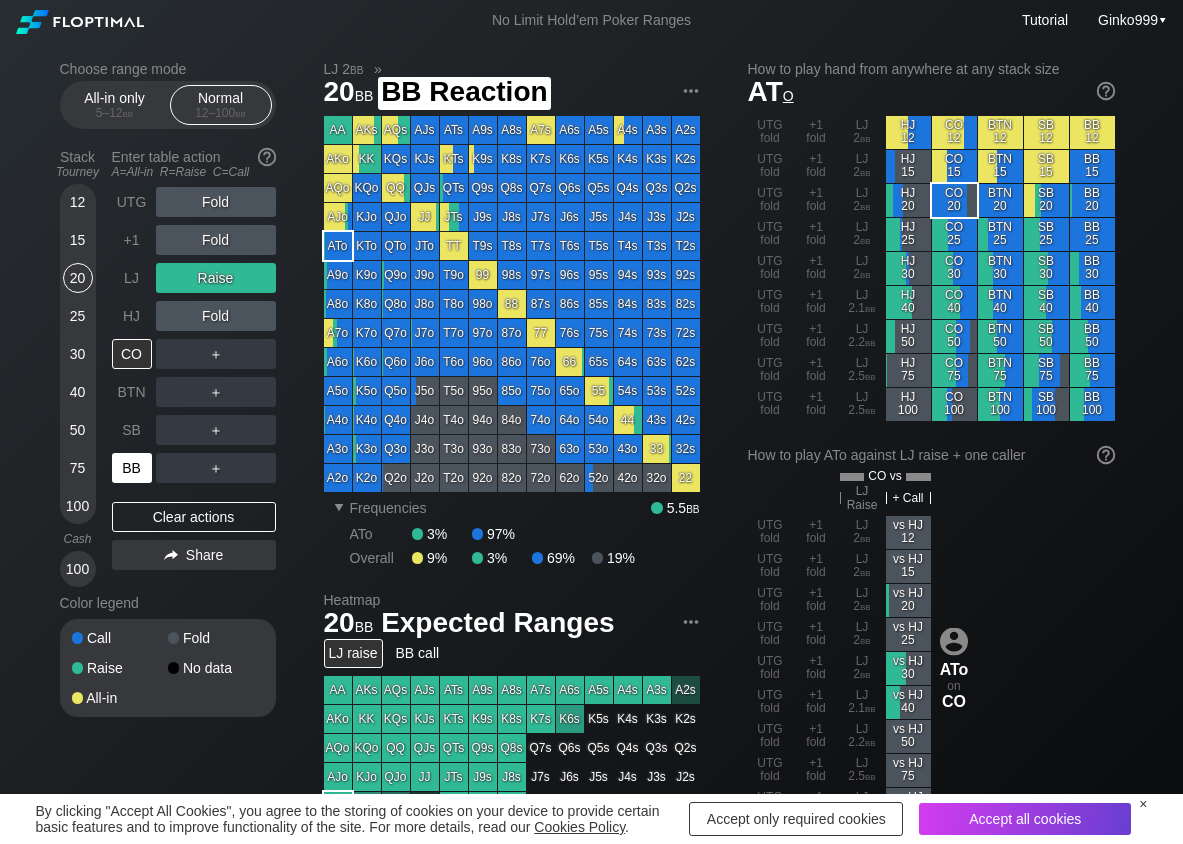 click on "BB" at bounding box center [132, 468] 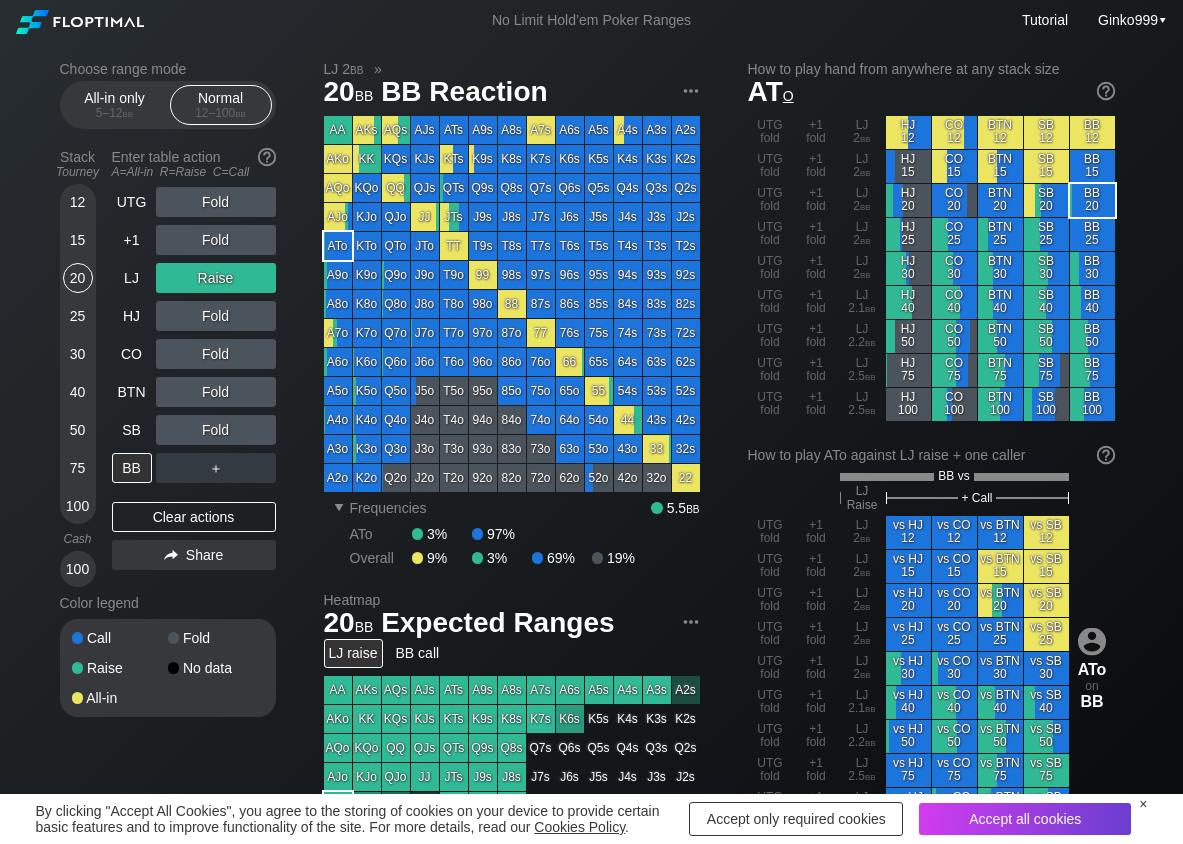 scroll, scrollTop: 100, scrollLeft: 0, axis: vertical 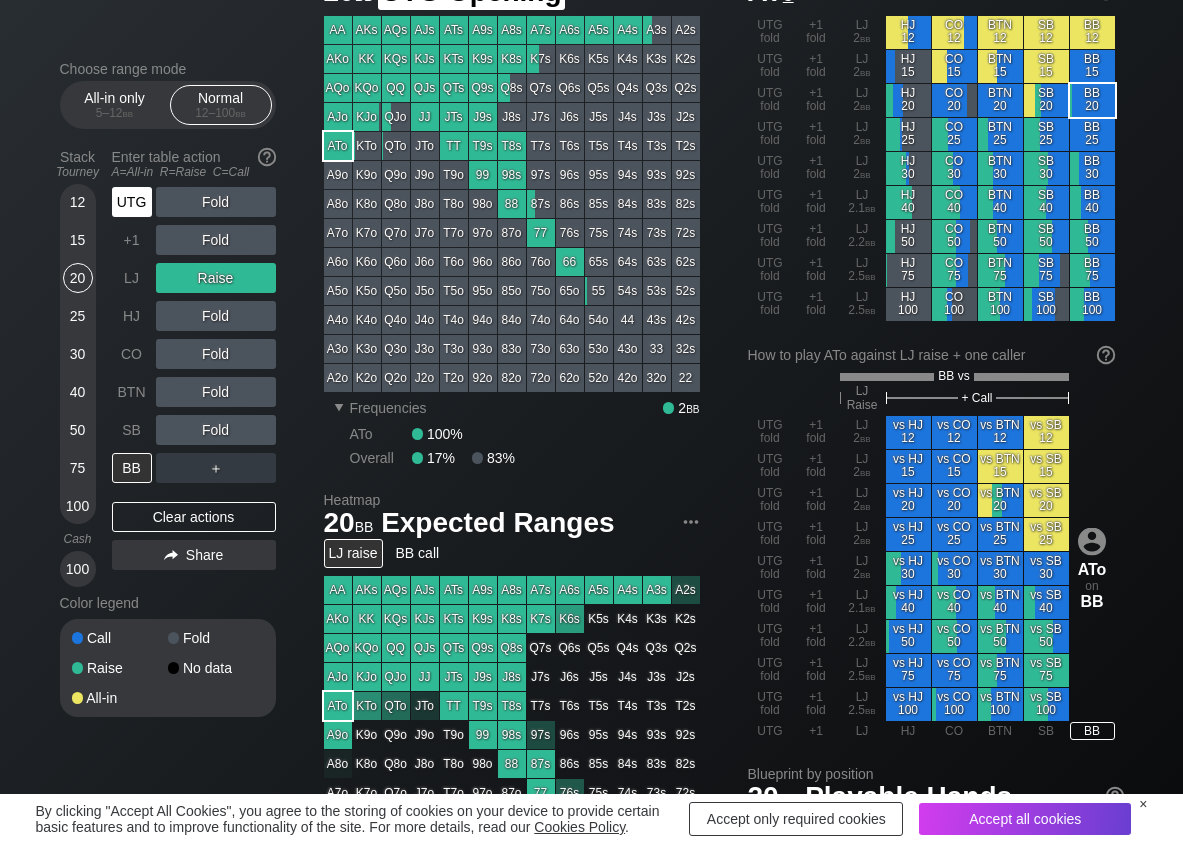 drag, startPoint x: 124, startPoint y: 197, endPoint x: 156, endPoint y: 199, distance: 32.06244 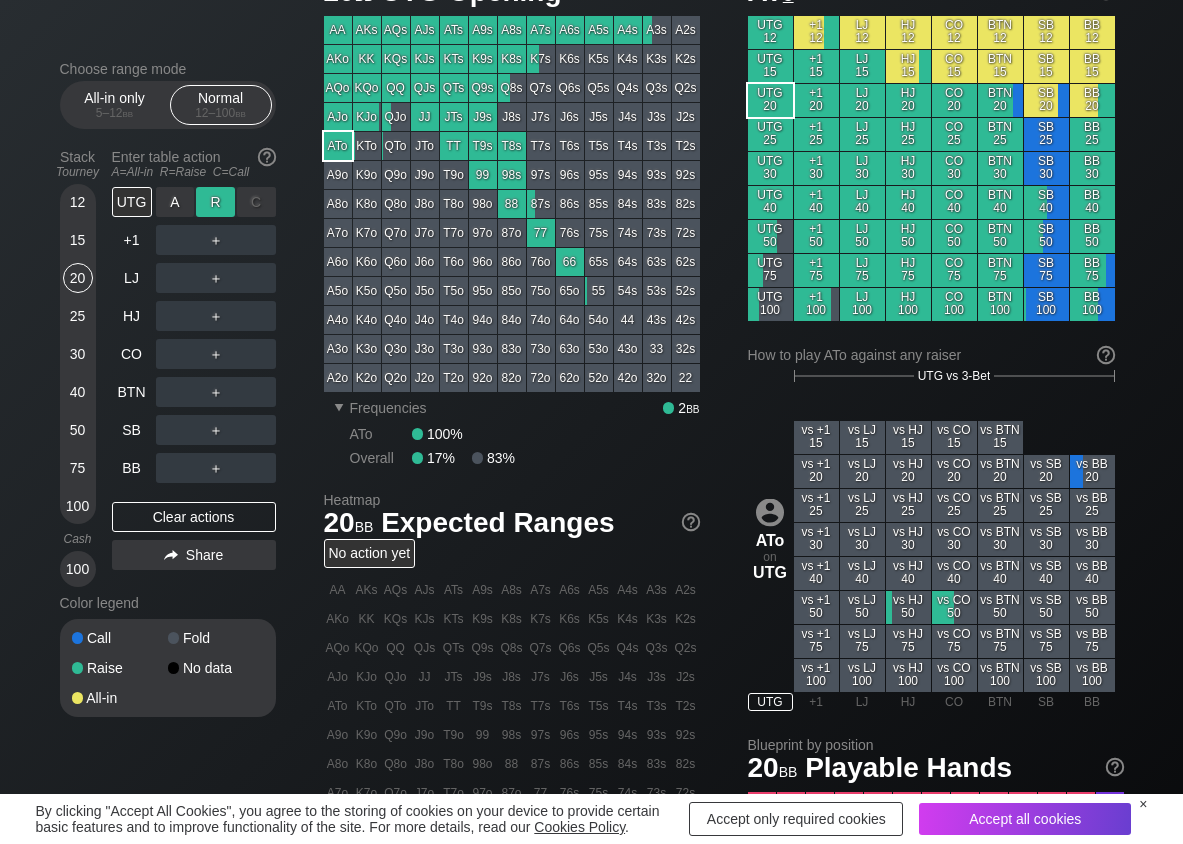 drag, startPoint x: 223, startPoint y: 190, endPoint x: 220, endPoint y: 202, distance: 12.369317 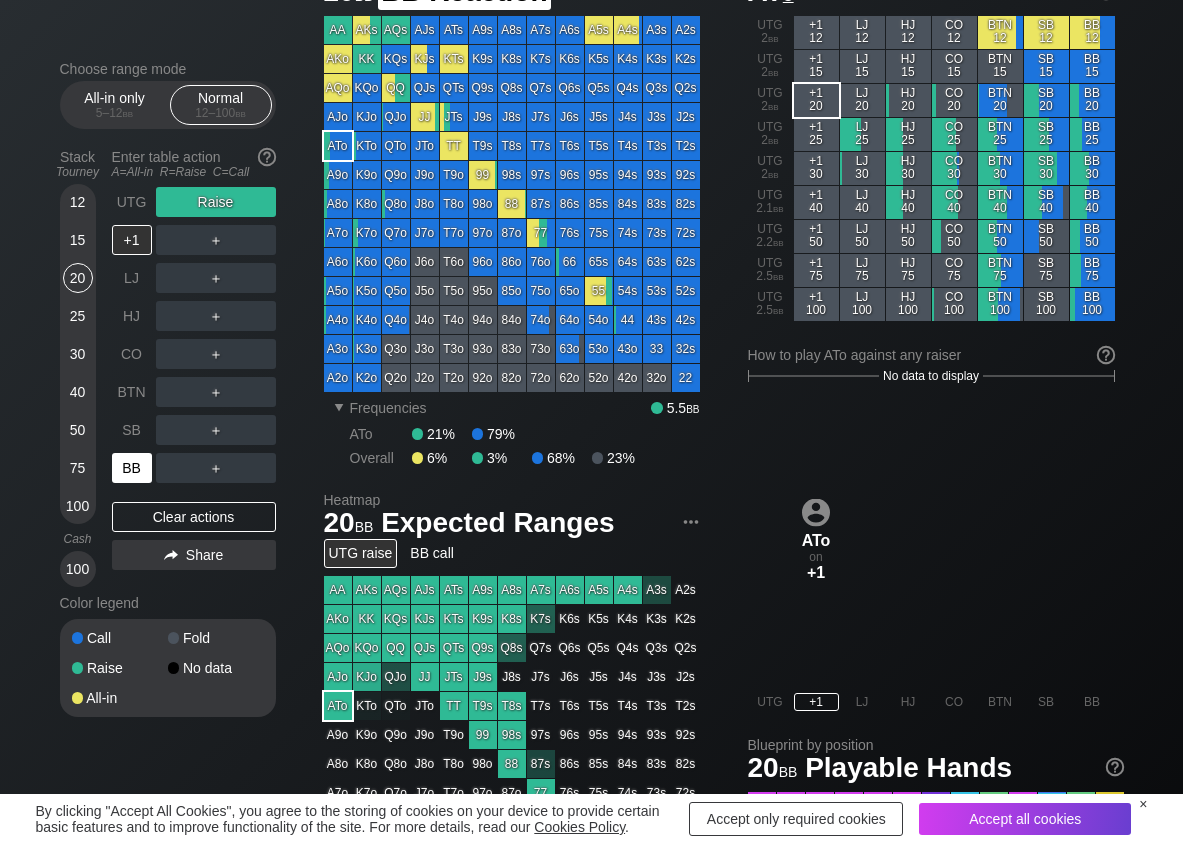click on "BB" at bounding box center (132, 468) 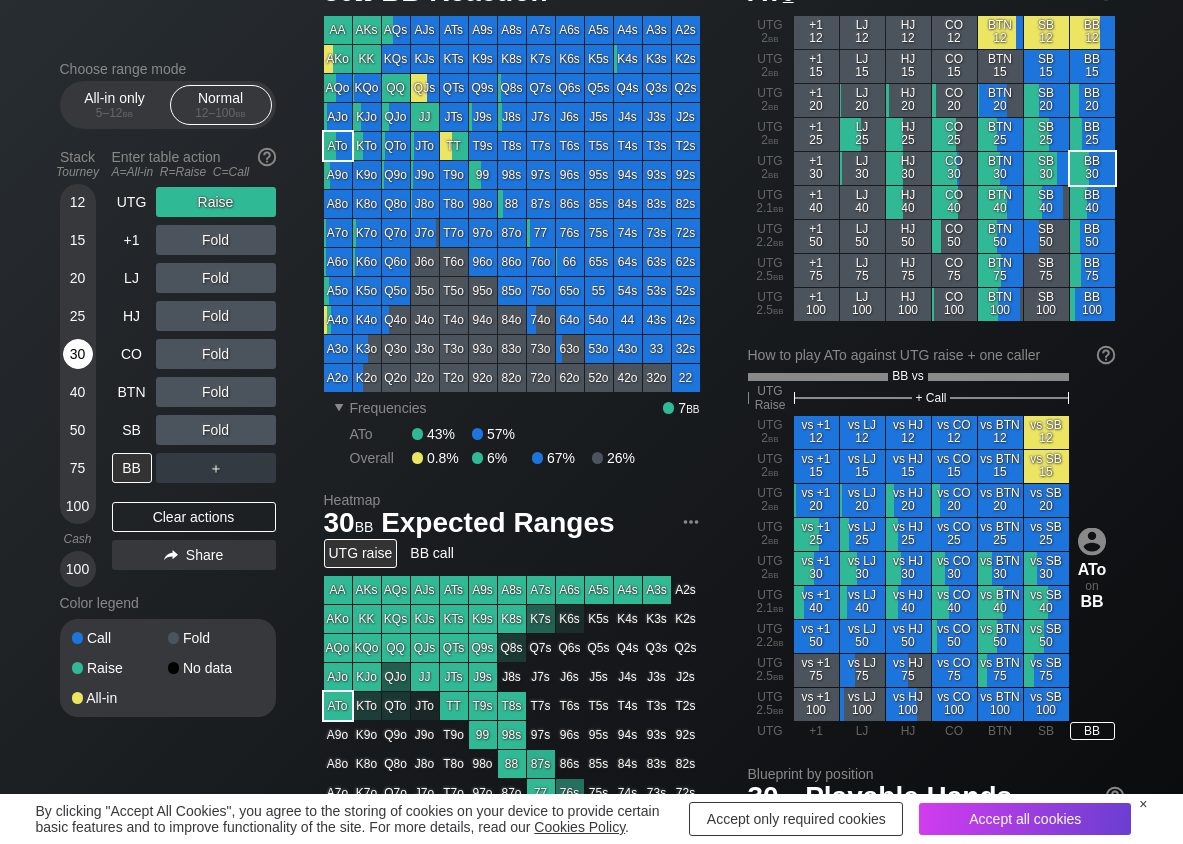 click on "30" at bounding box center (78, 354) 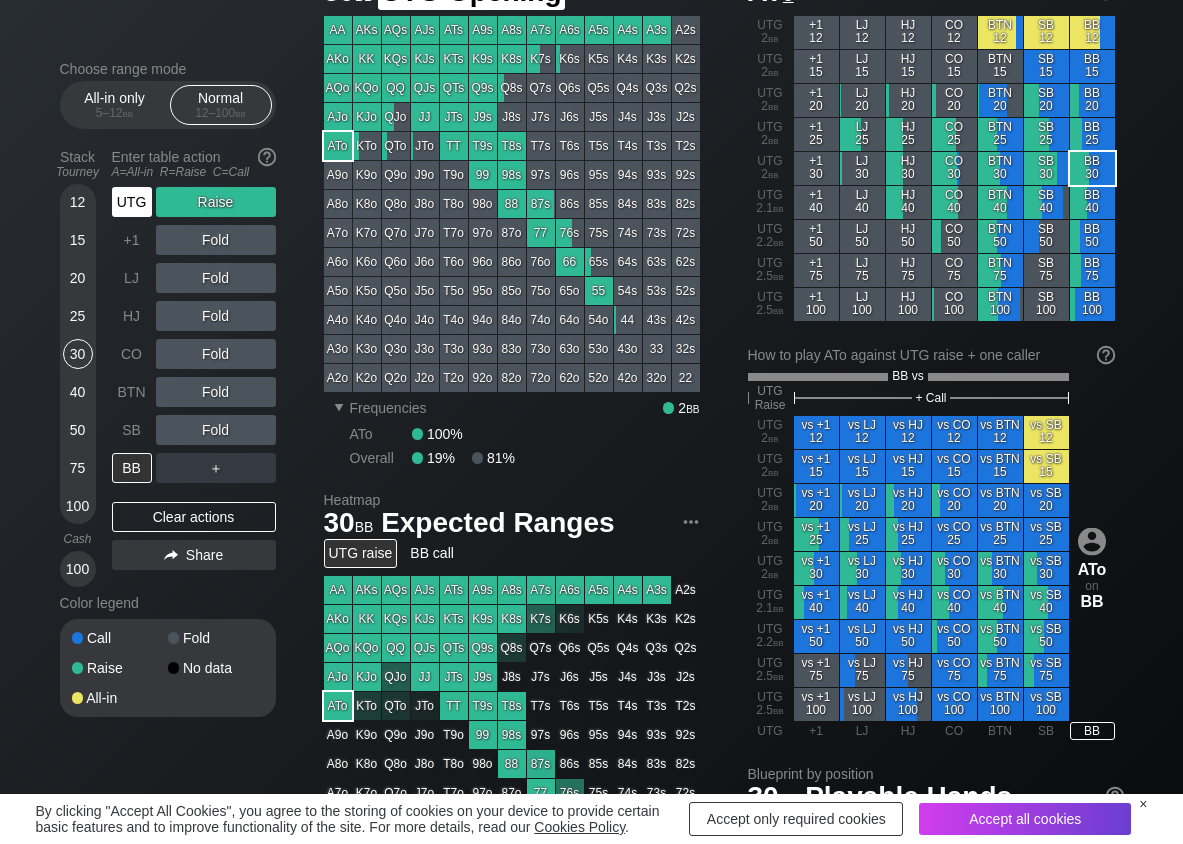 click on "UTG" at bounding box center (132, 202) 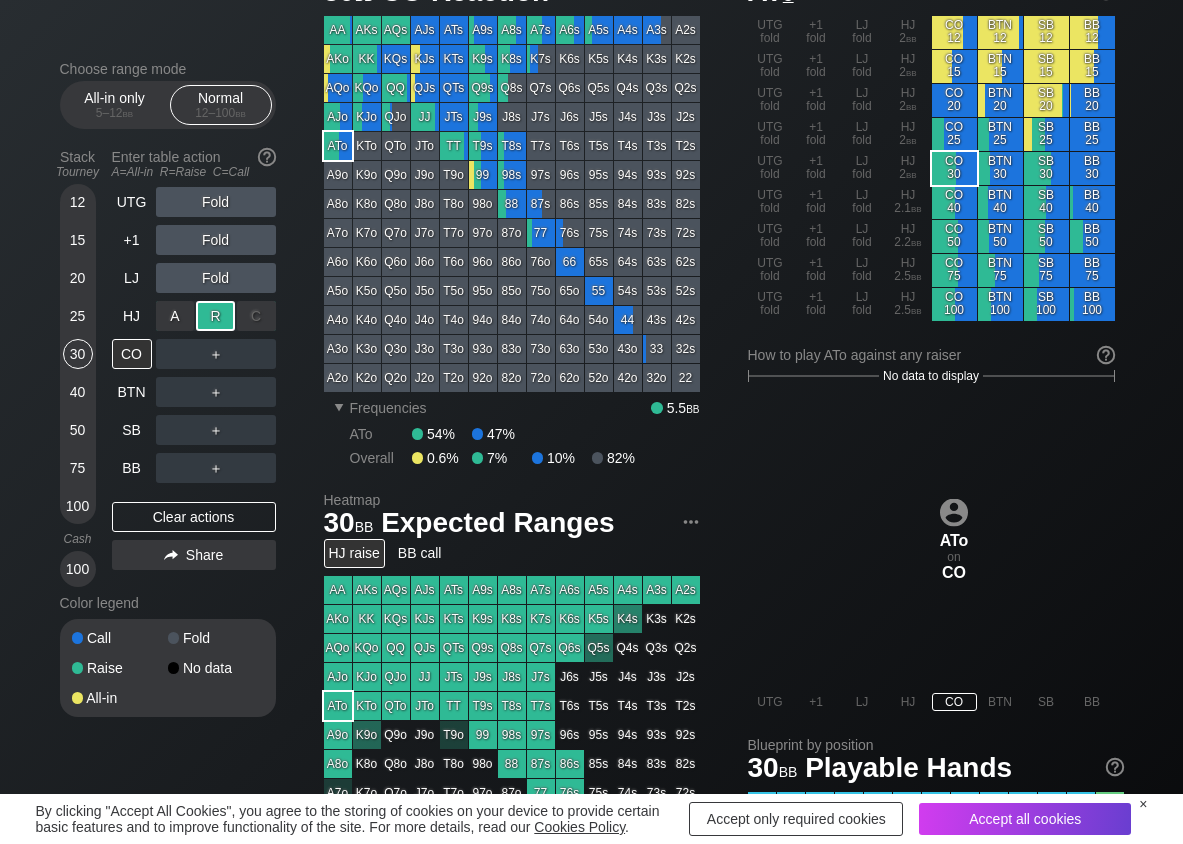 click on "R ✕" at bounding box center [215, 316] 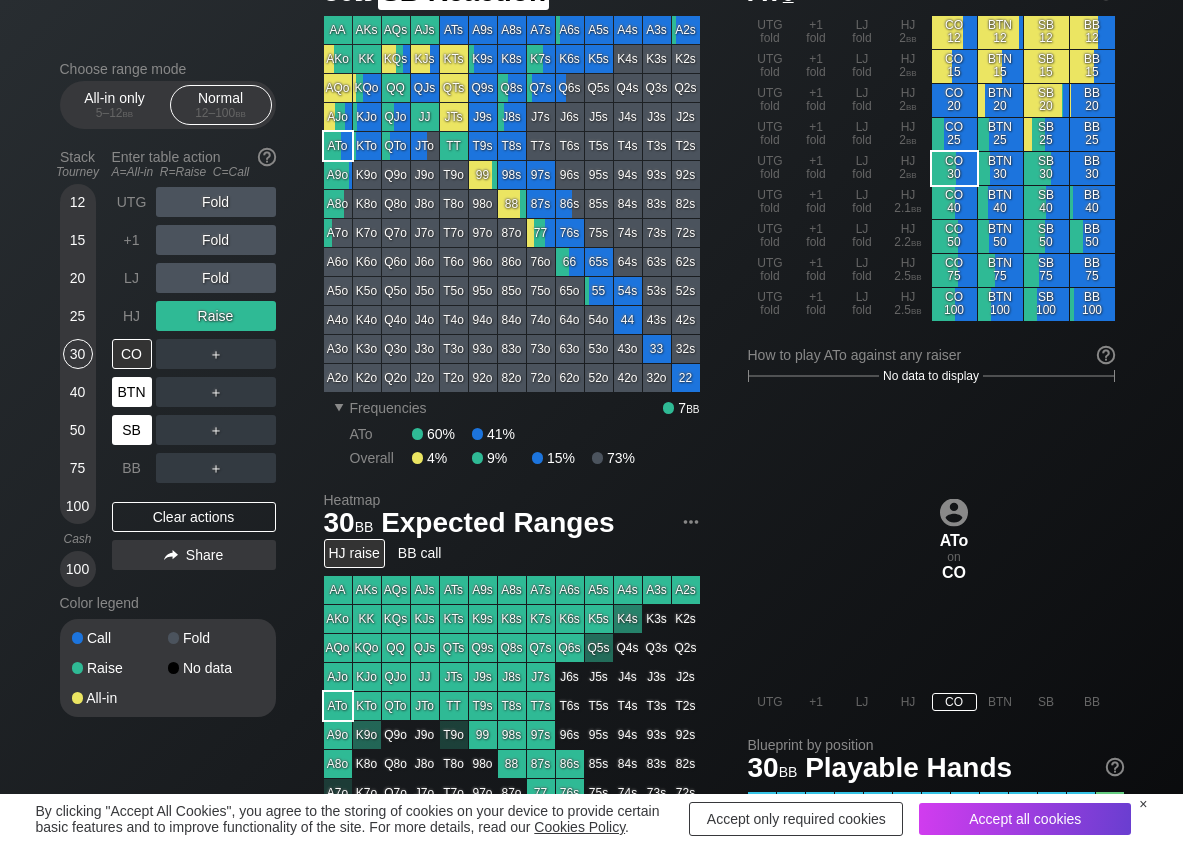drag, startPoint x: 140, startPoint y: 420, endPoint x: 116, endPoint y: 409, distance: 26.400757 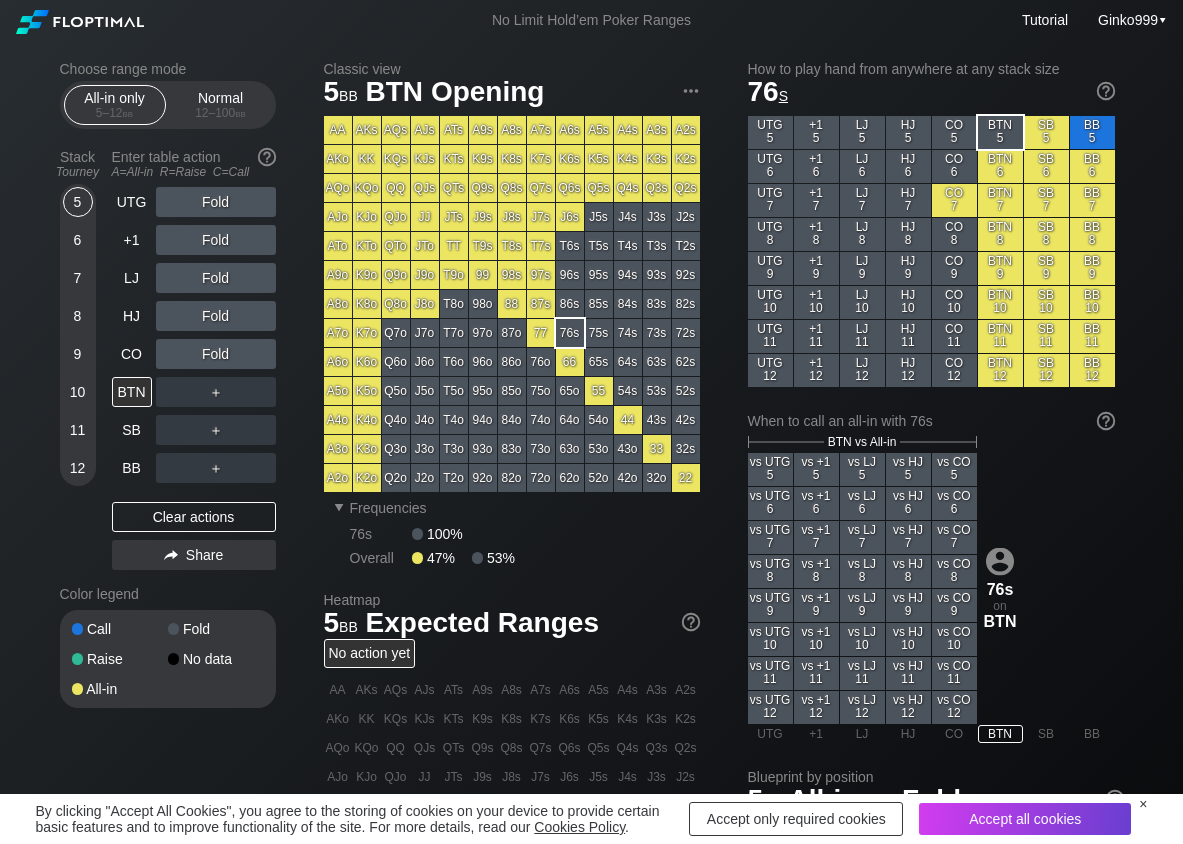 scroll, scrollTop: 0, scrollLeft: 0, axis: both 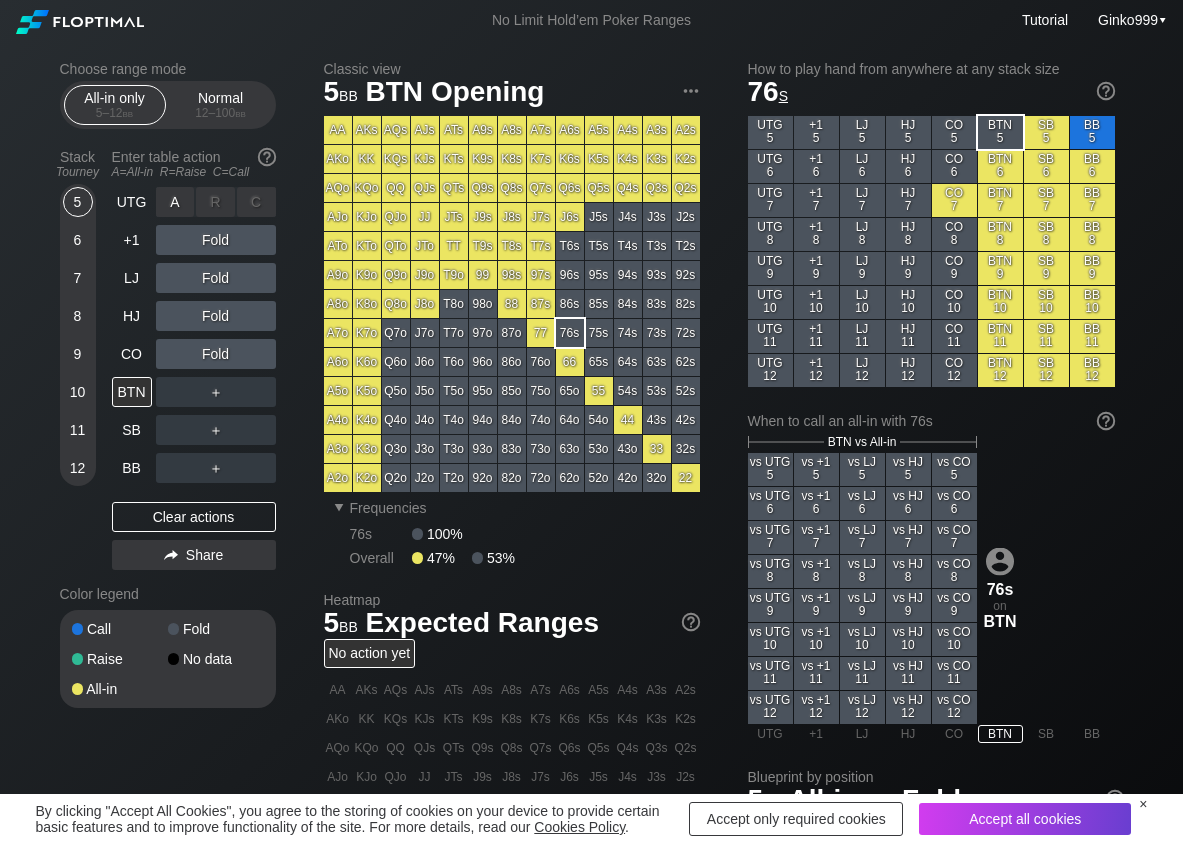click on "A ✕" at bounding box center (175, 202) 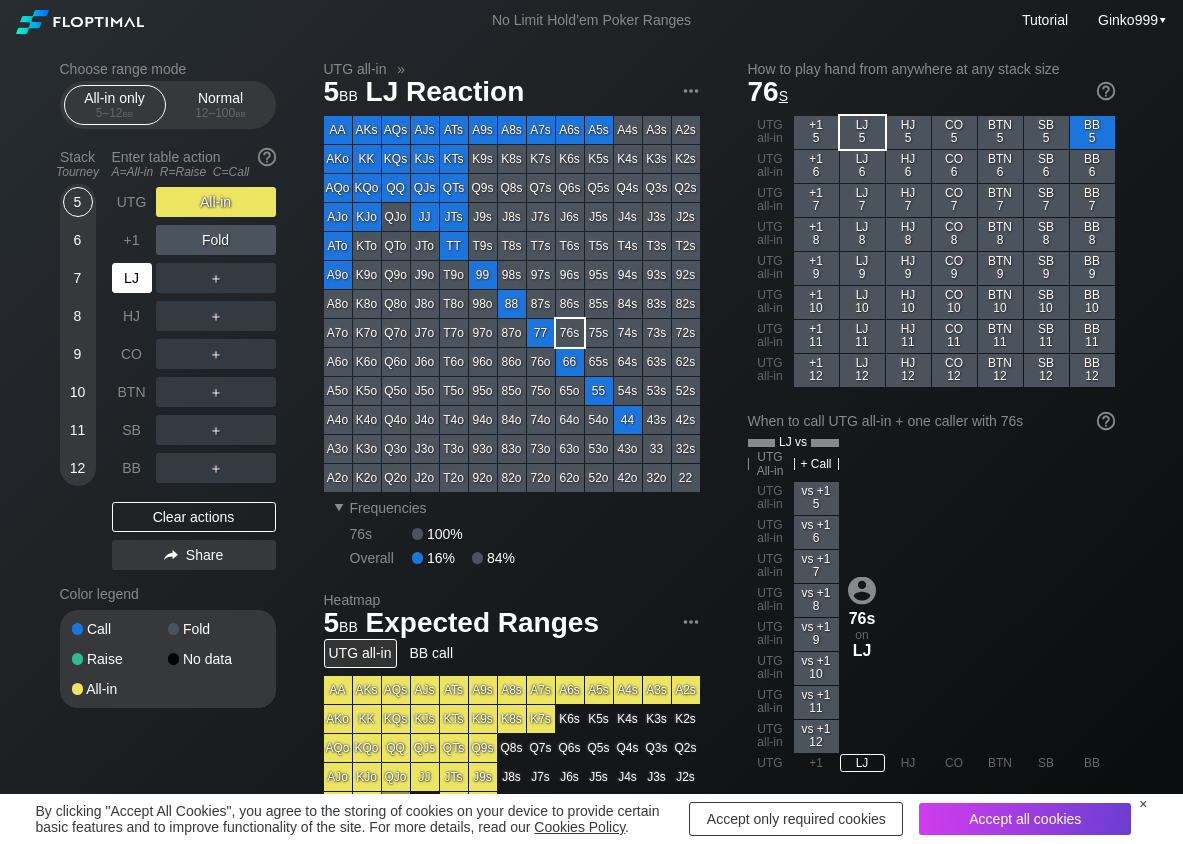 click on "LJ" at bounding box center (132, 278) 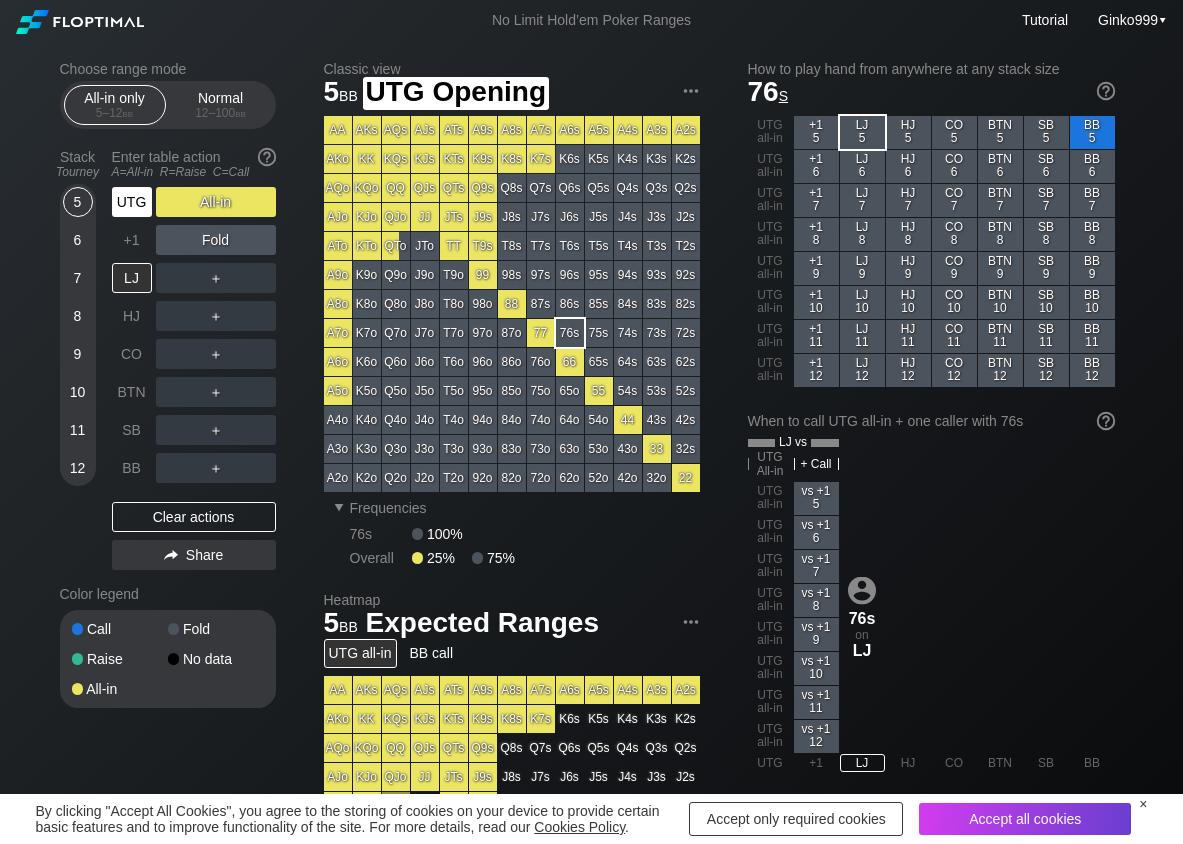 click on "UTG" at bounding box center [132, 202] 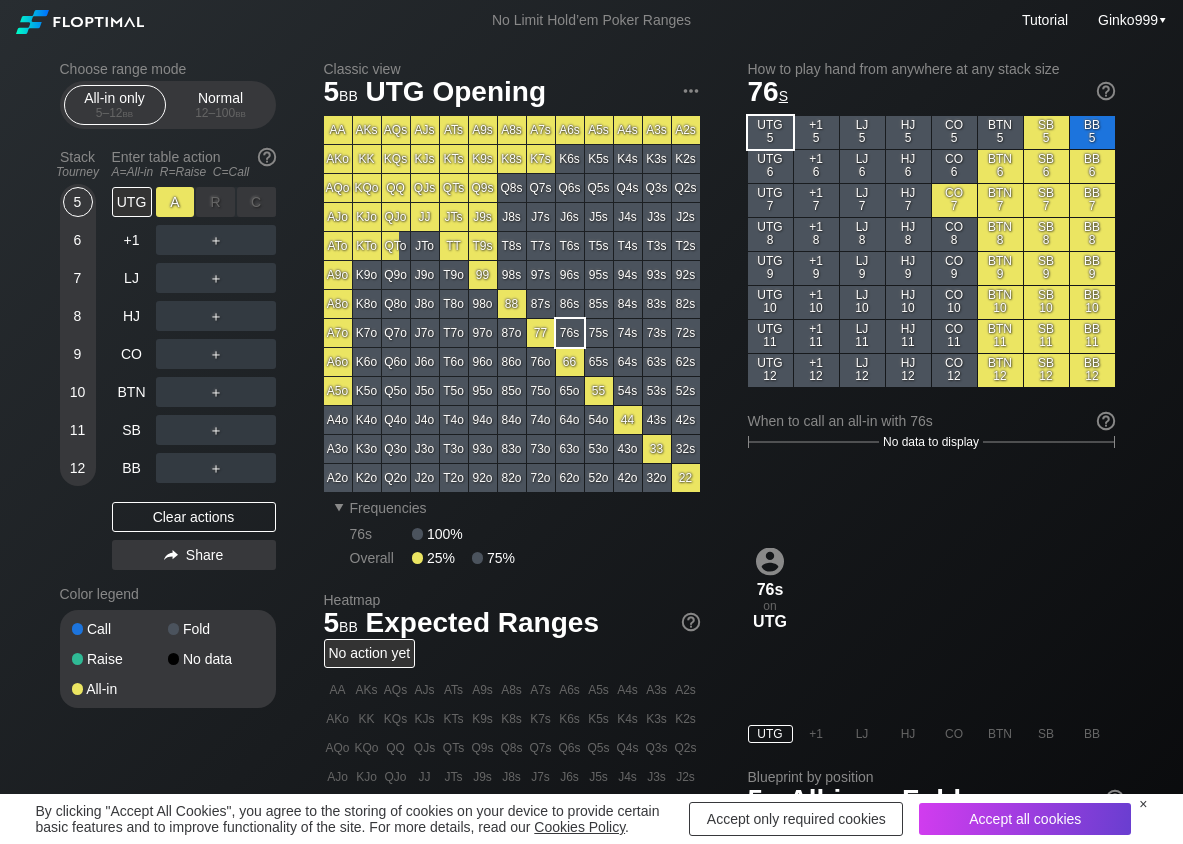 click on "A ✕" at bounding box center (175, 202) 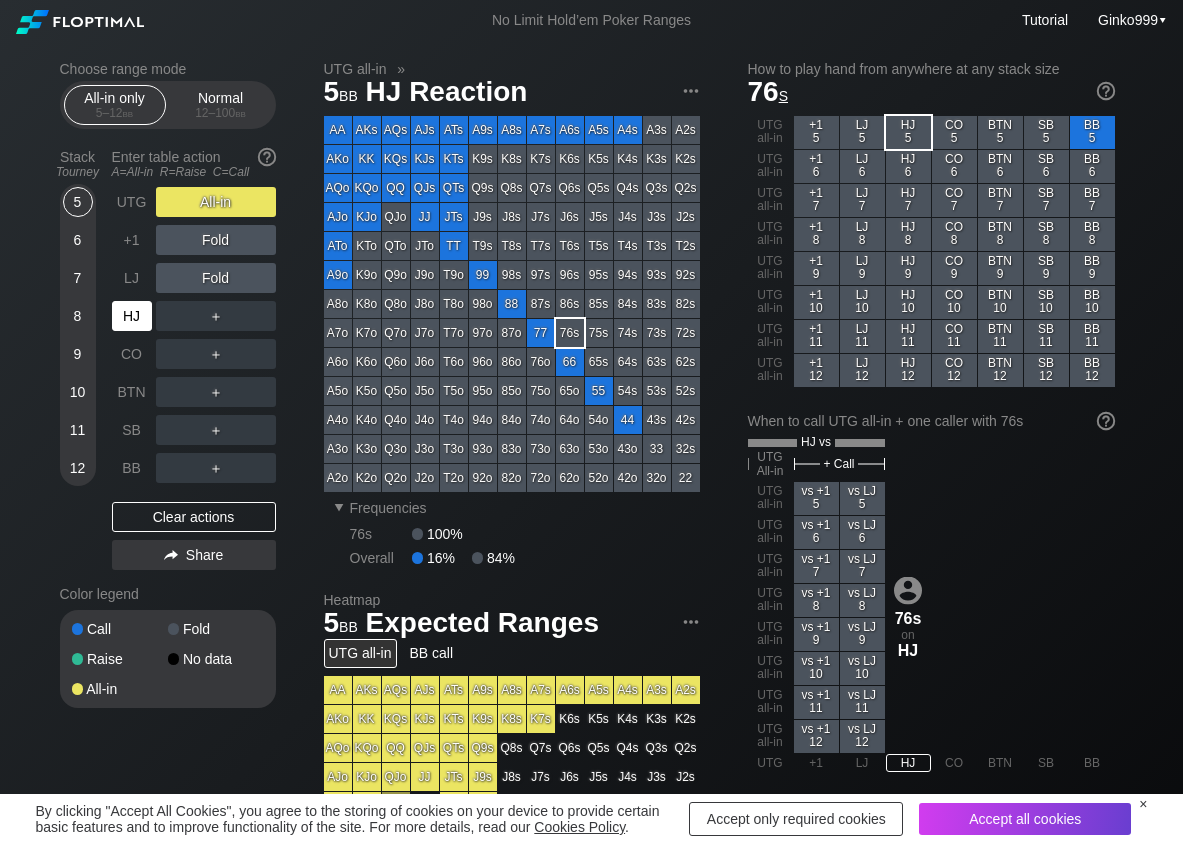 click on "HJ" at bounding box center (132, 316) 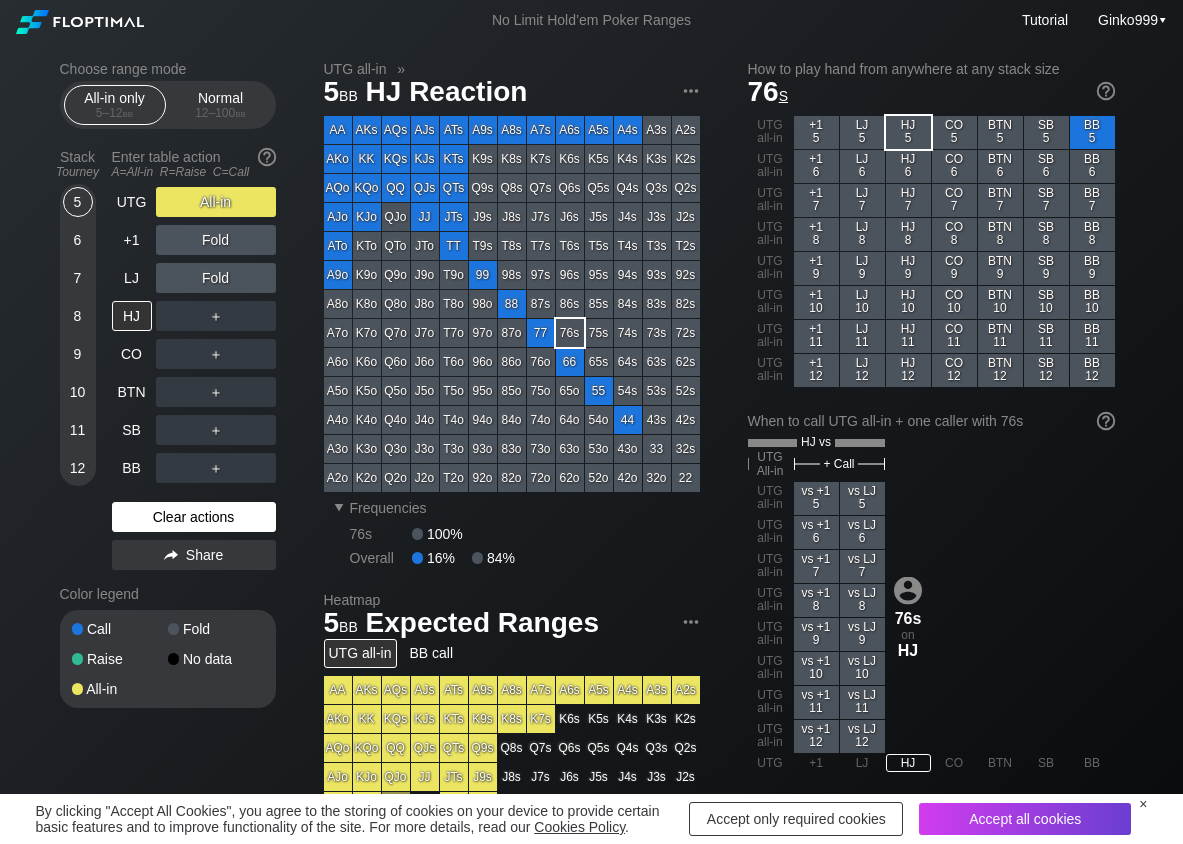 click on "Clear actions" at bounding box center [194, 517] 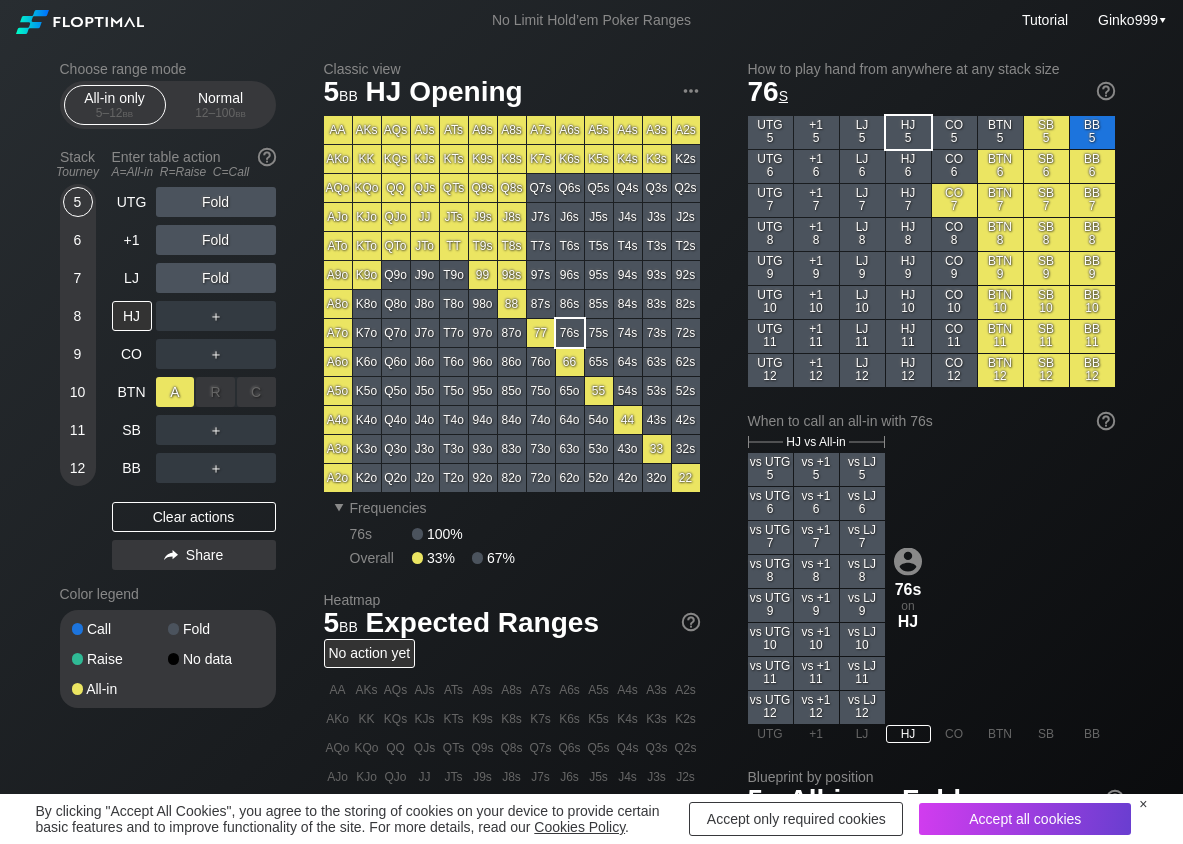 click on "A ✕" at bounding box center [175, 392] 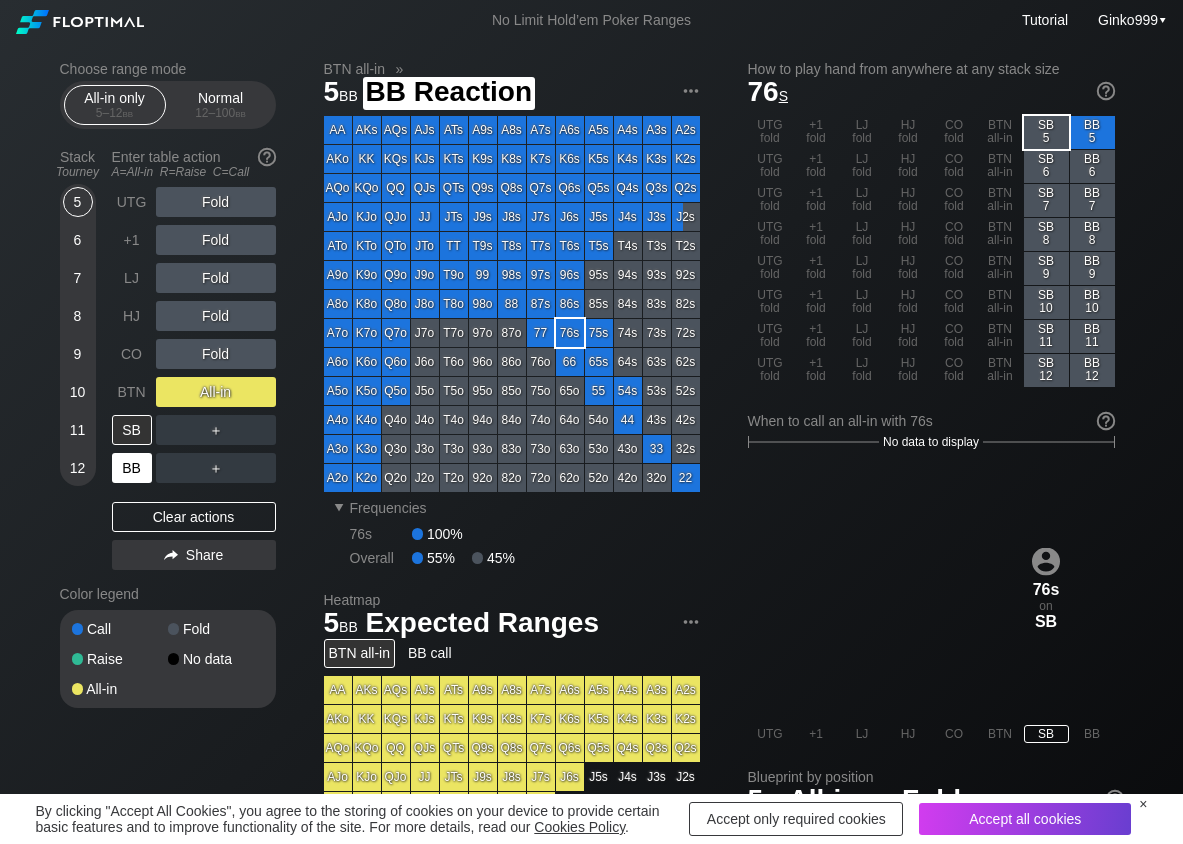 click on "BB" at bounding box center (132, 468) 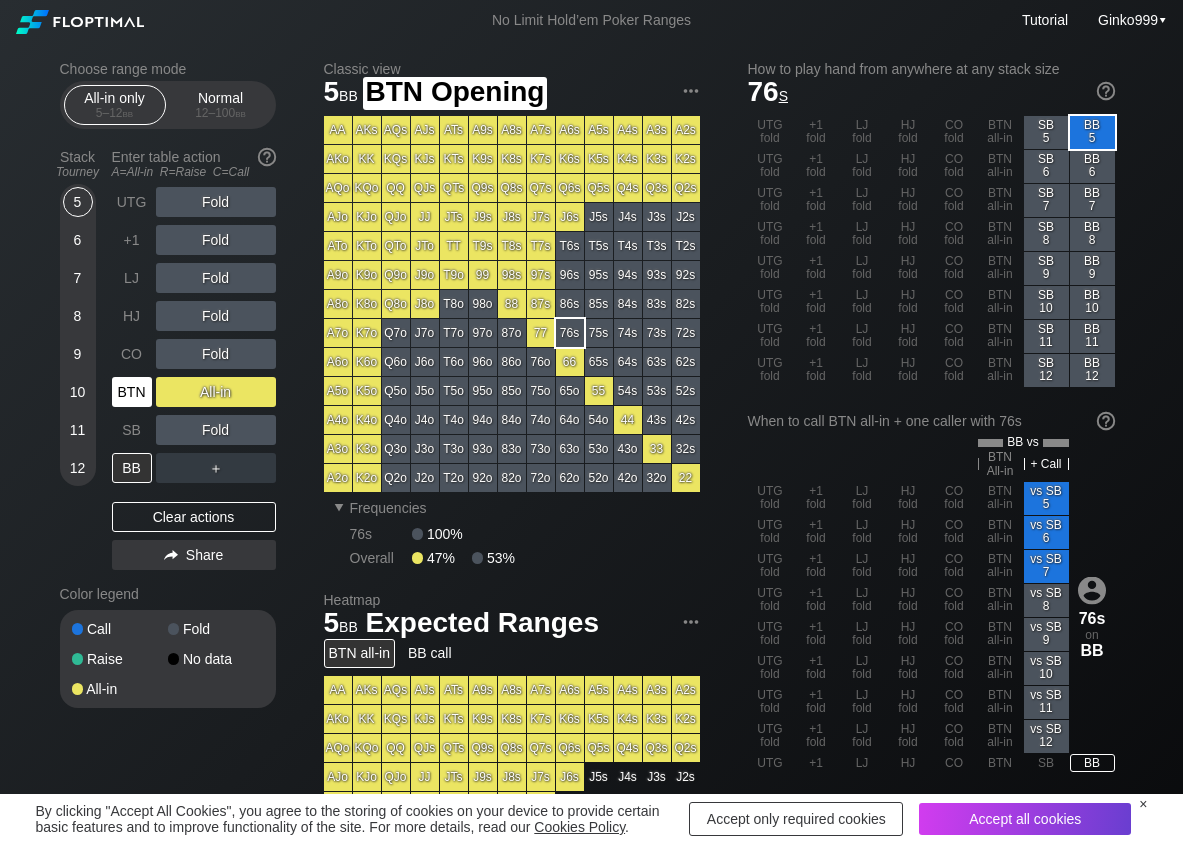 click on "BTN" at bounding box center [132, 392] 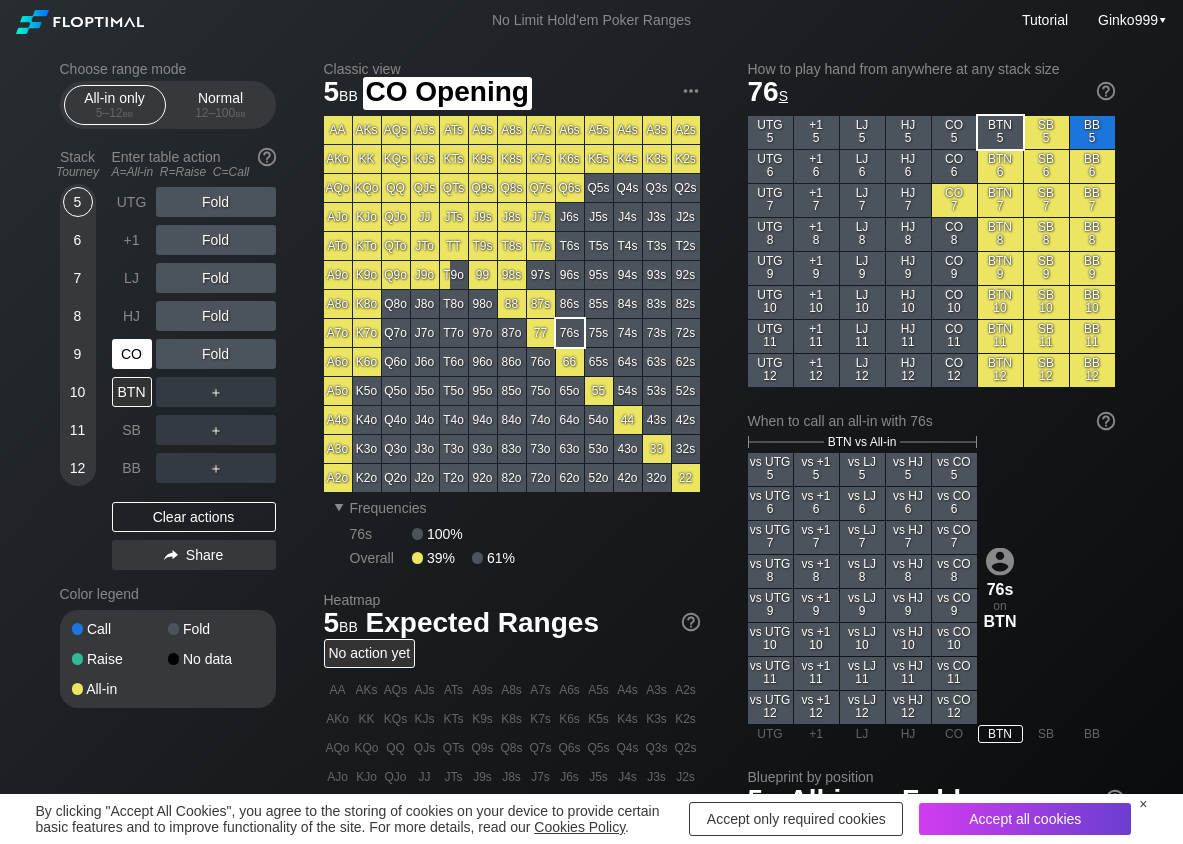 click on "CO" at bounding box center (132, 354) 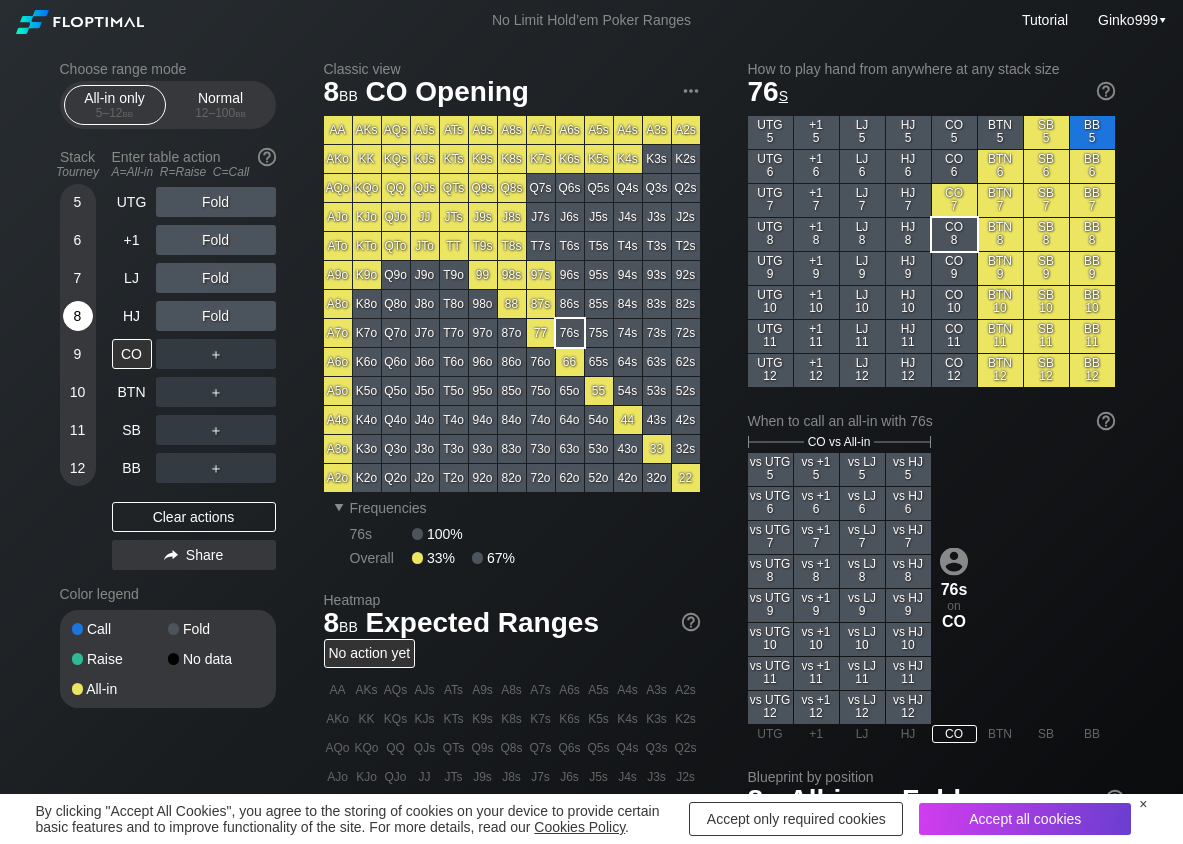 click on "8" at bounding box center (78, 316) 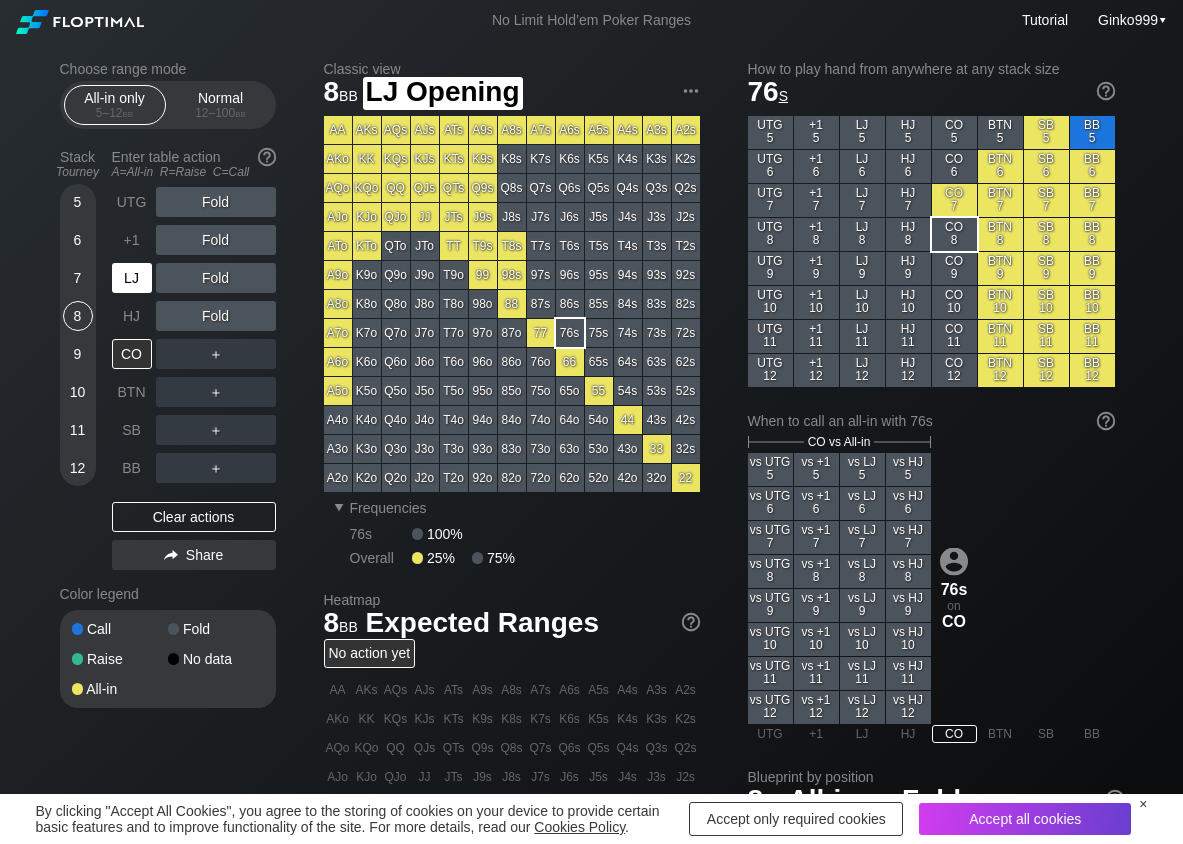 click on "LJ" at bounding box center (132, 278) 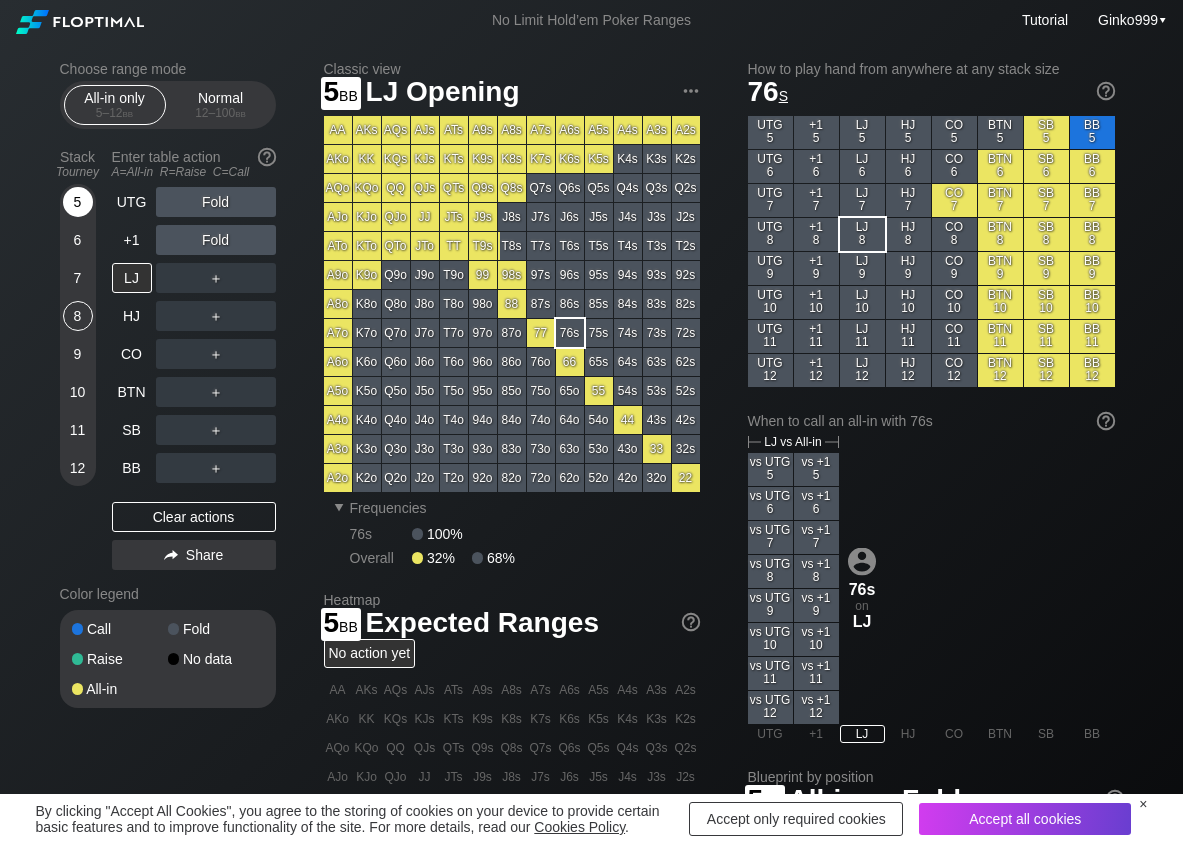click on "5" at bounding box center (78, 202) 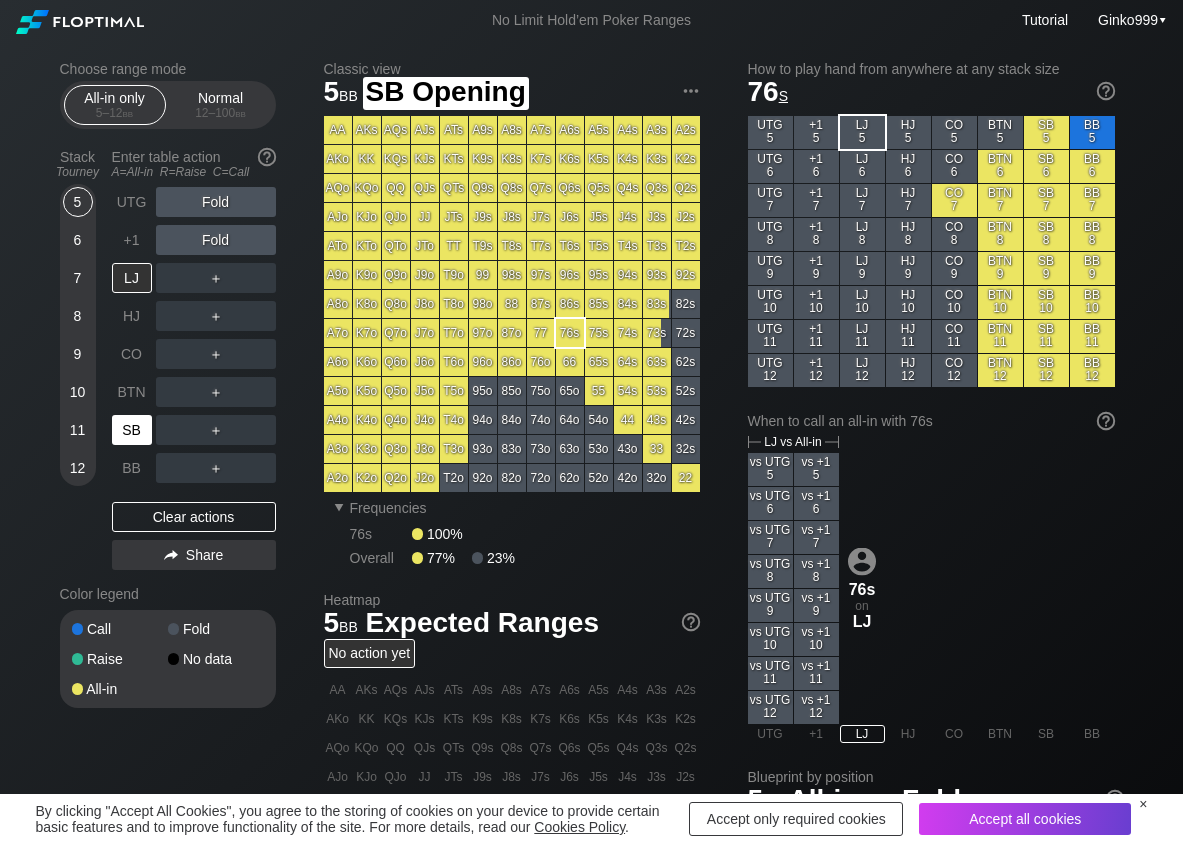 click on "SB" at bounding box center (132, 430) 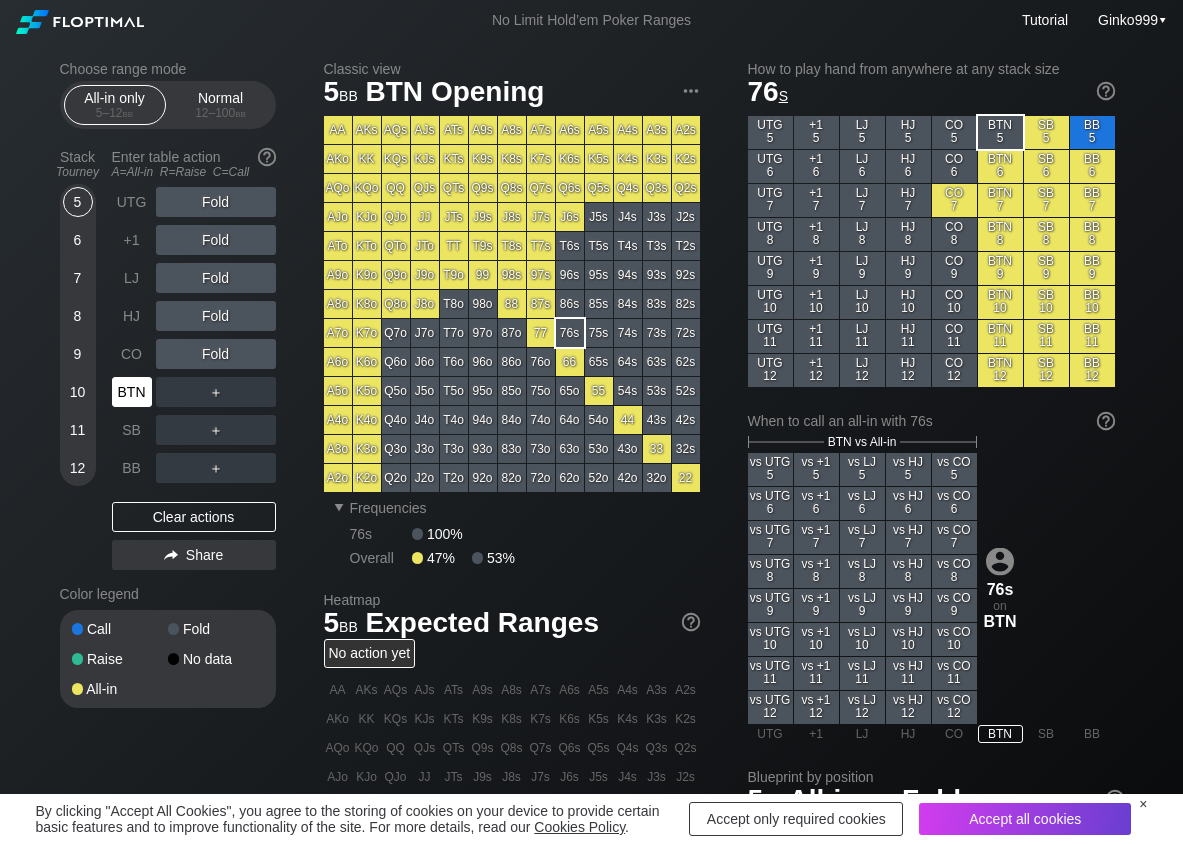 click on "BTN" at bounding box center [132, 392] 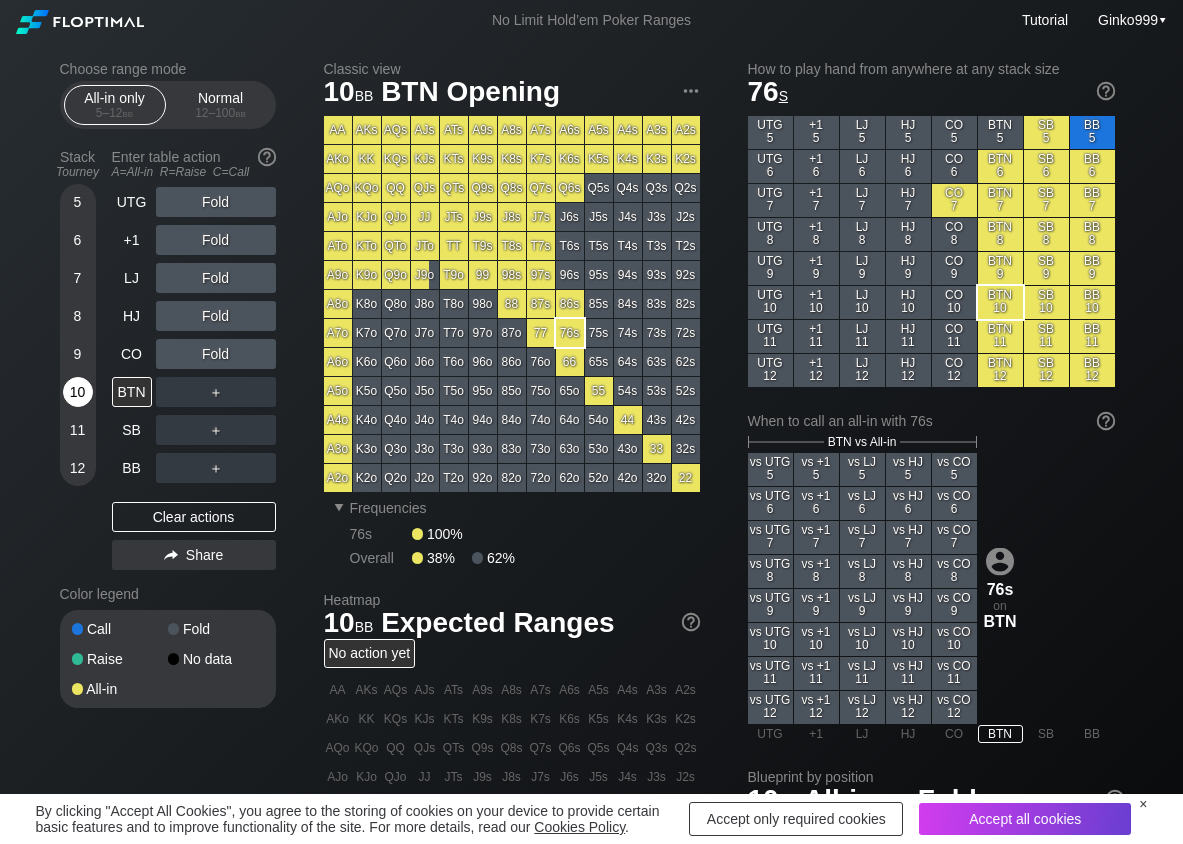 click on "10" at bounding box center (78, 392) 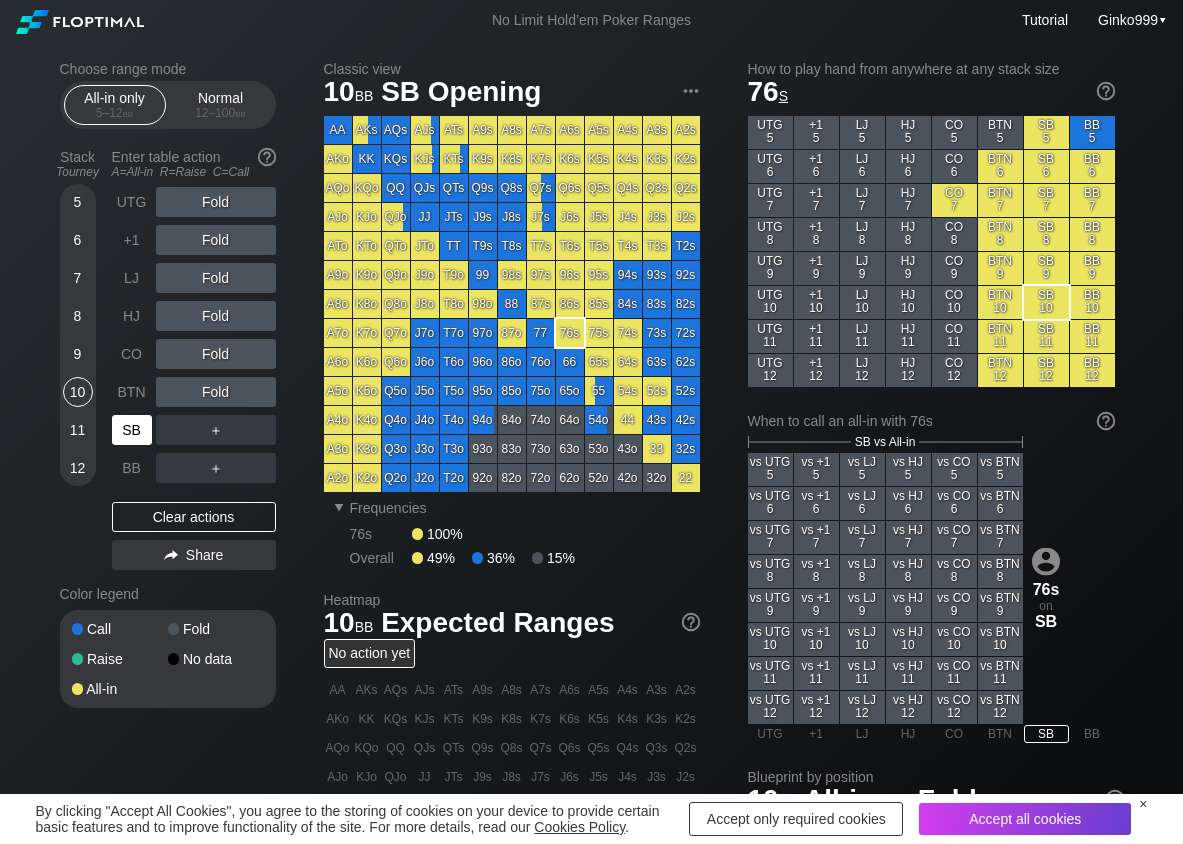 click on "SB" at bounding box center [132, 430] 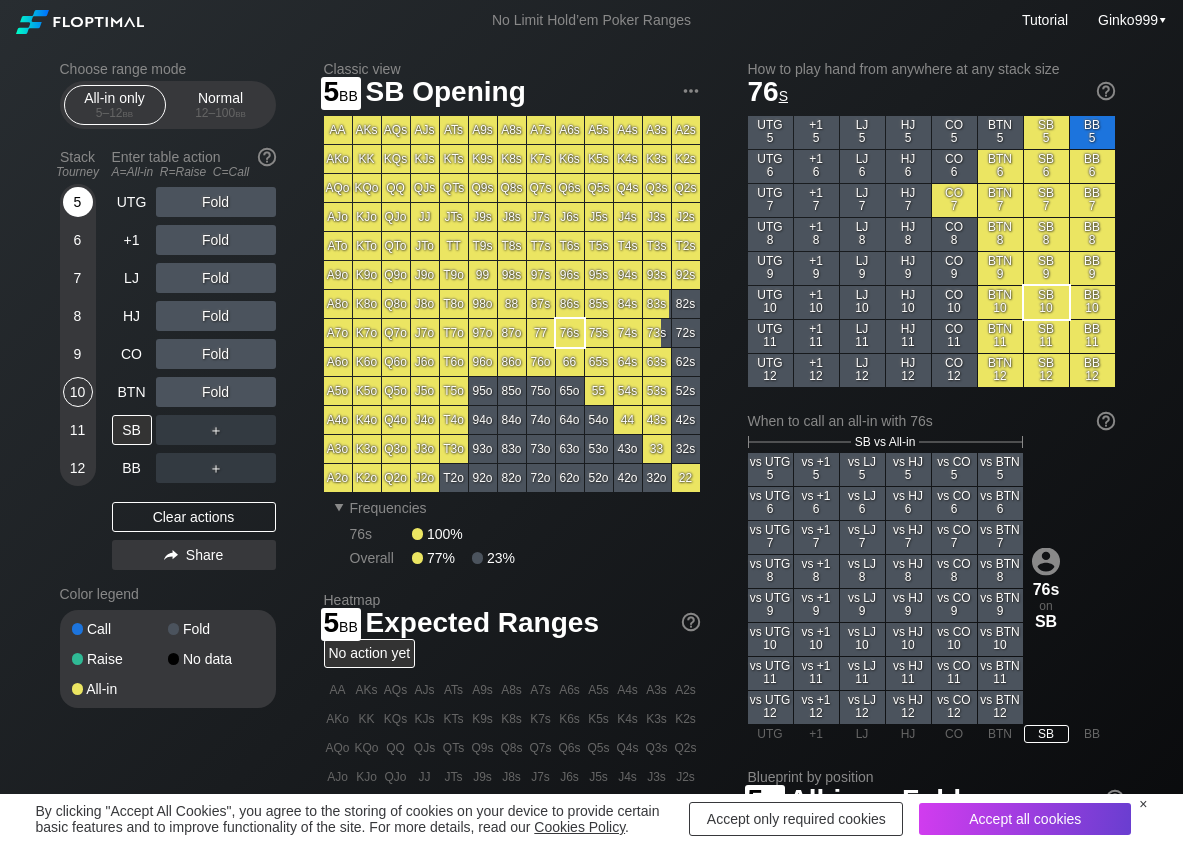 click on "5" at bounding box center (78, 202) 